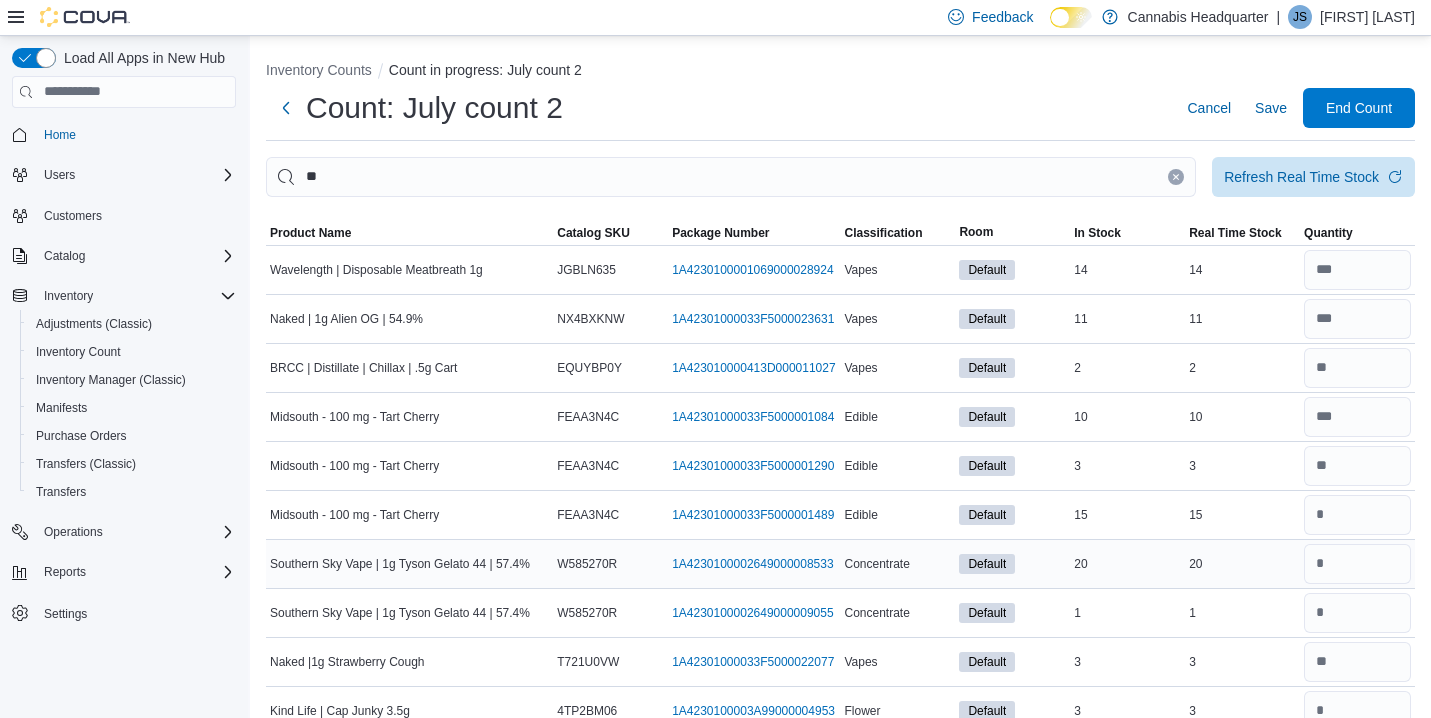 scroll, scrollTop: 0, scrollLeft: 0, axis: both 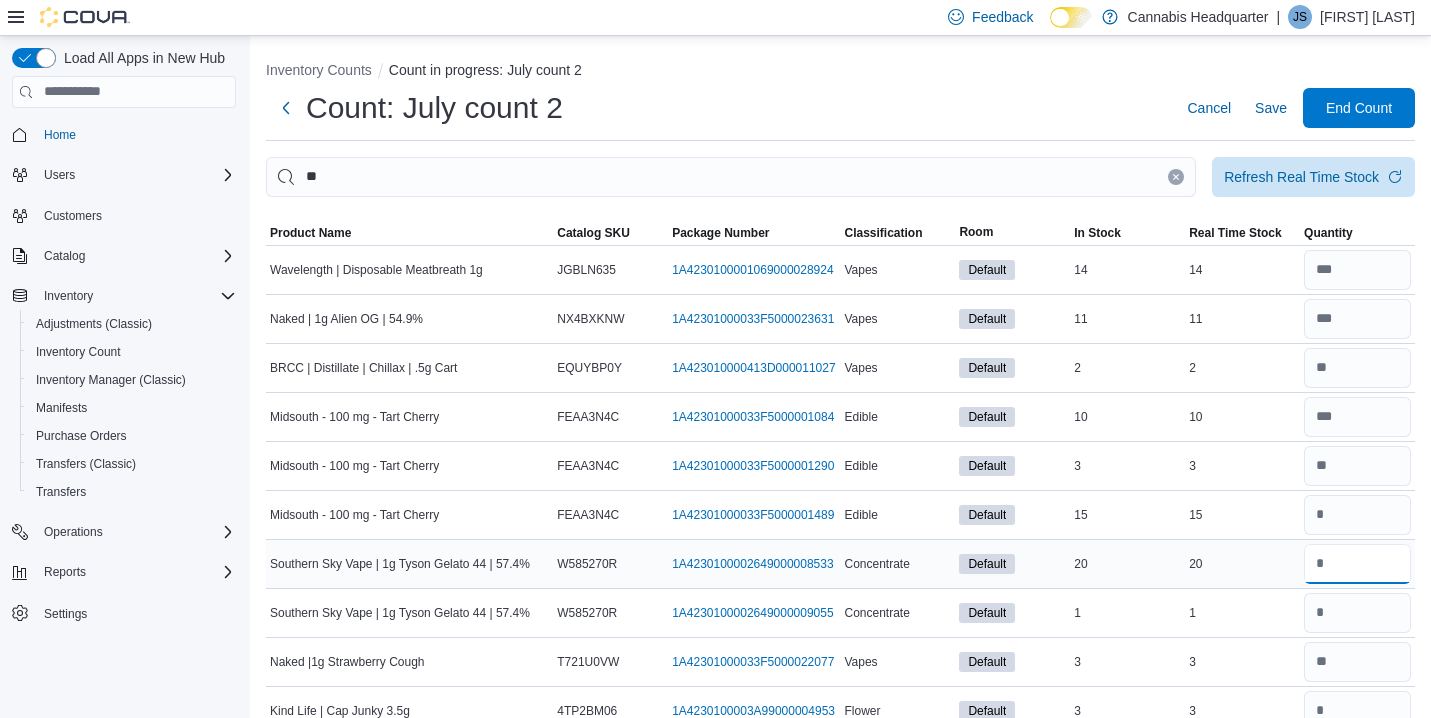 type 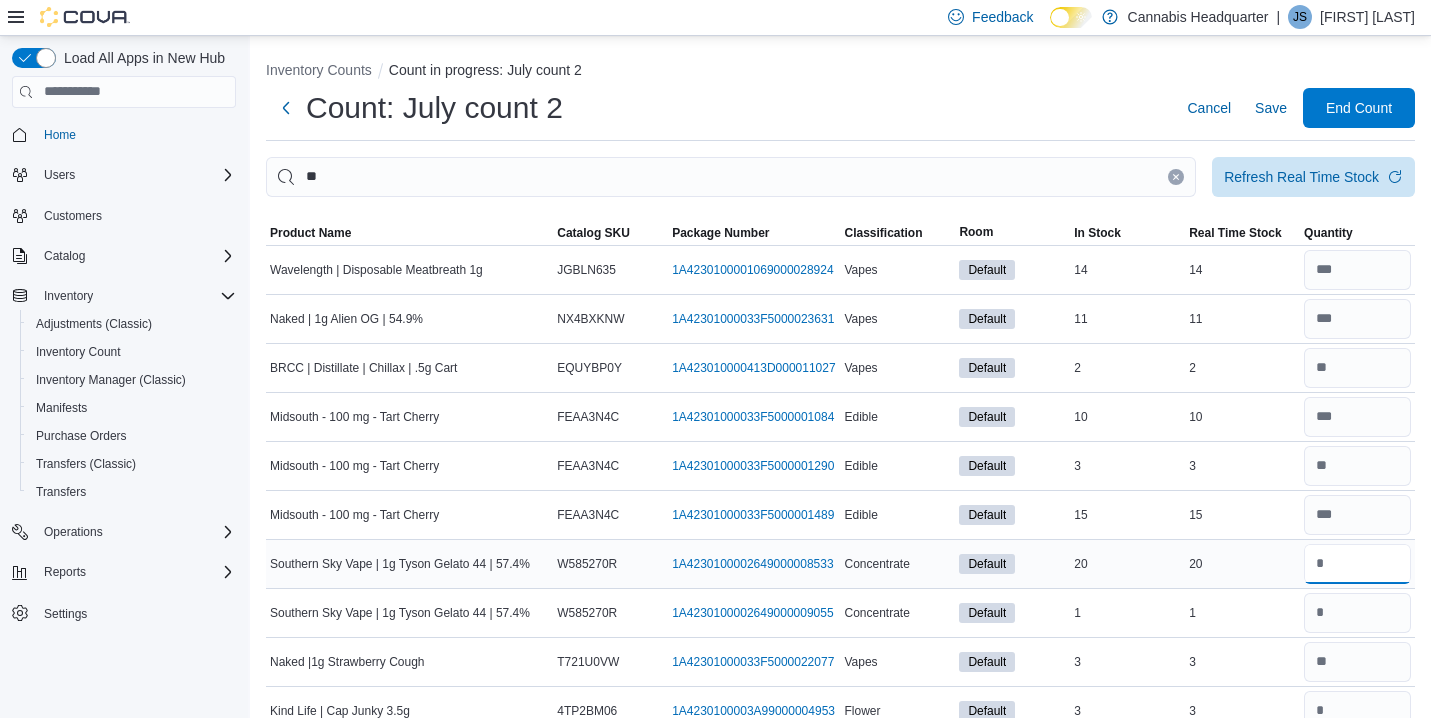 click at bounding box center [1357, 564] 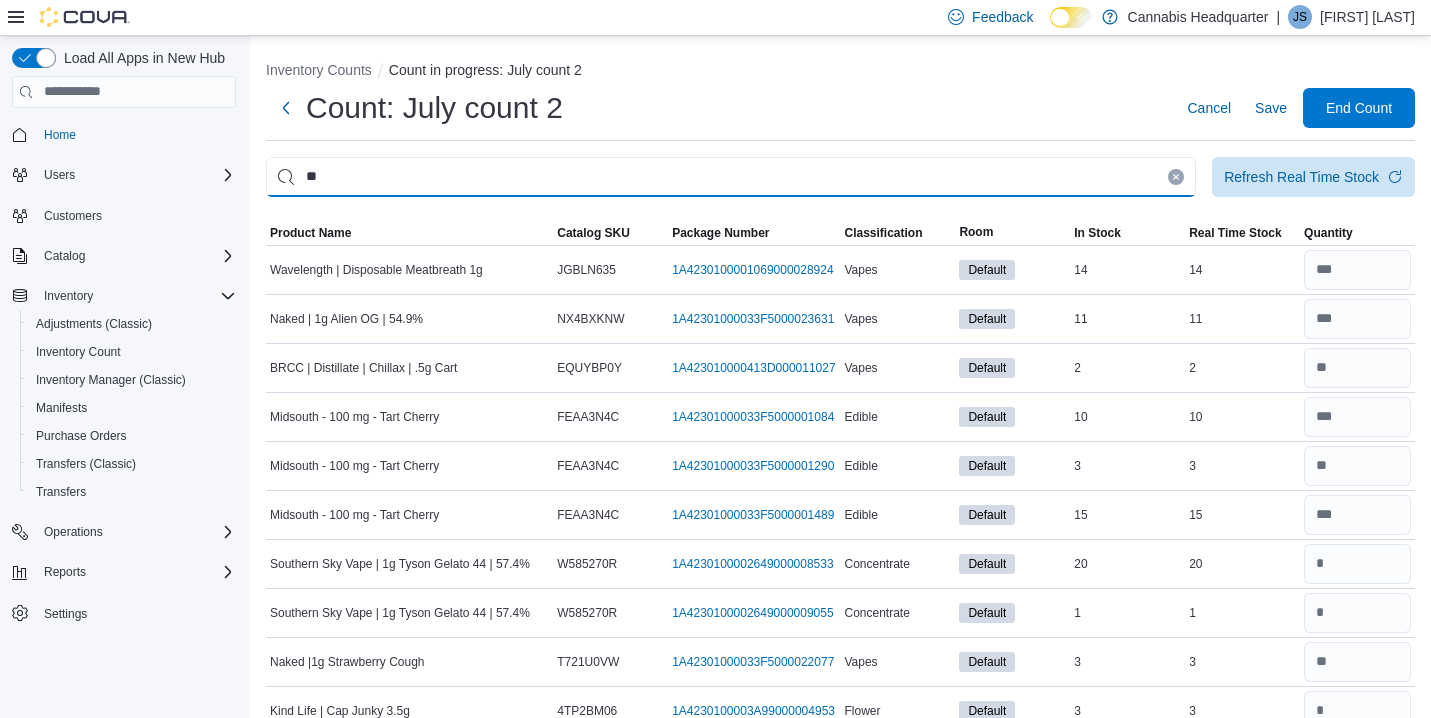 click on "**" at bounding box center (731, 177) 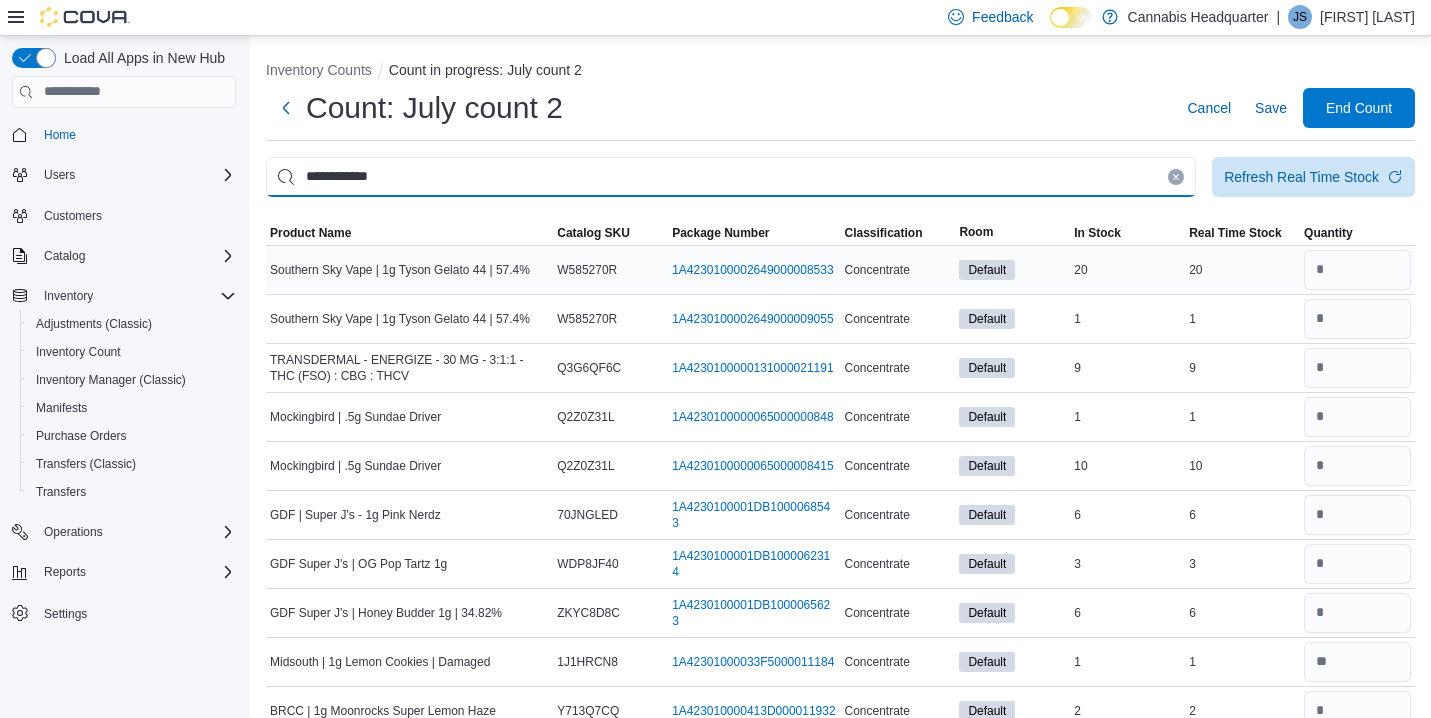 type on "**********" 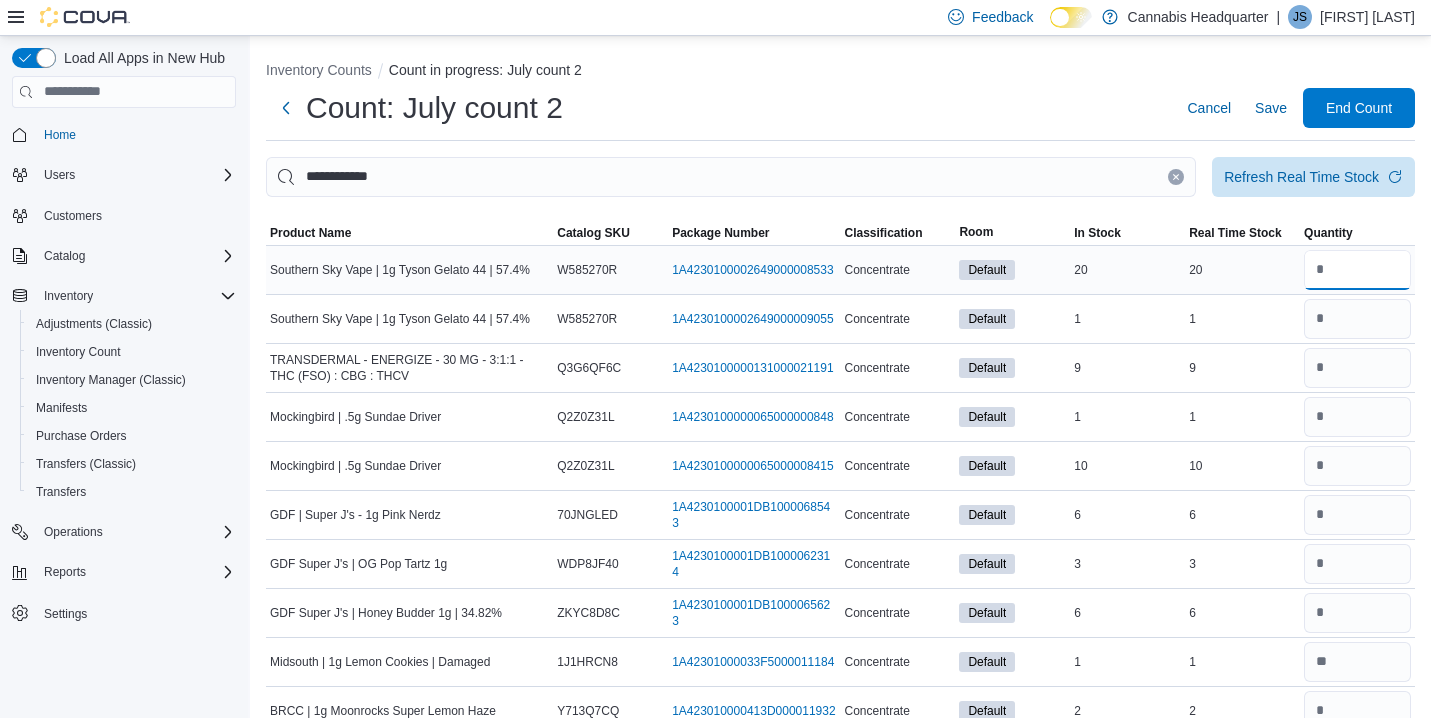 click at bounding box center (1357, 270) 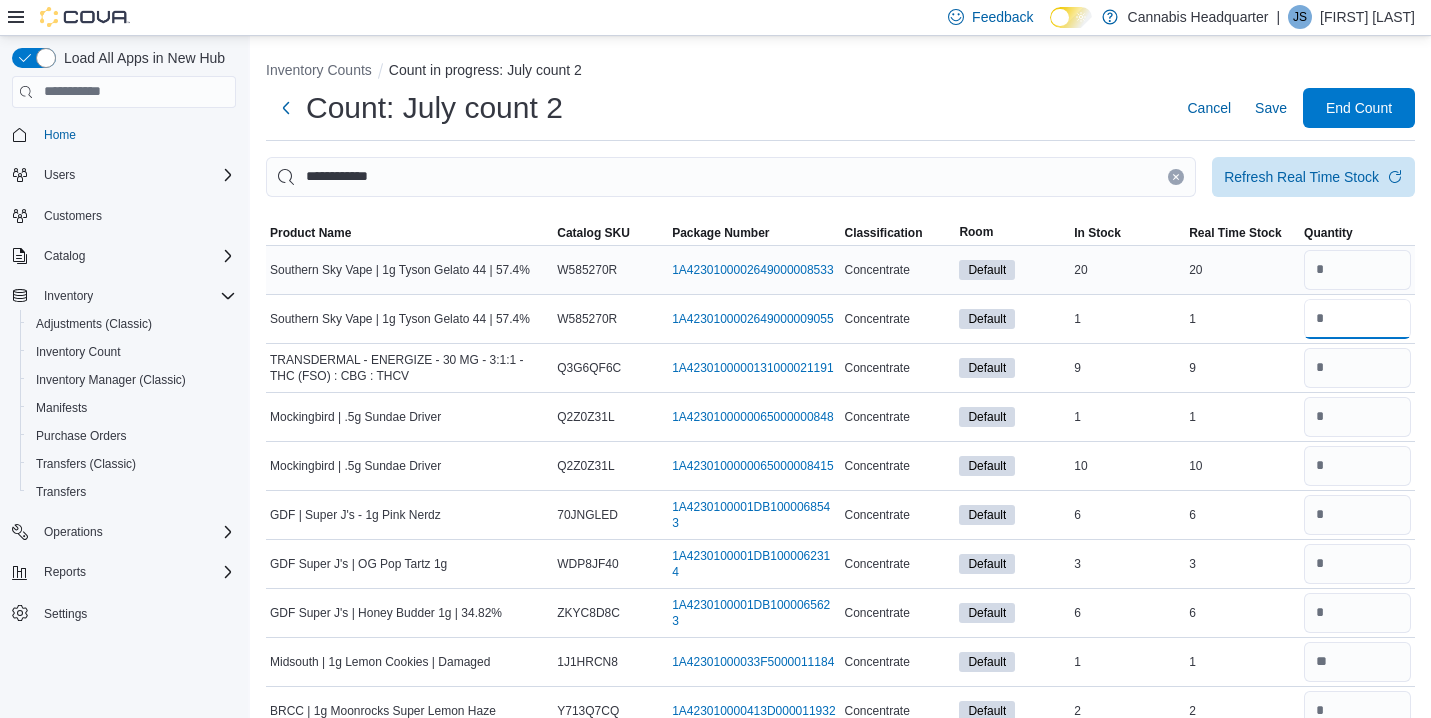 type 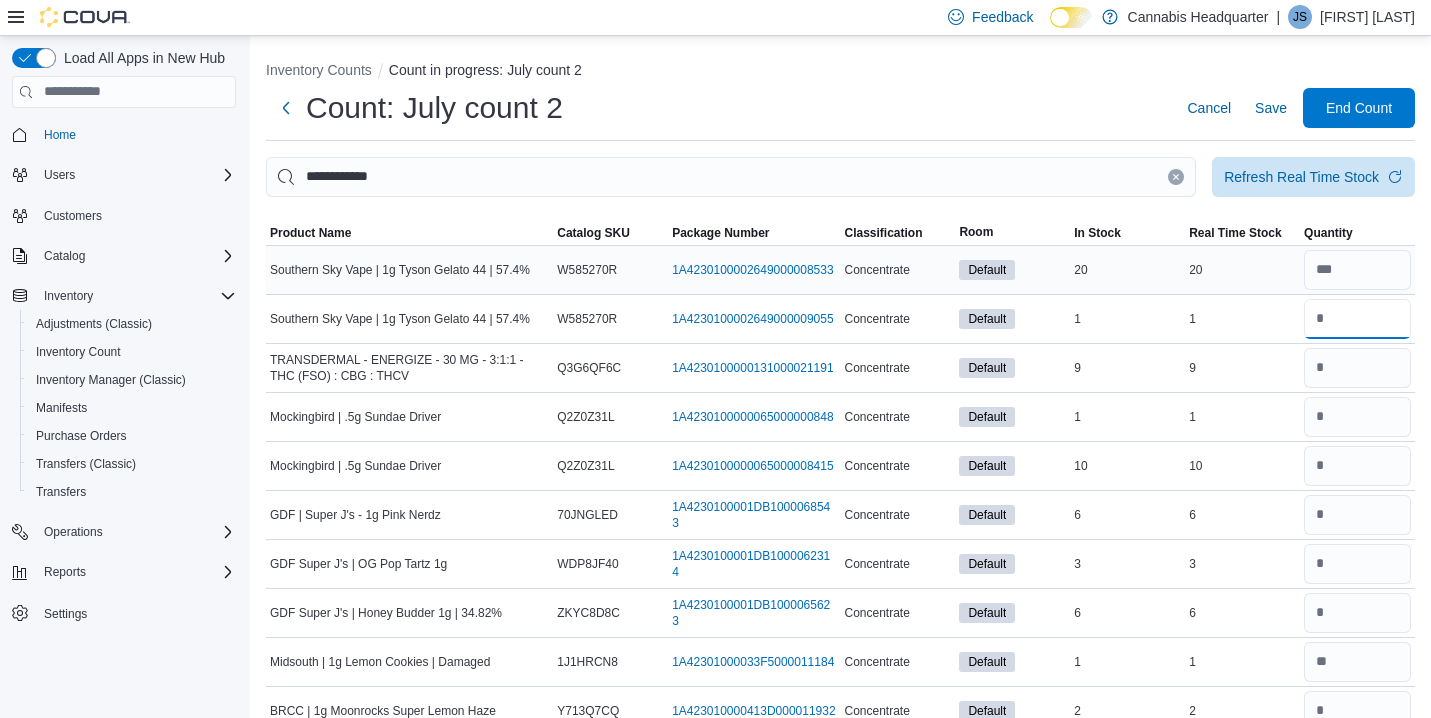 type on "*" 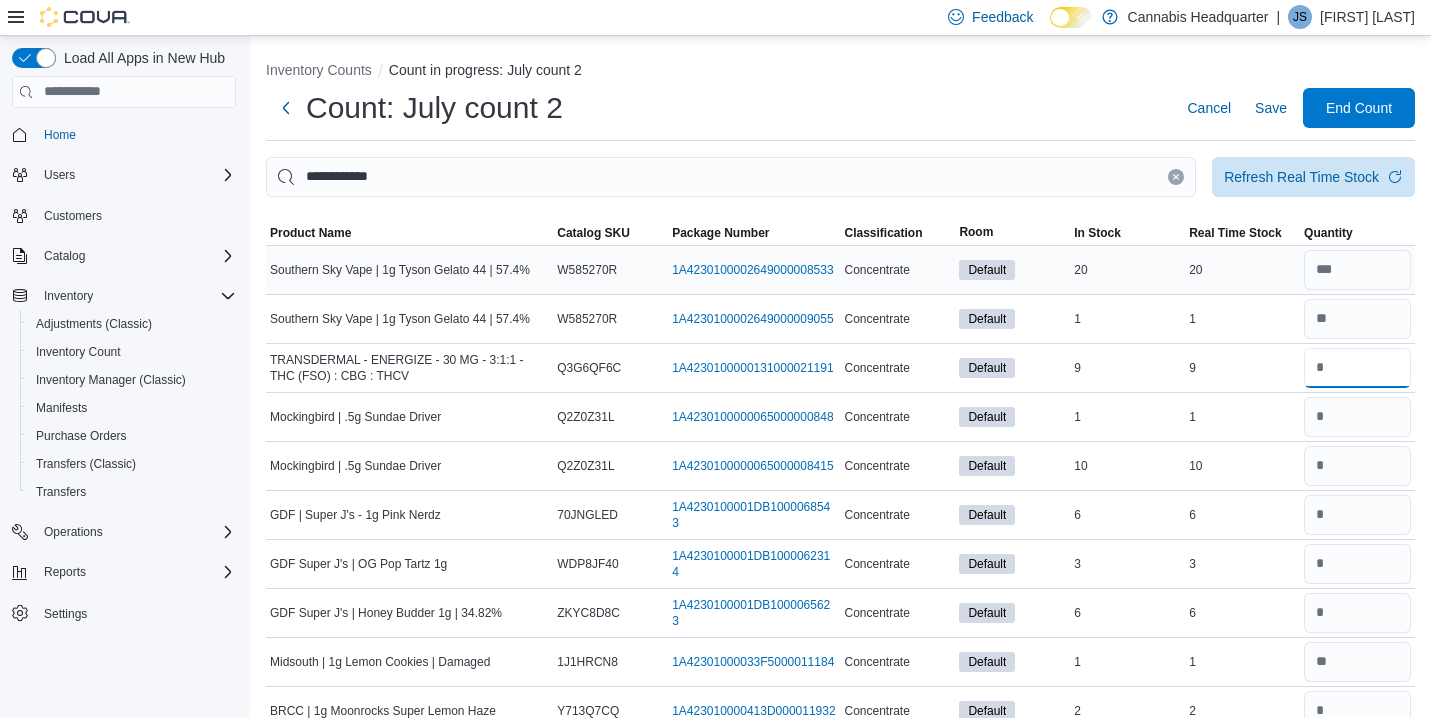 type 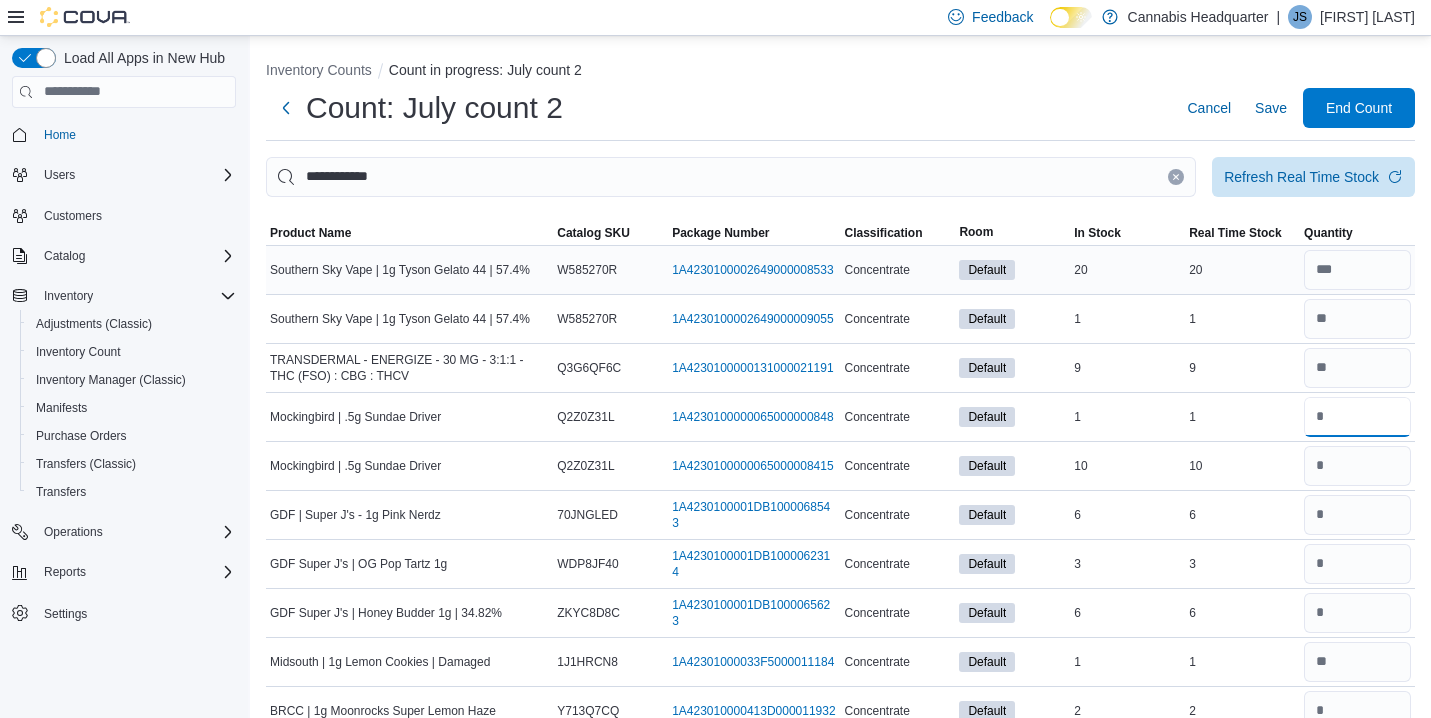 type 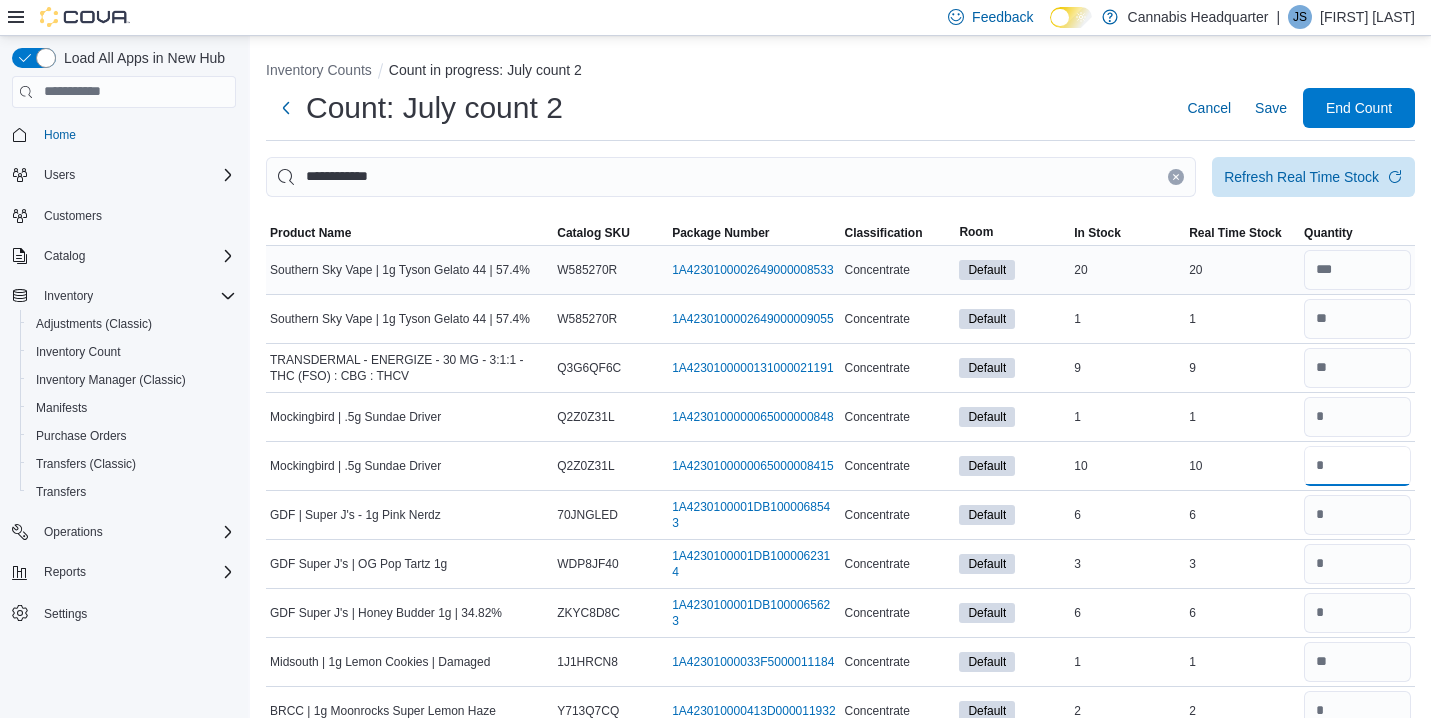 type 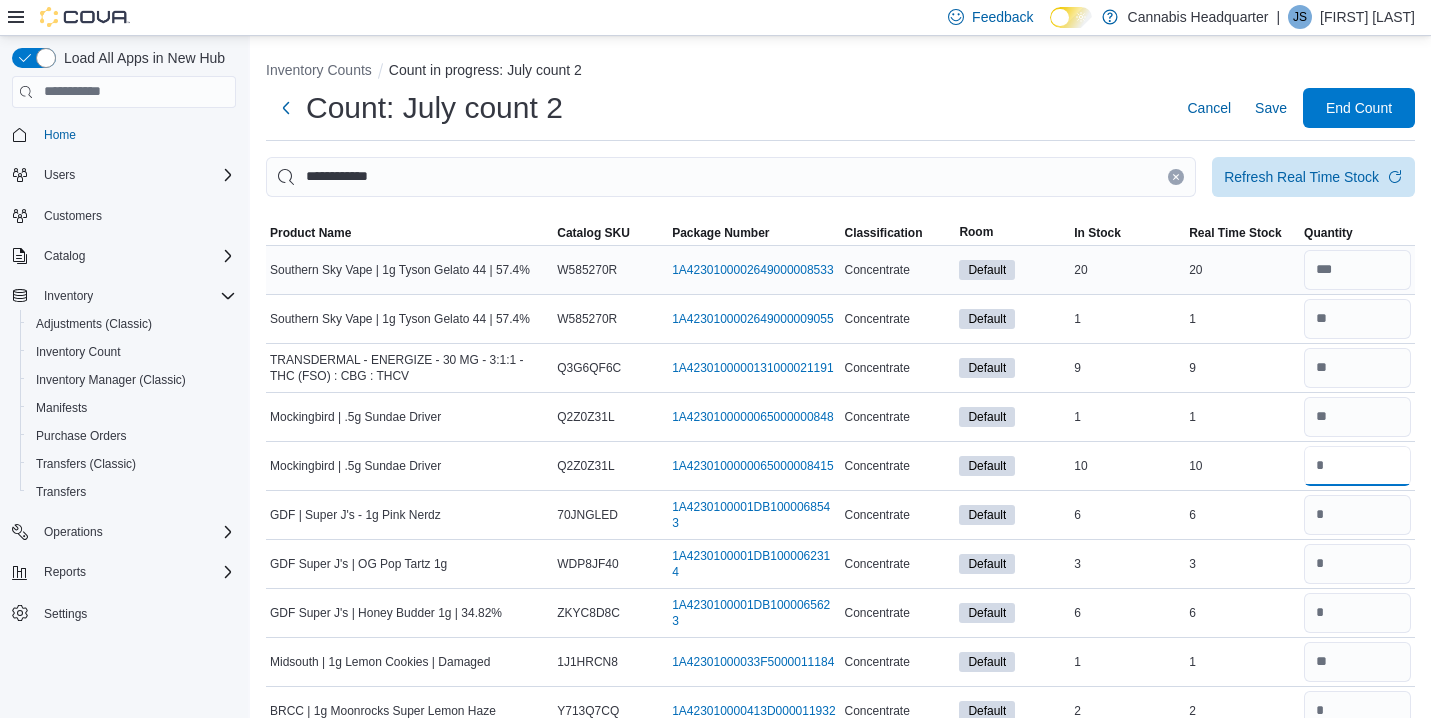 type on "**" 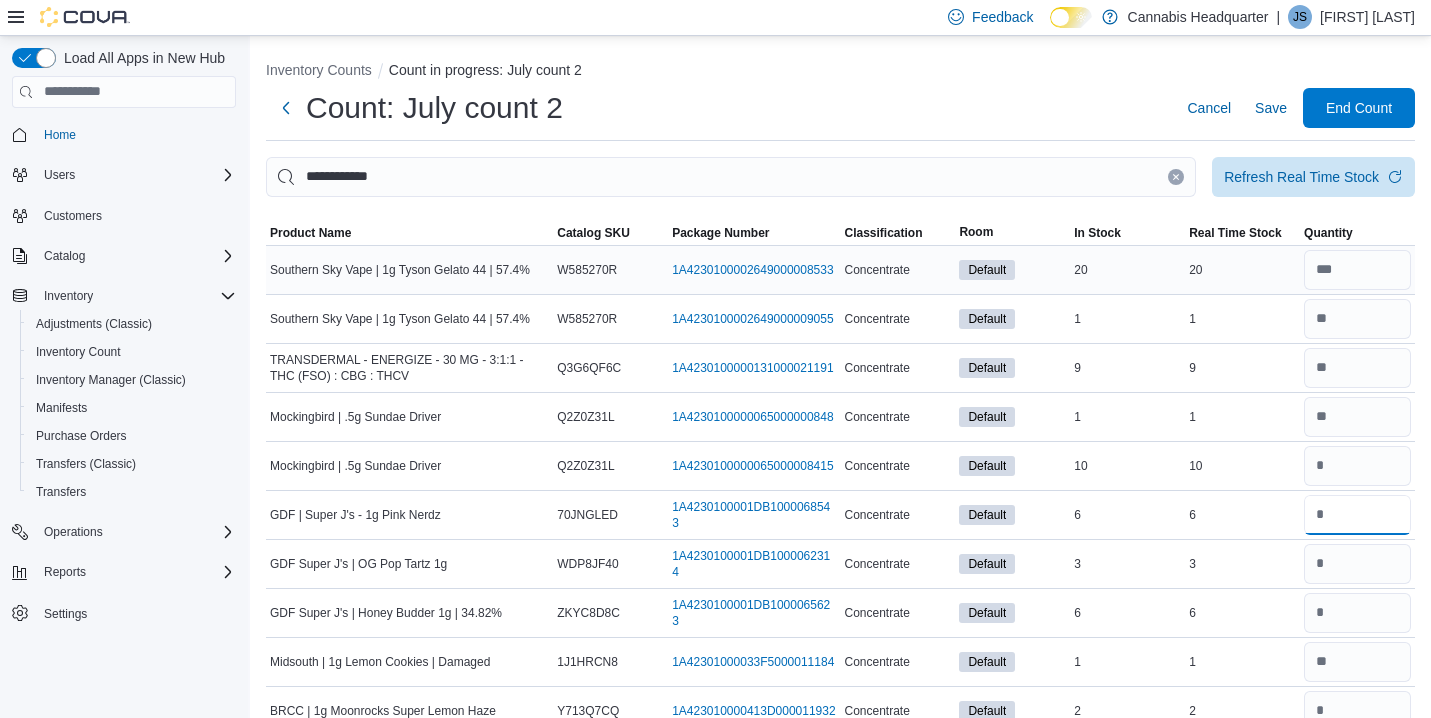 type 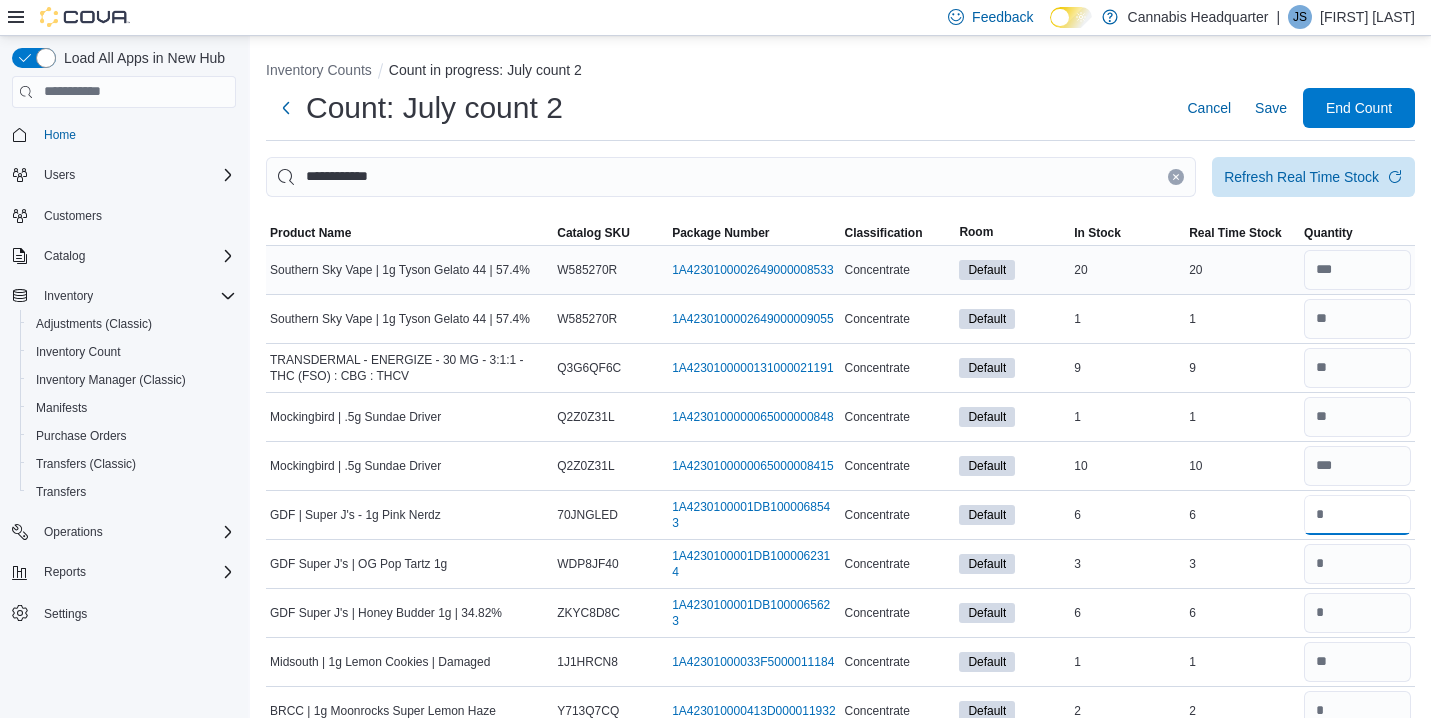 type on "*" 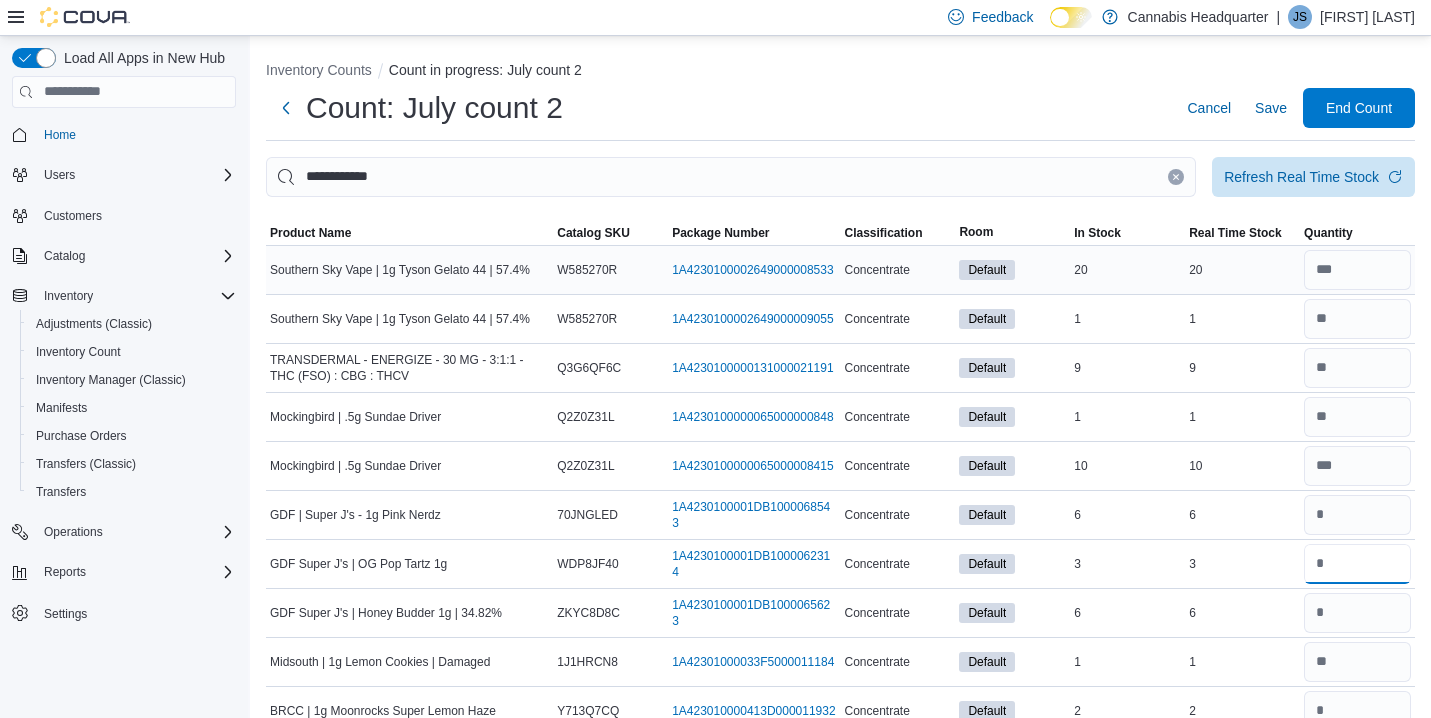 type 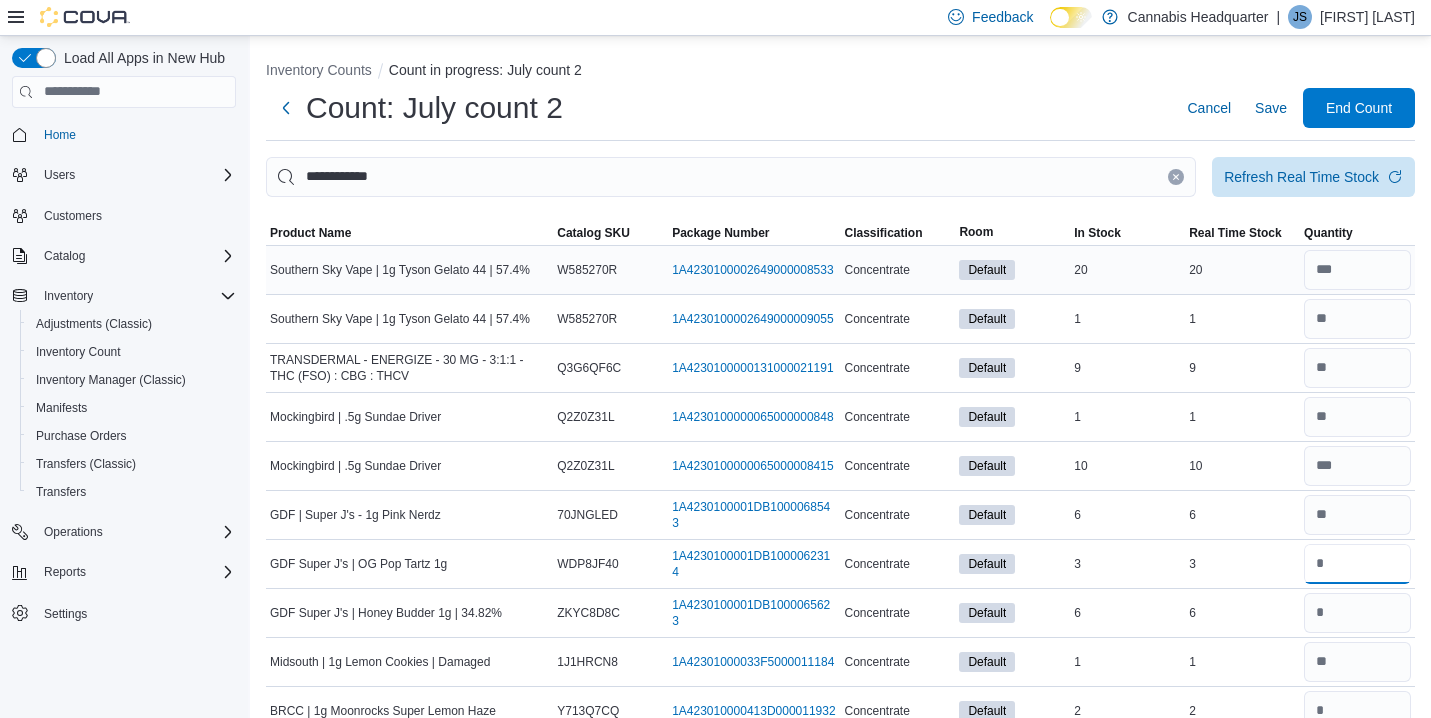 type on "*" 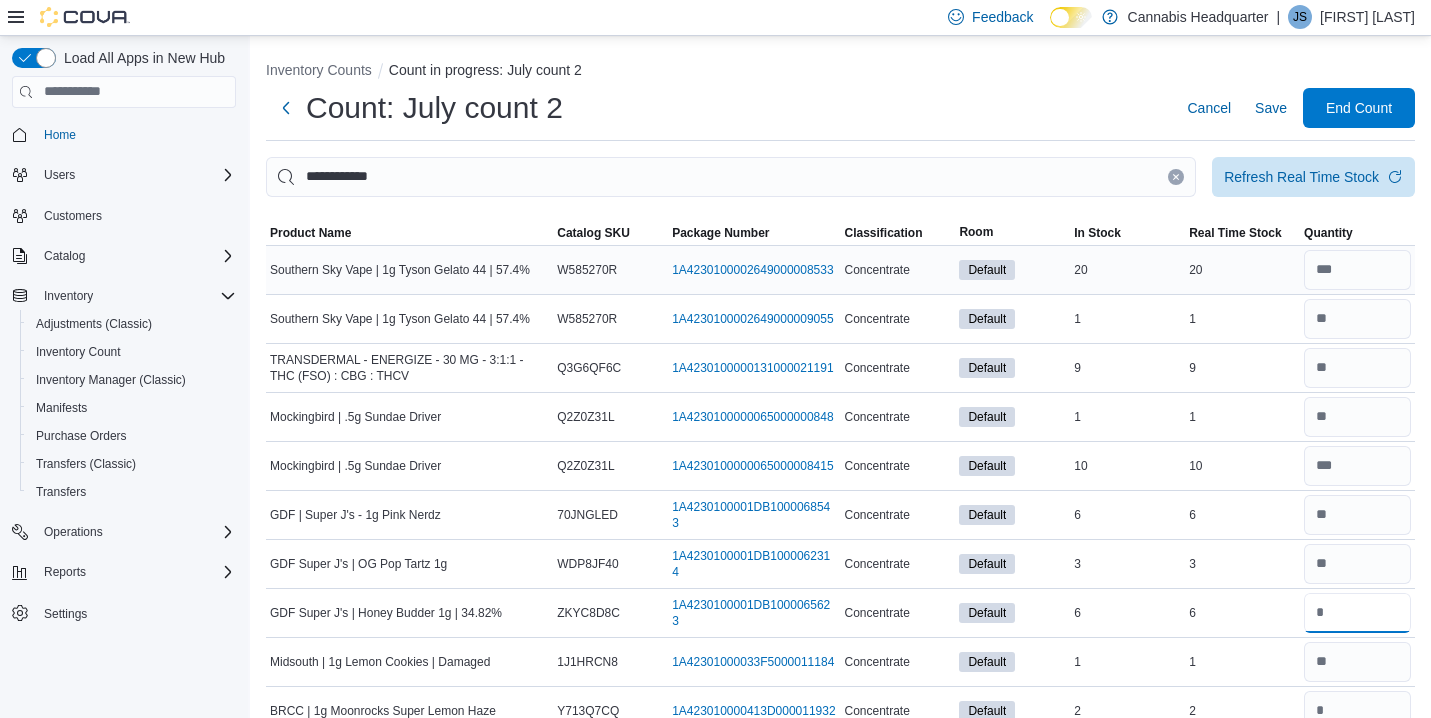 type 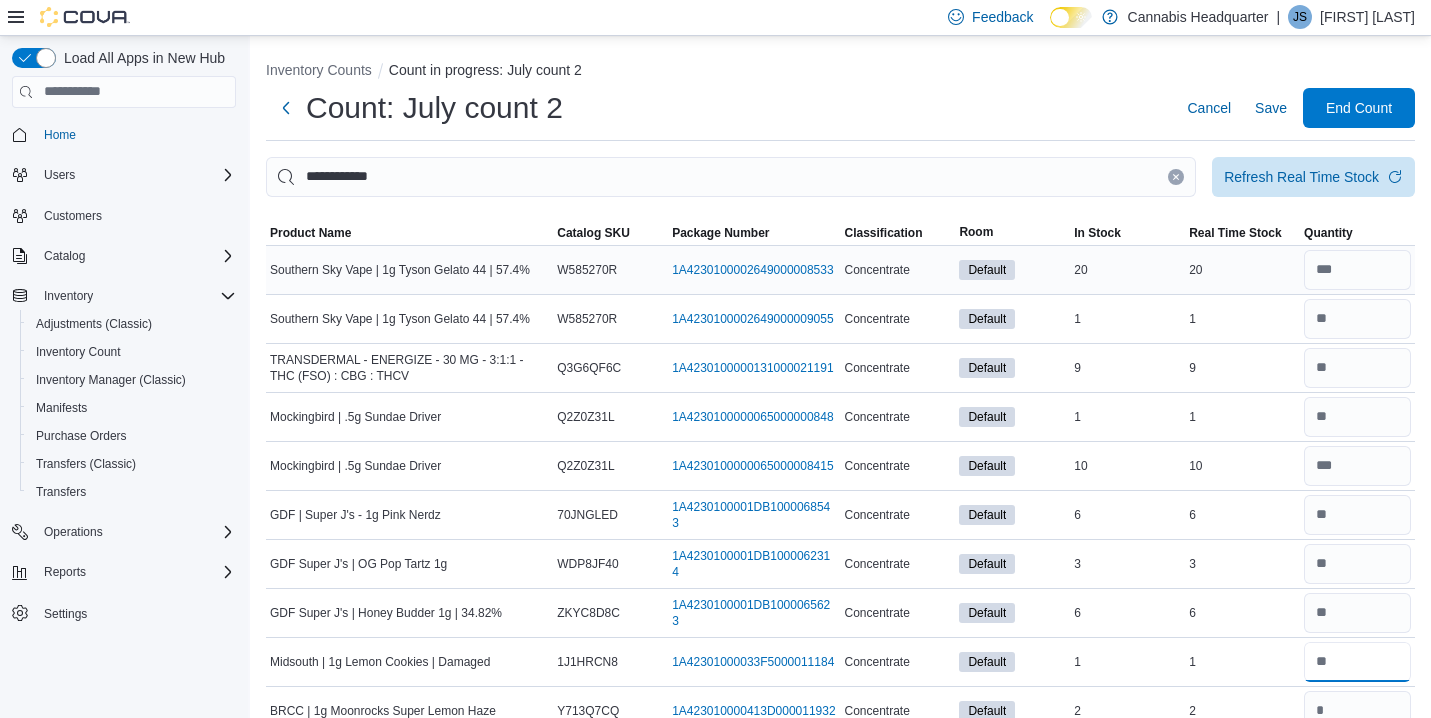 type 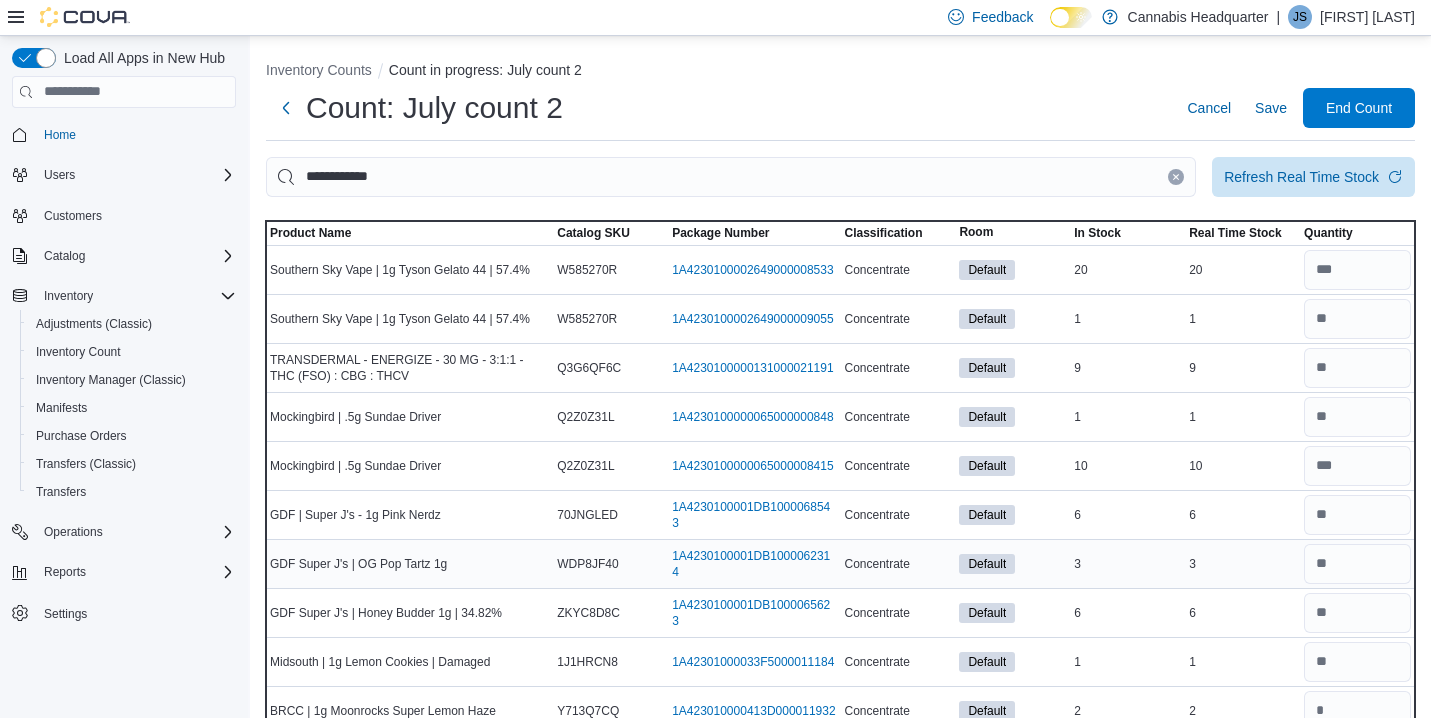 click on "3" at bounding box center (1242, 564) 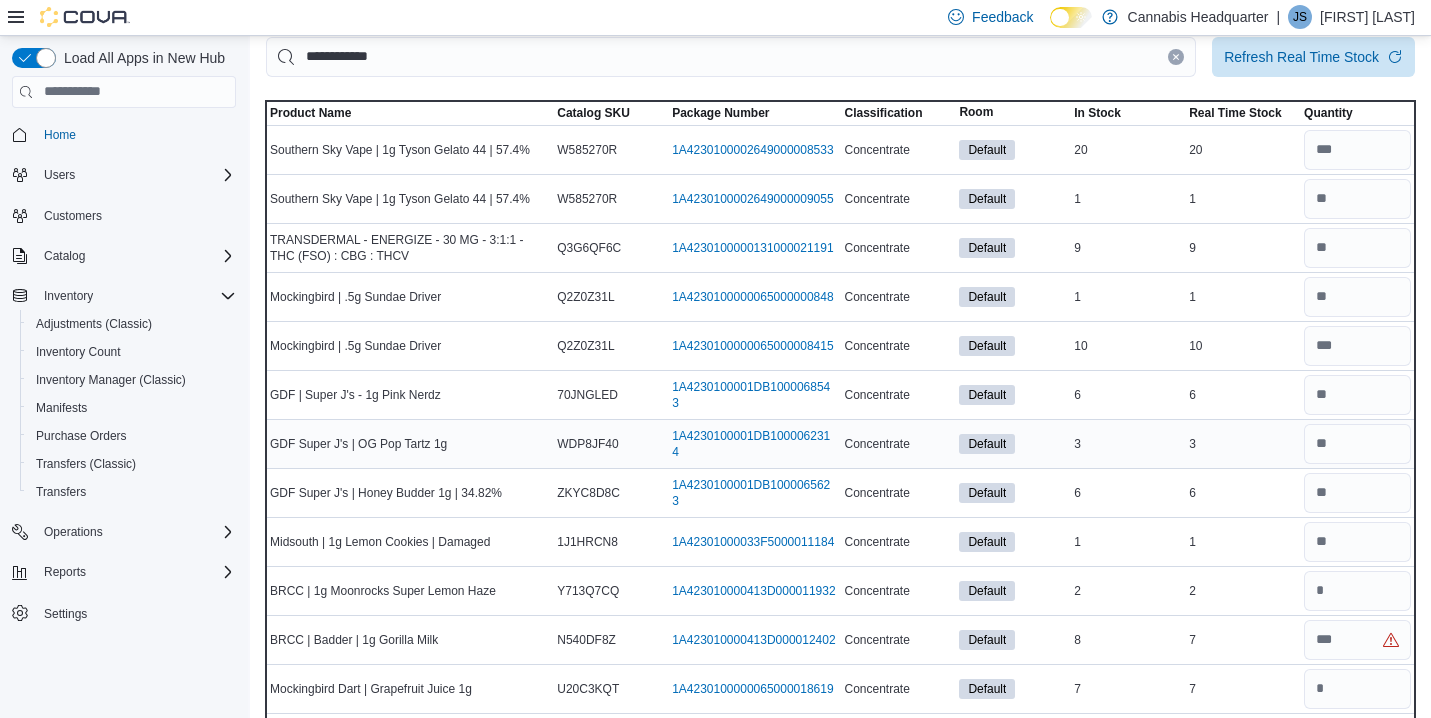 scroll, scrollTop: 160, scrollLeft: 0, axis: vertical 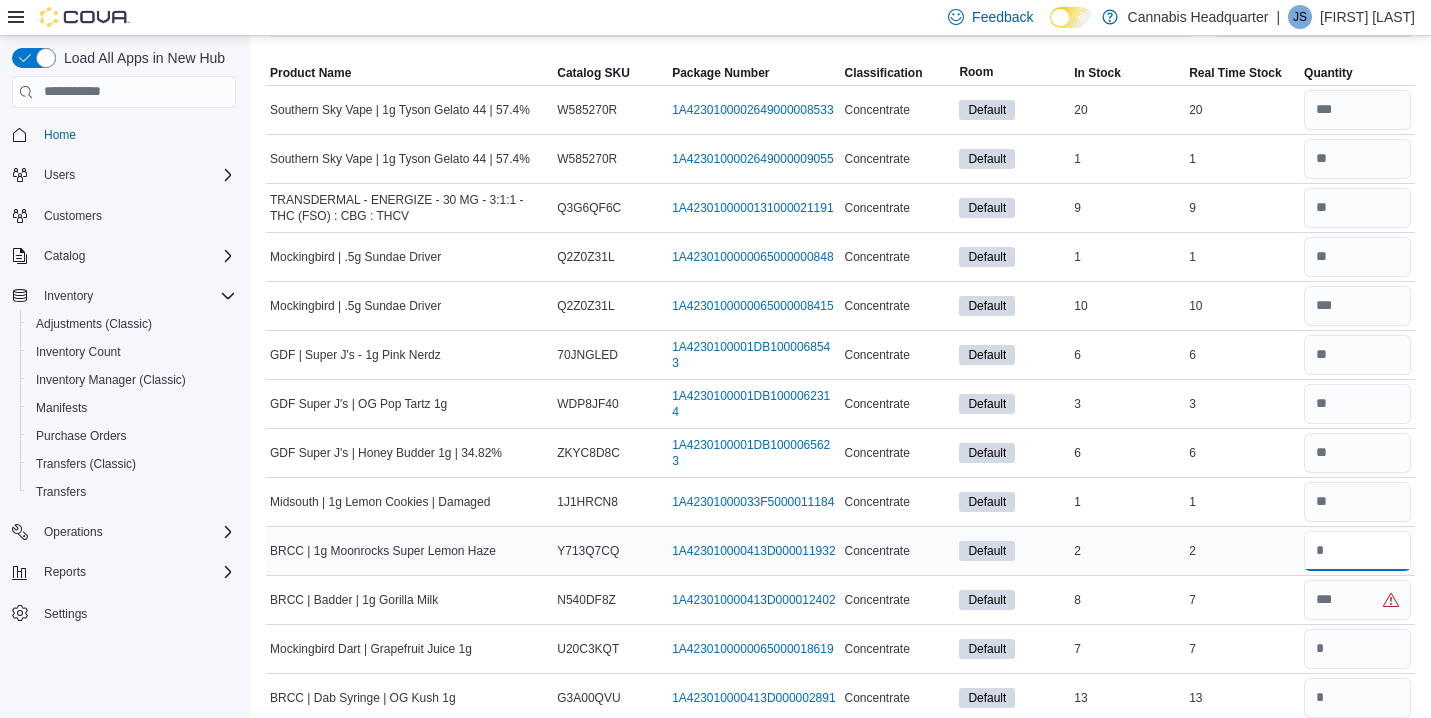 click at bounding box center [1357, 551] 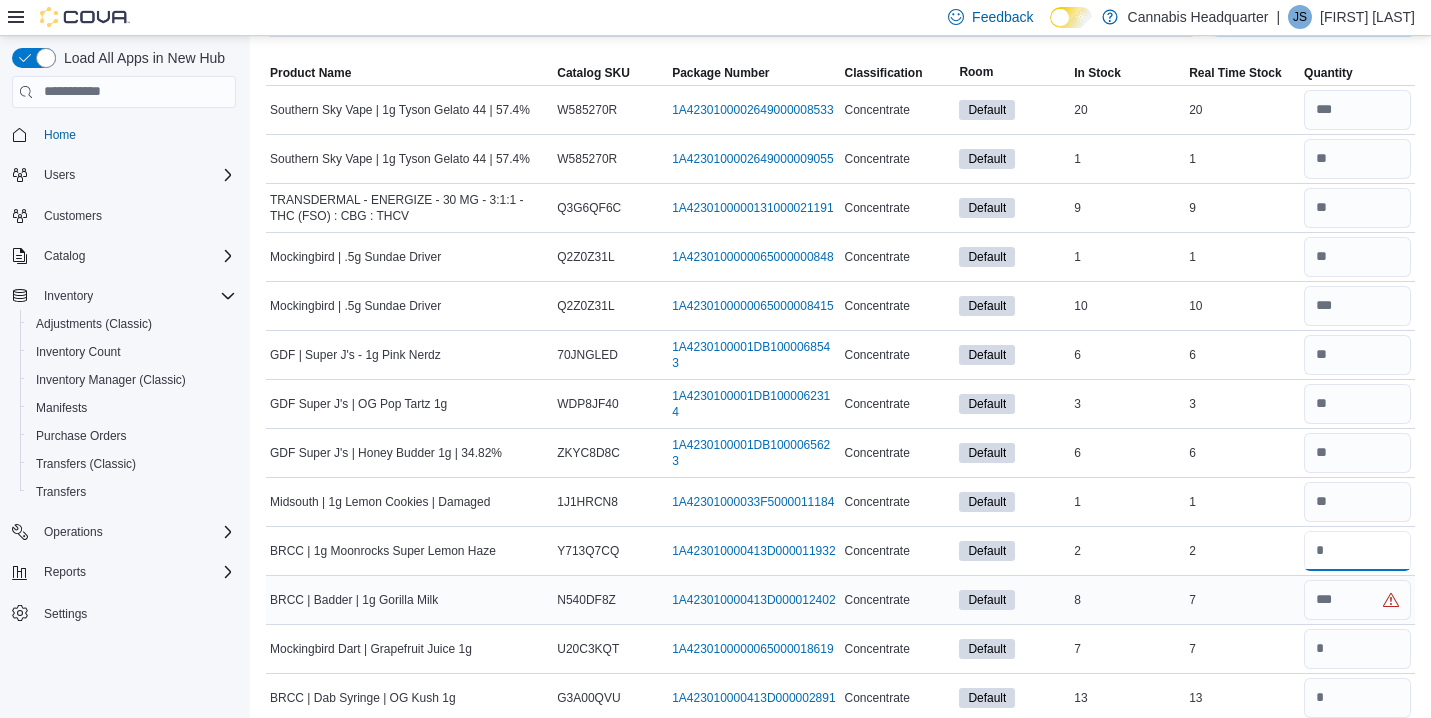 type on "*" 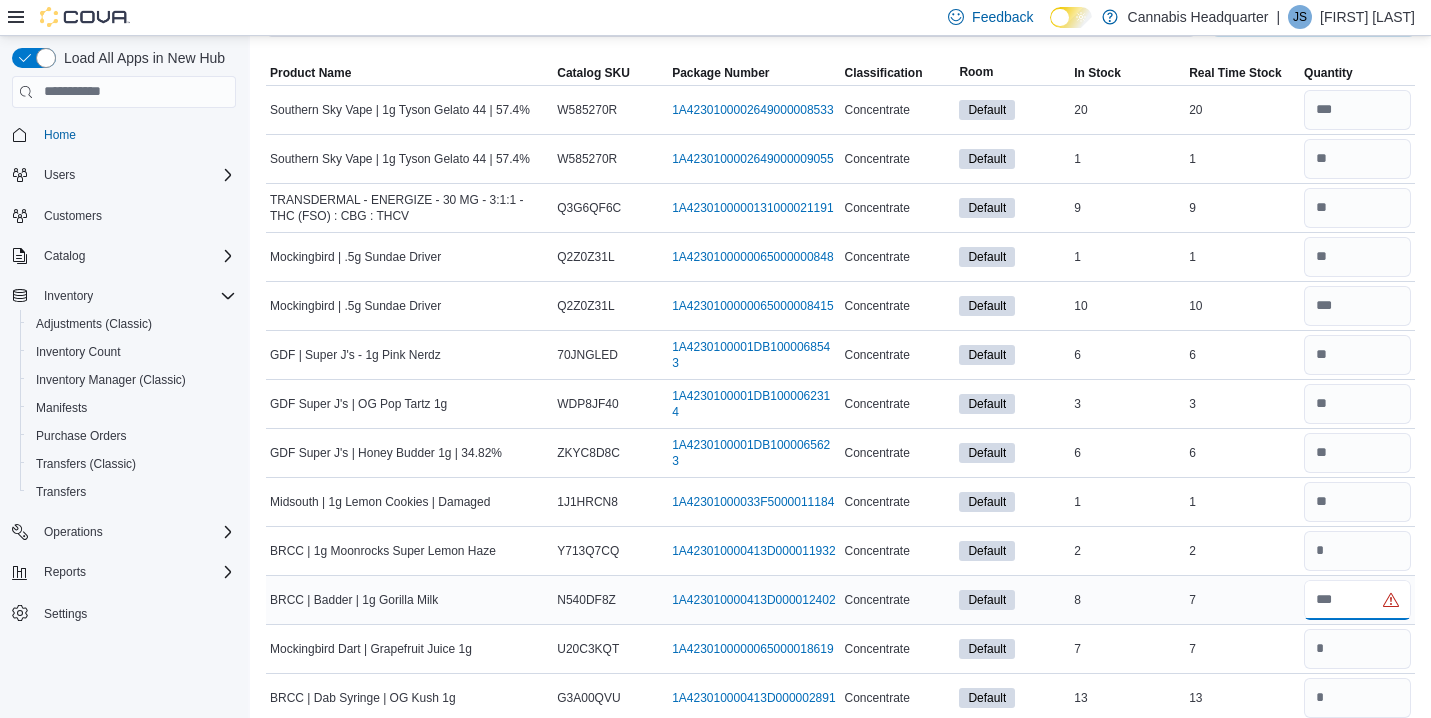 type 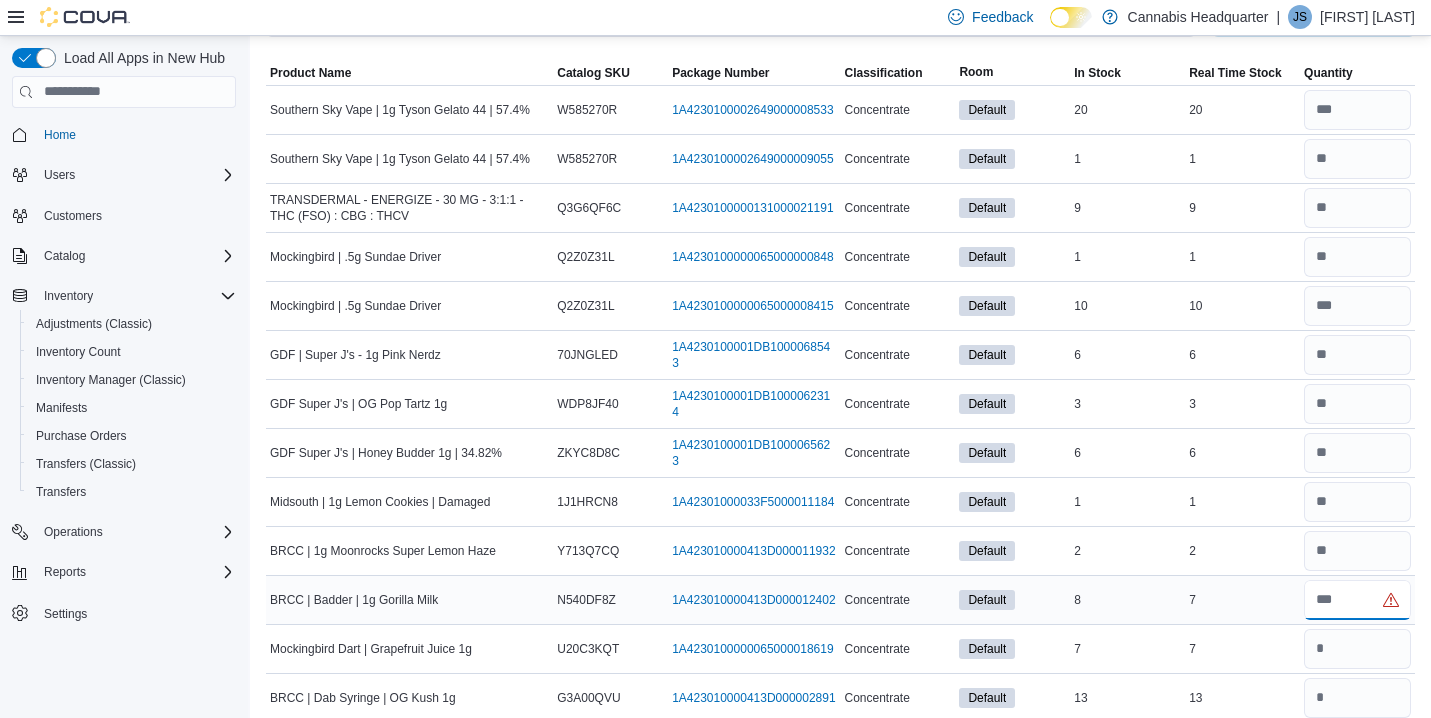 click at bounding box center (1357, 600) 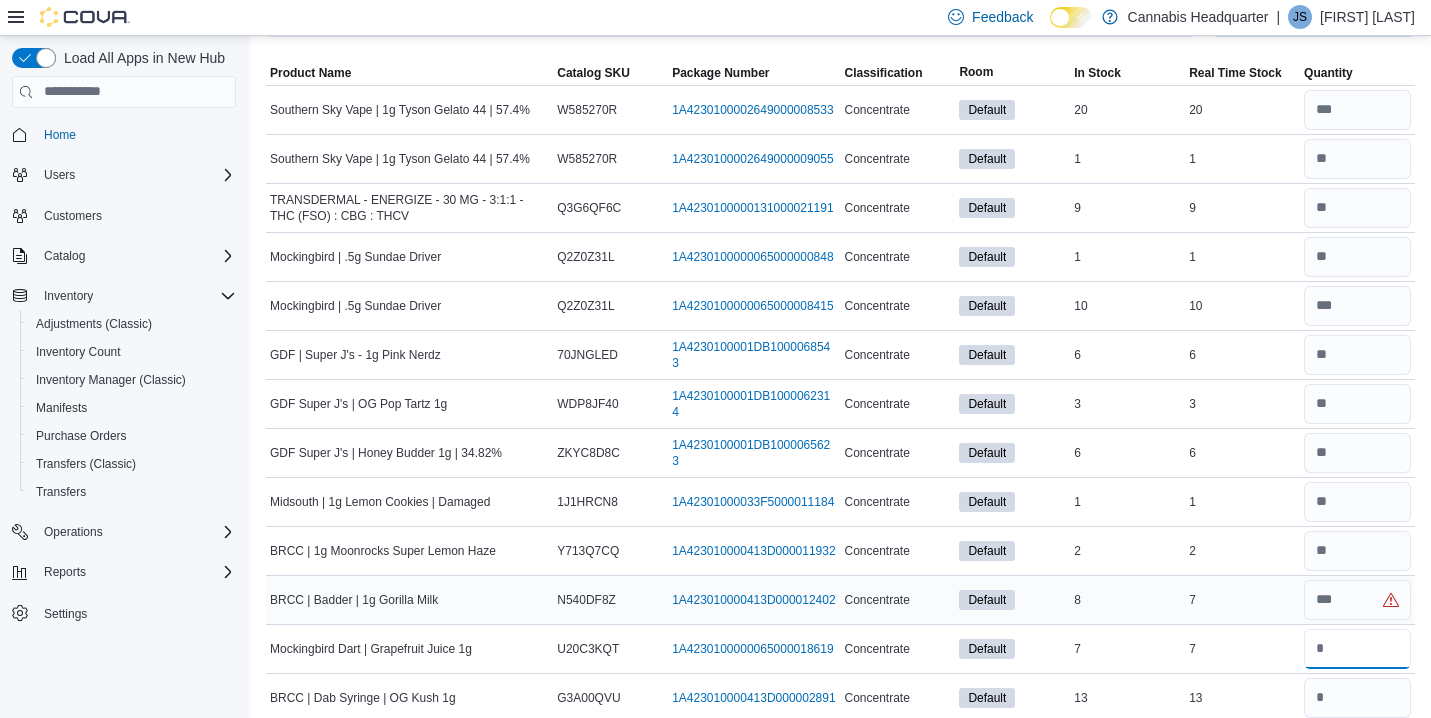 type 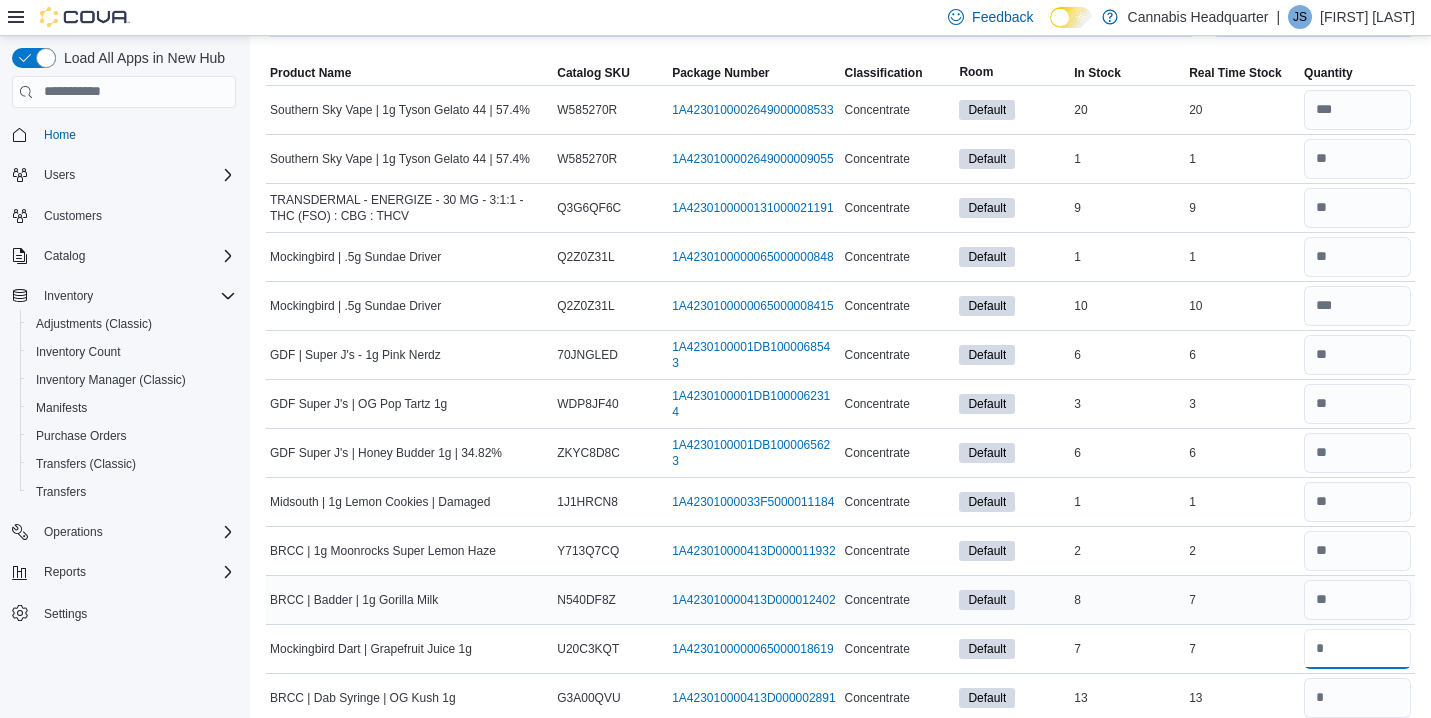 type on "***" 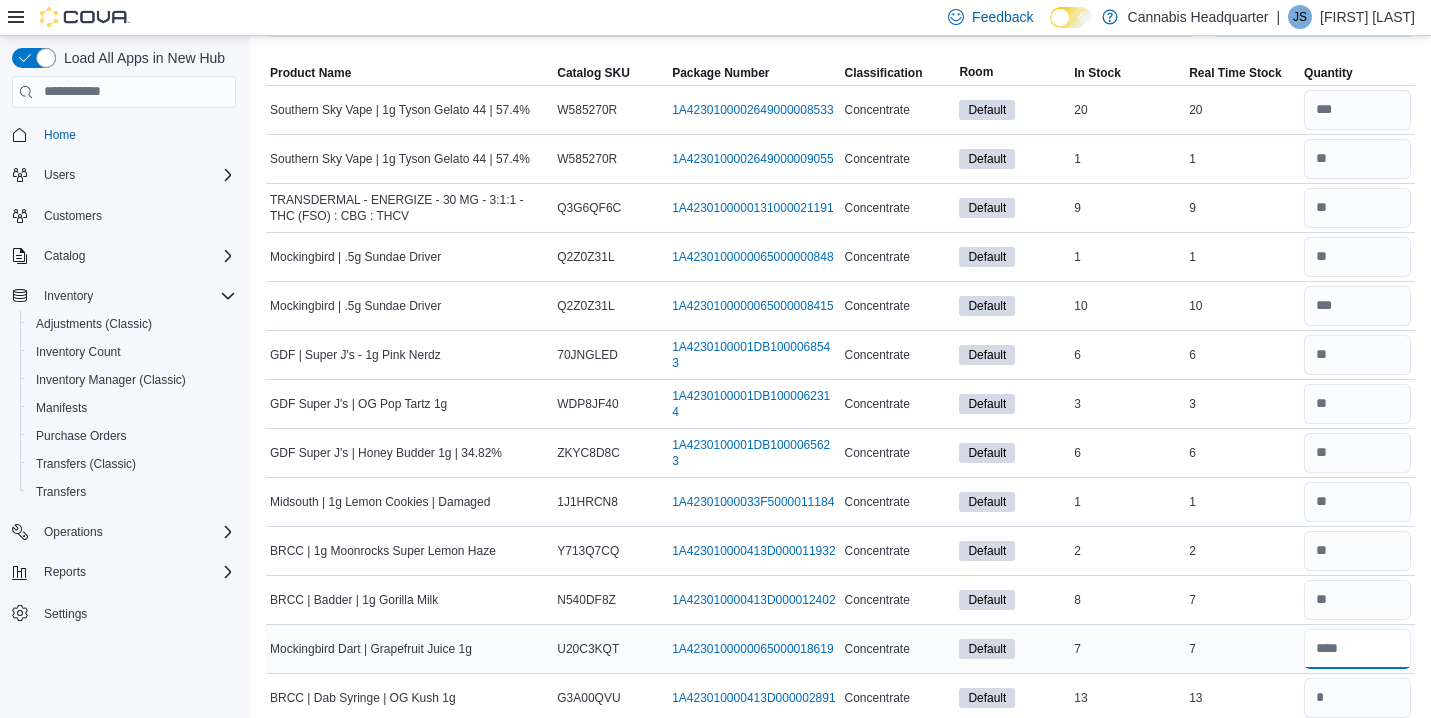 click at bounding box center (1357, 649) 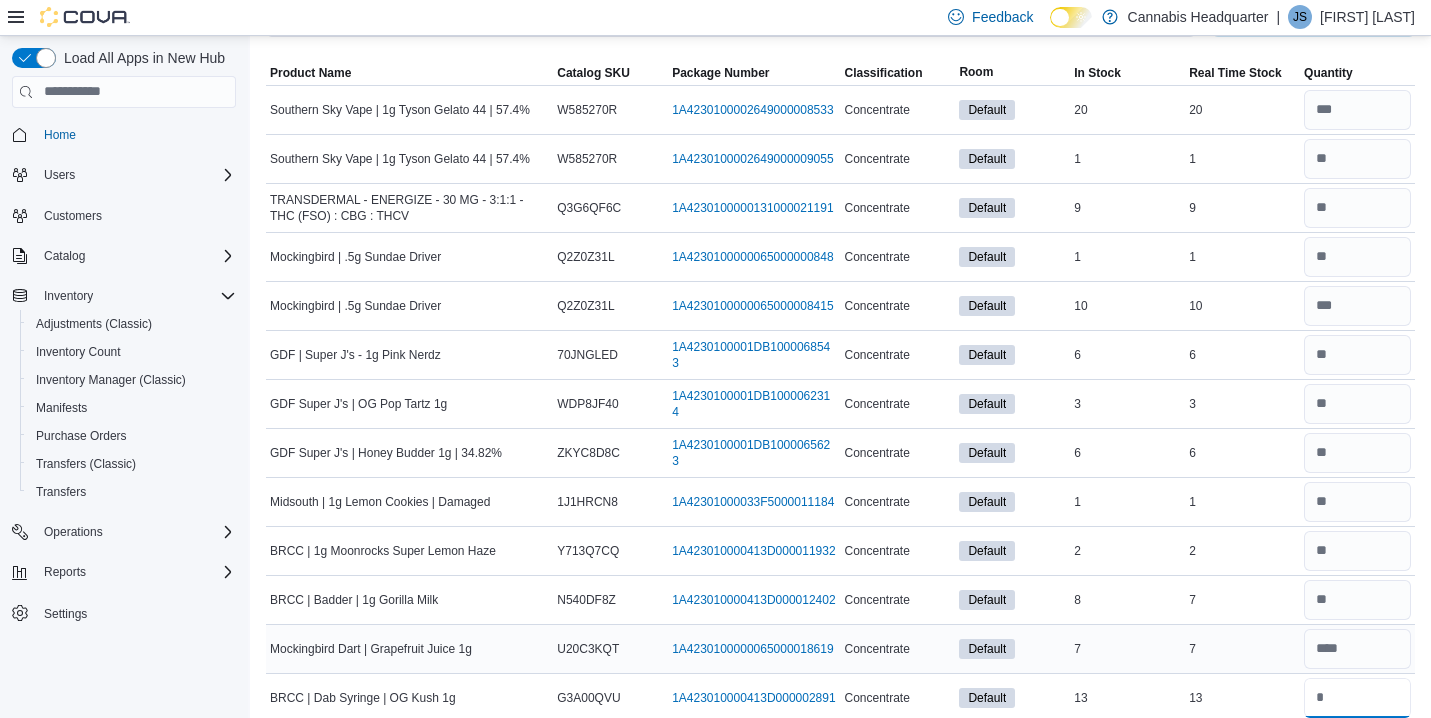 type 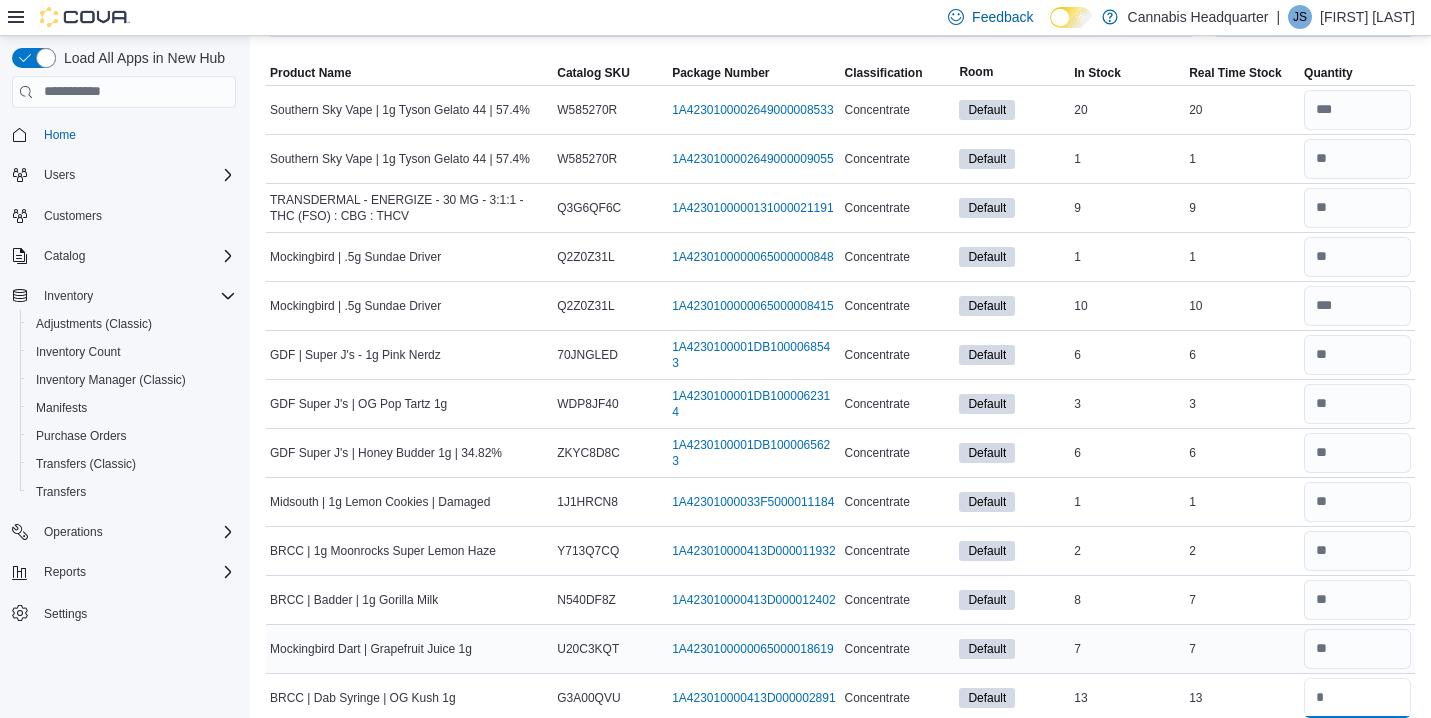 type on "**" 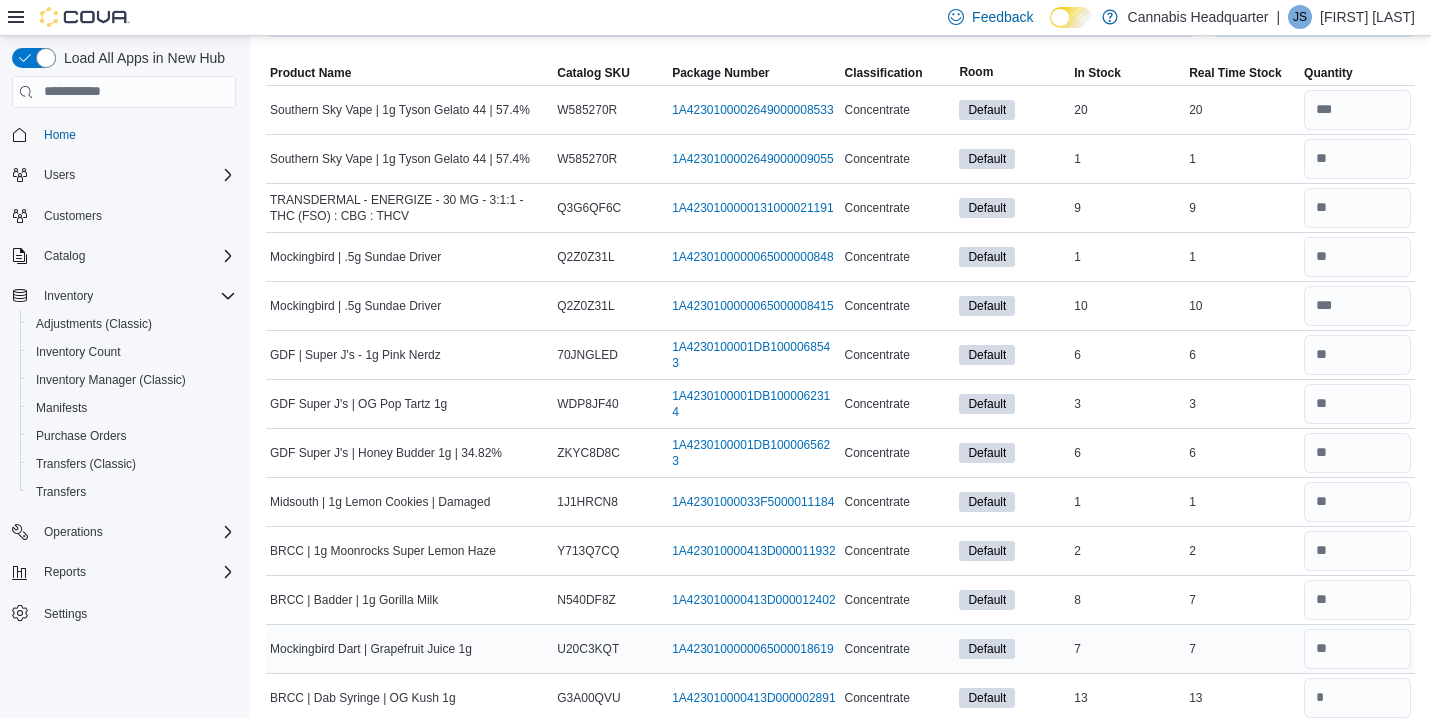 type 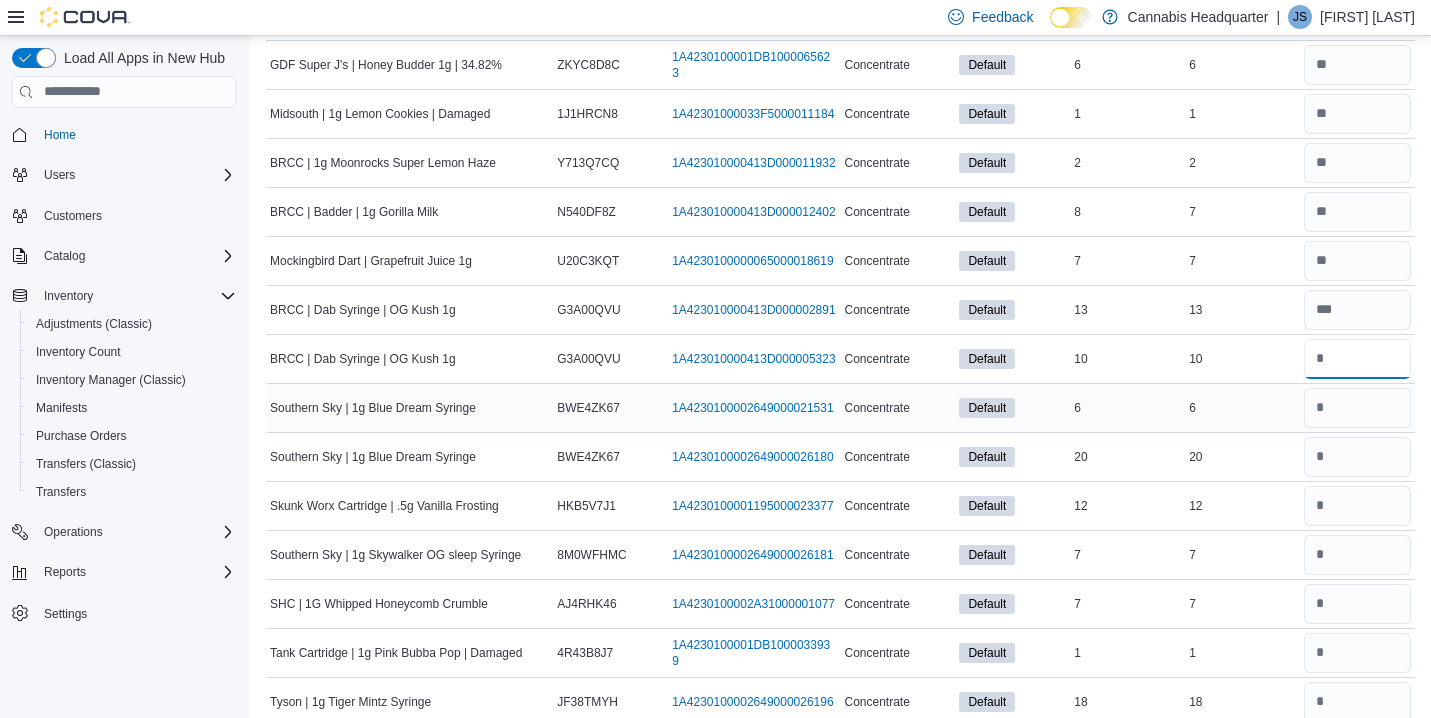 type on "**" 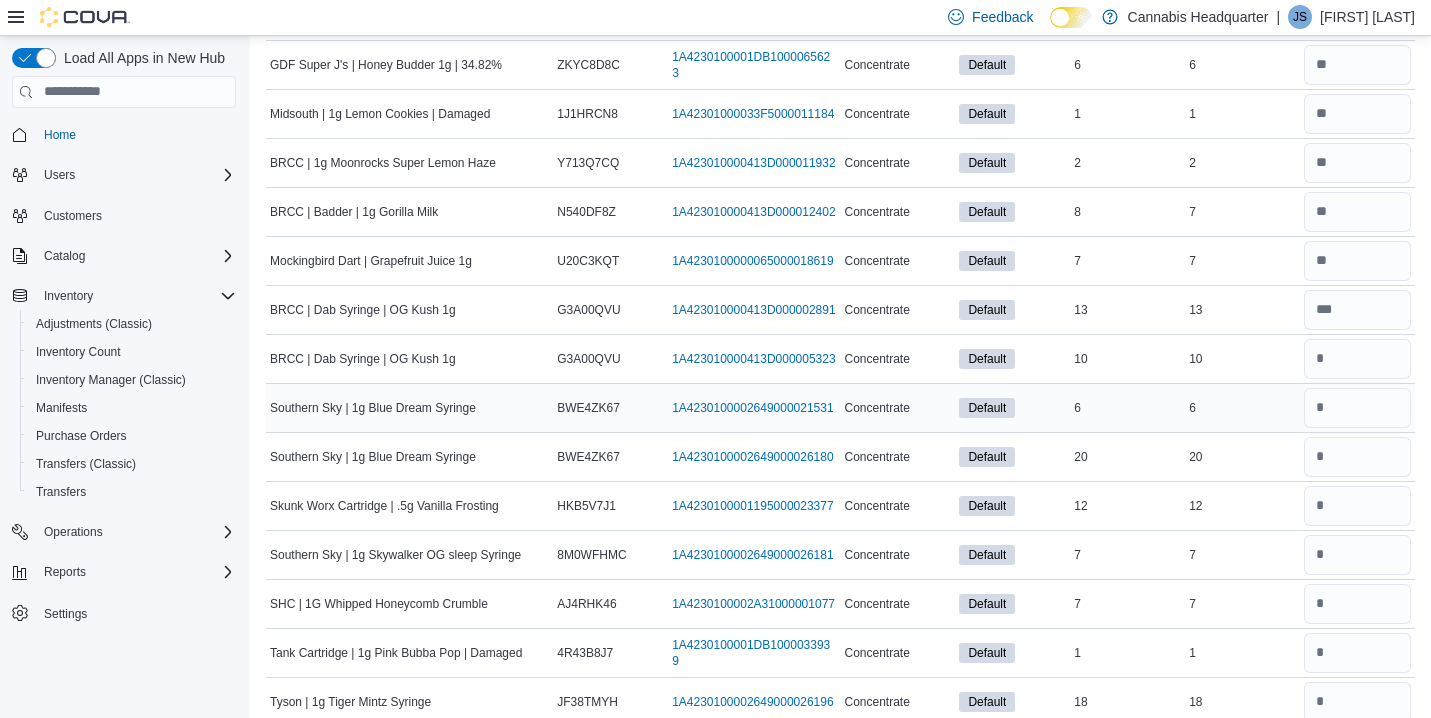 type 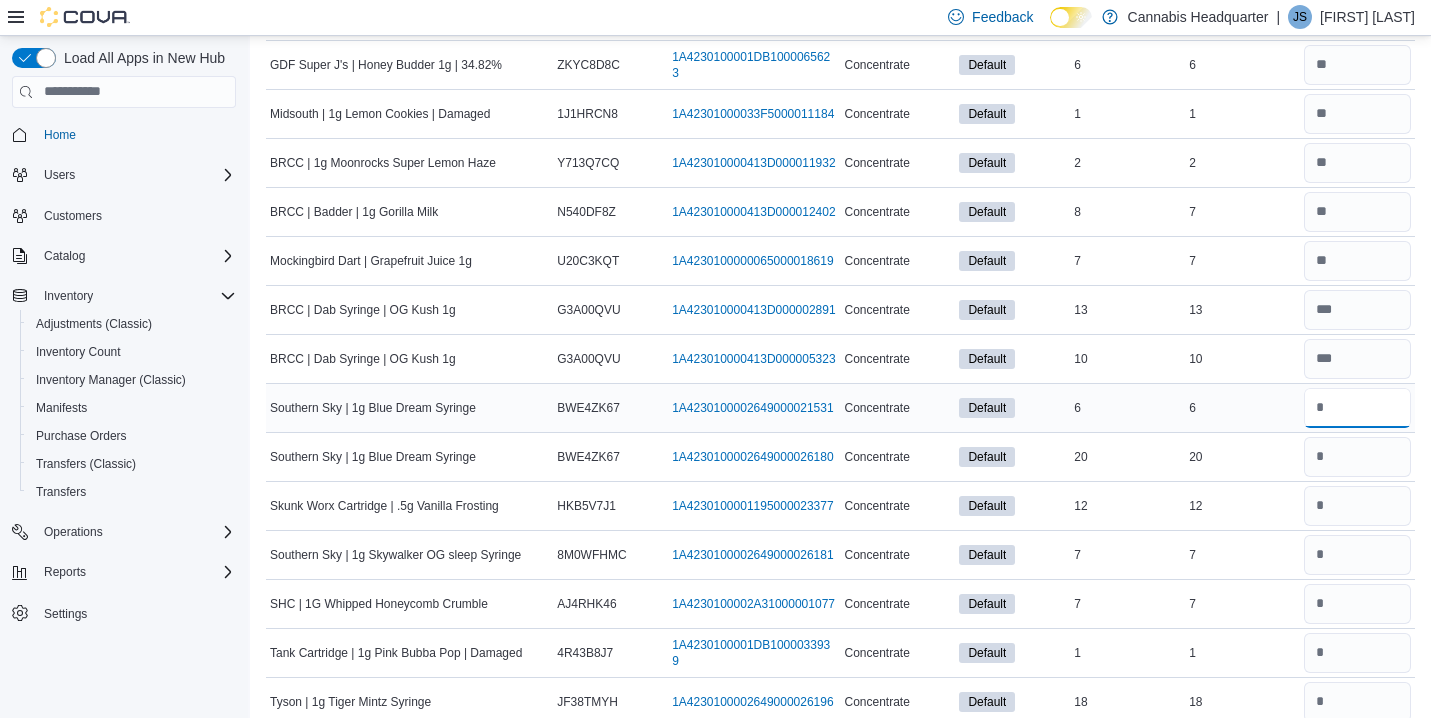 click at bounding box center [1357, 408] 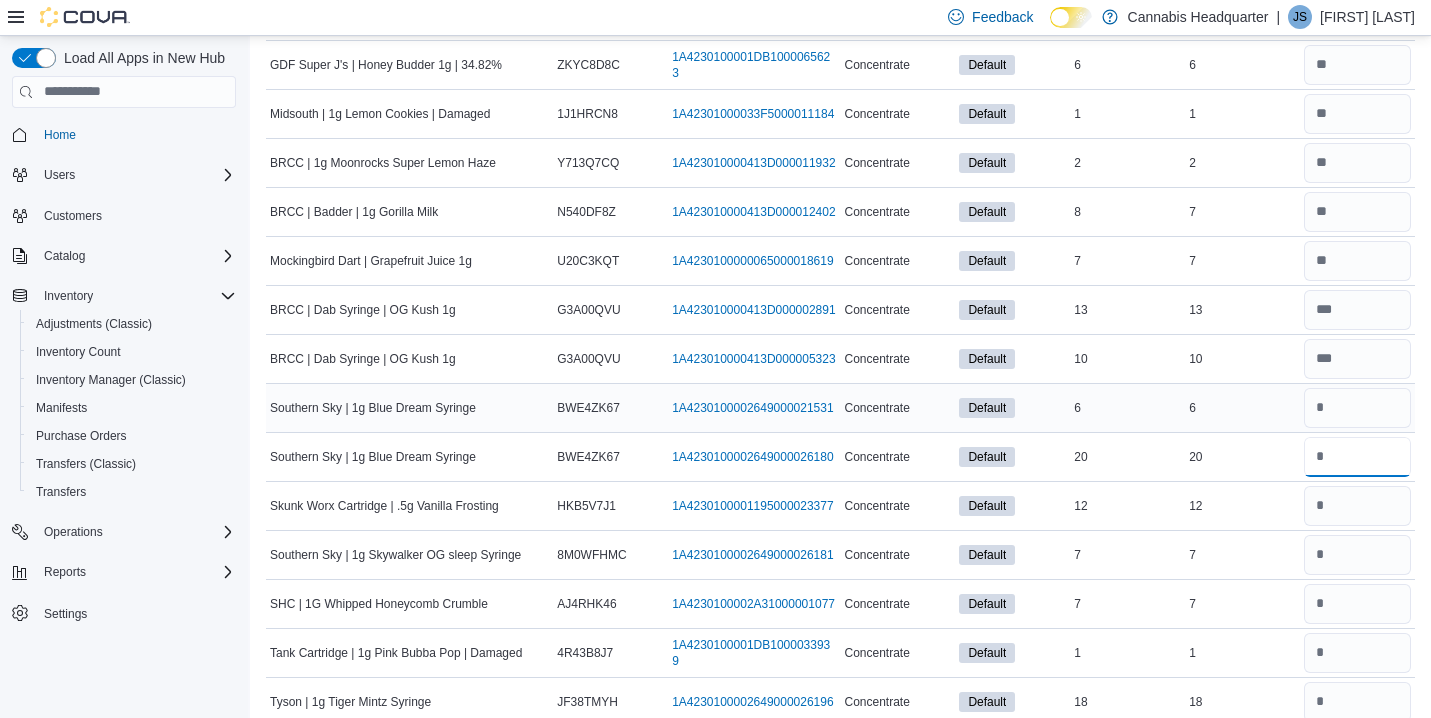 type 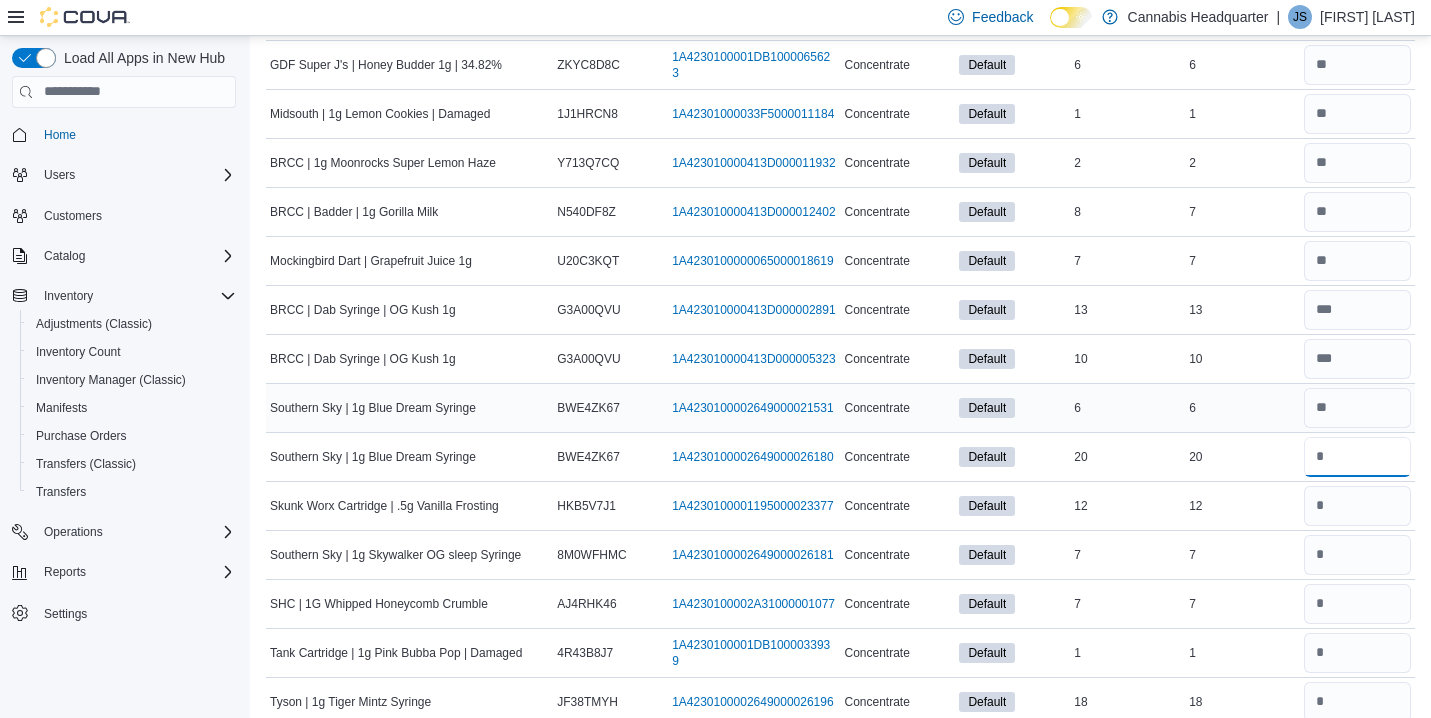 type on "**" 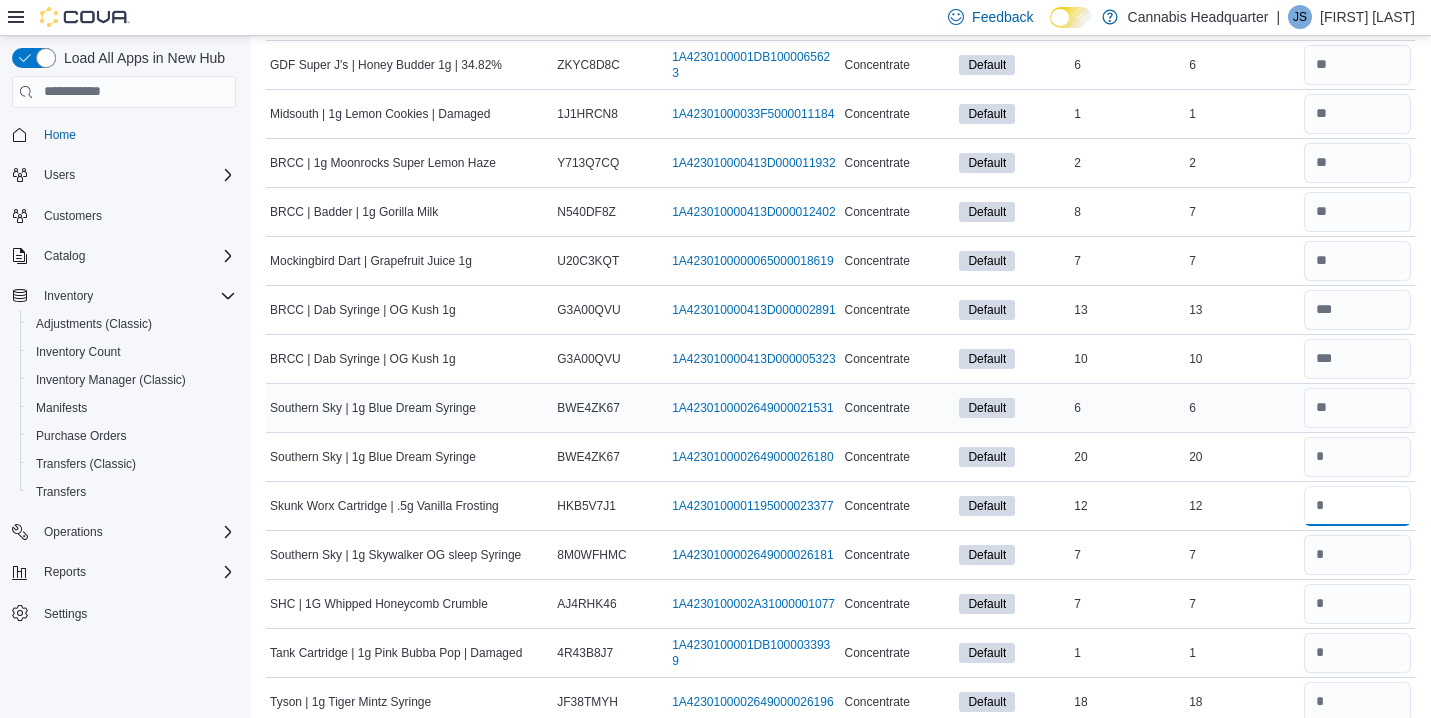 type 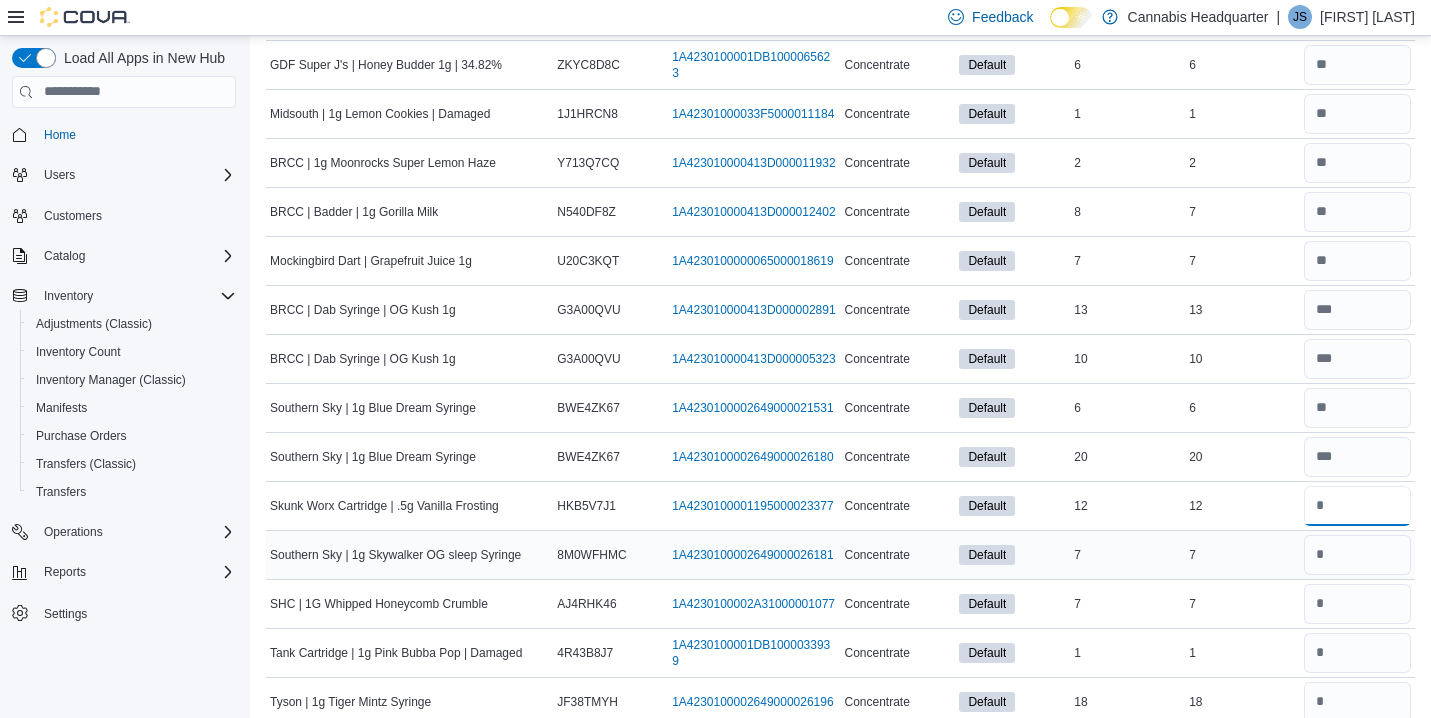 type on "**" 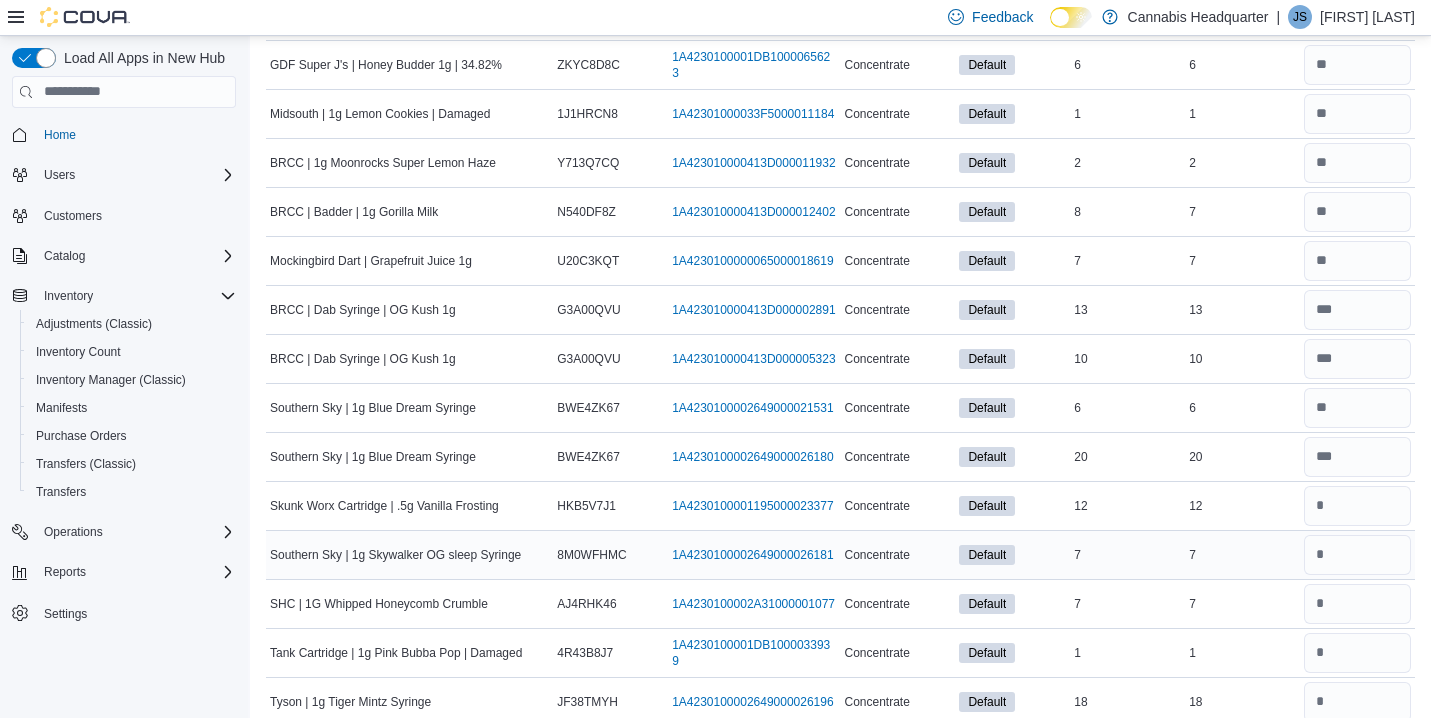 type 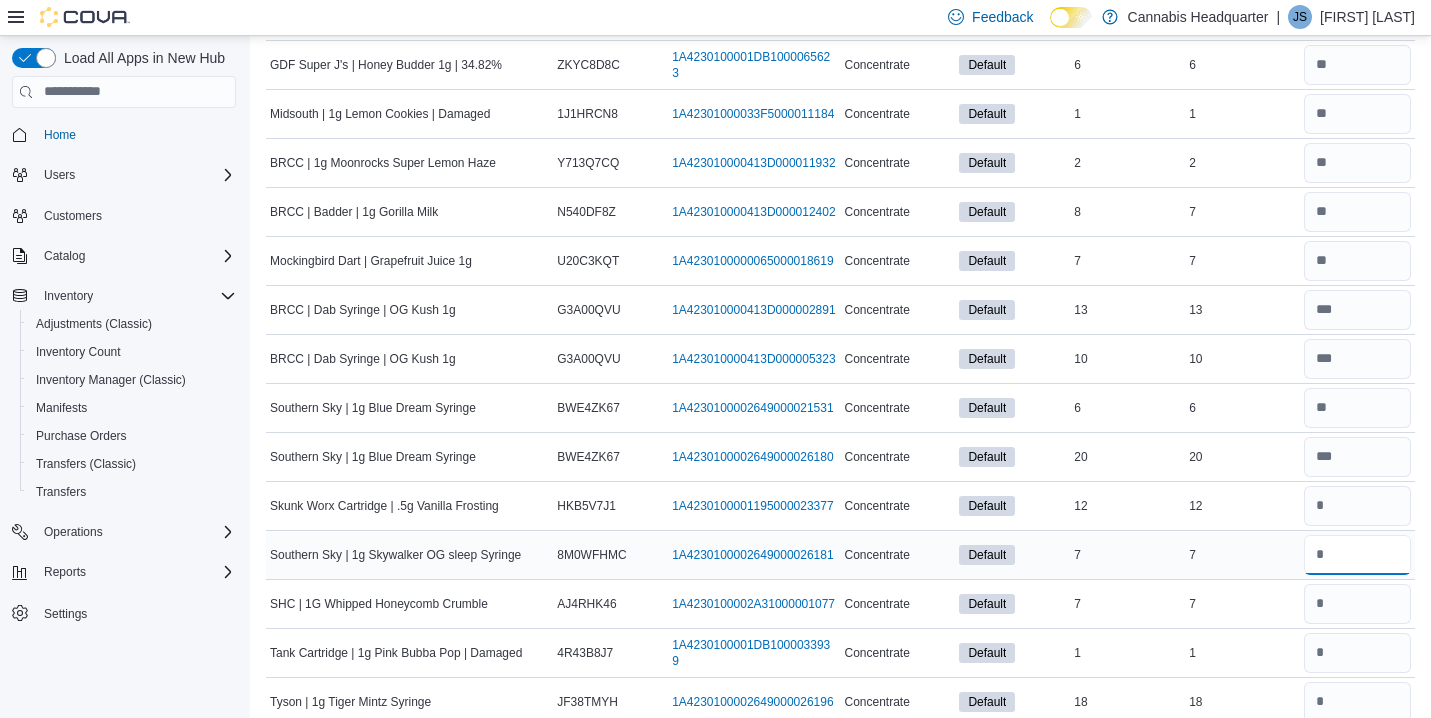 click at bounding box center [1357, 555] 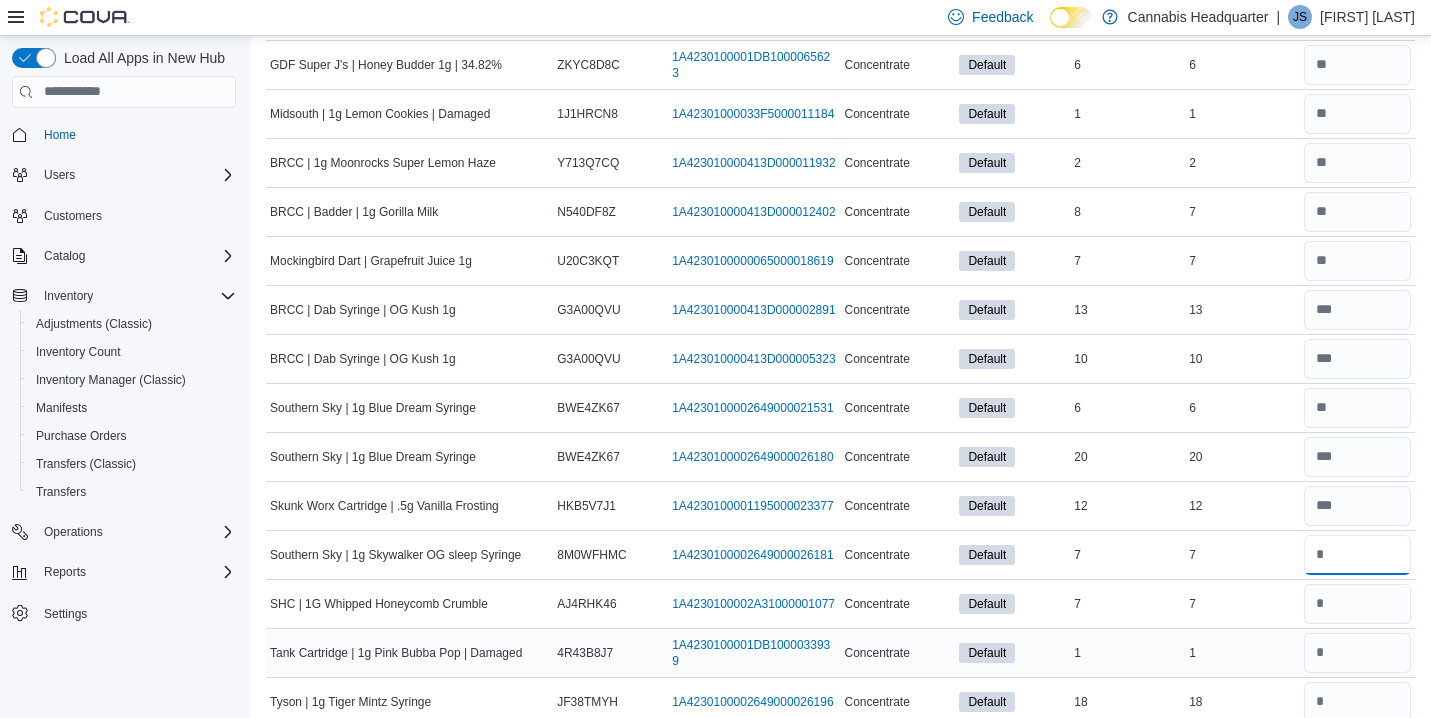 type on "*" 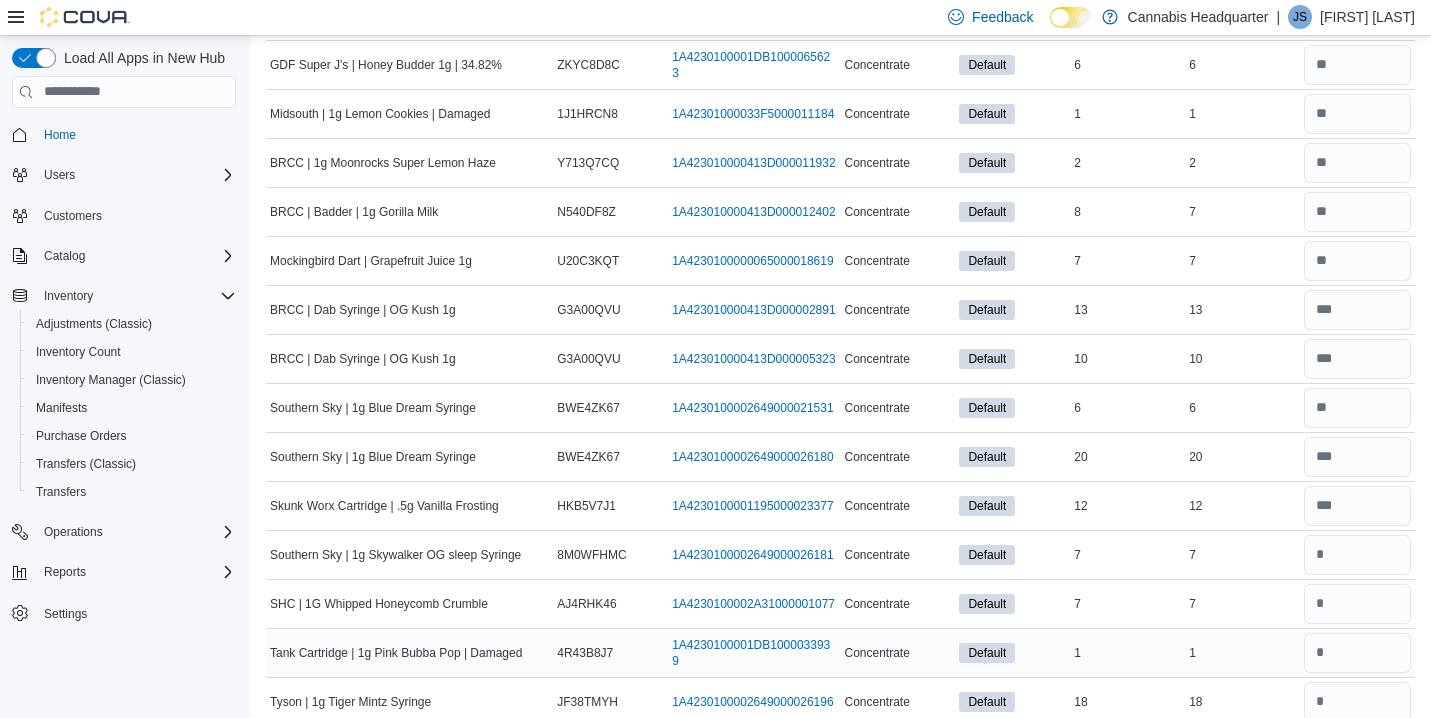 type 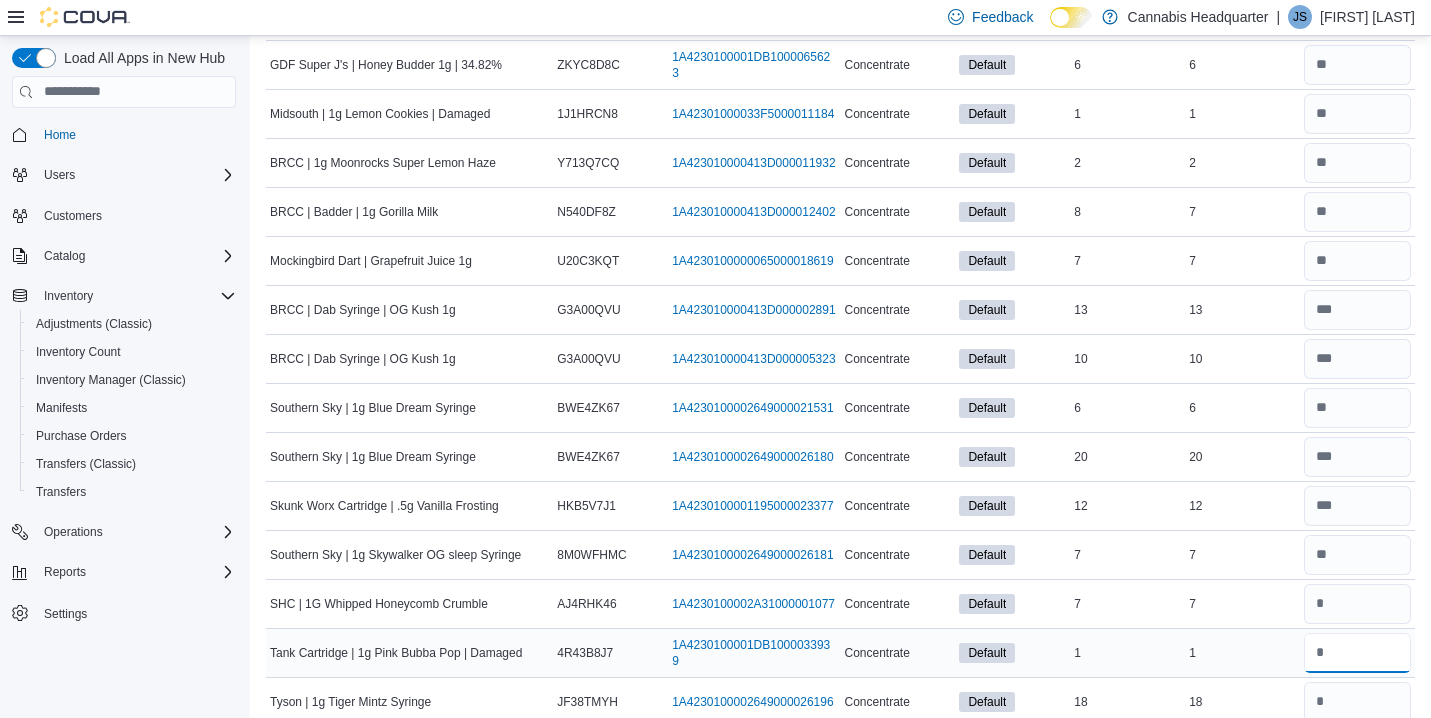click at bounding box center (1357, 653) 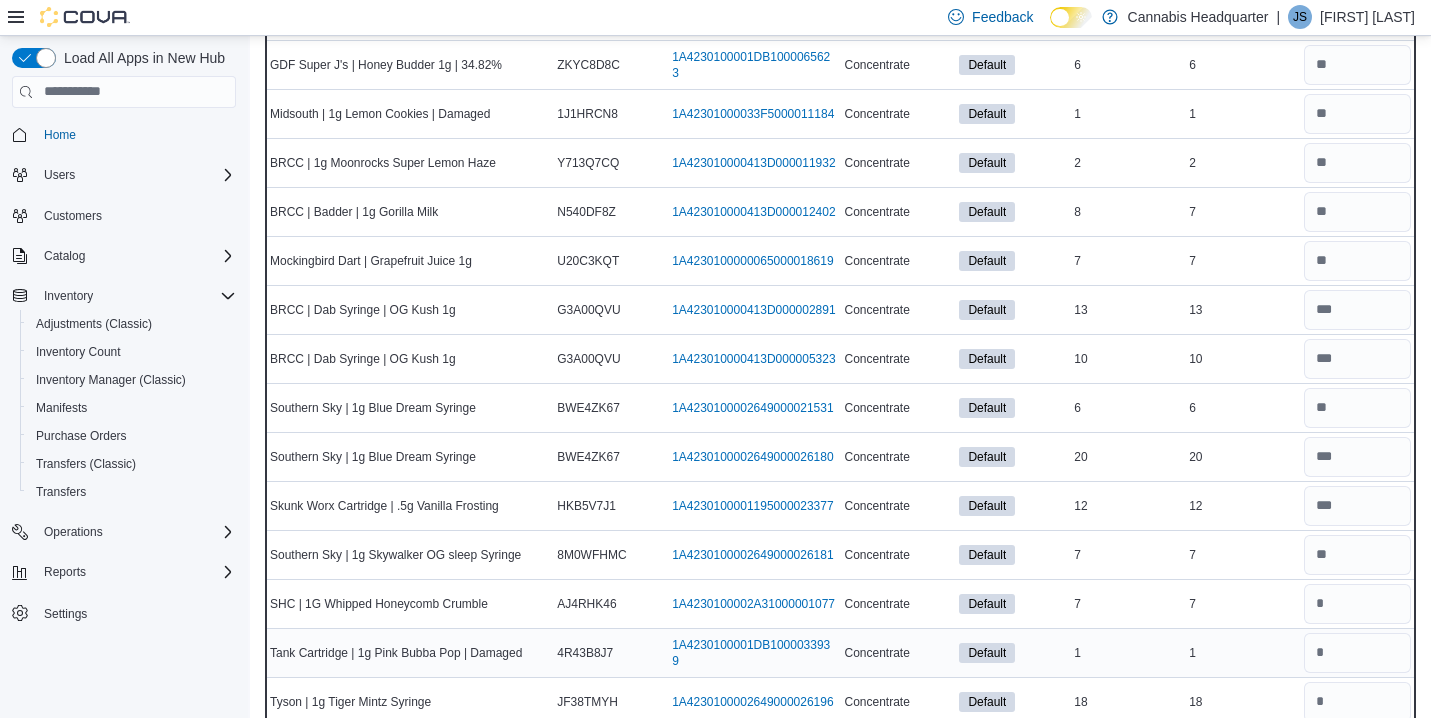 type 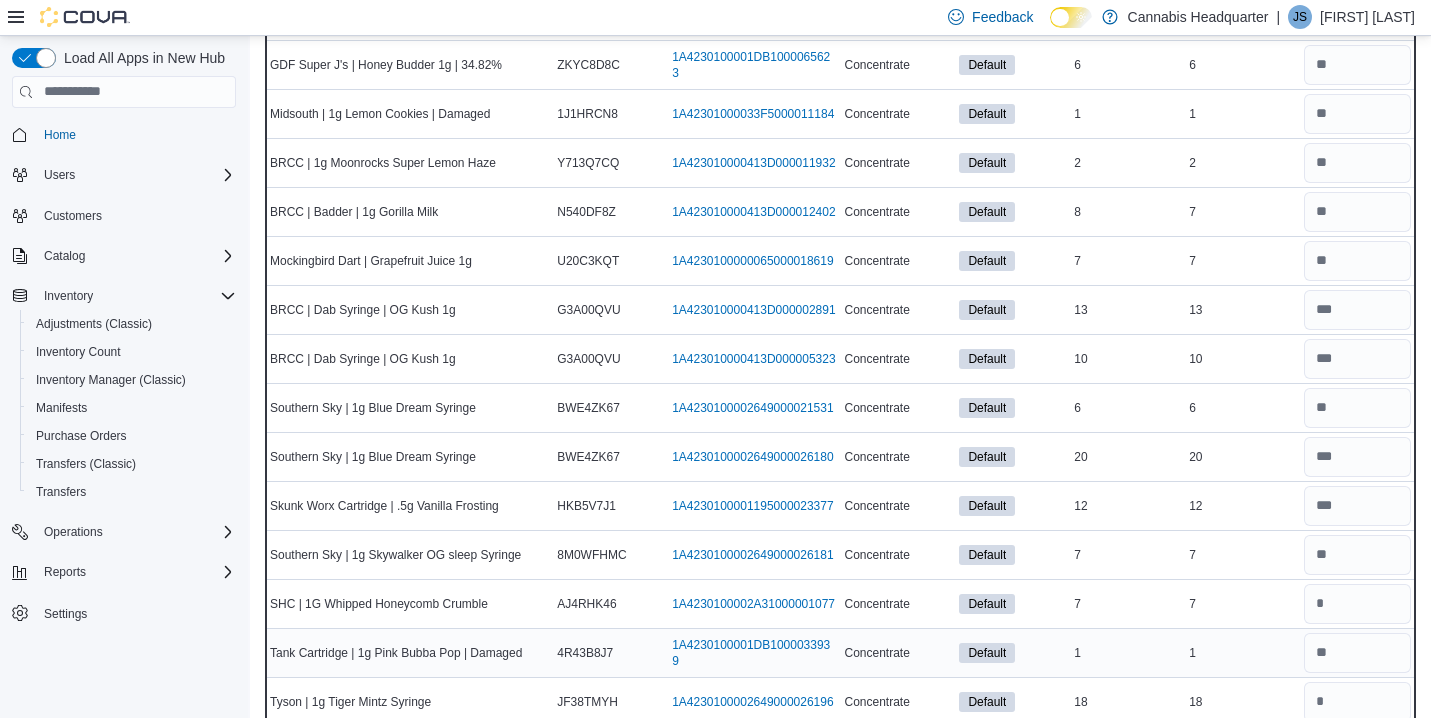 click on "1" at bounding box center [1242, 653] 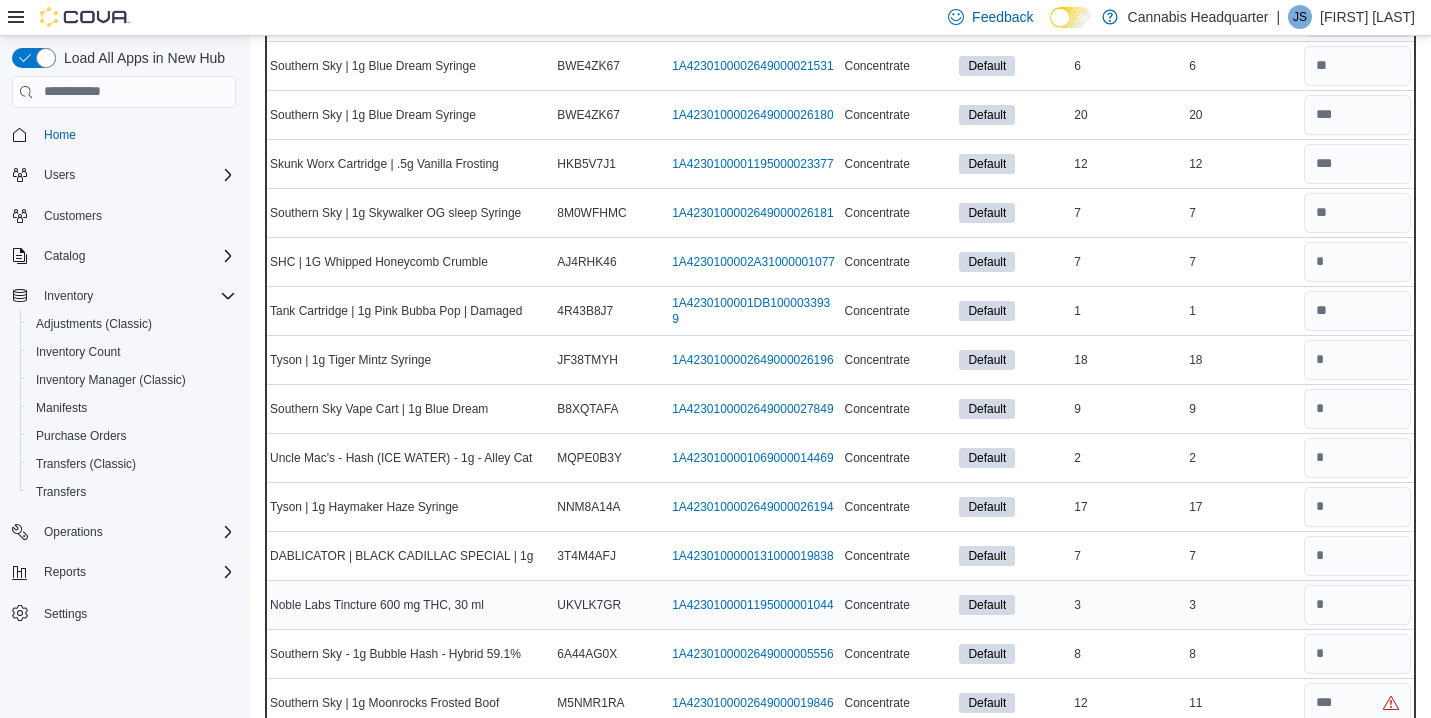 scroll, scrollTop: 908, scrollLeft: 0, axis: vertical 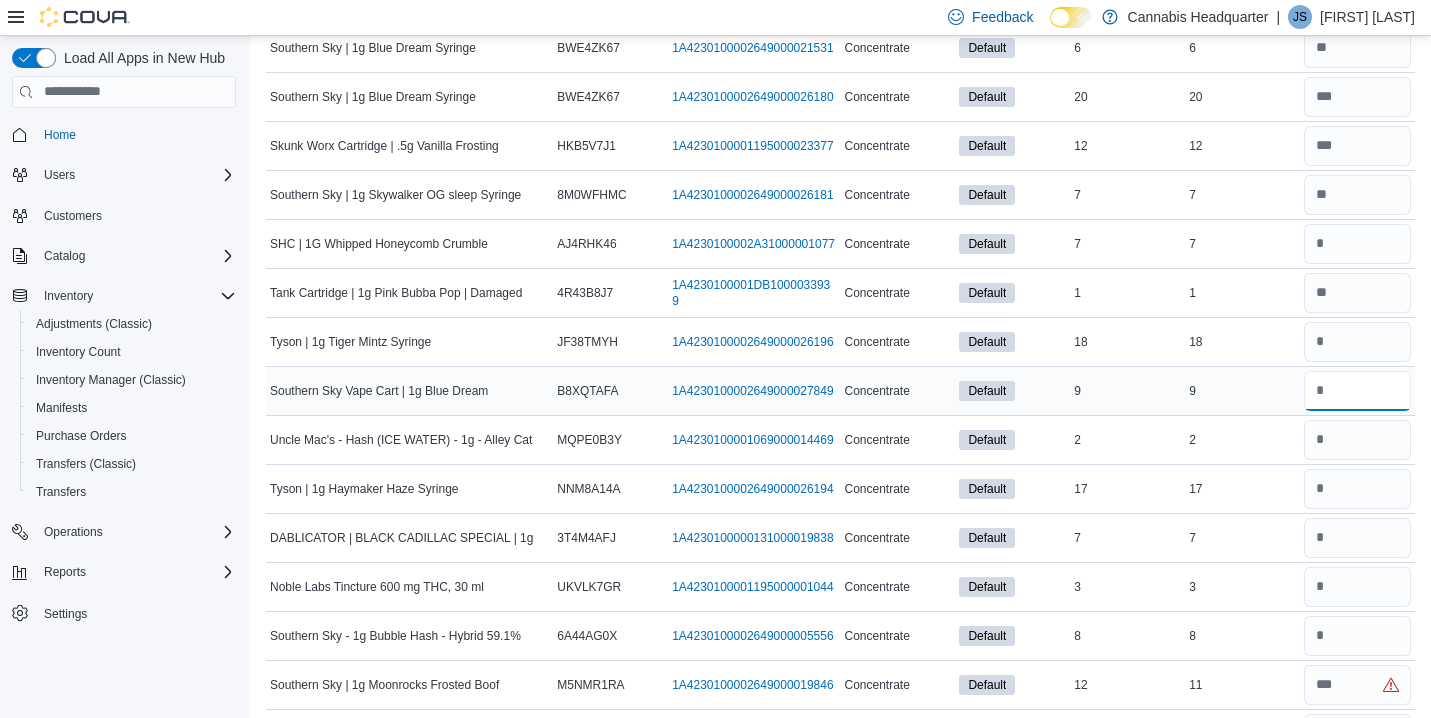 click at bounding box center [1357, 391] 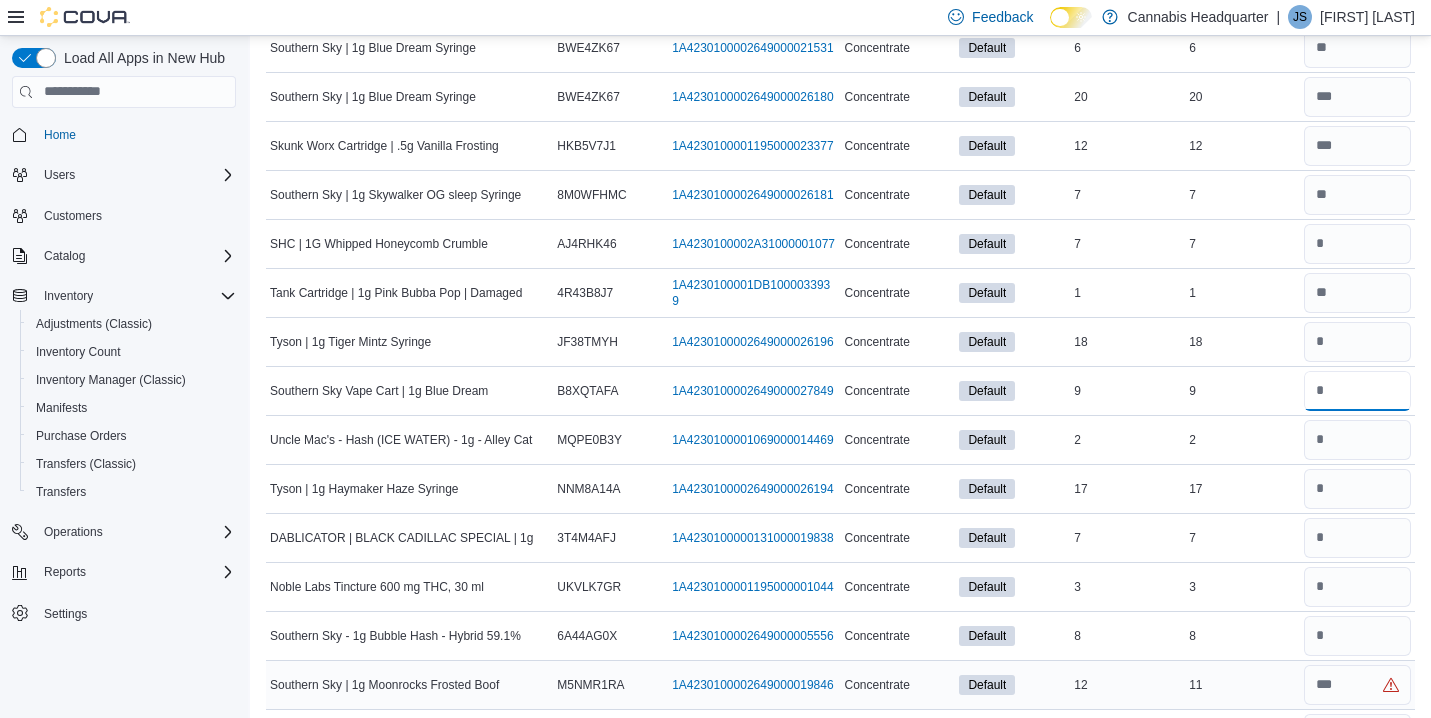 type on "*" 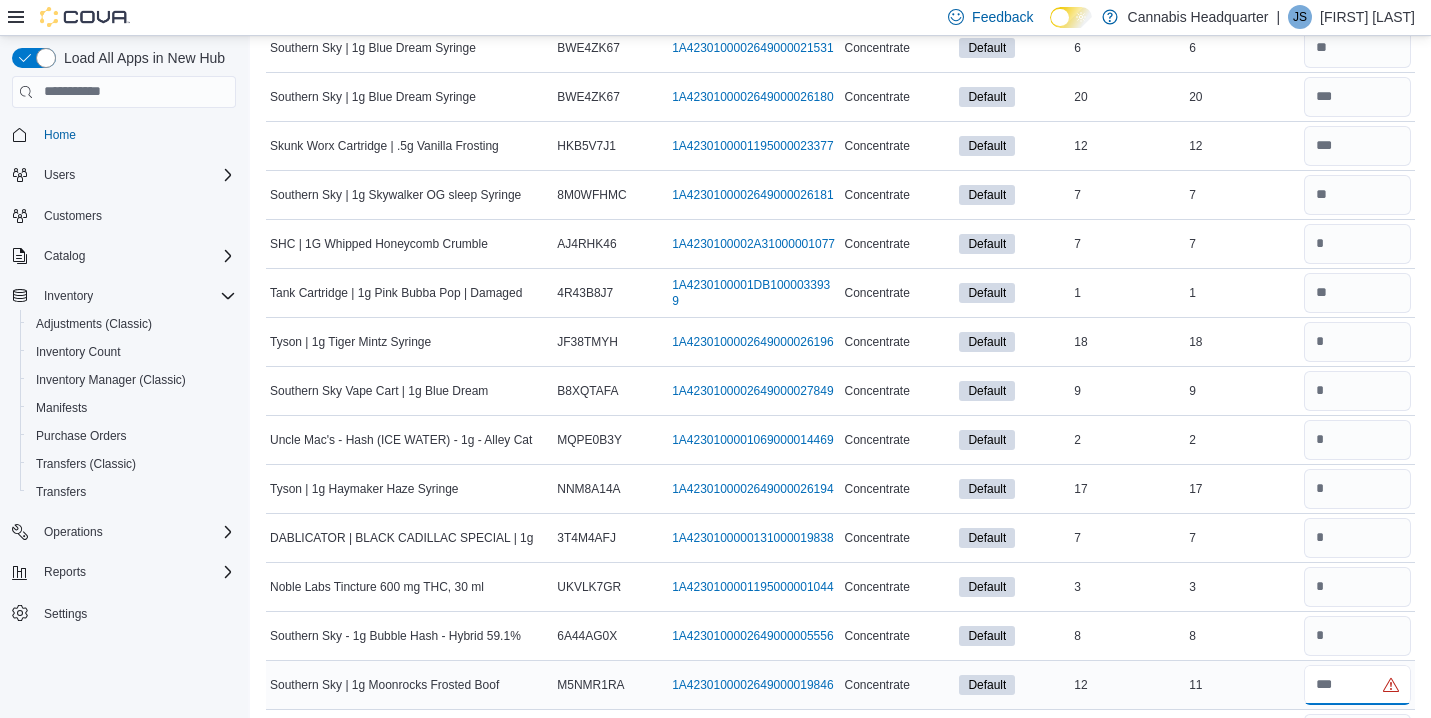 type 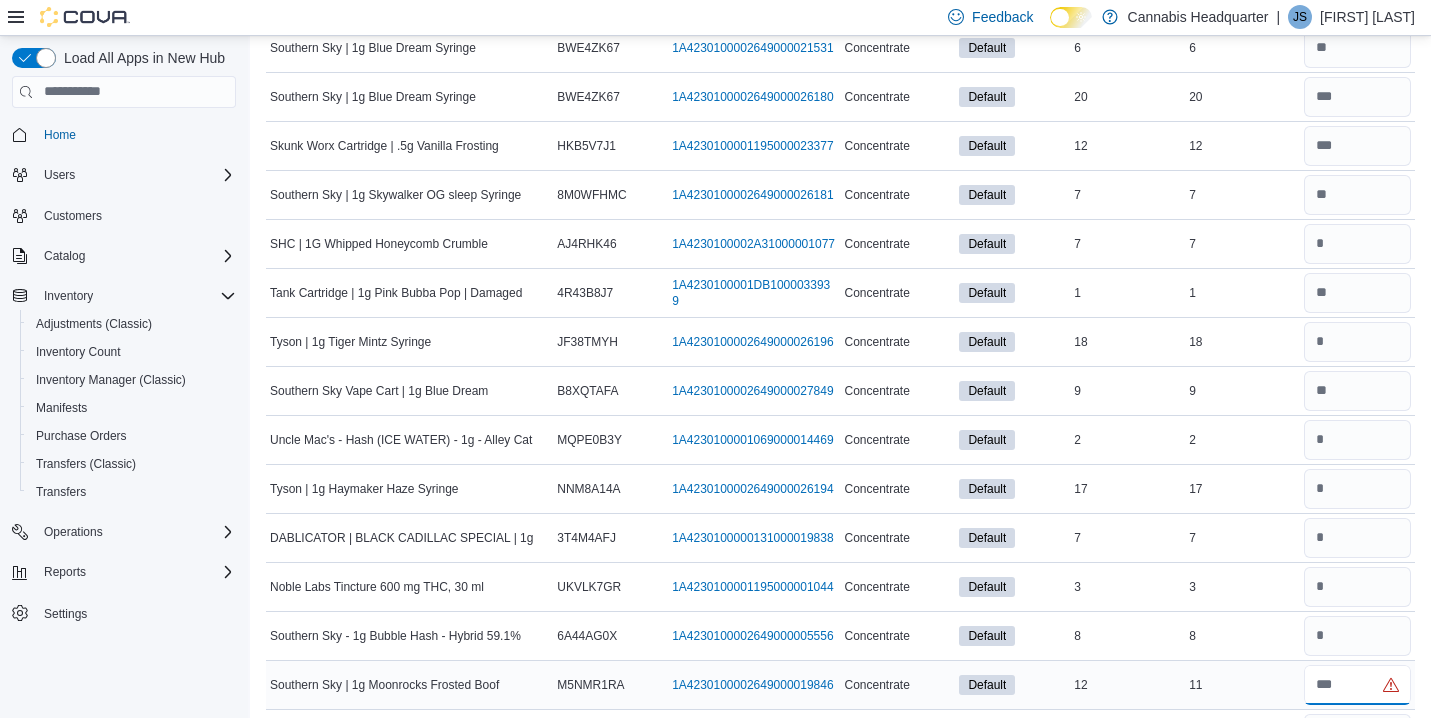 click at bounding box center (1357, 685) 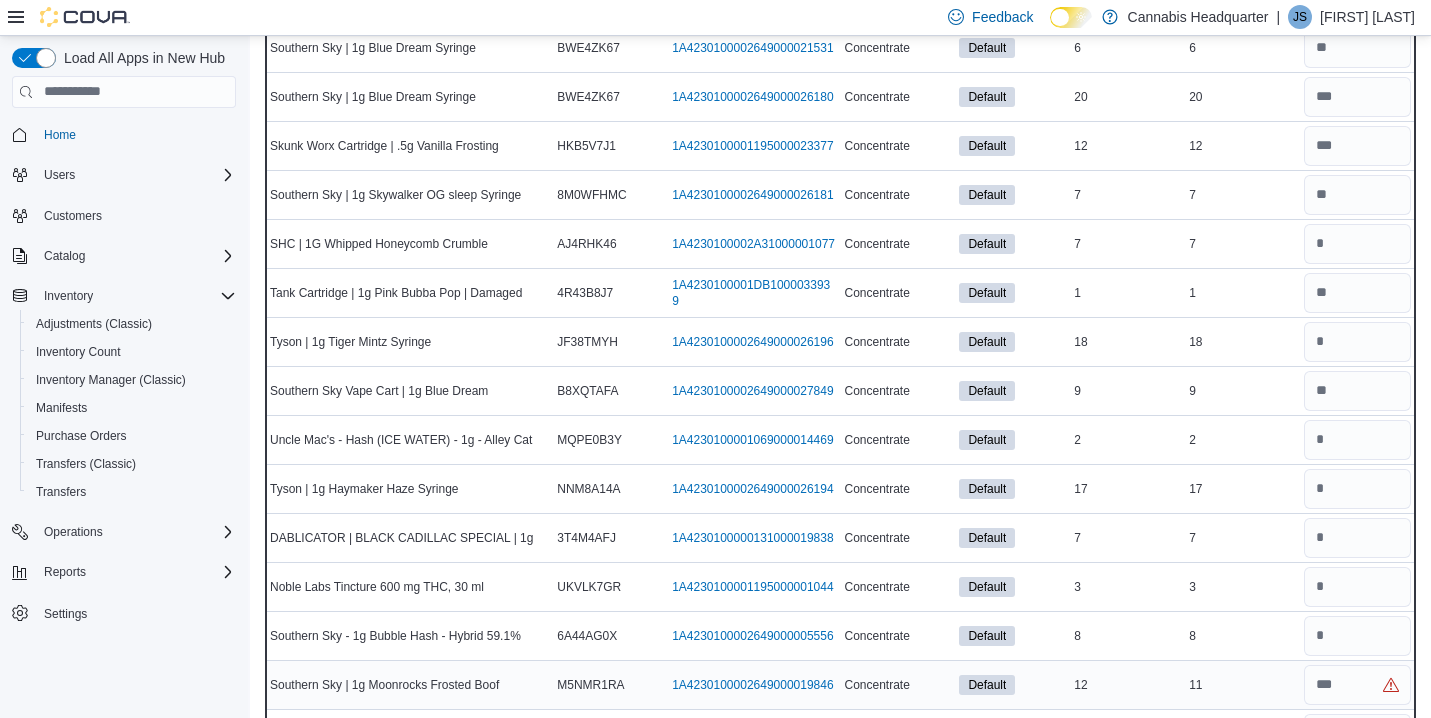 type 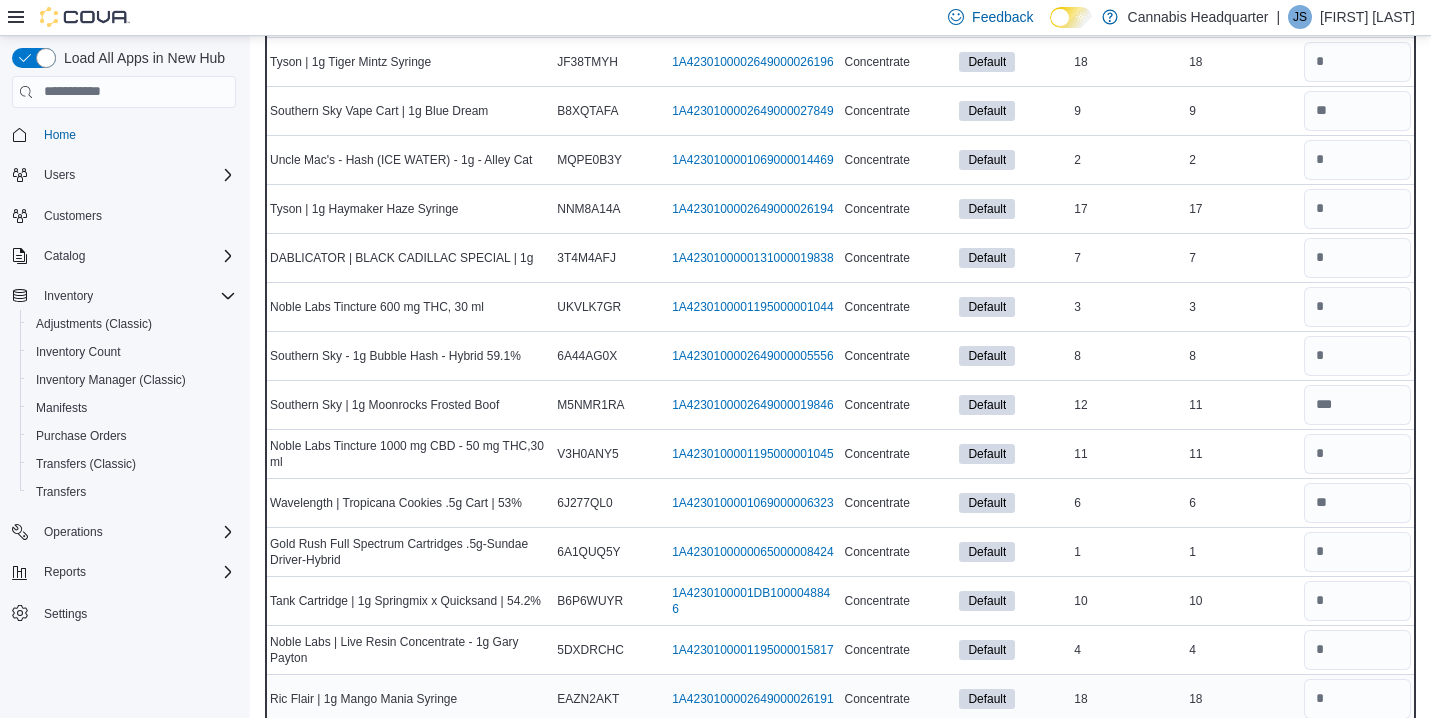 scroll, scrollTop: 1228, scrollLeft: 0, axis: vertical 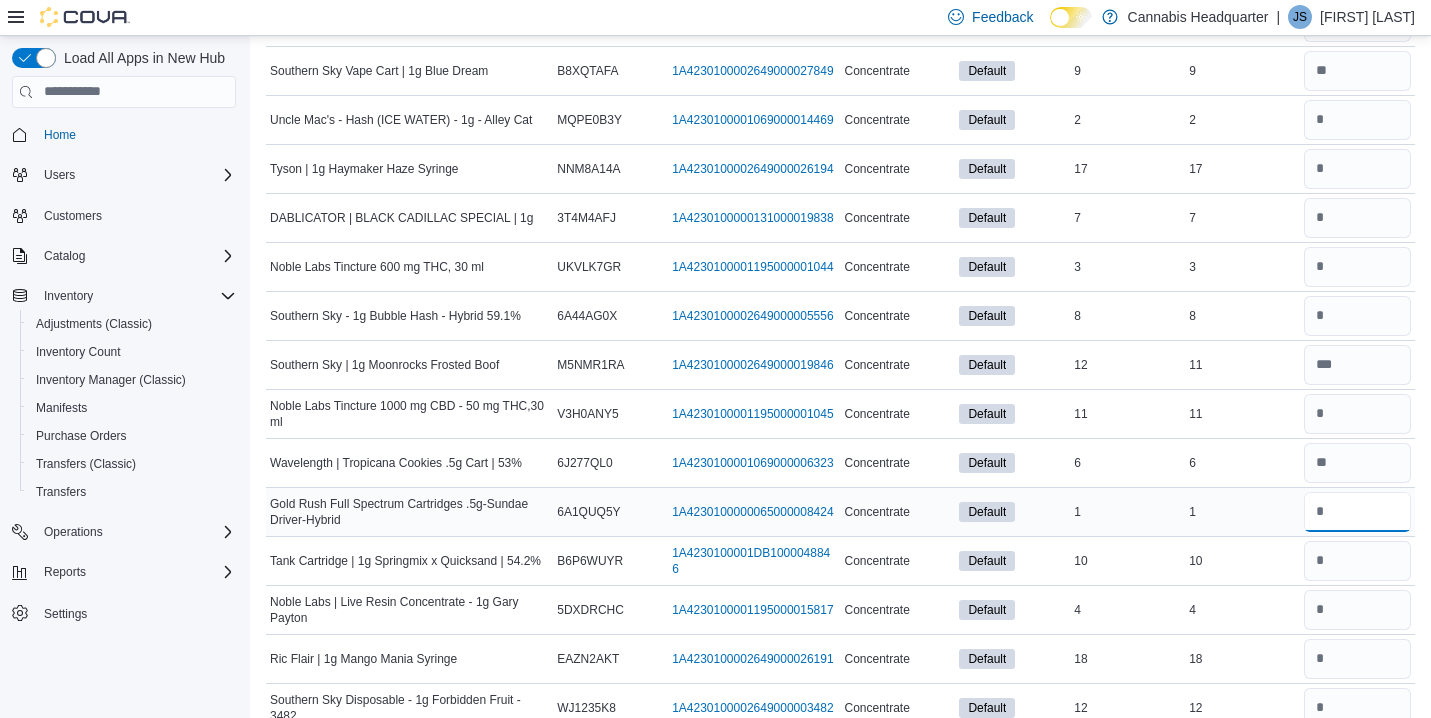 click at bounding box center (1357, 512) 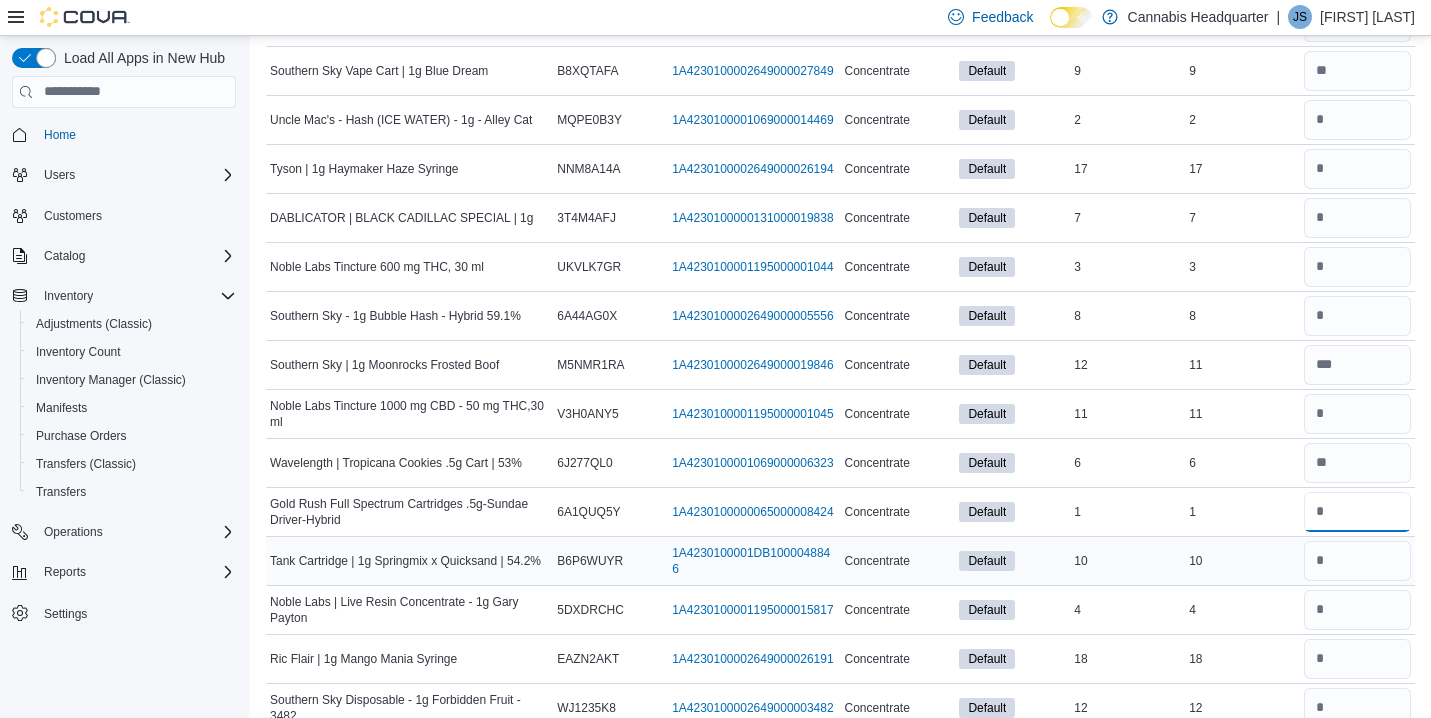 type on "*" 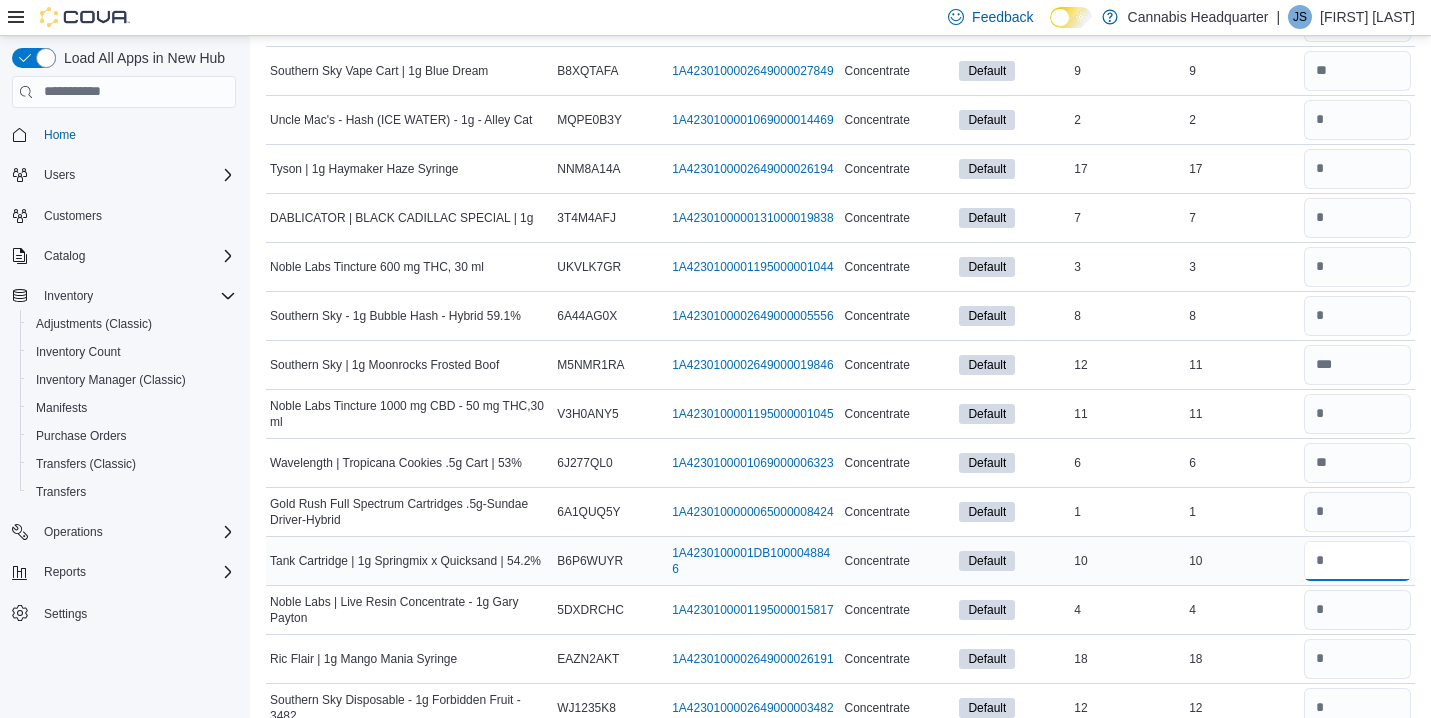 type 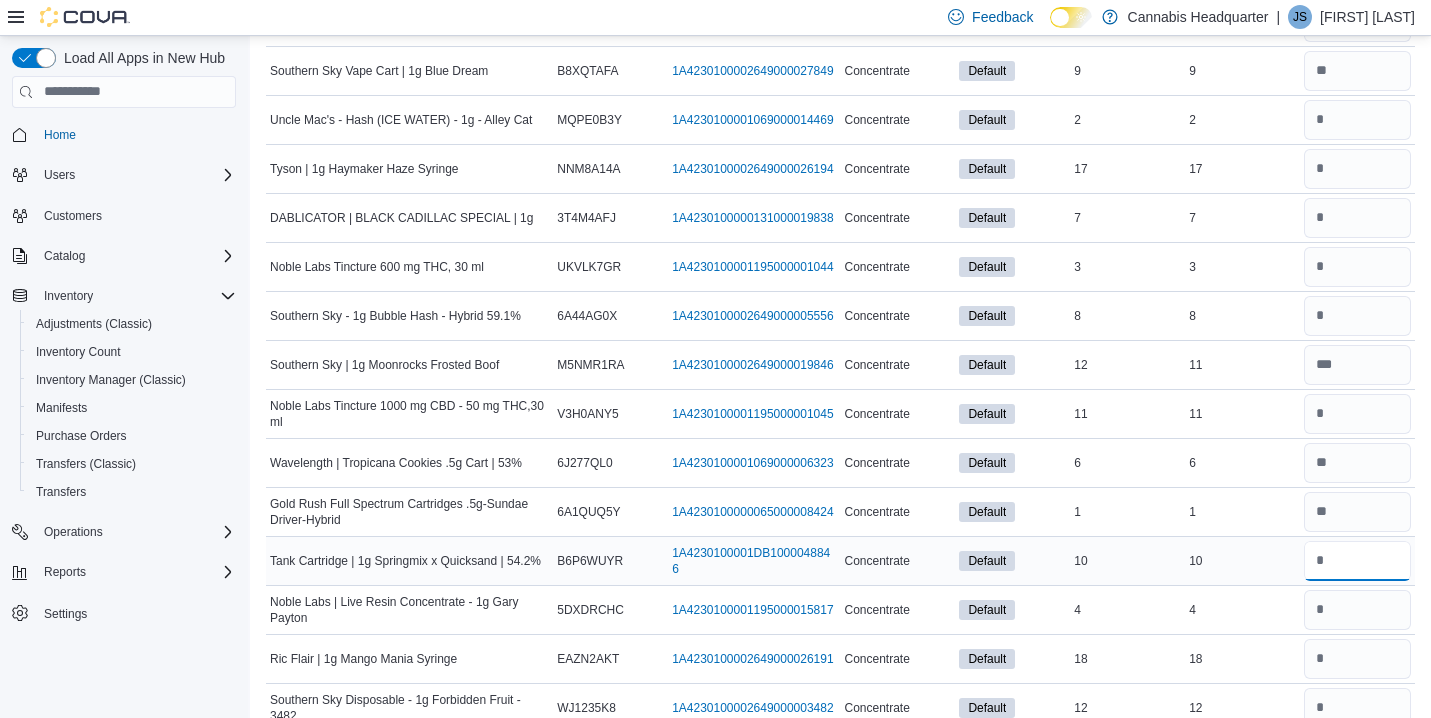 click at bounding box center (1357, 561) 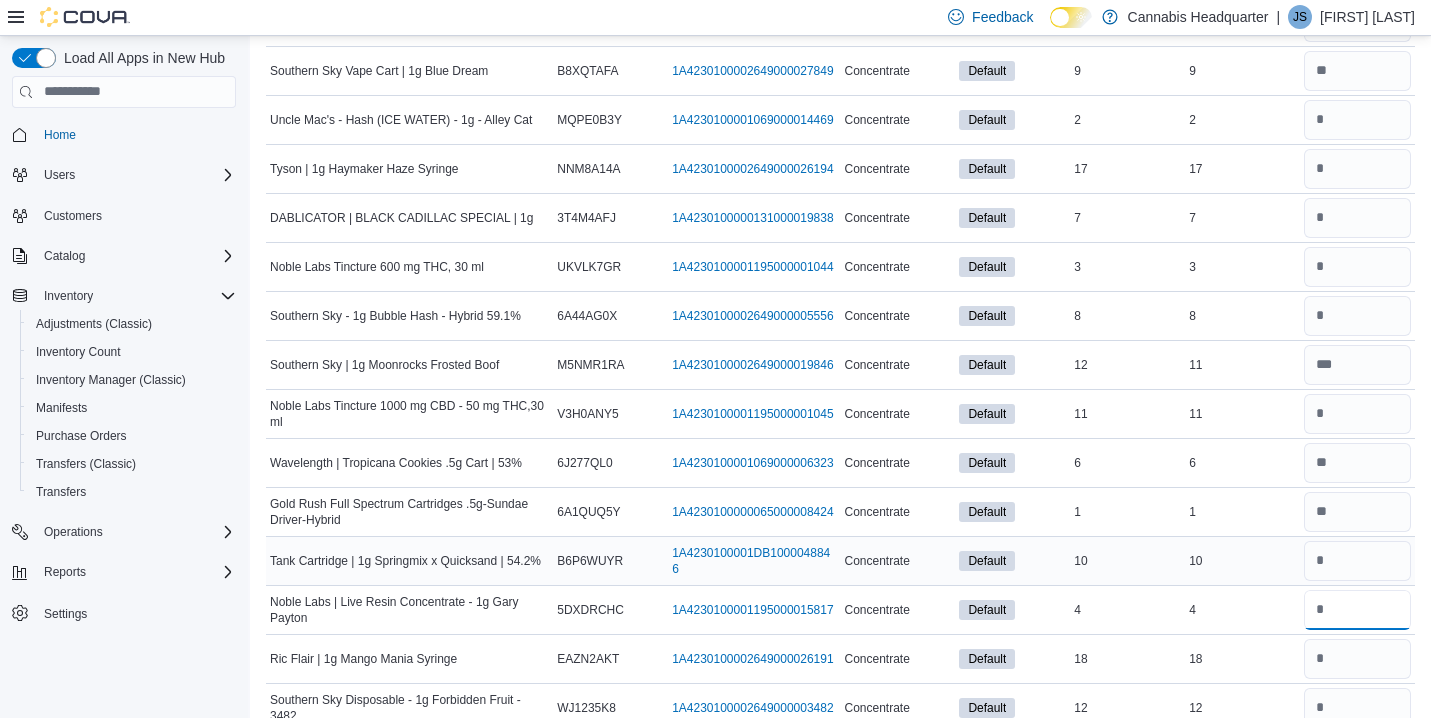 type 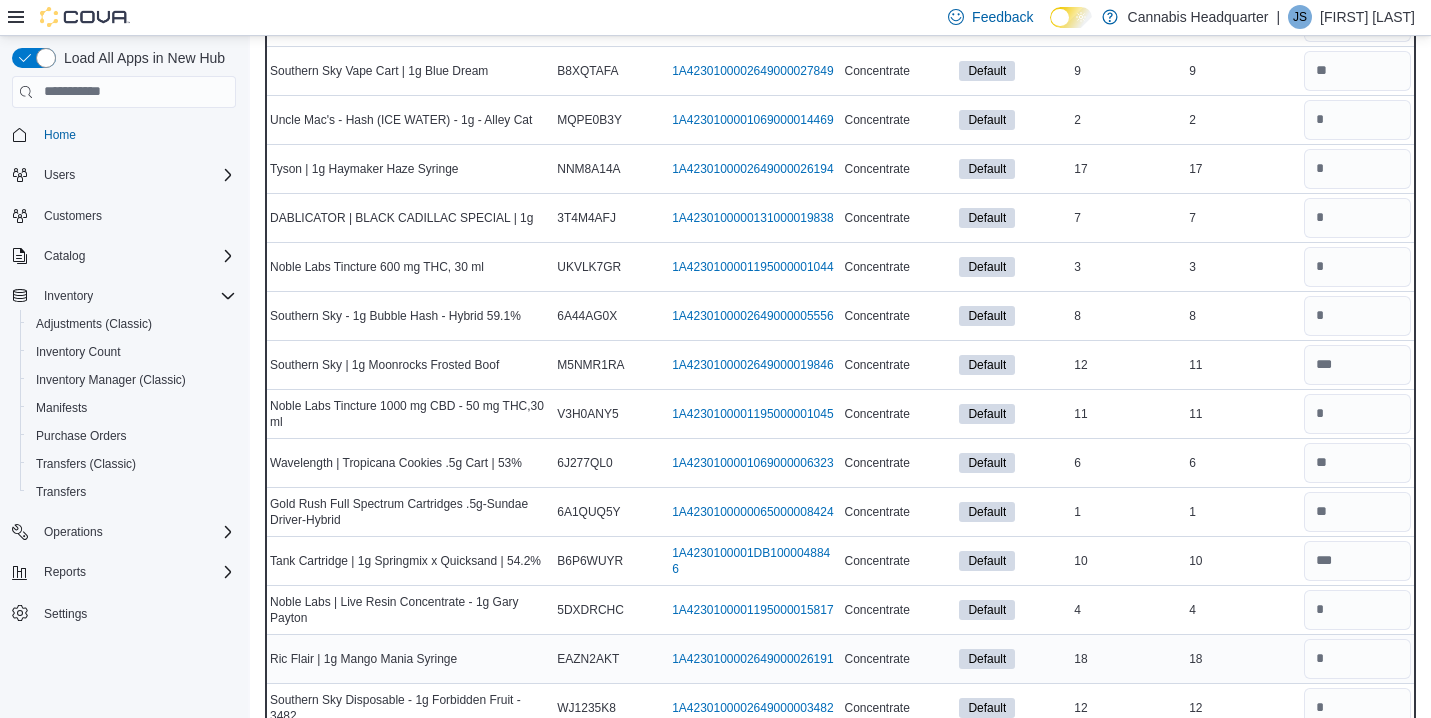click on "Real Time Stock 18" at bounding box center (1242, 658) 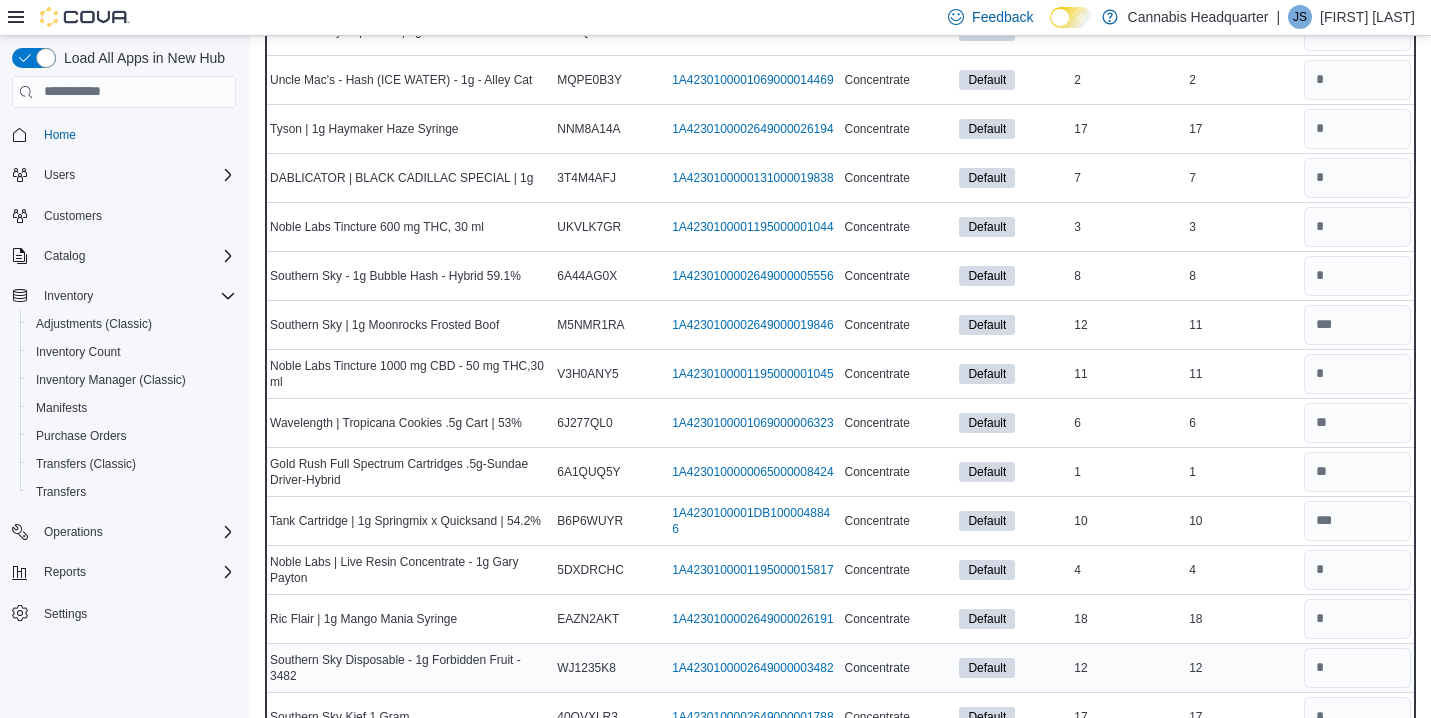 scroll, scrollTop: 1308, scrollLeft: 0, axis: vertical 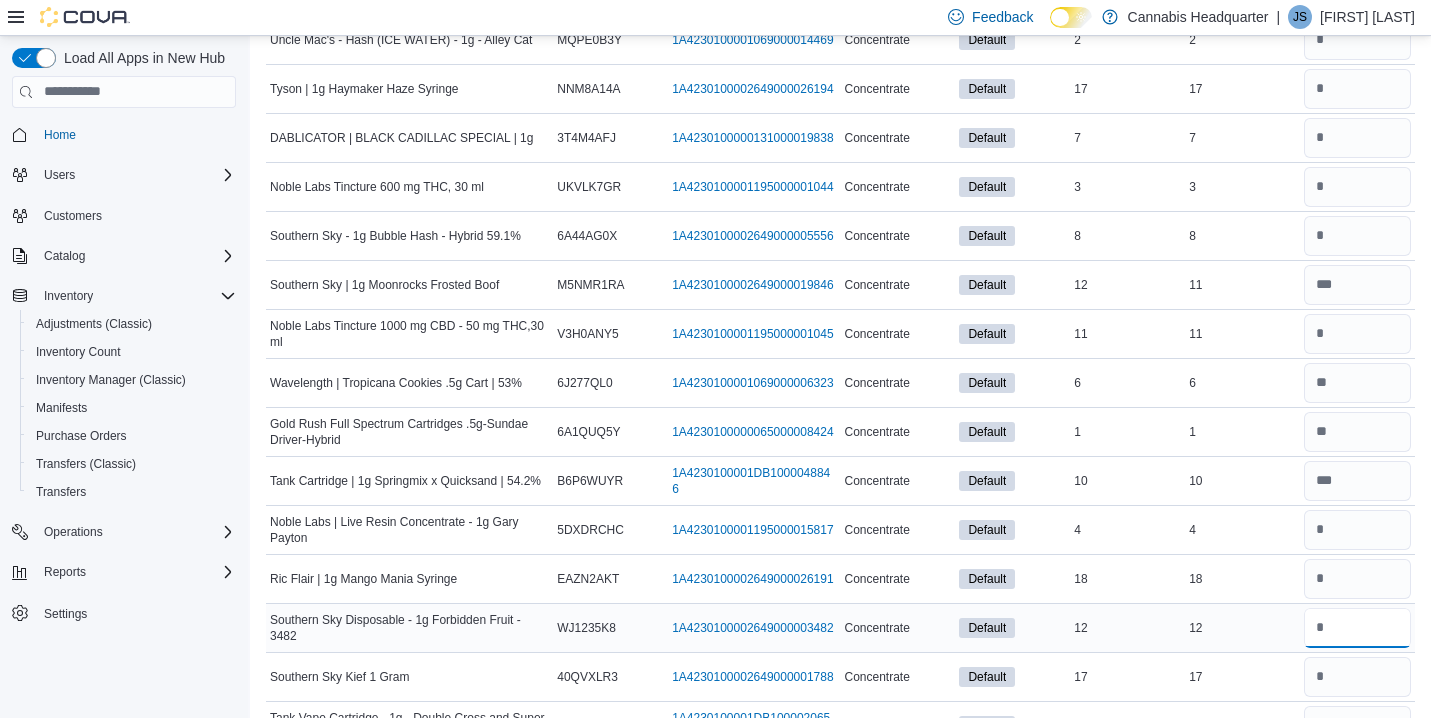 click at bounding box center [1357, 628] 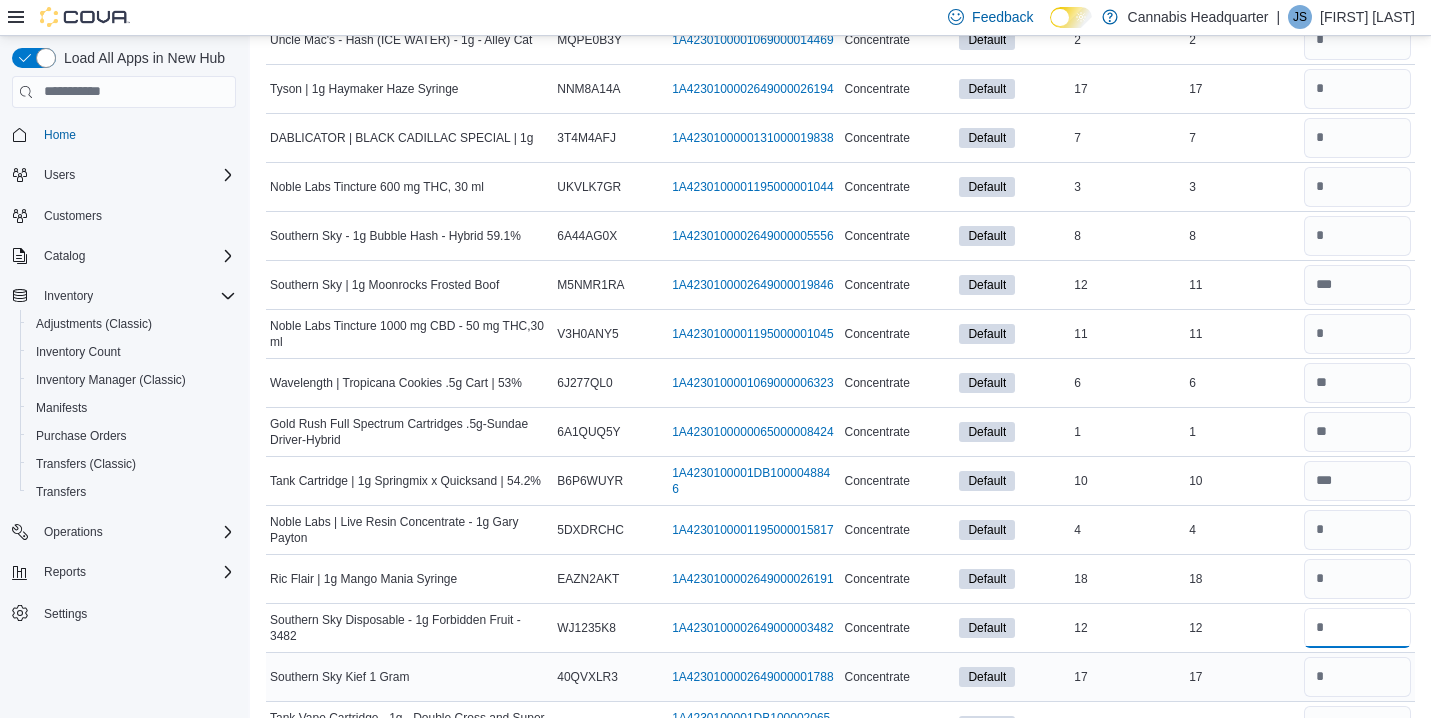 type on "**" 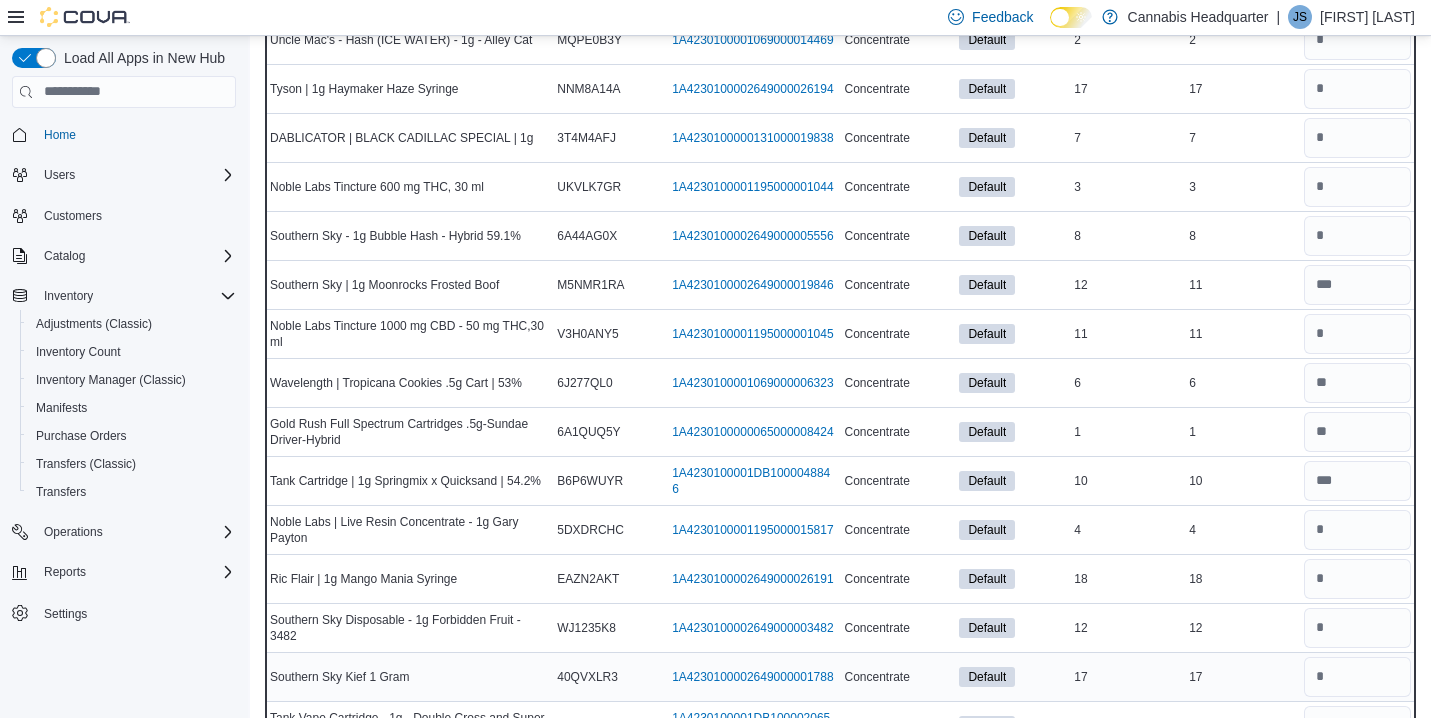 type 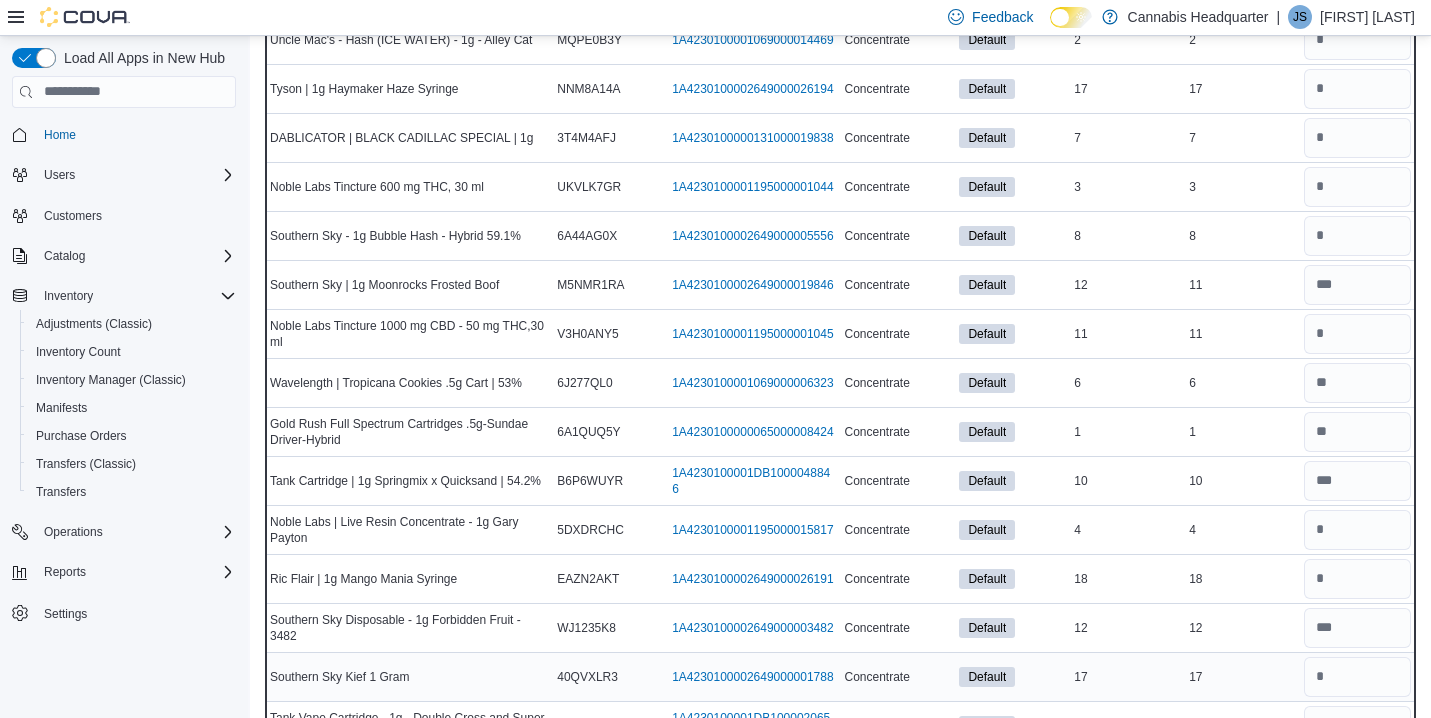 click on "17" at bounding box center [1242, 677] 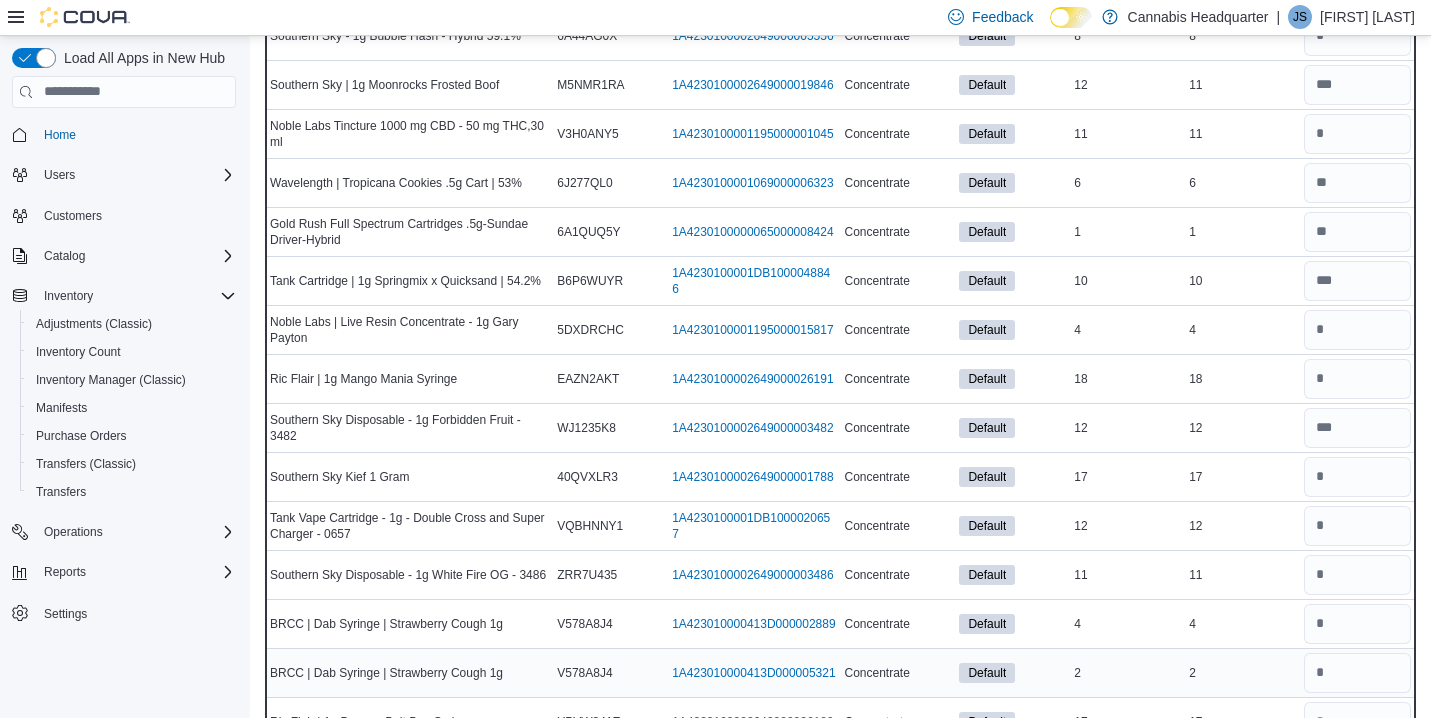 scroll, scrollTop: 1548, scrollLeft: 0, axis: vertical 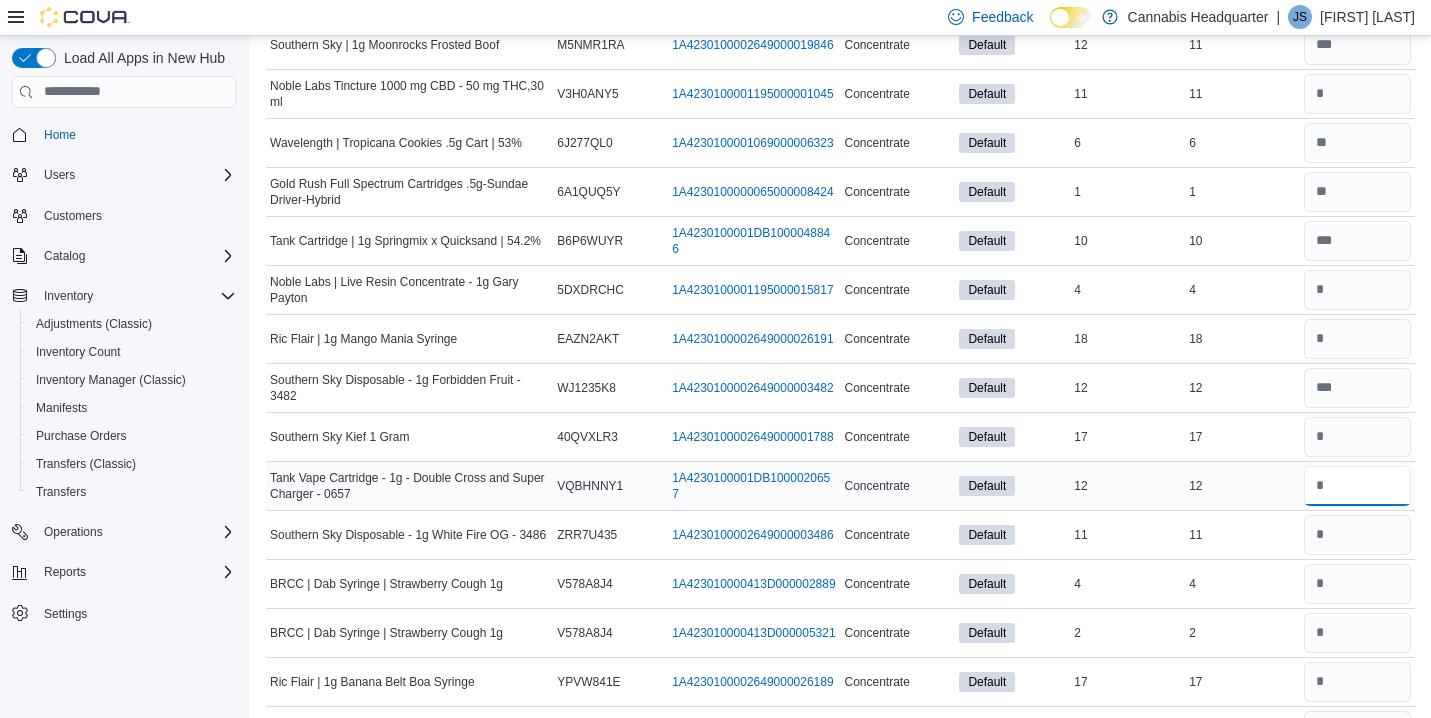 click at bounding box center (1357, 486) 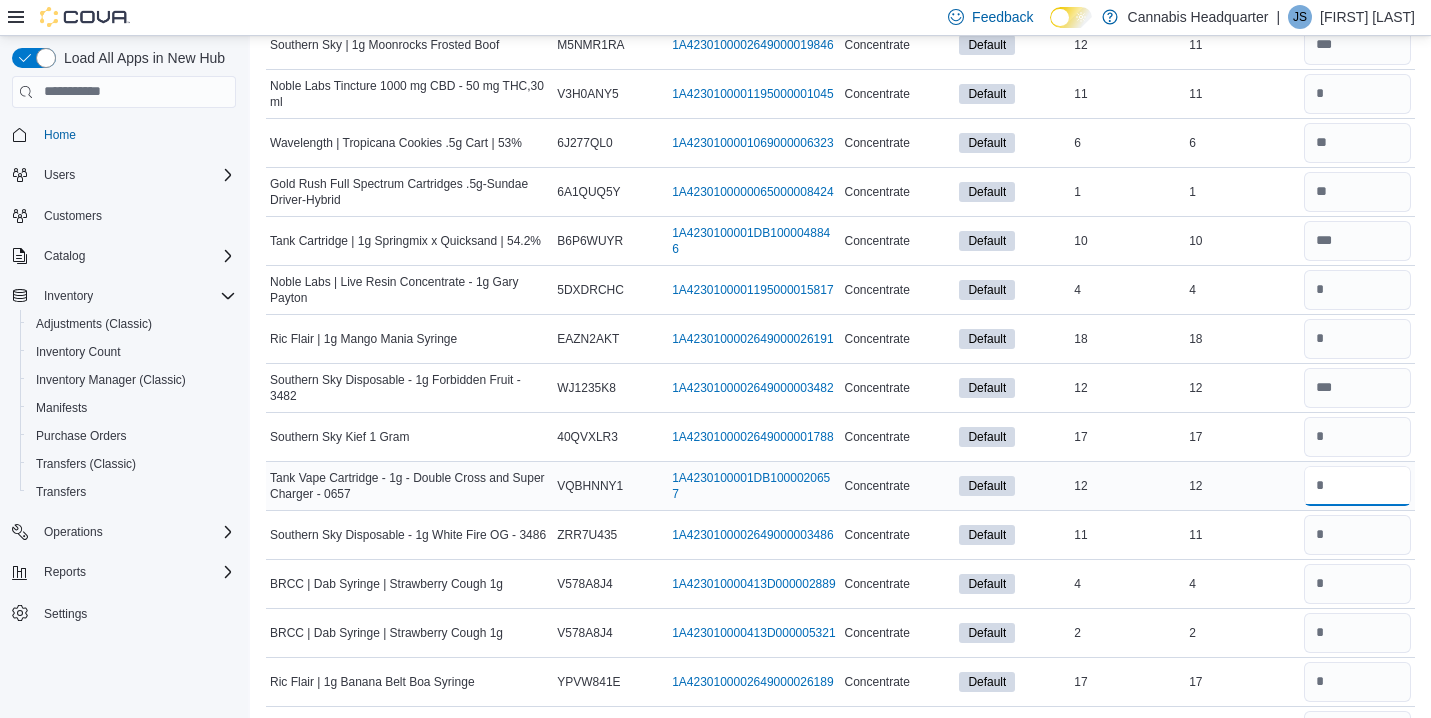 type on "**" 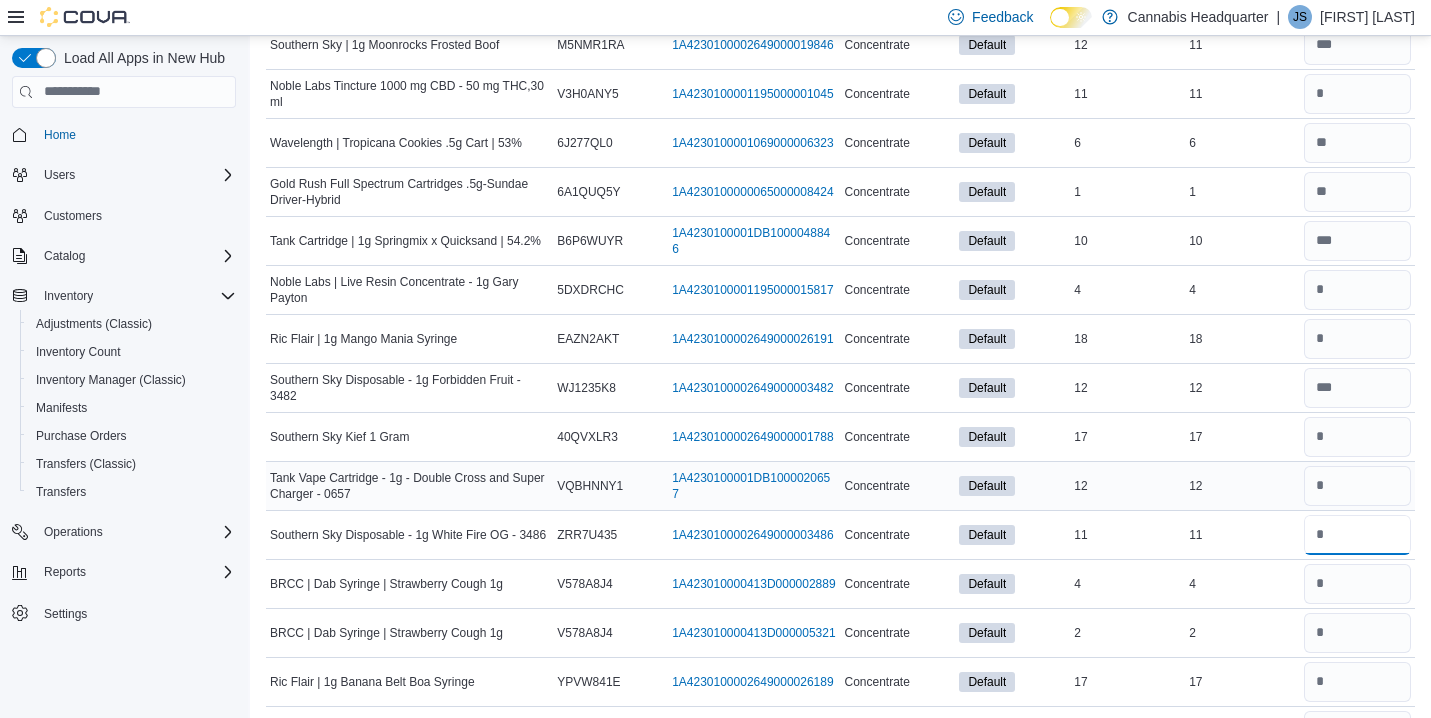 type 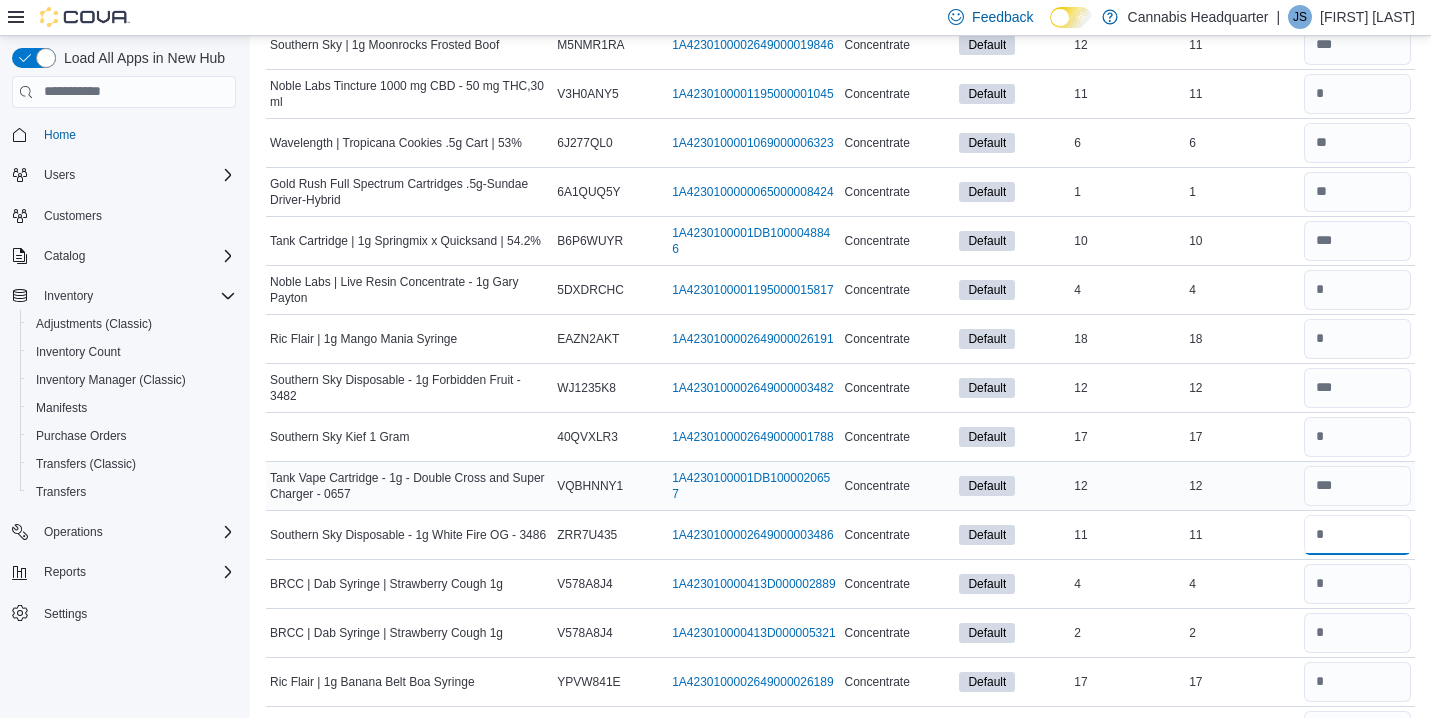 type on "**" 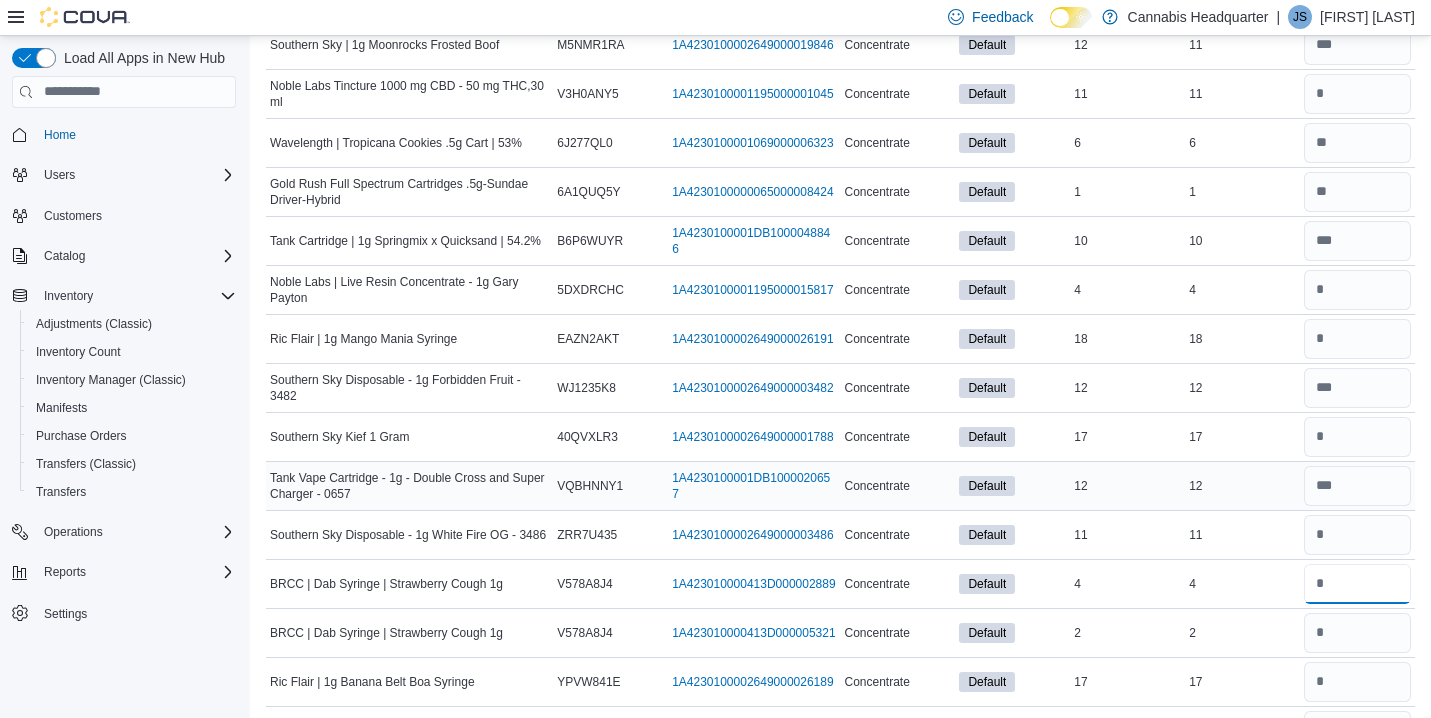 type 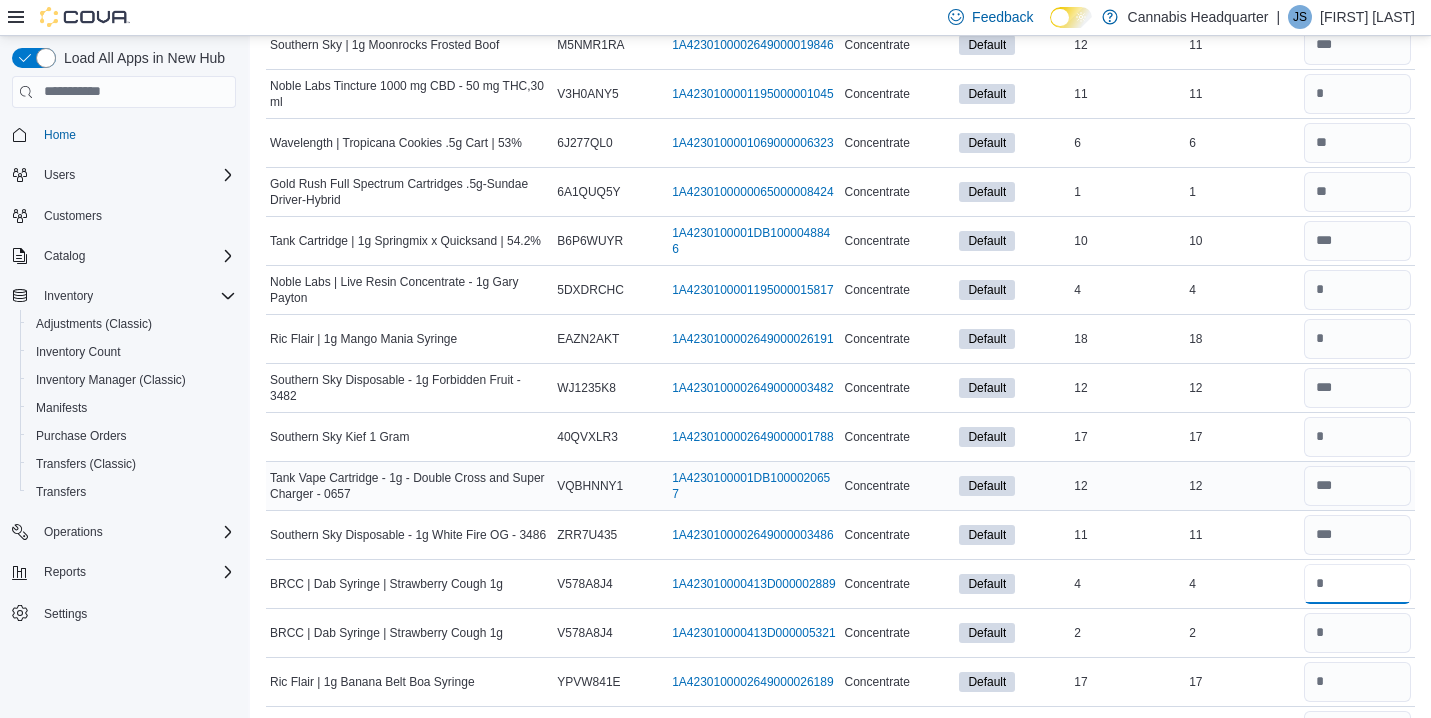 type on "*" 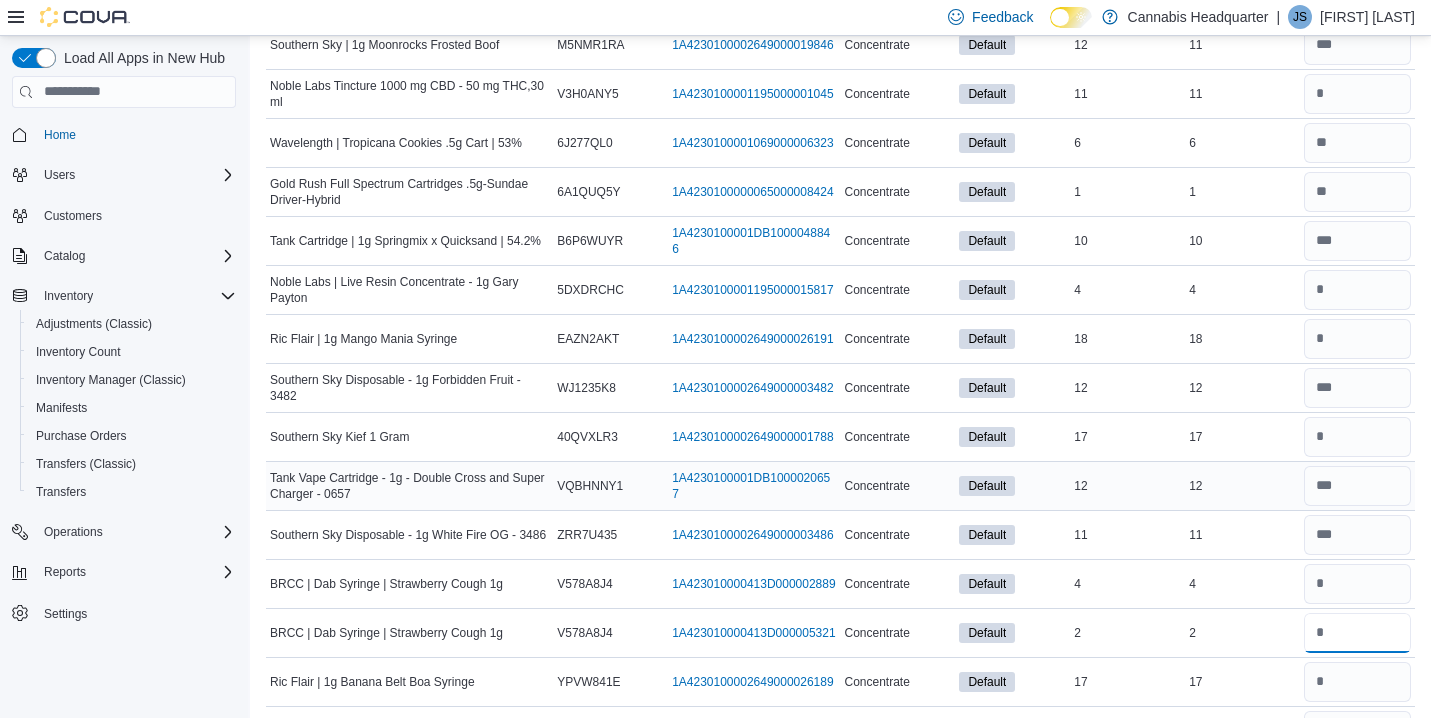 type 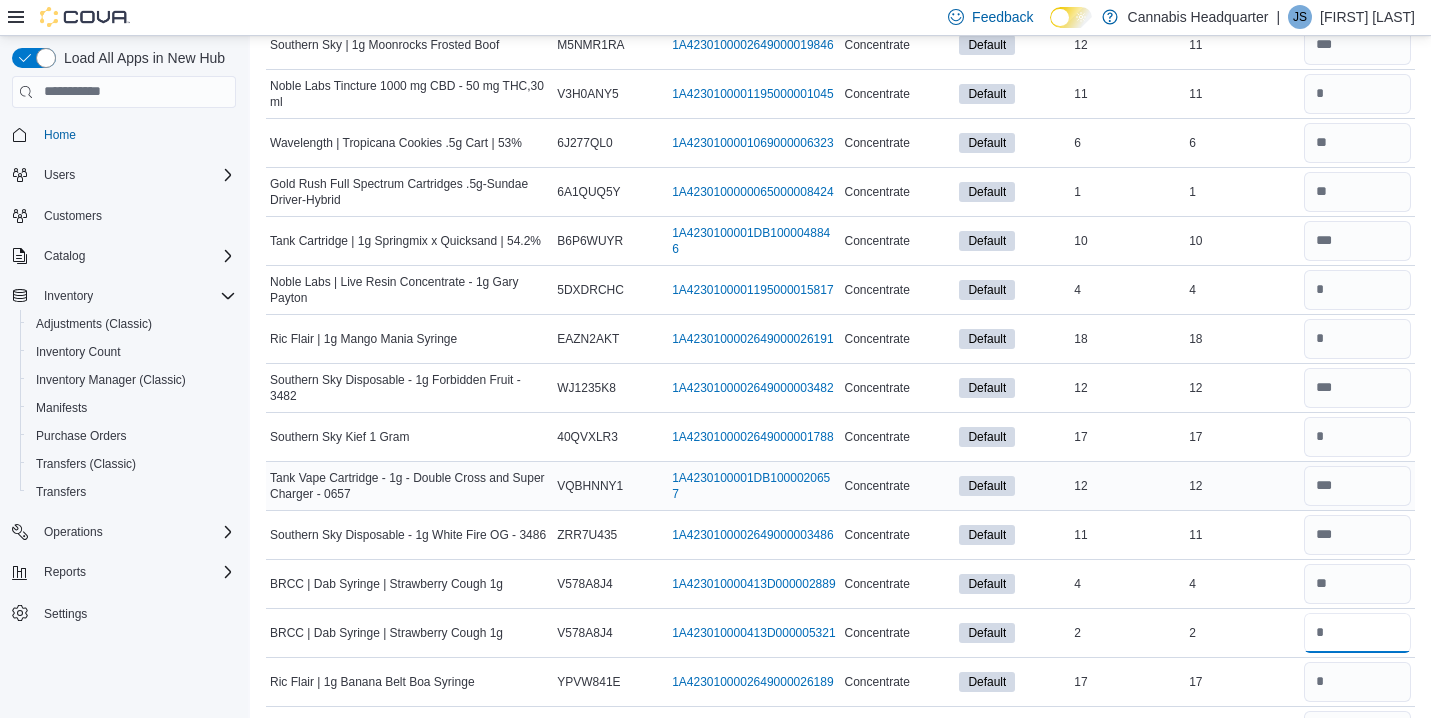 type on "*" 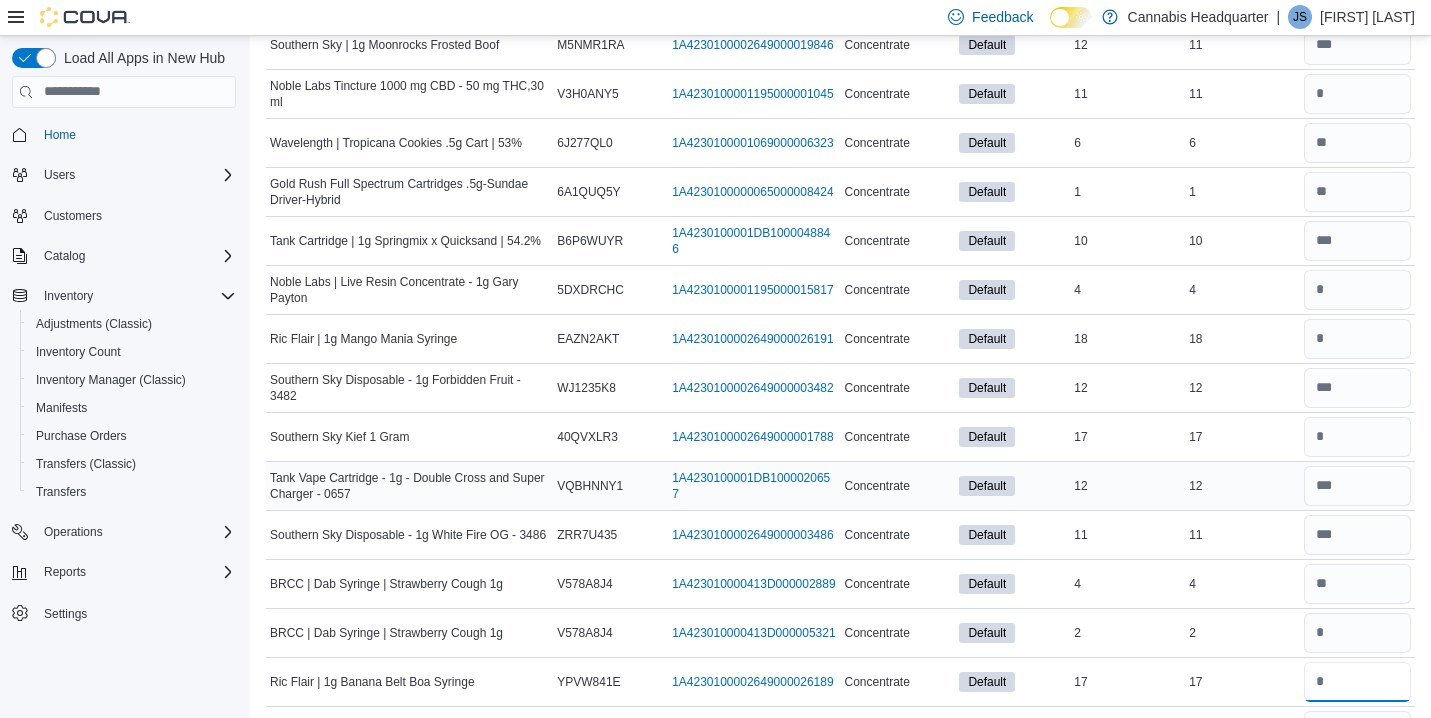 type 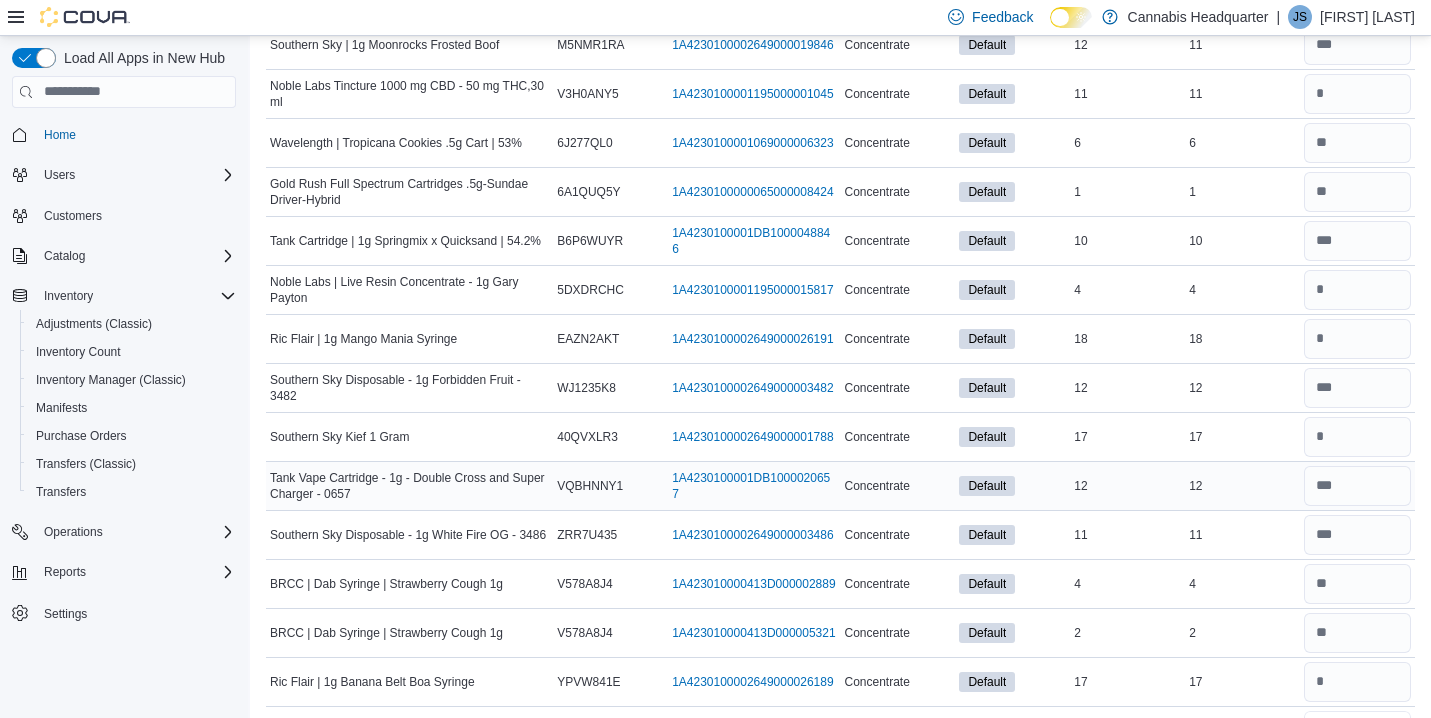 scroll, scrollTop: 1920, scrollLeft: 0, axis: vertical 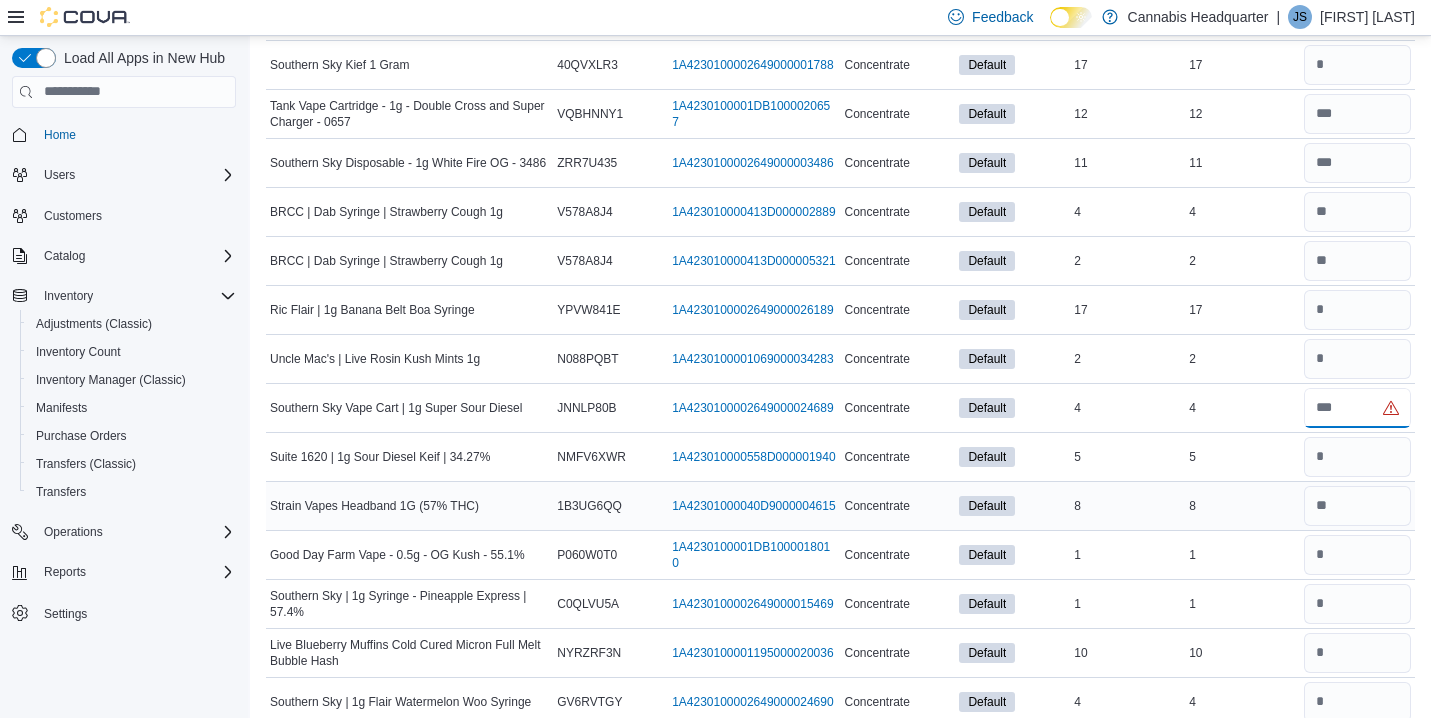 type on "*" 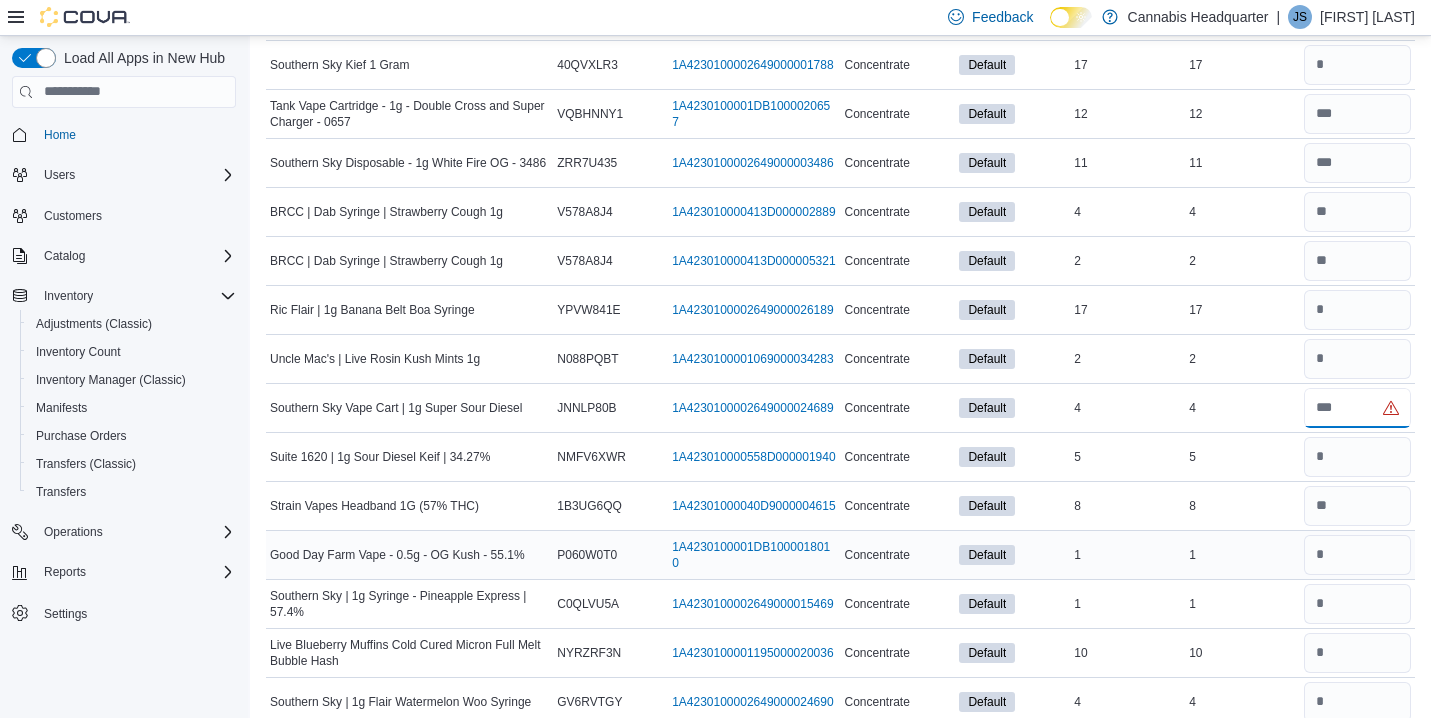 type on "*" 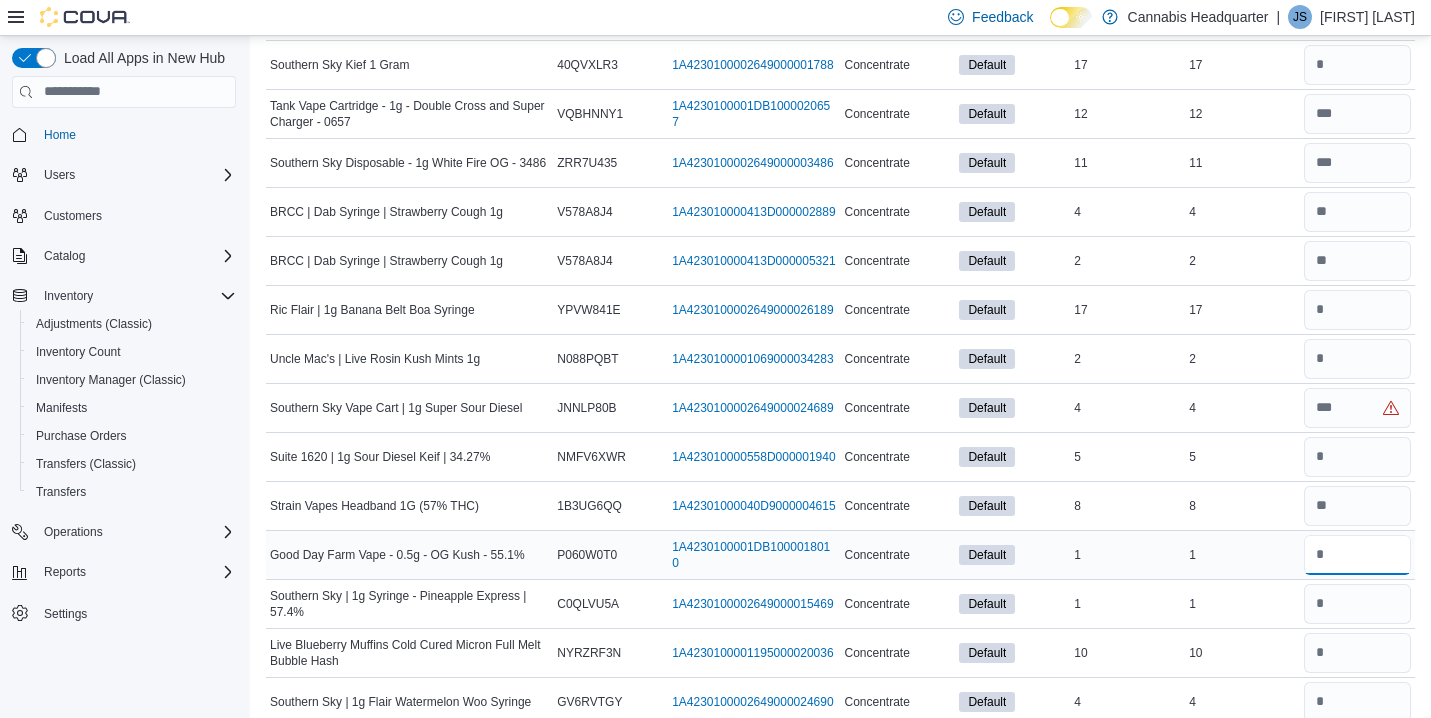 type 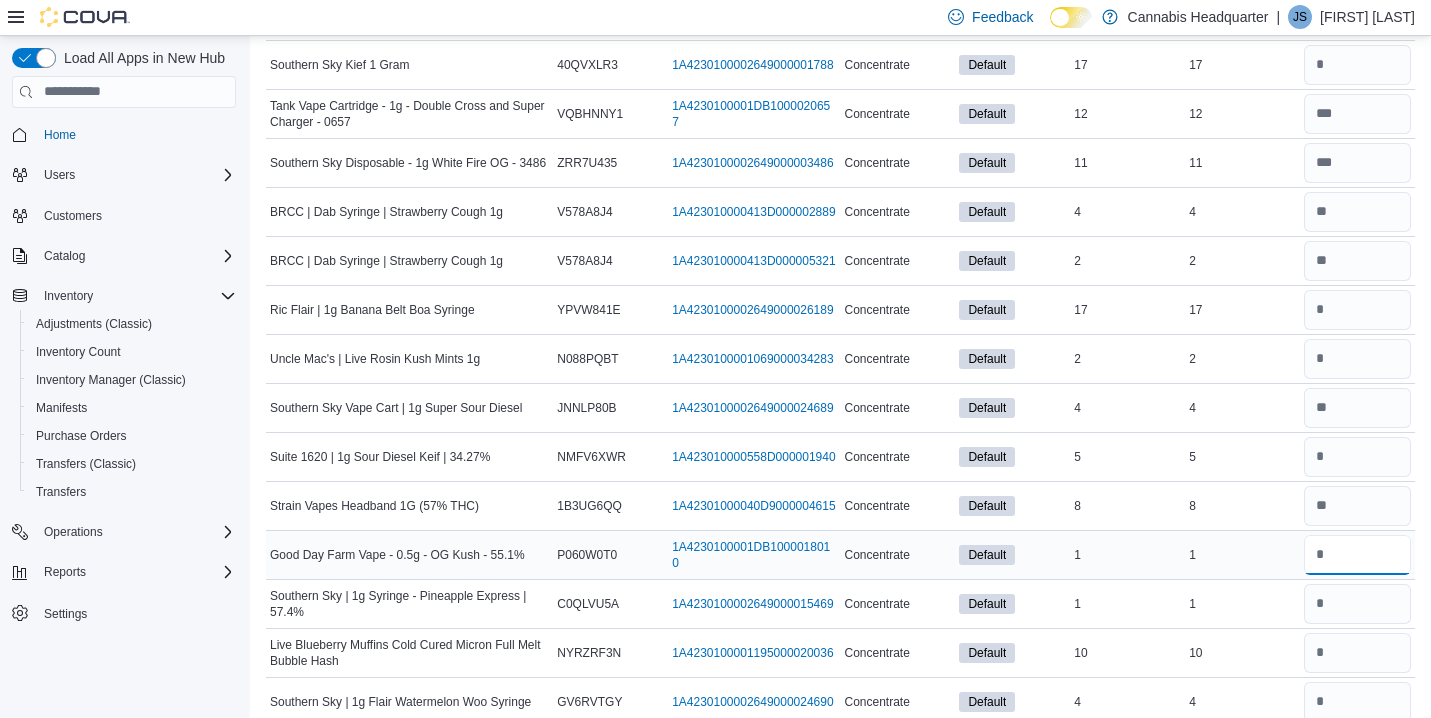 click at bounding box center [1357, 555] 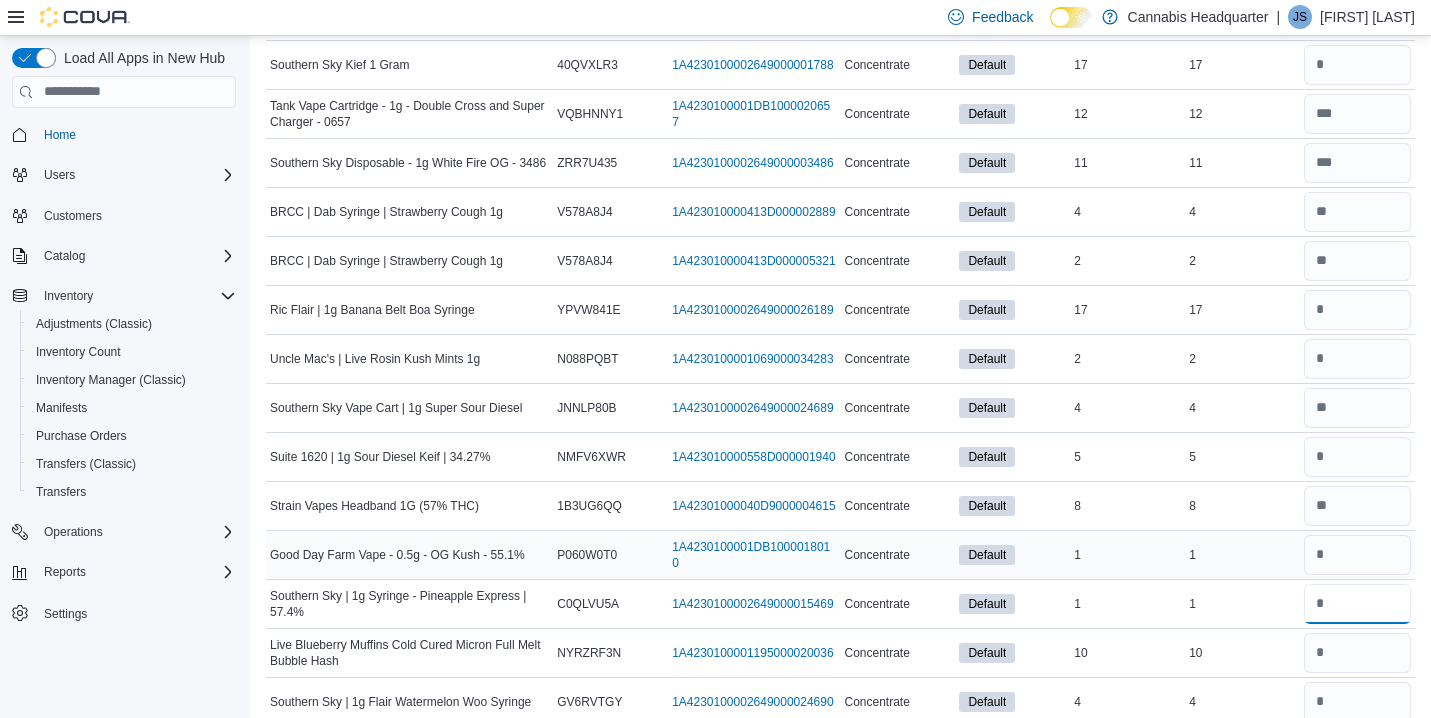 type 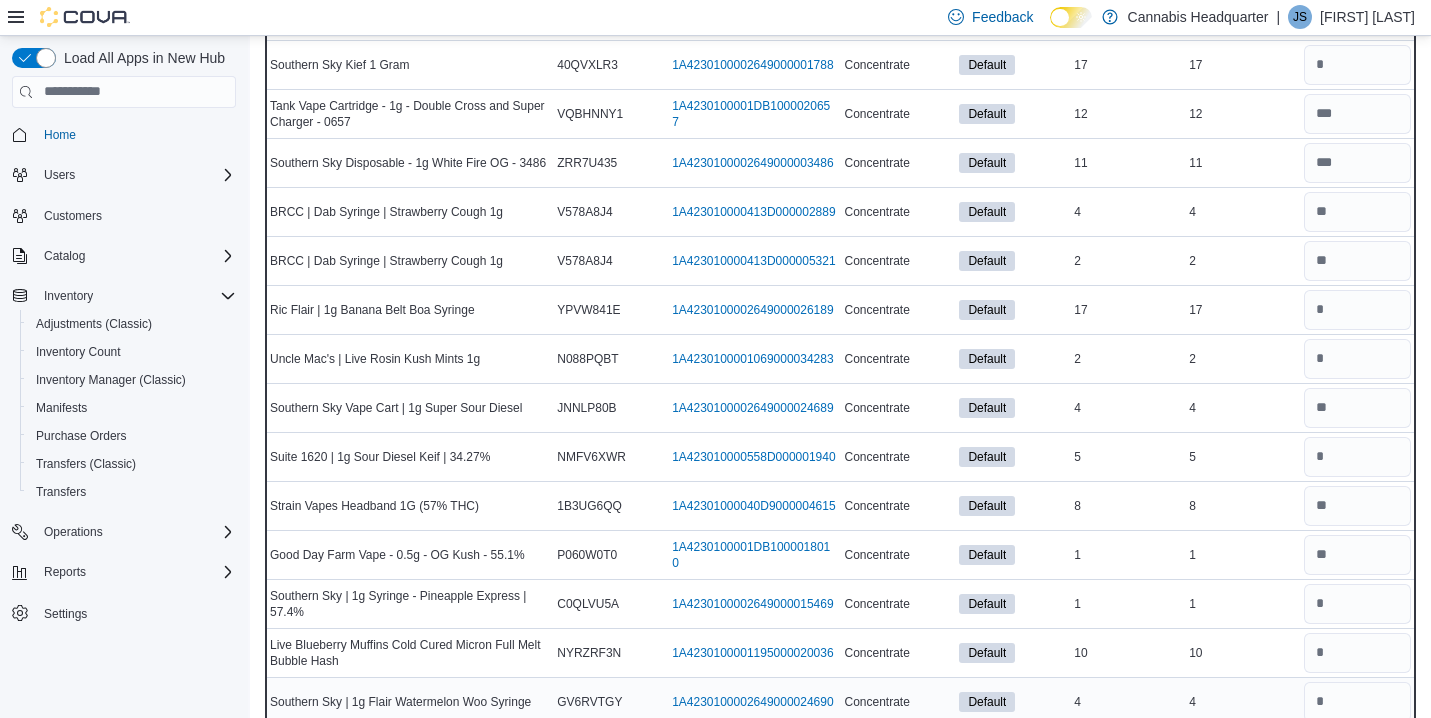 click on "4" at bounding box center (1242, 702) 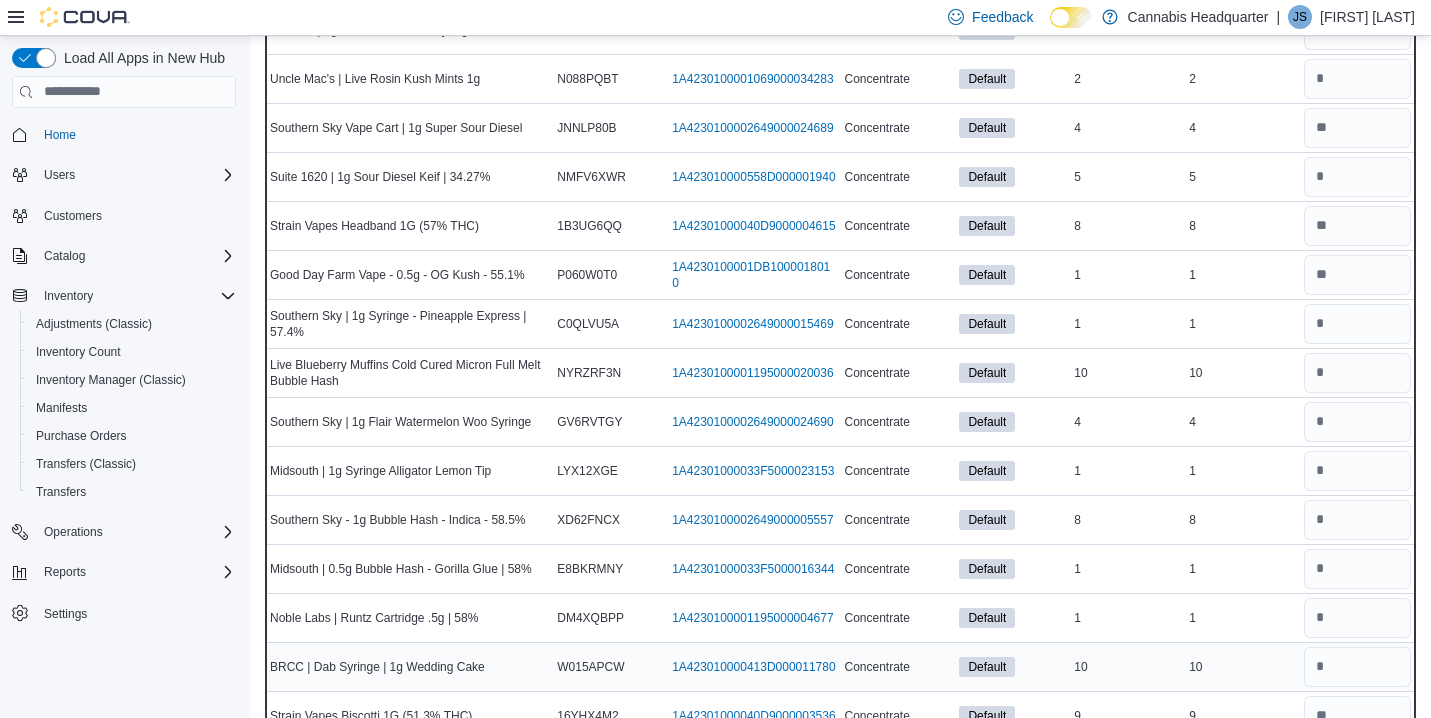 scroll, scrollTop: 2240, scrollLeft: 0, axis: vertical 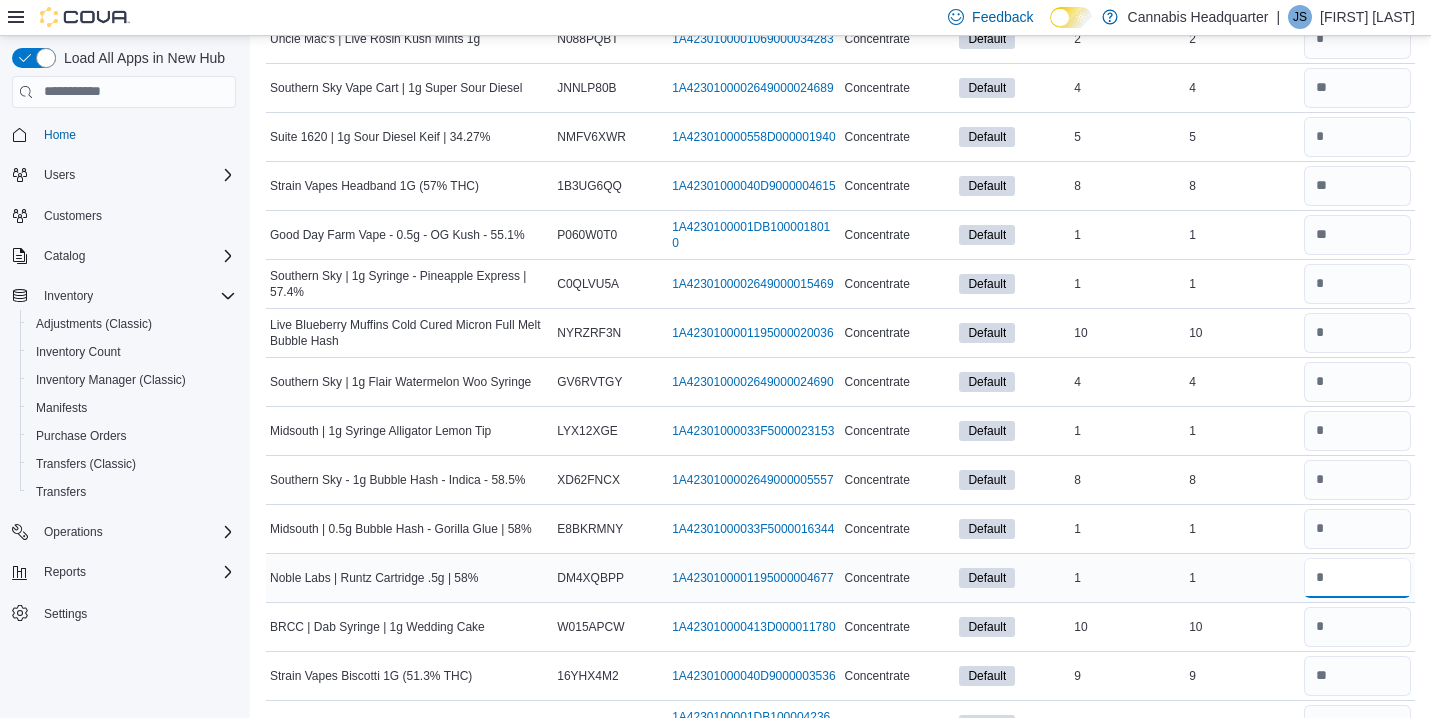 click at bounding box center (1357, 578) 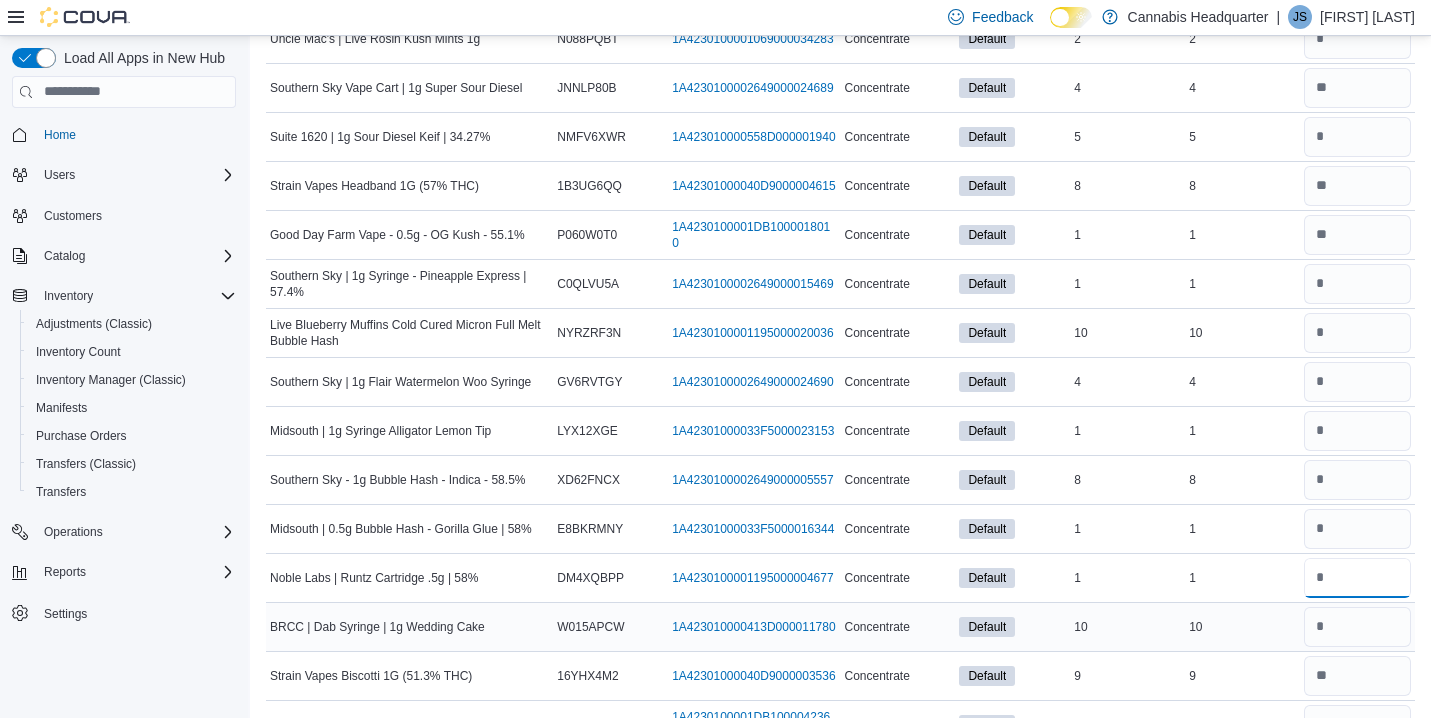 type on "*" 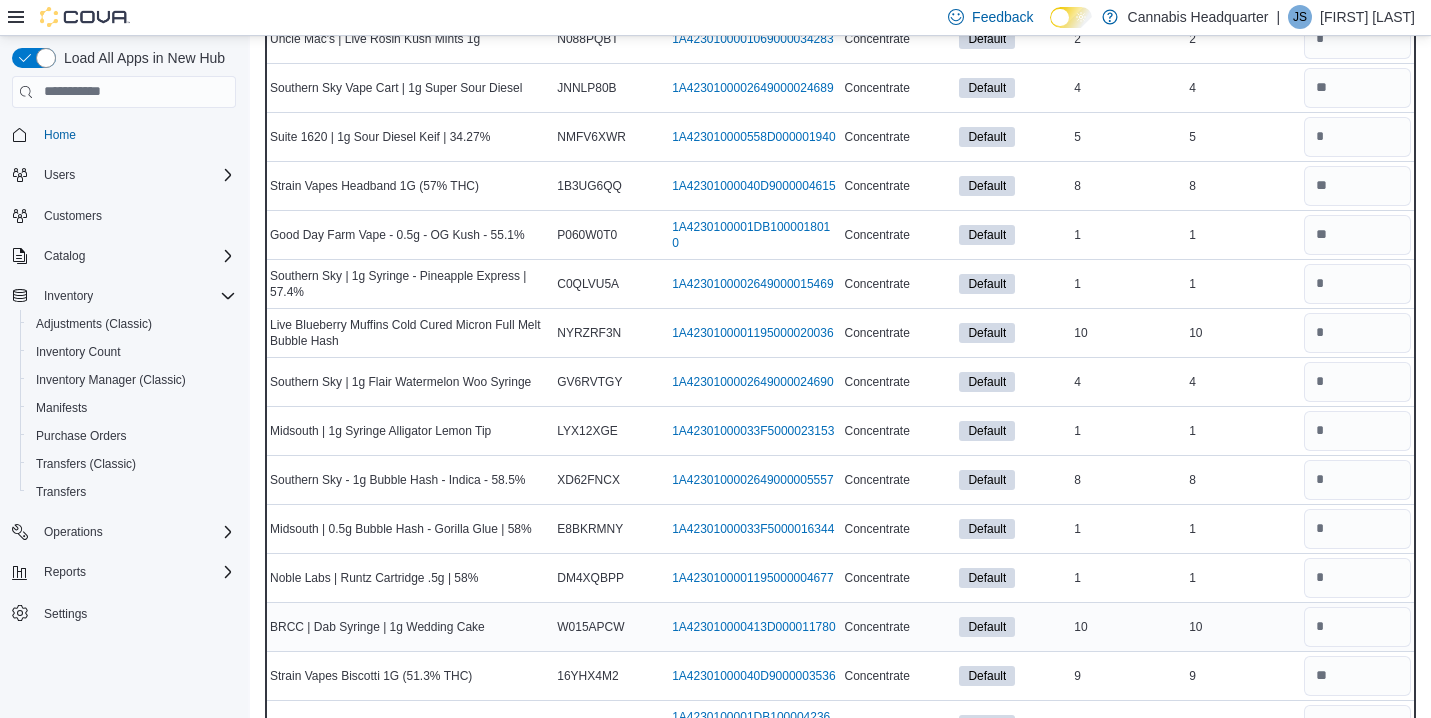 type 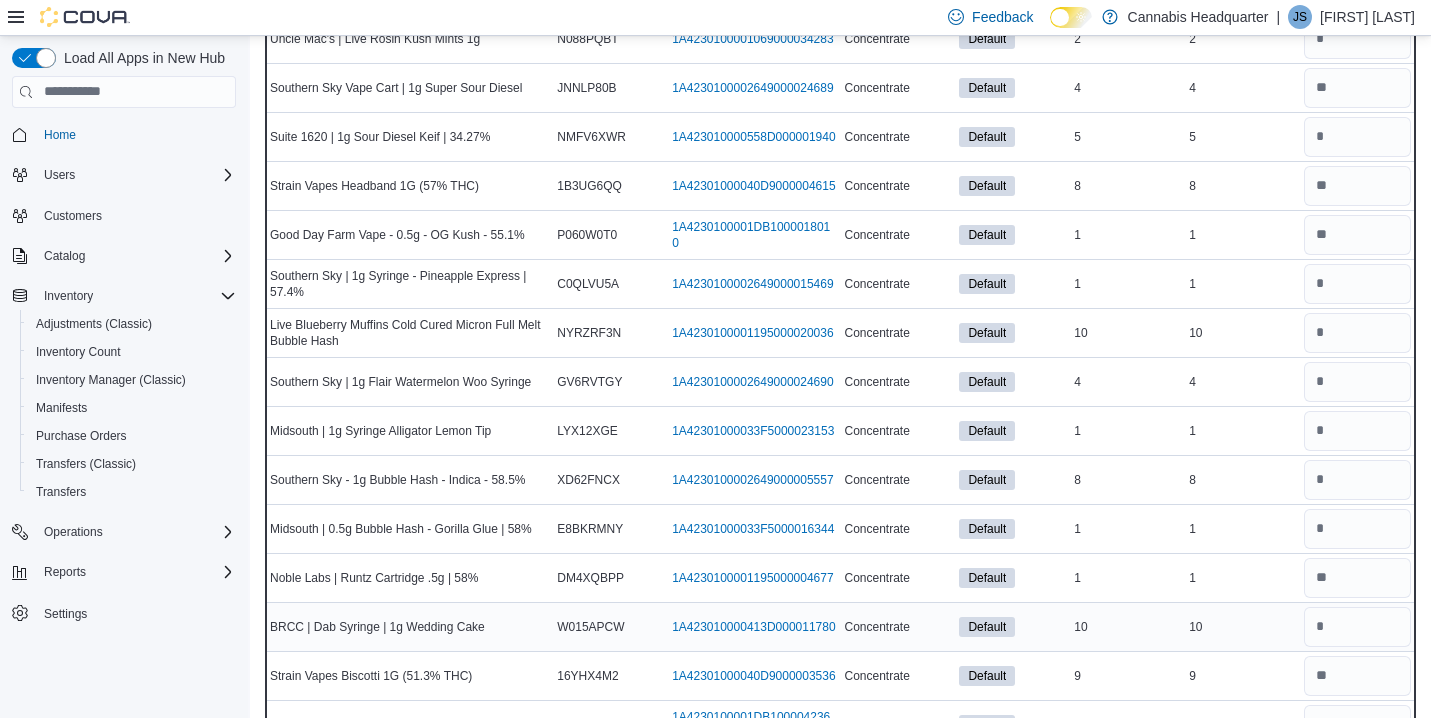 click on "10" at bounding box center (1242, 627) 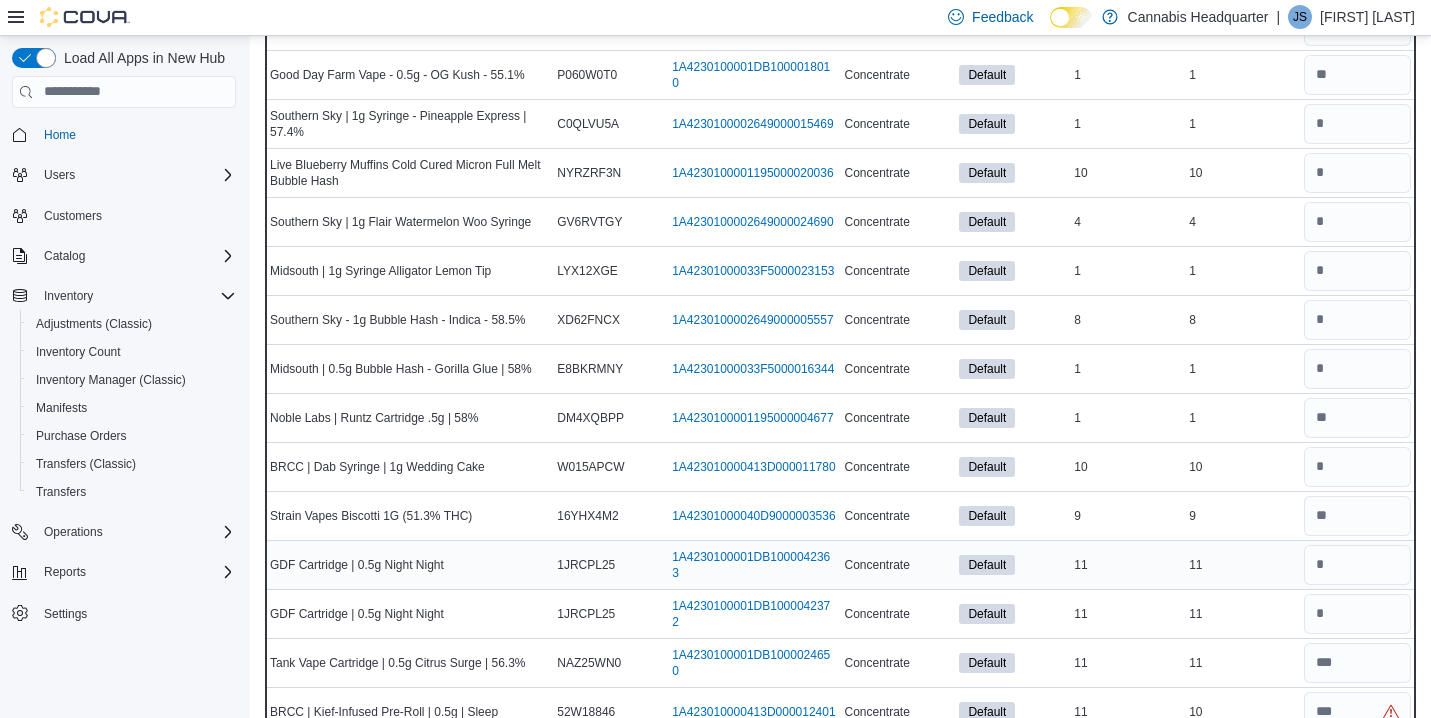 scroll, scrollTop: 2440, scrollLeft: 0, axis: vertical 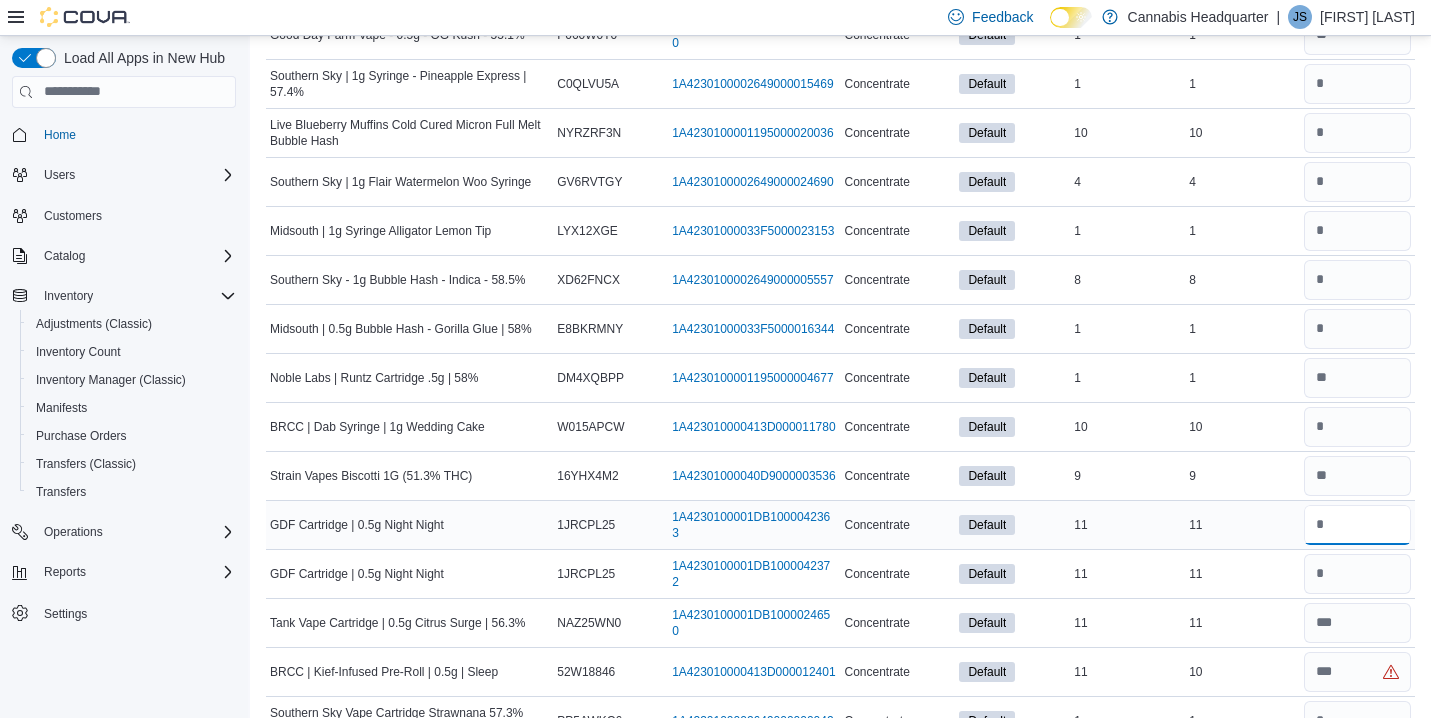 click at bounding box center (1357, 525) 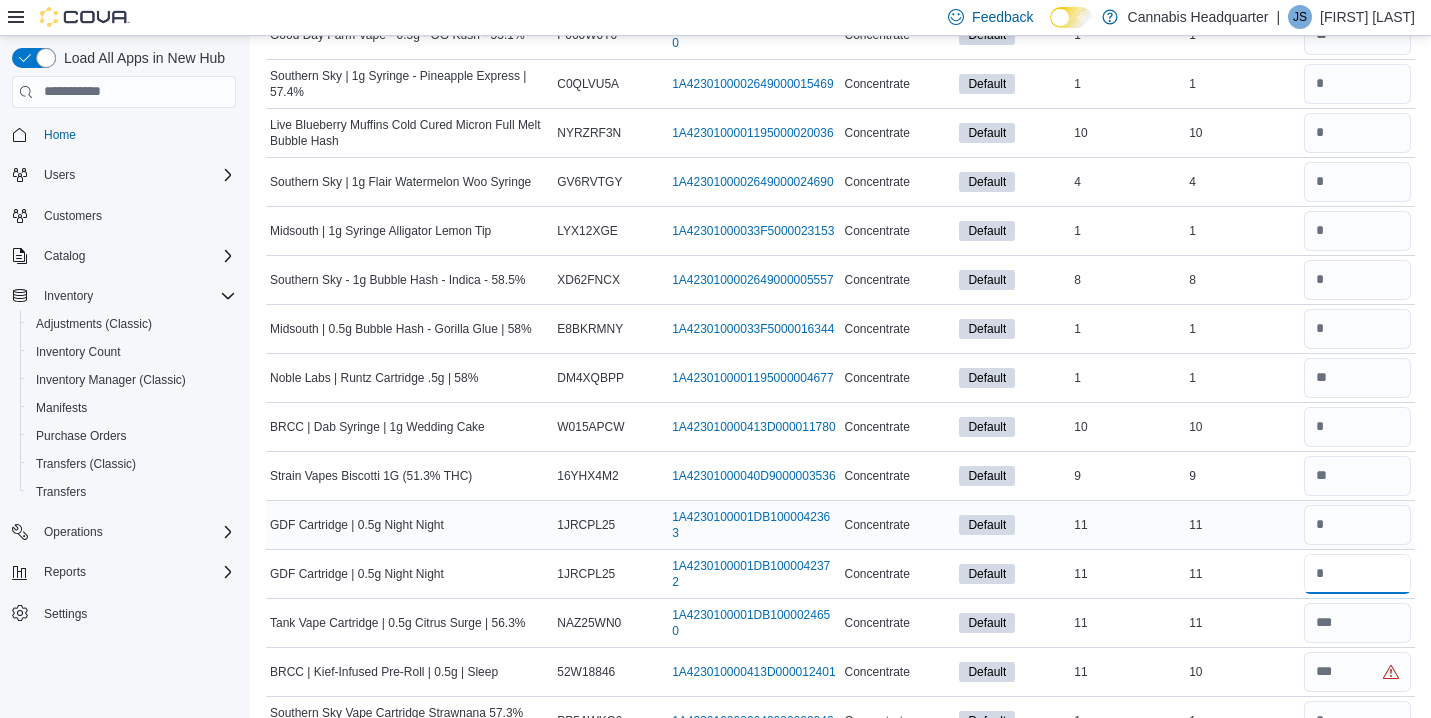 type 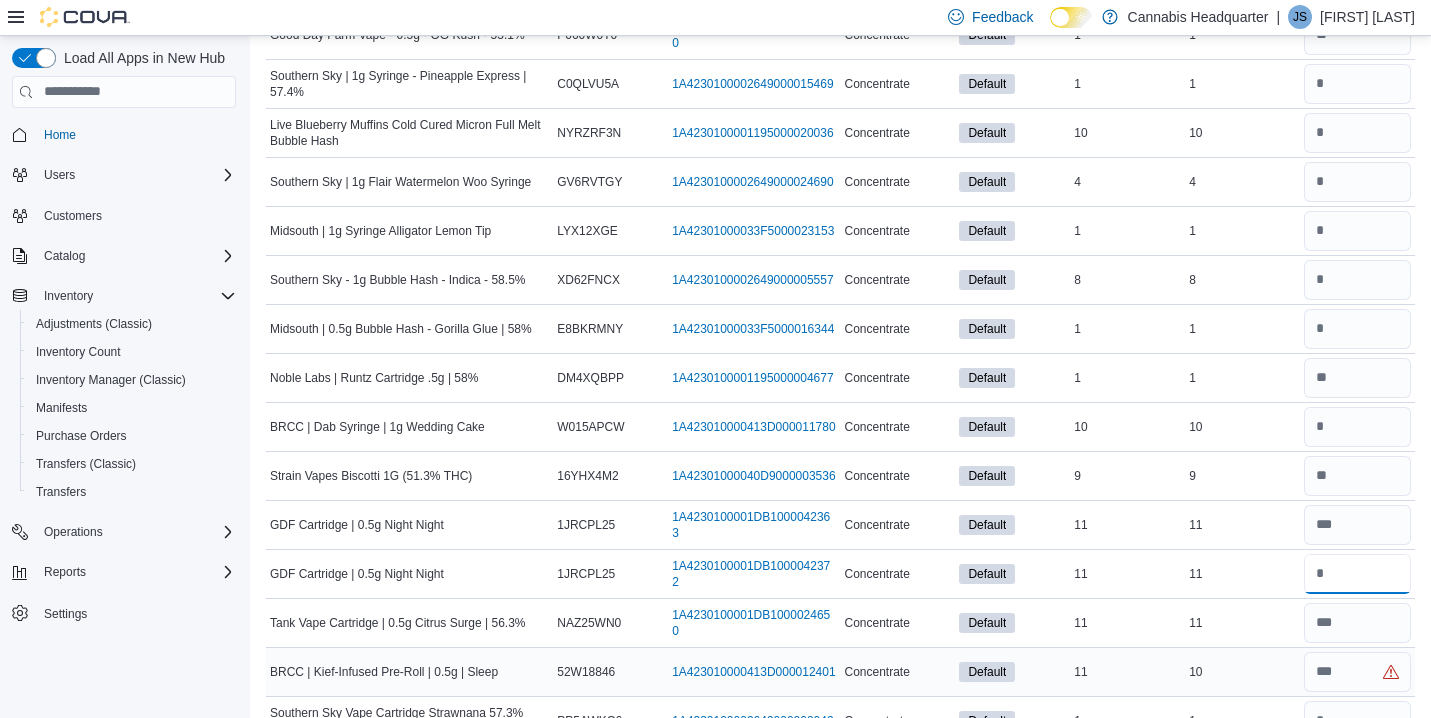 type on "**" 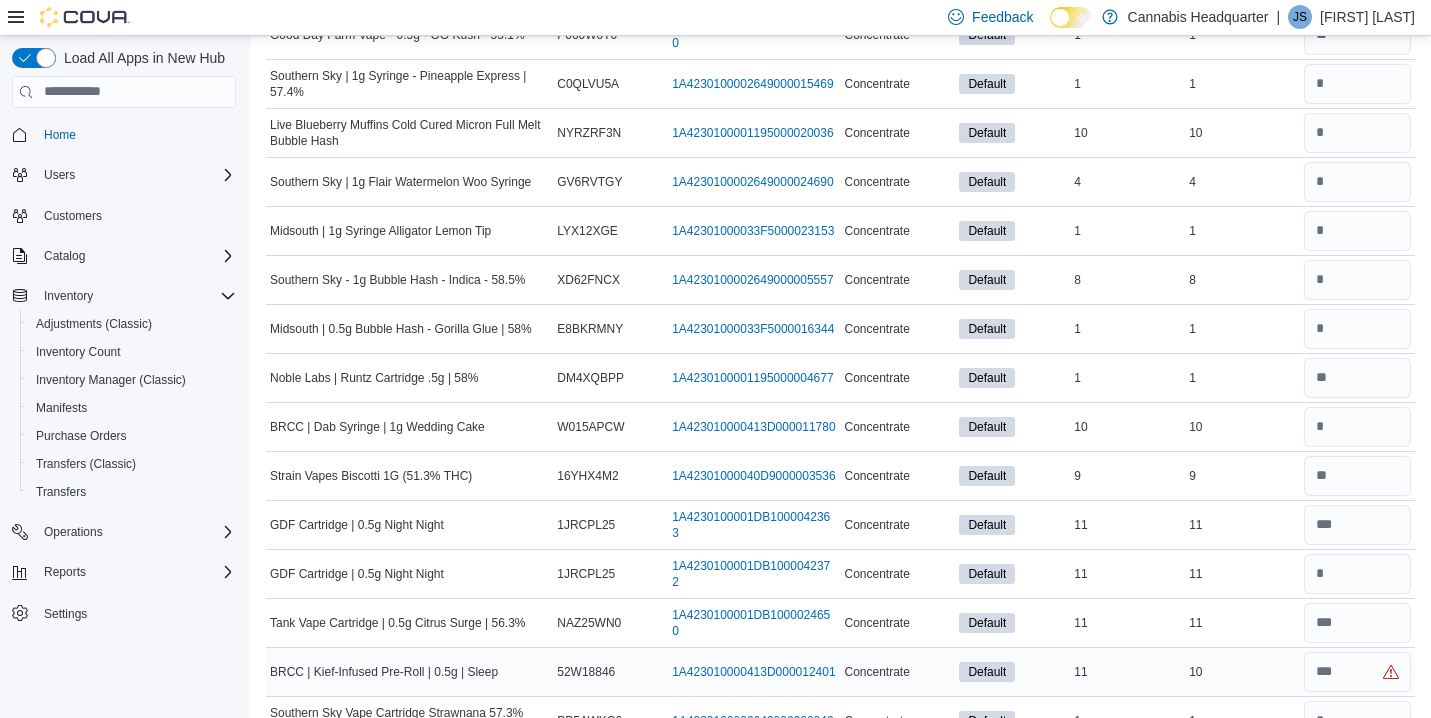 type 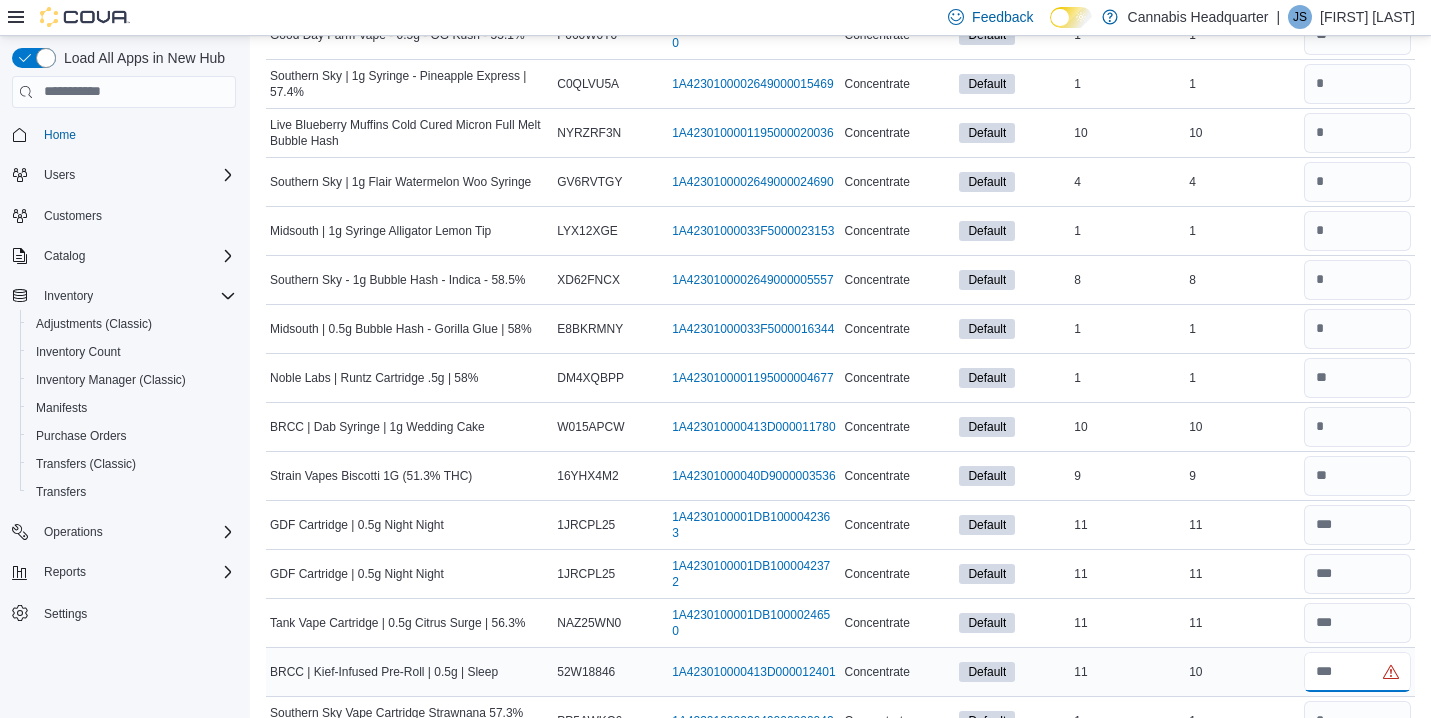 click at bounding box center (1357, 672) 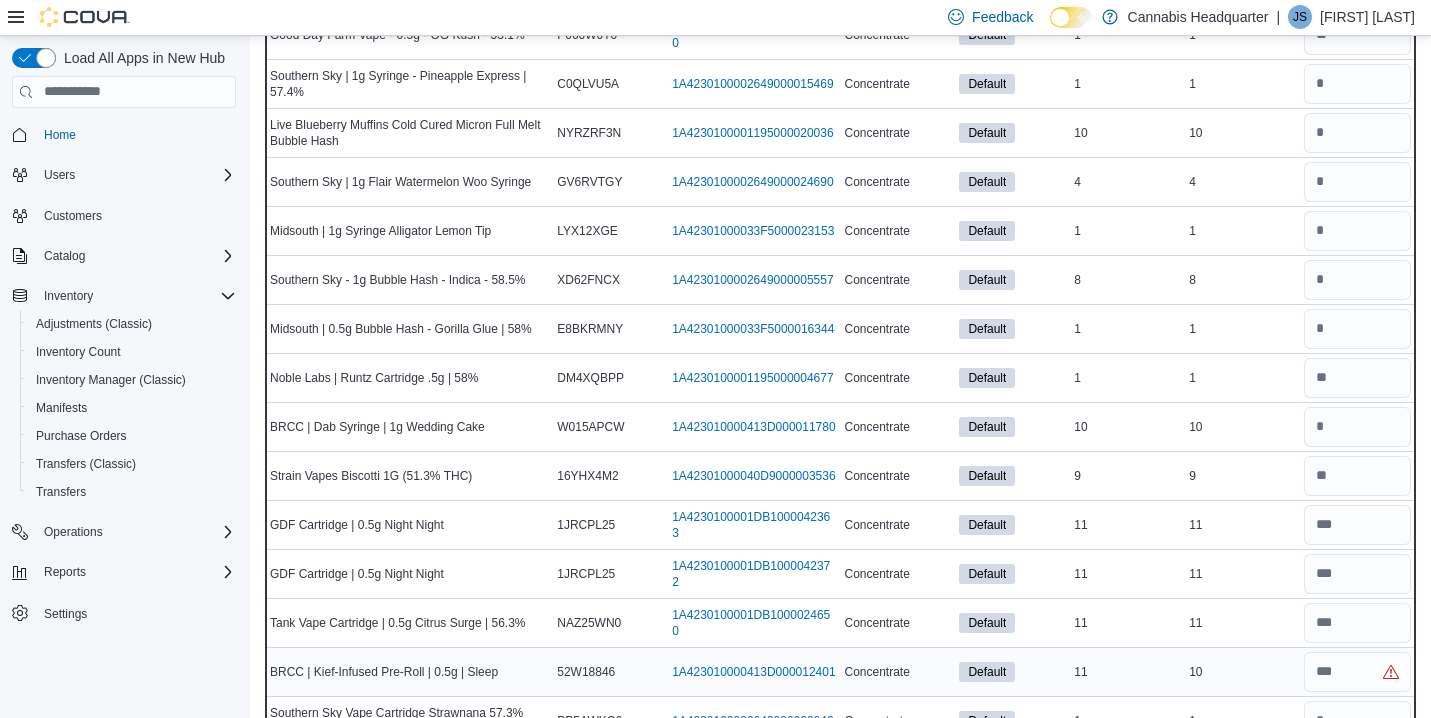 type 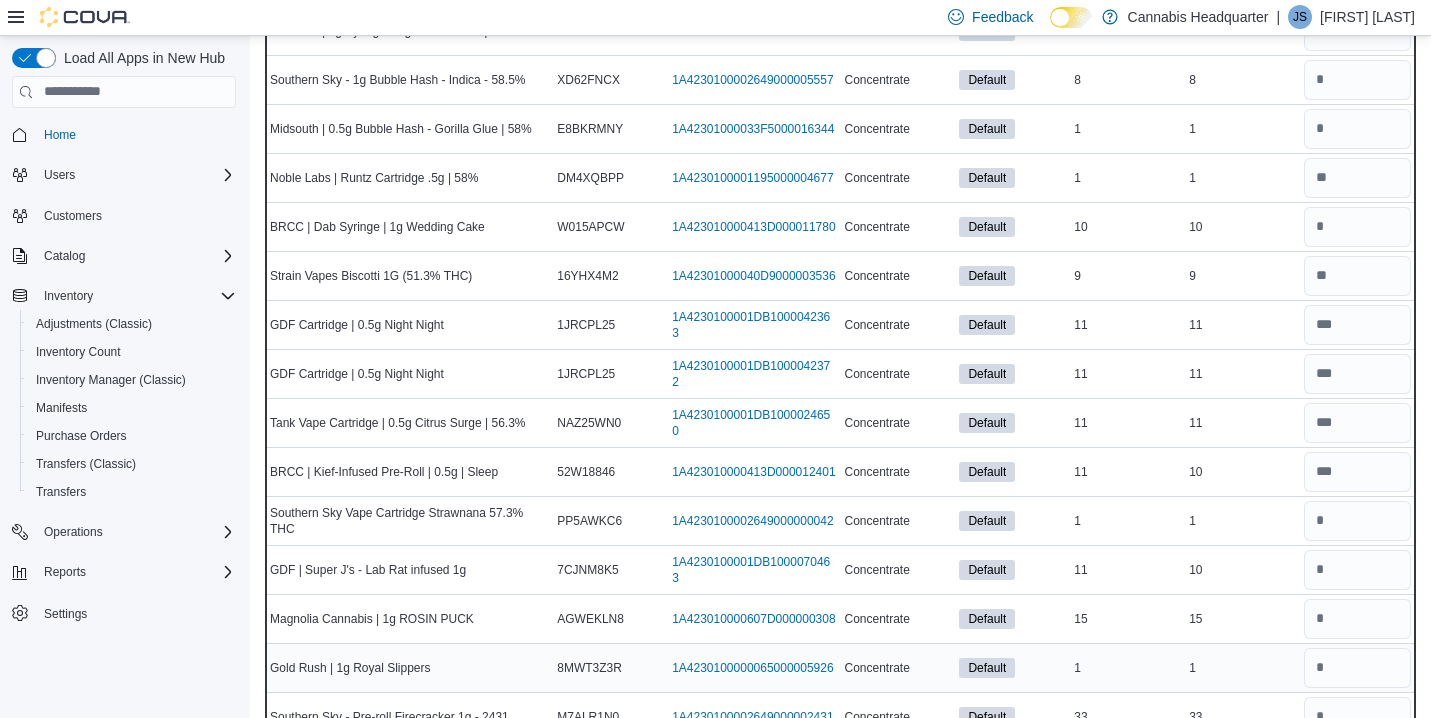 scroll, scrollTop: 2680, scrollLeft: 0, axis: vertical 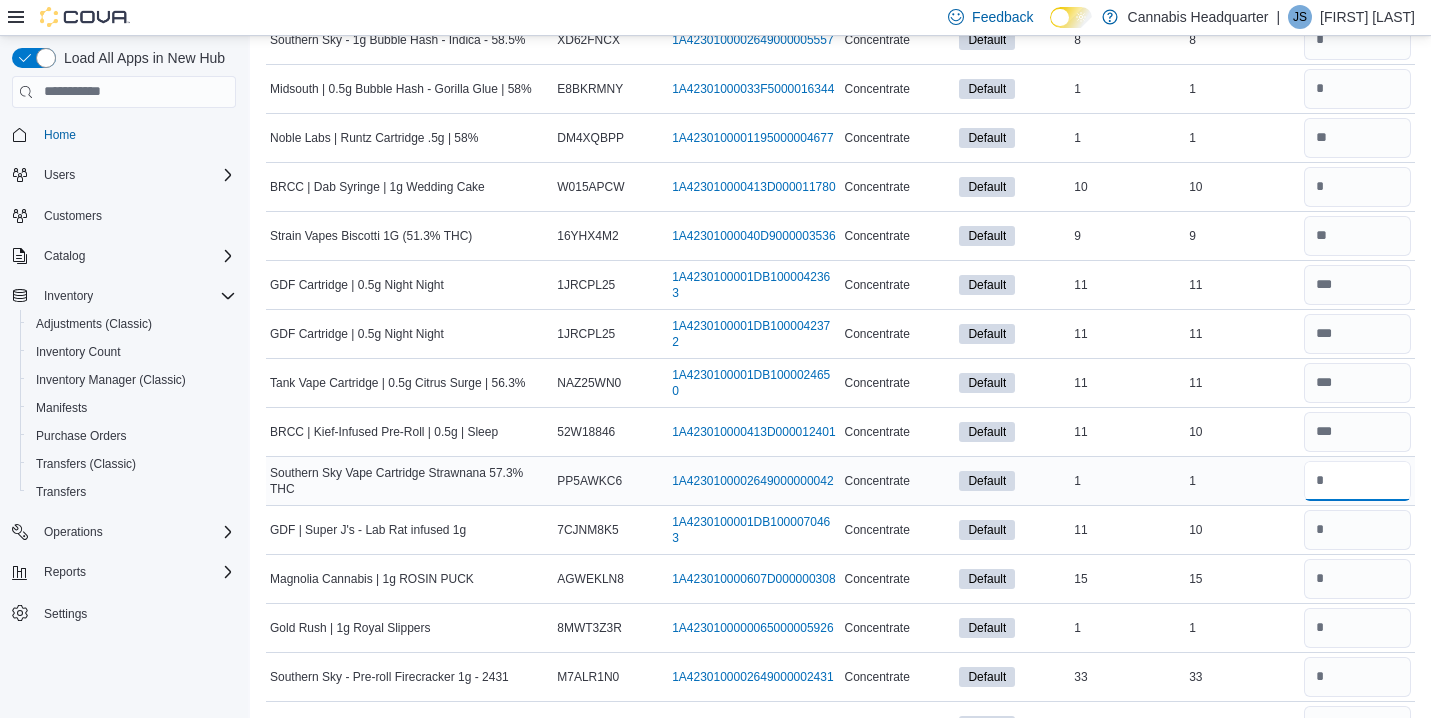 click at bounding box center (1357, 481) 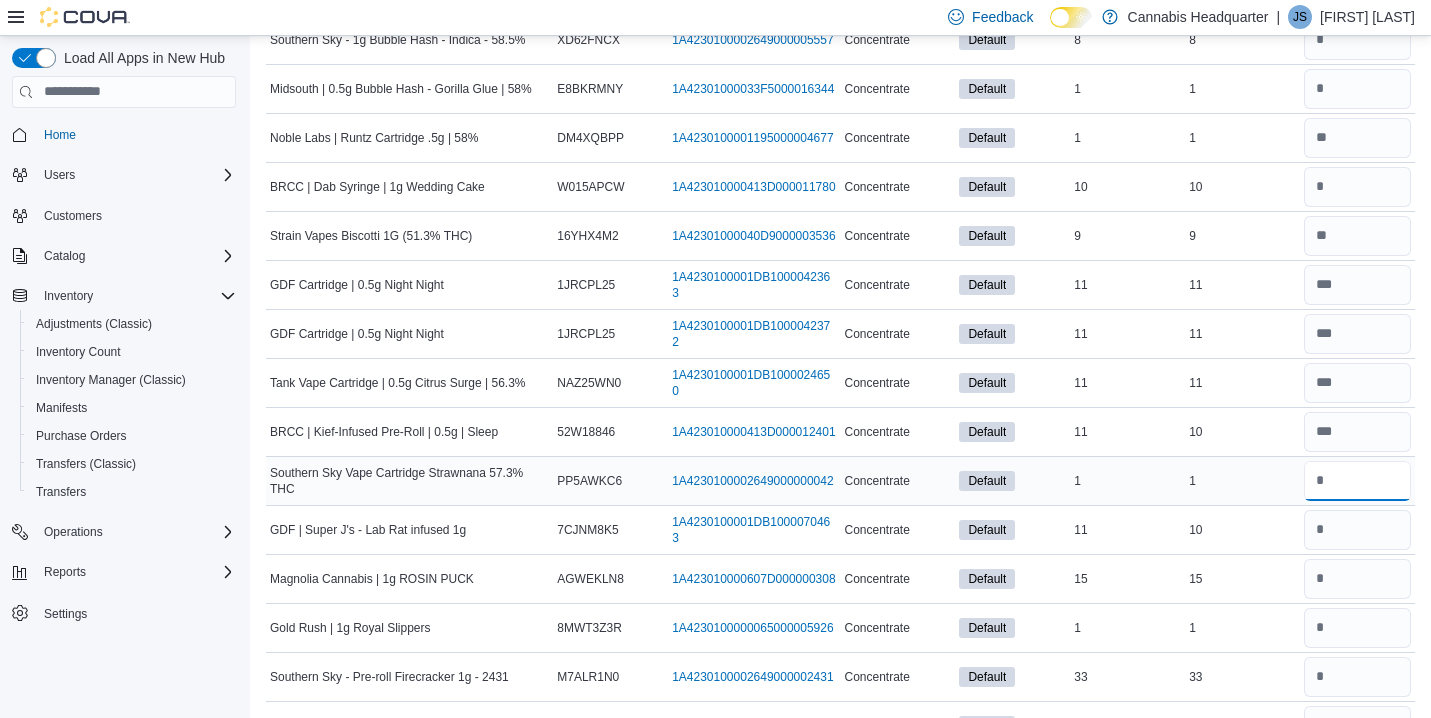 type on "*" 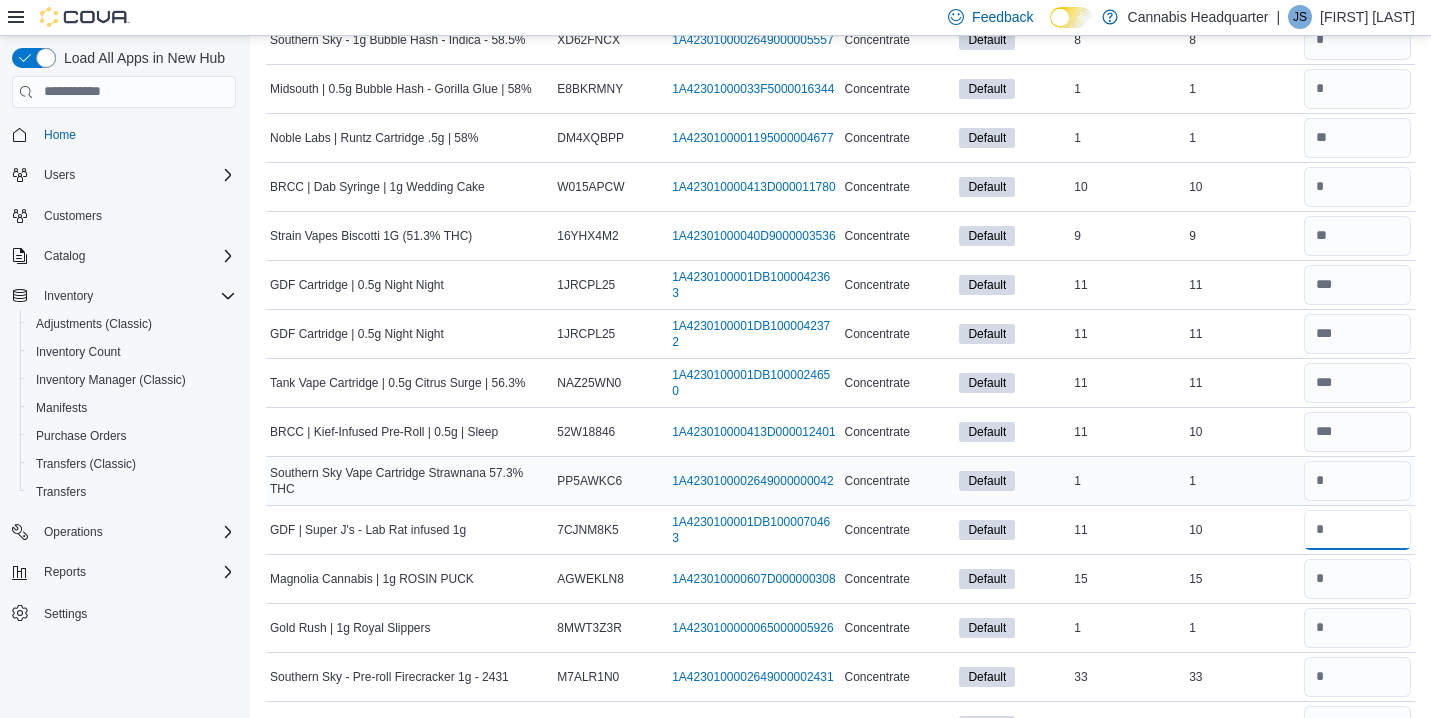 type 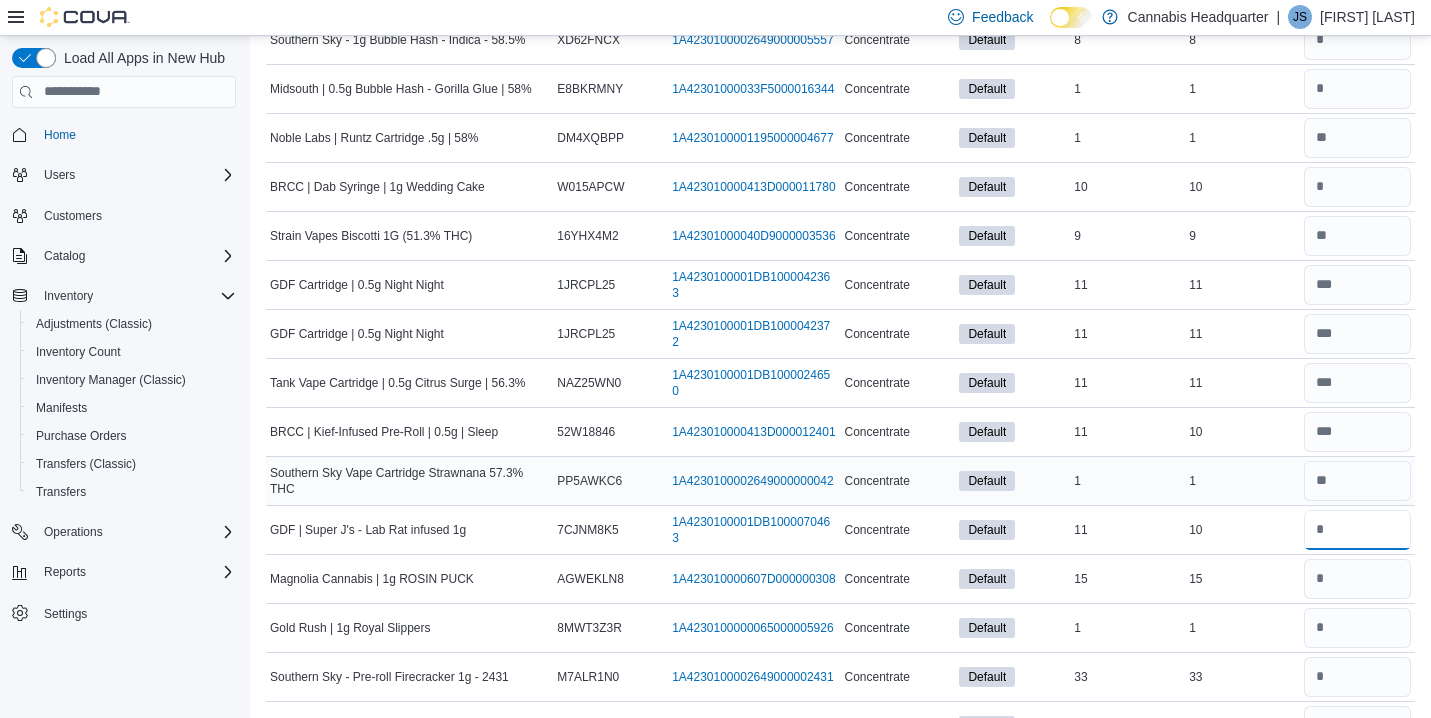 type on "**" 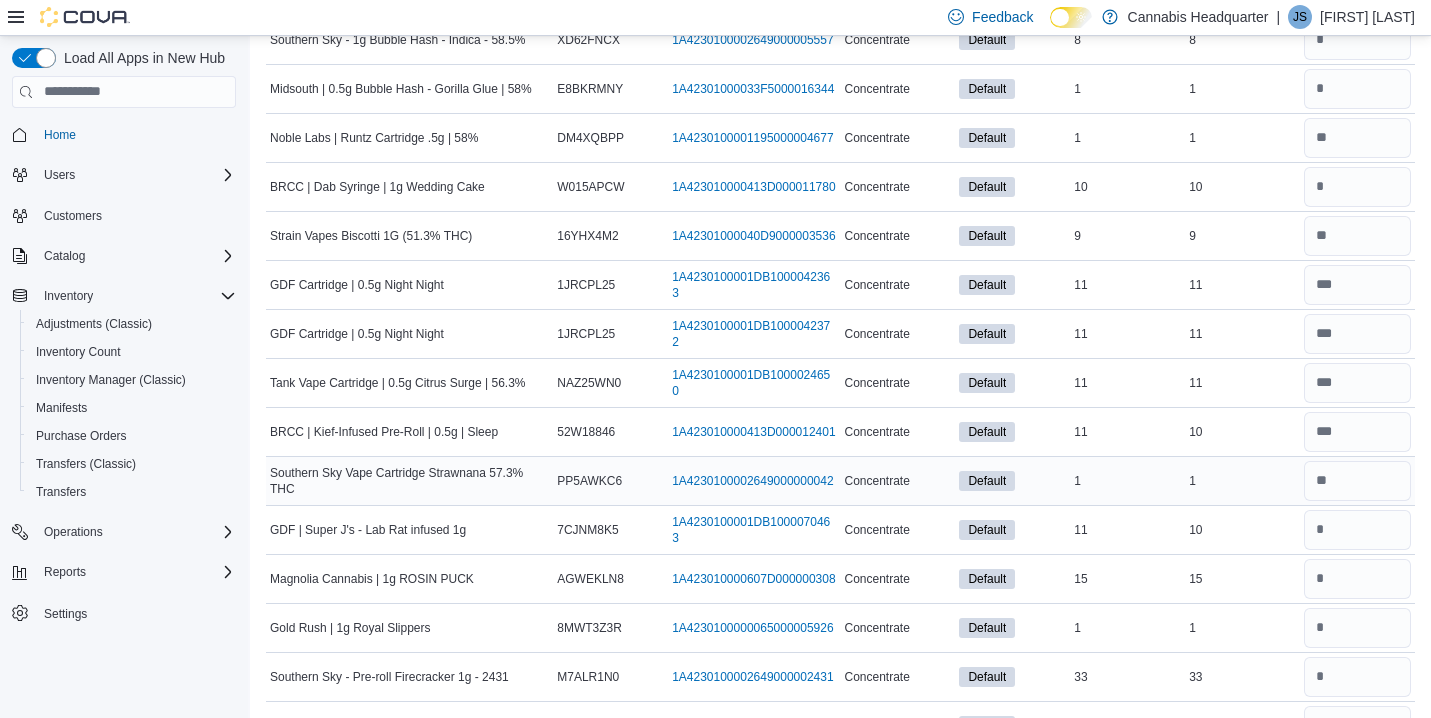 type 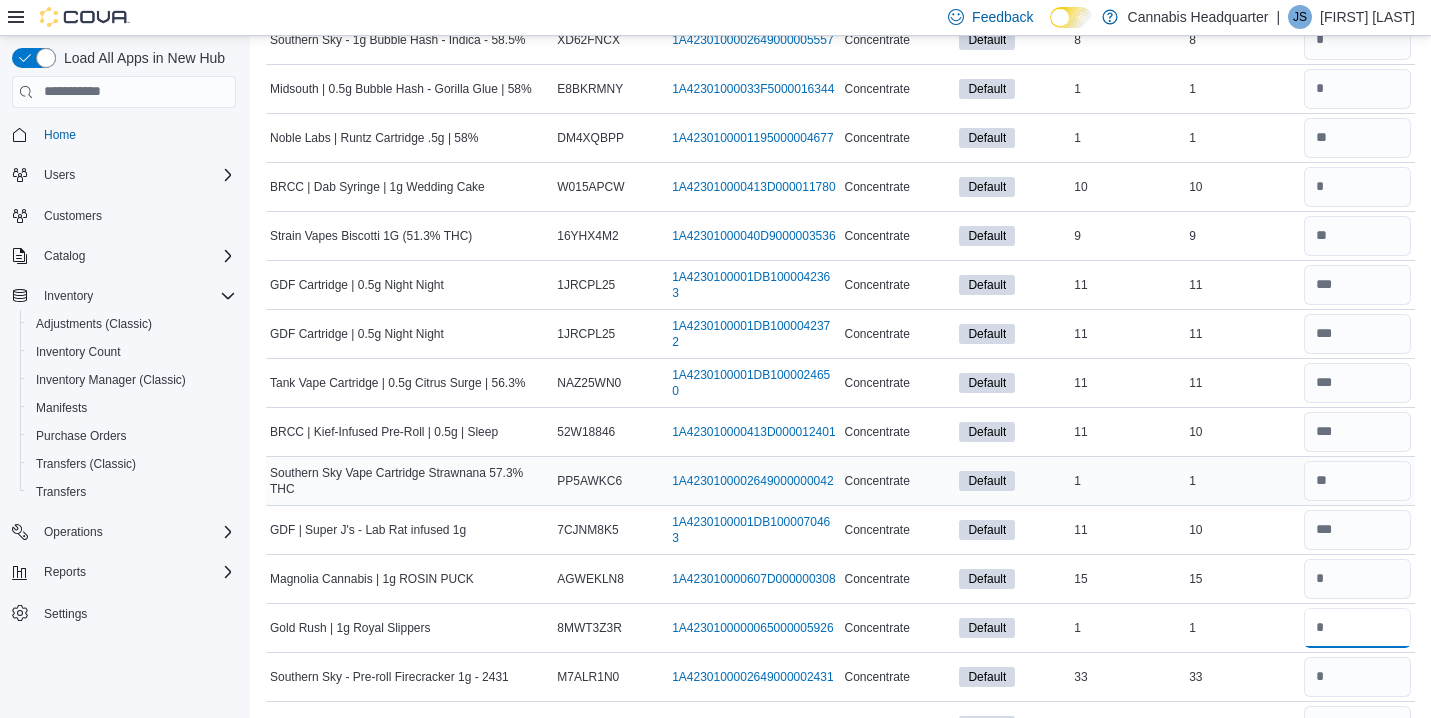 type on "*" 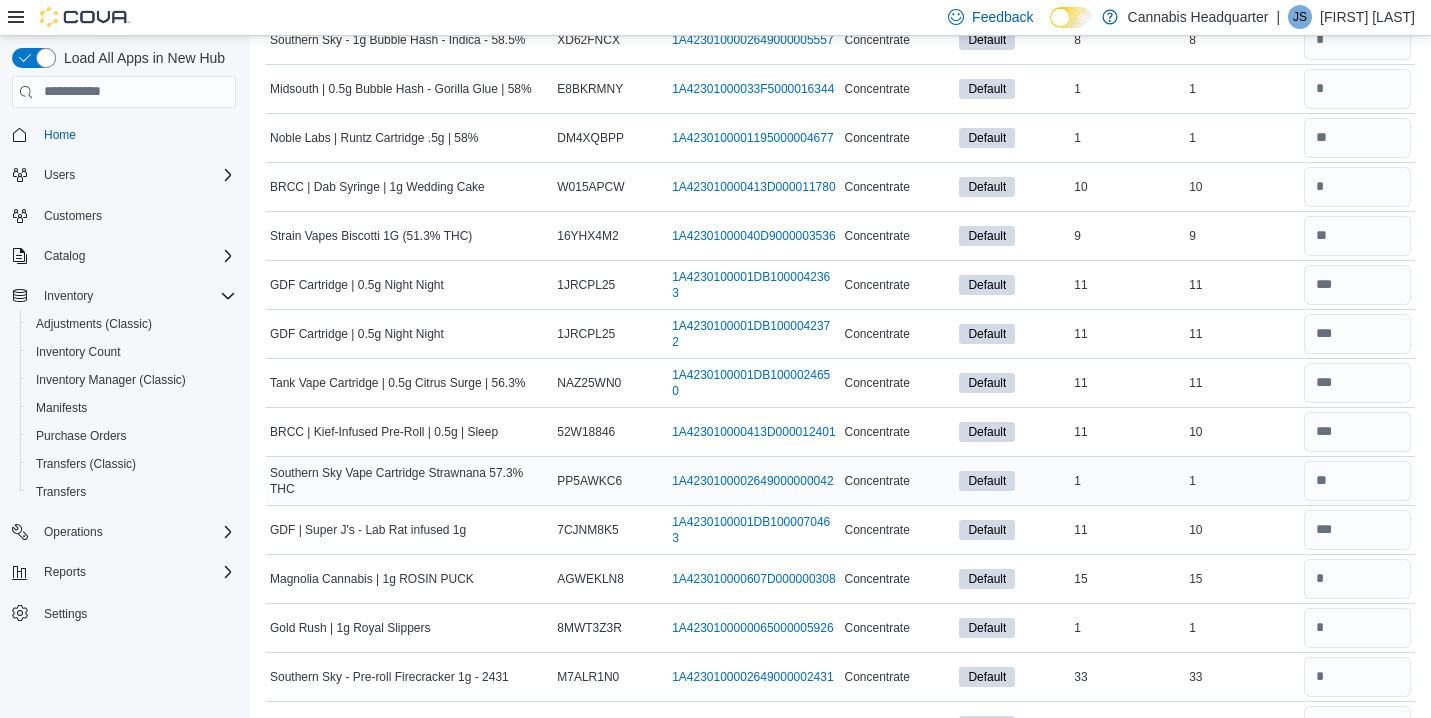 type 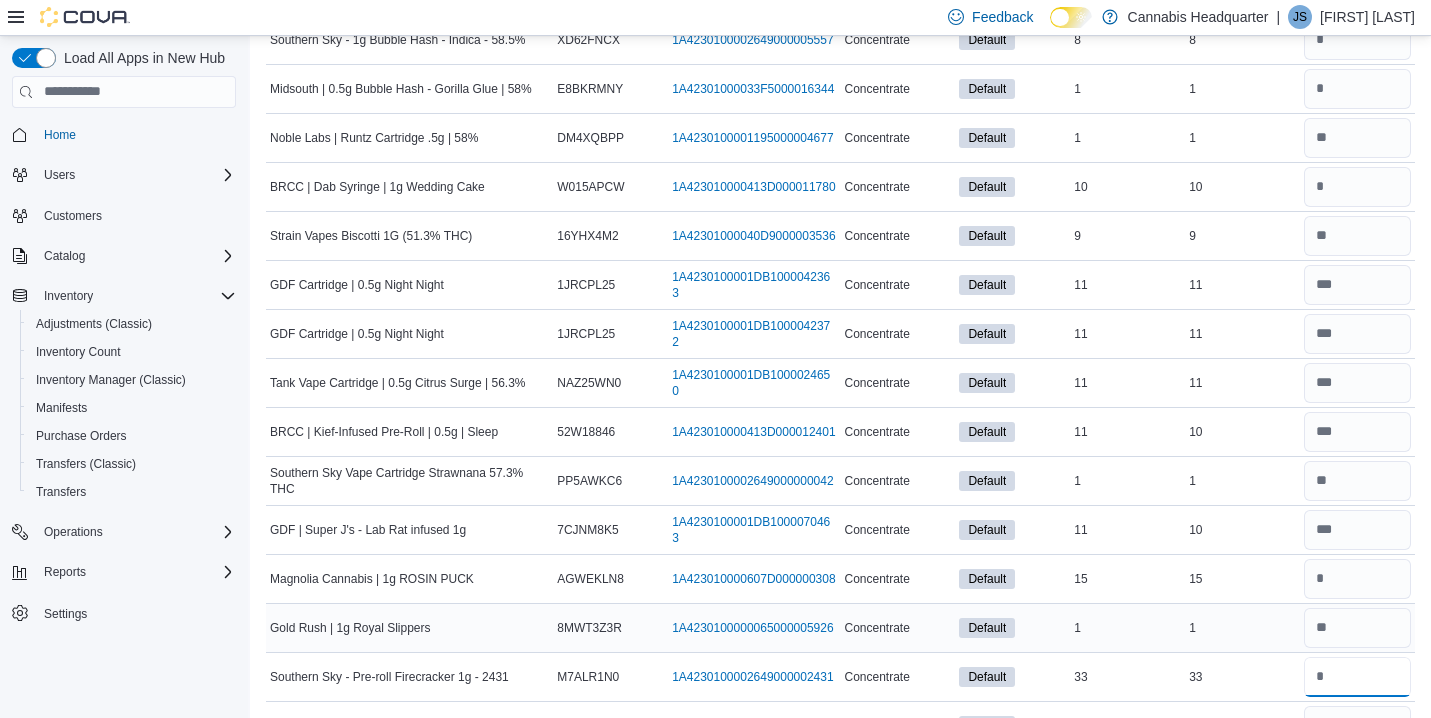 type on "**" 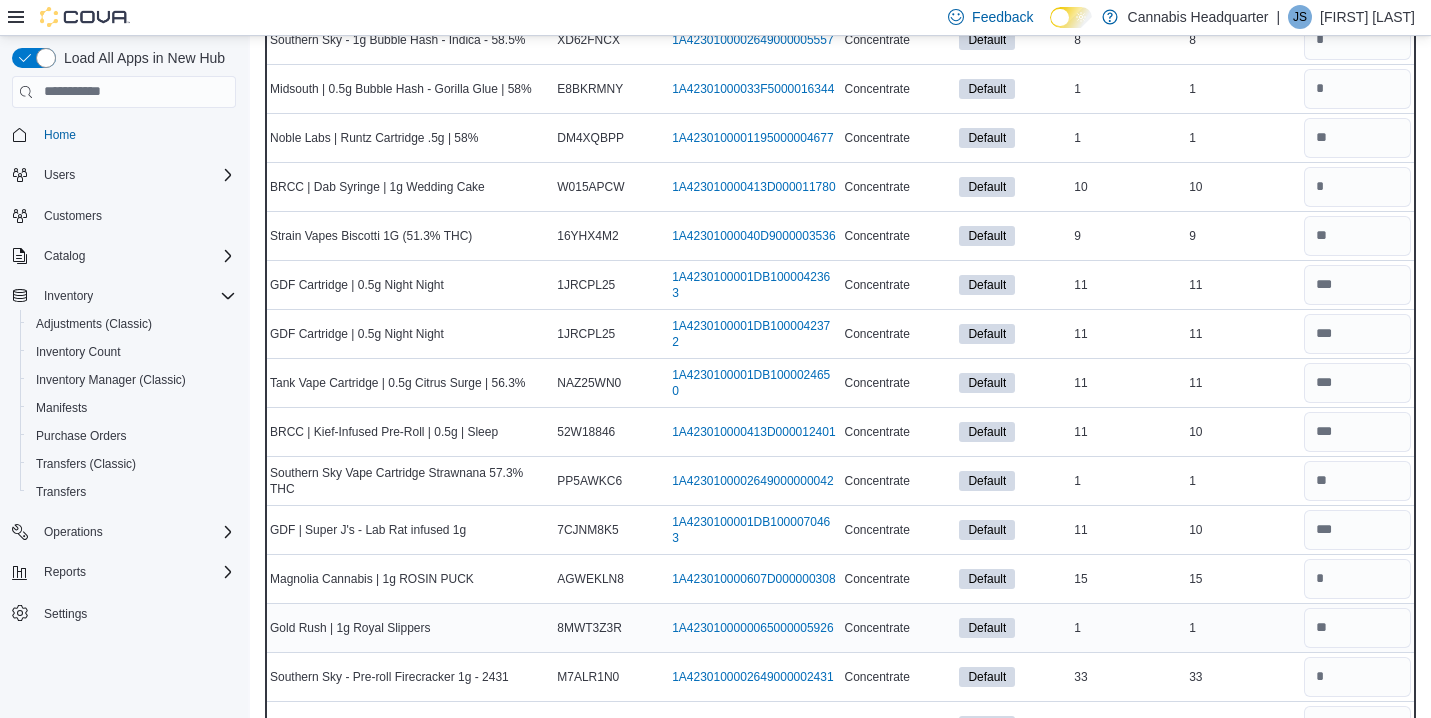type 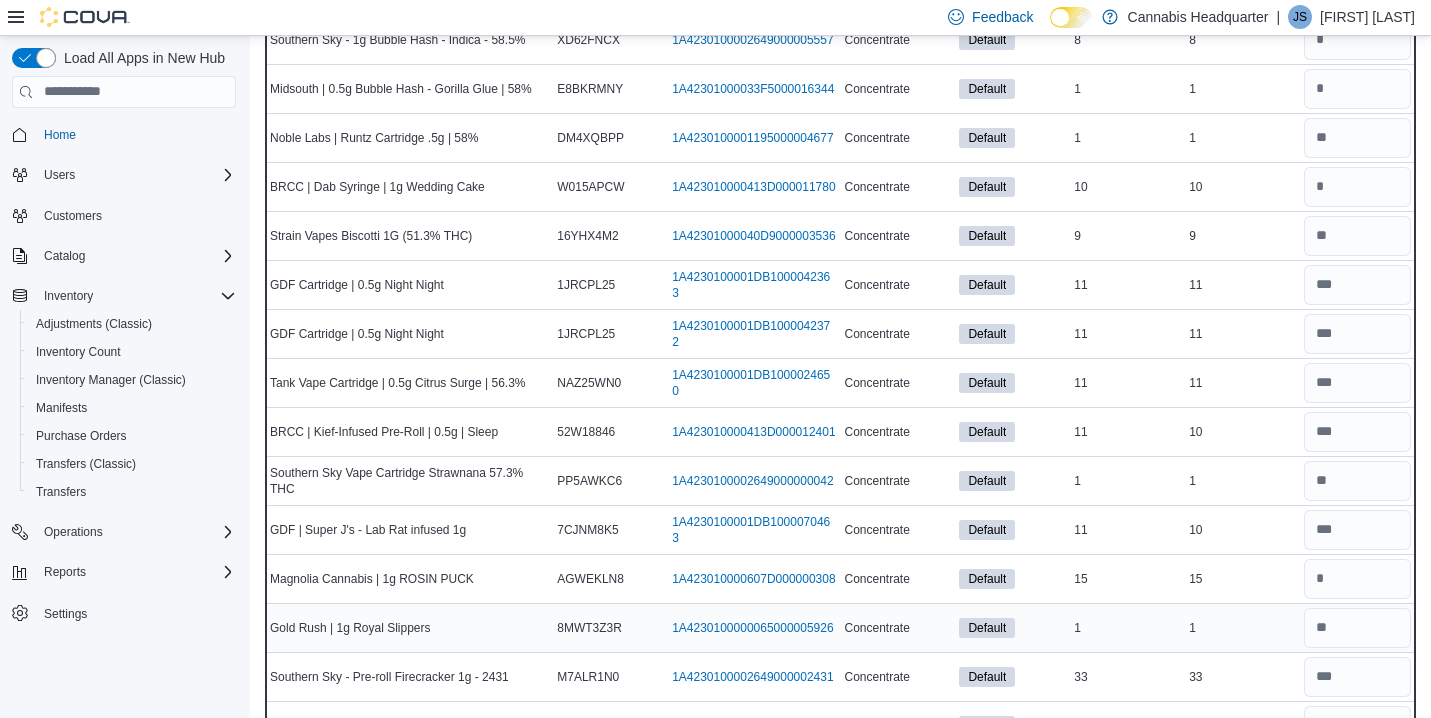 click on "1" at bounding box center [1242, 628] 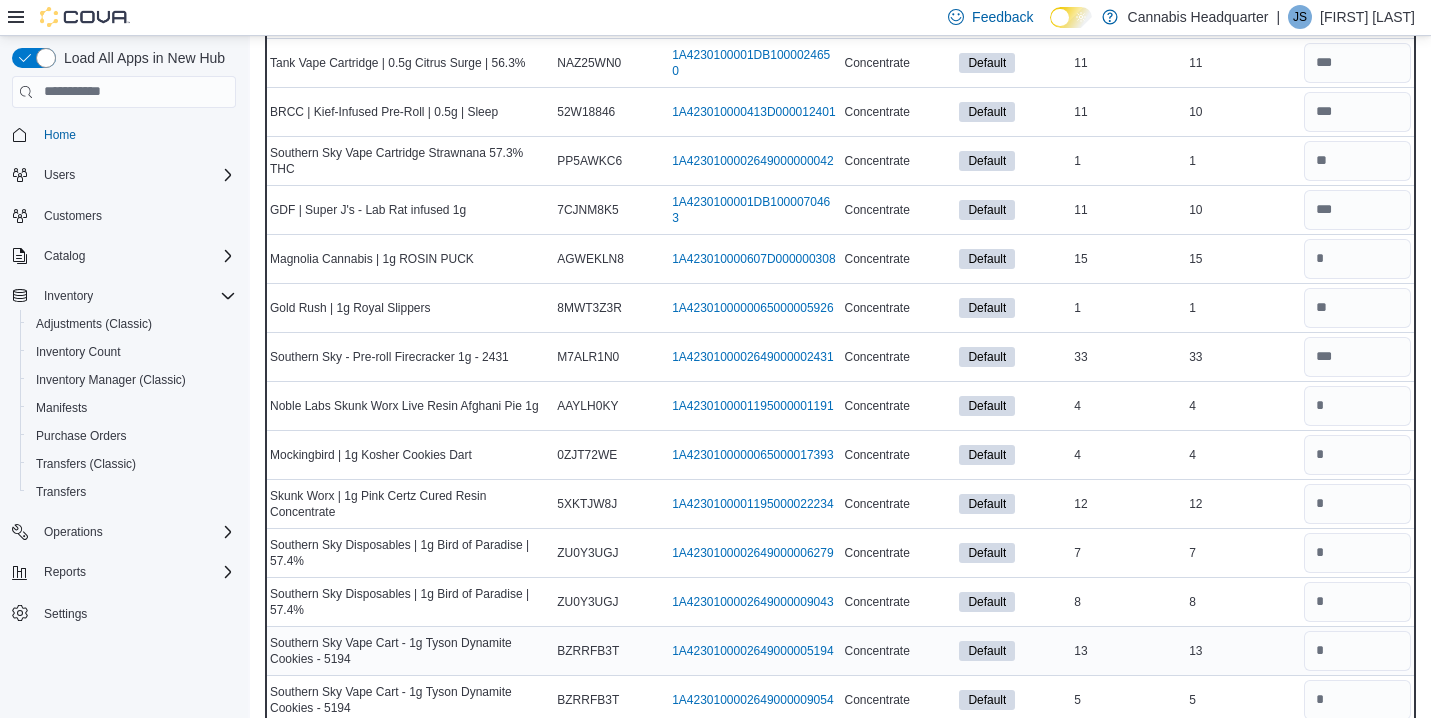 scroll, scrollTop: 3040, scrollLeft: 0, axis: vertical 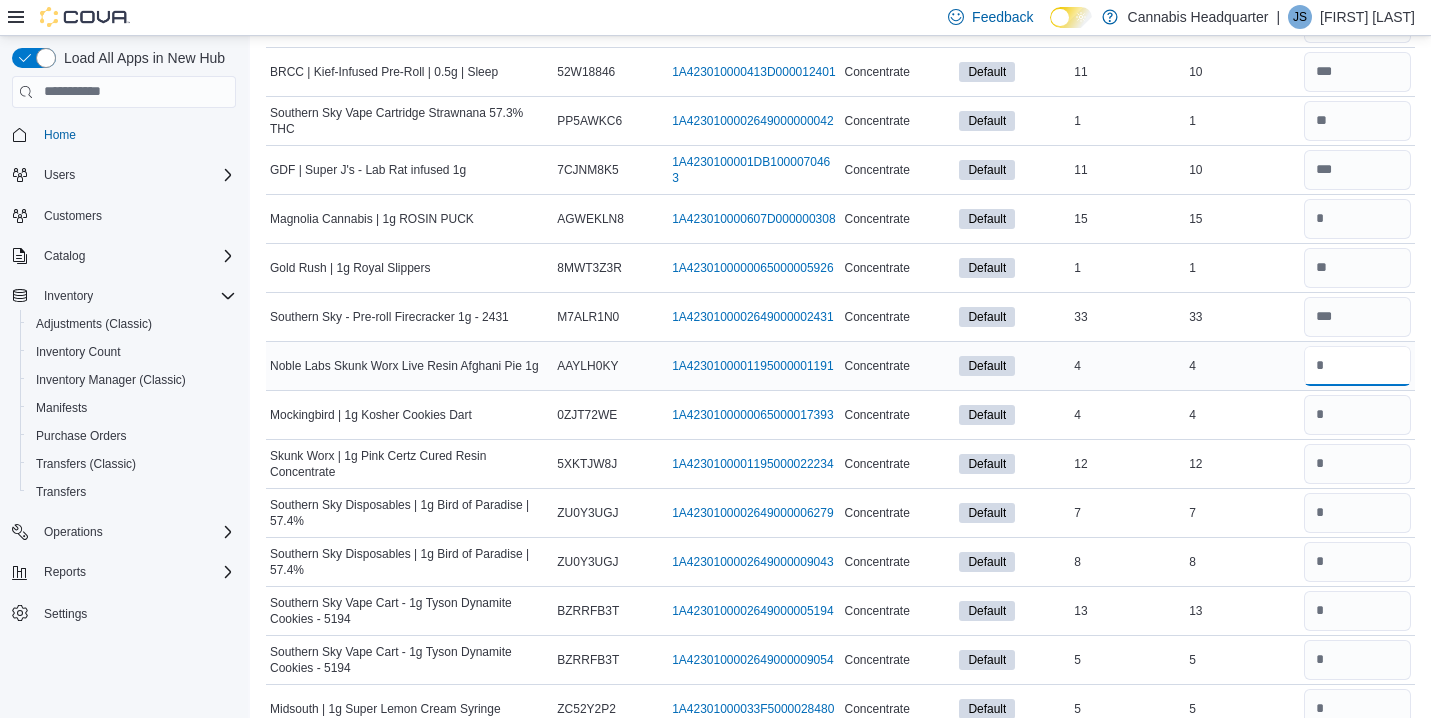 click at bounding box center [1357, 366] 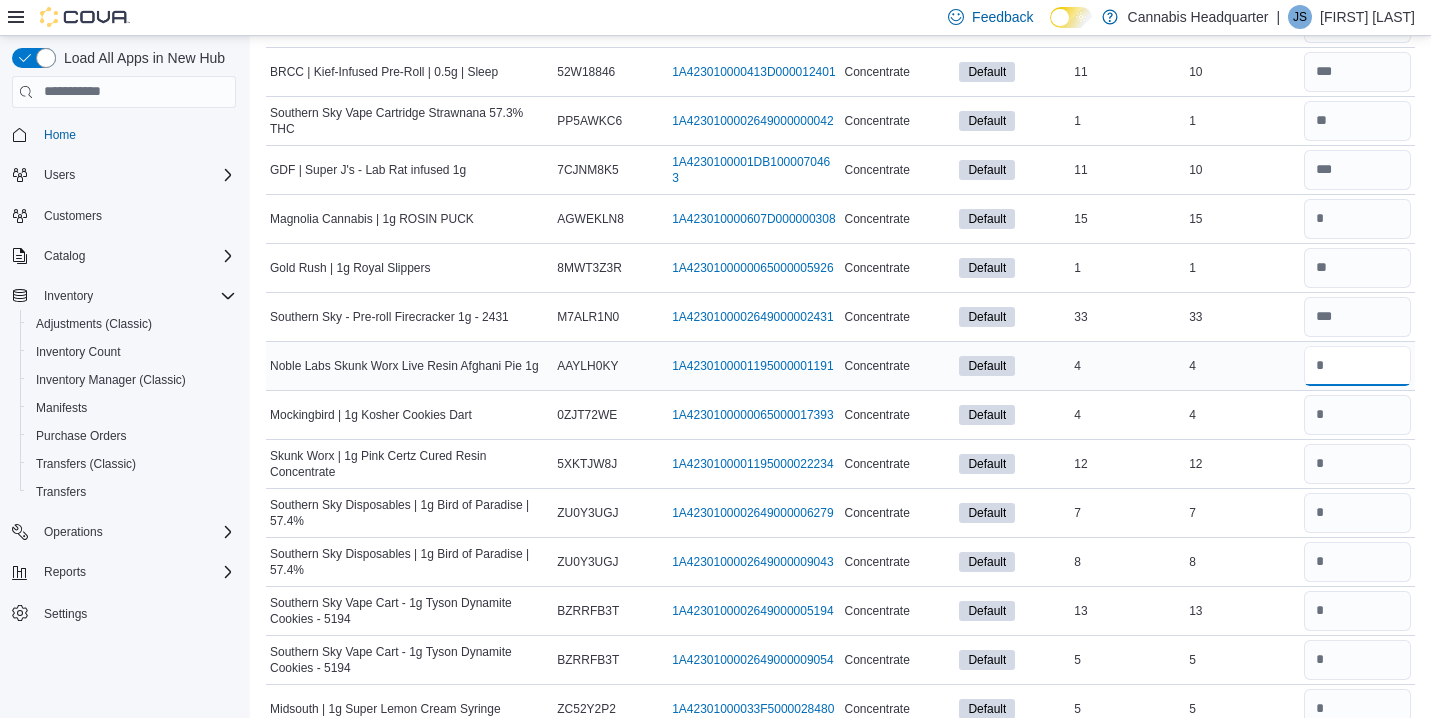 type on "*" 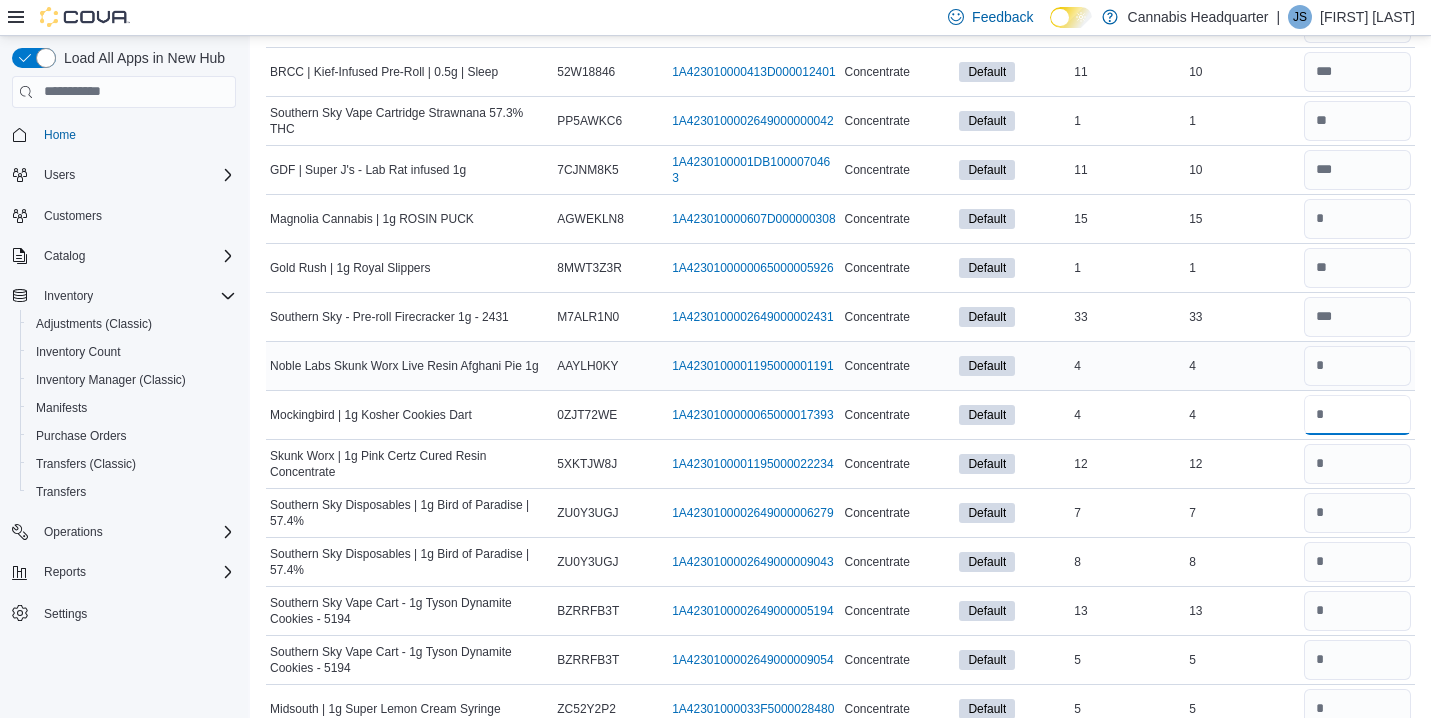 type 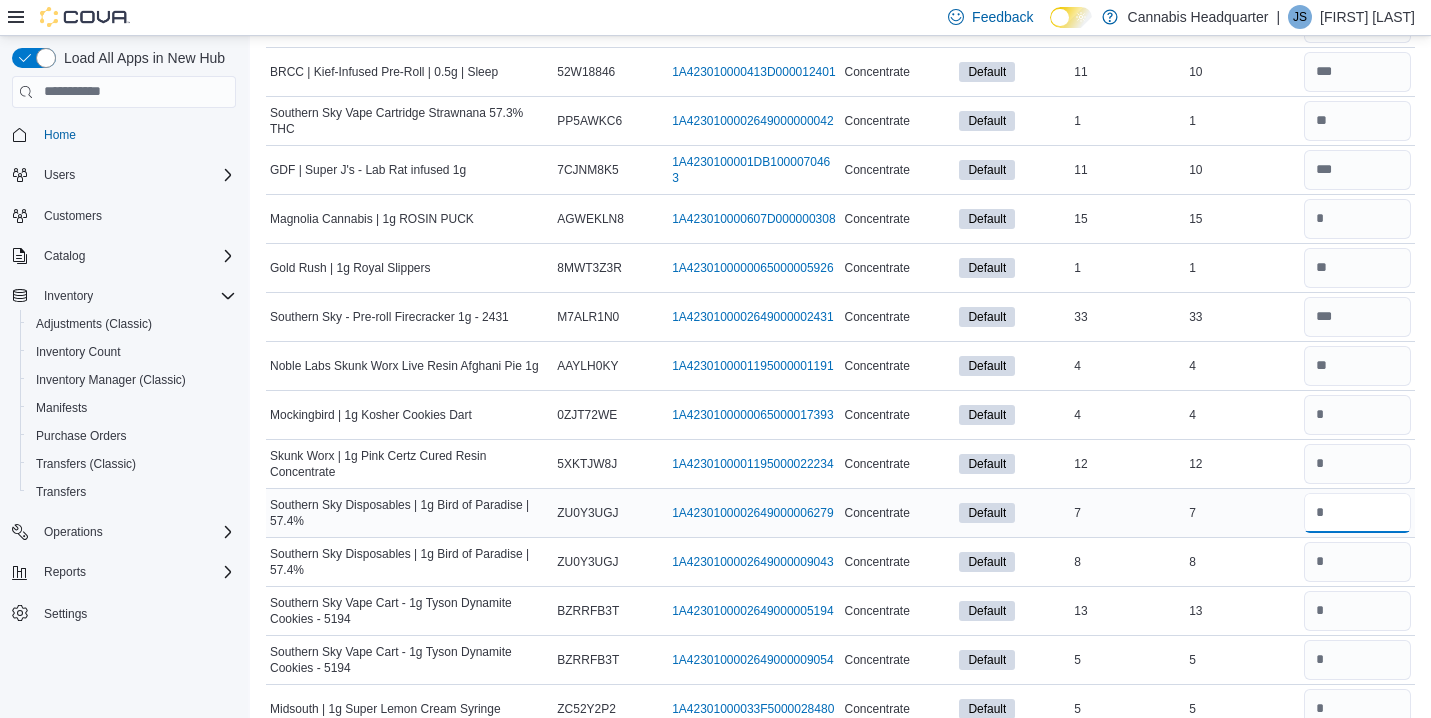 click at bounding box center (1357, 513) 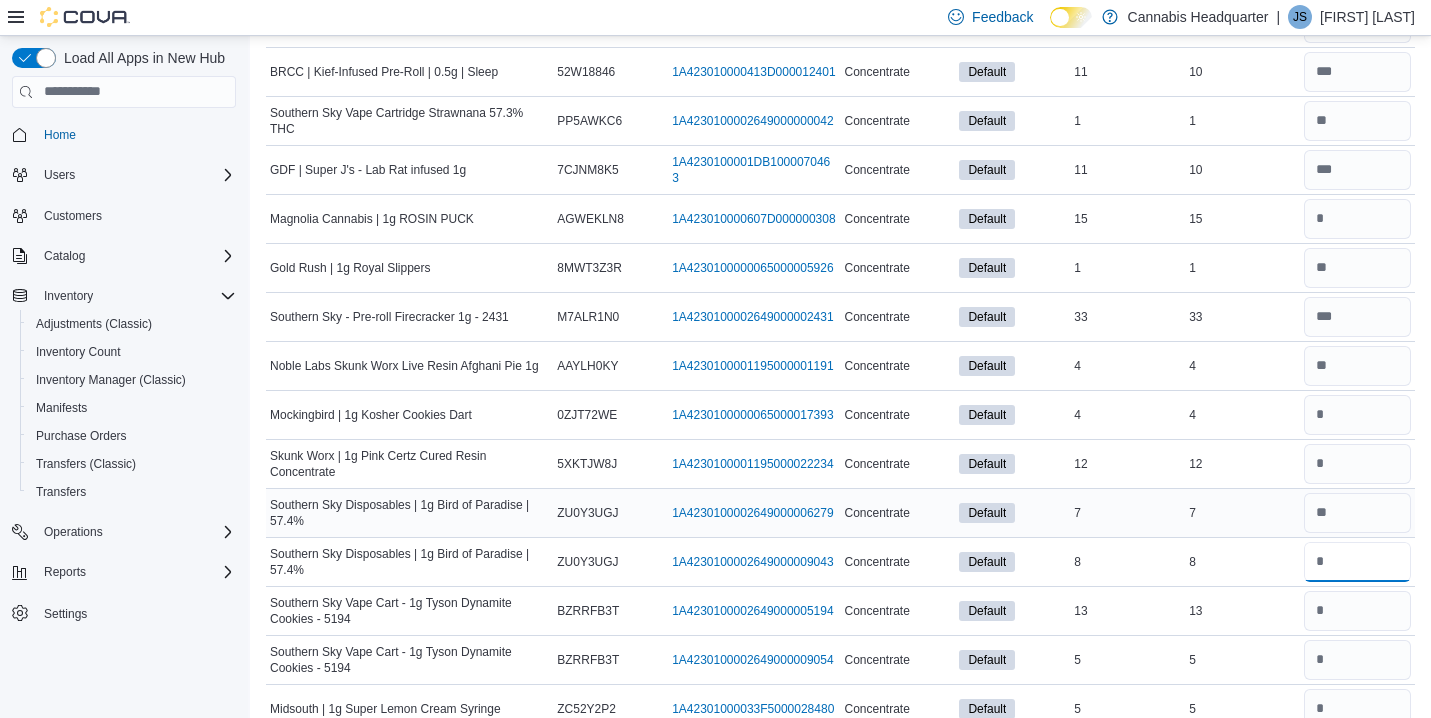 type 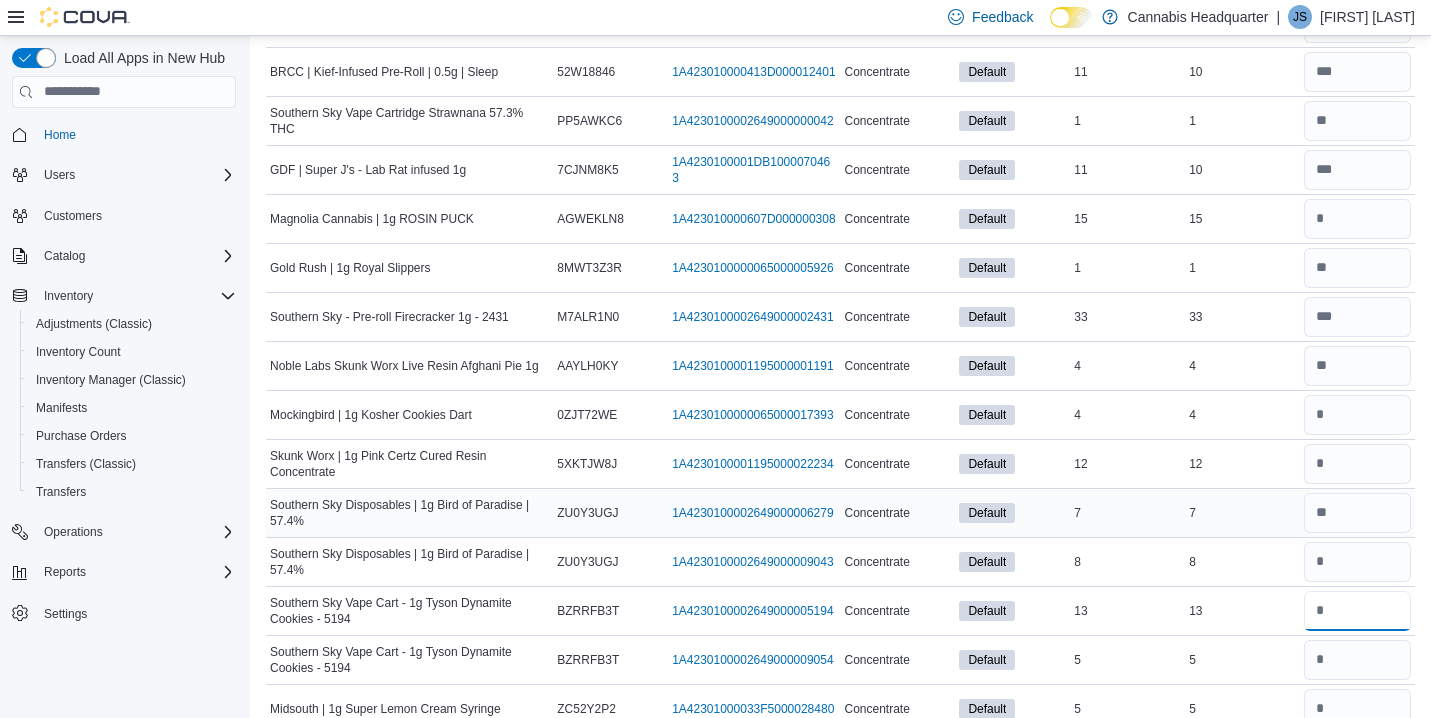 type 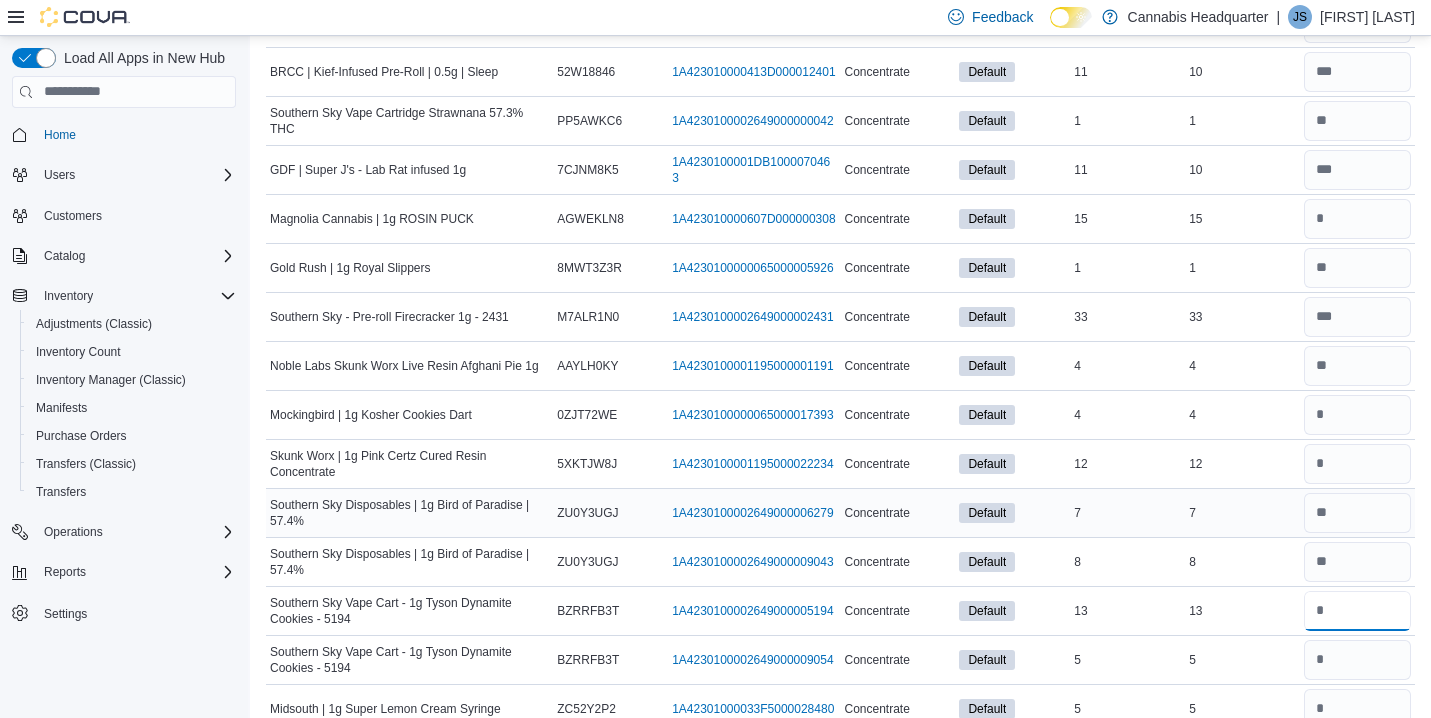 type on "**" 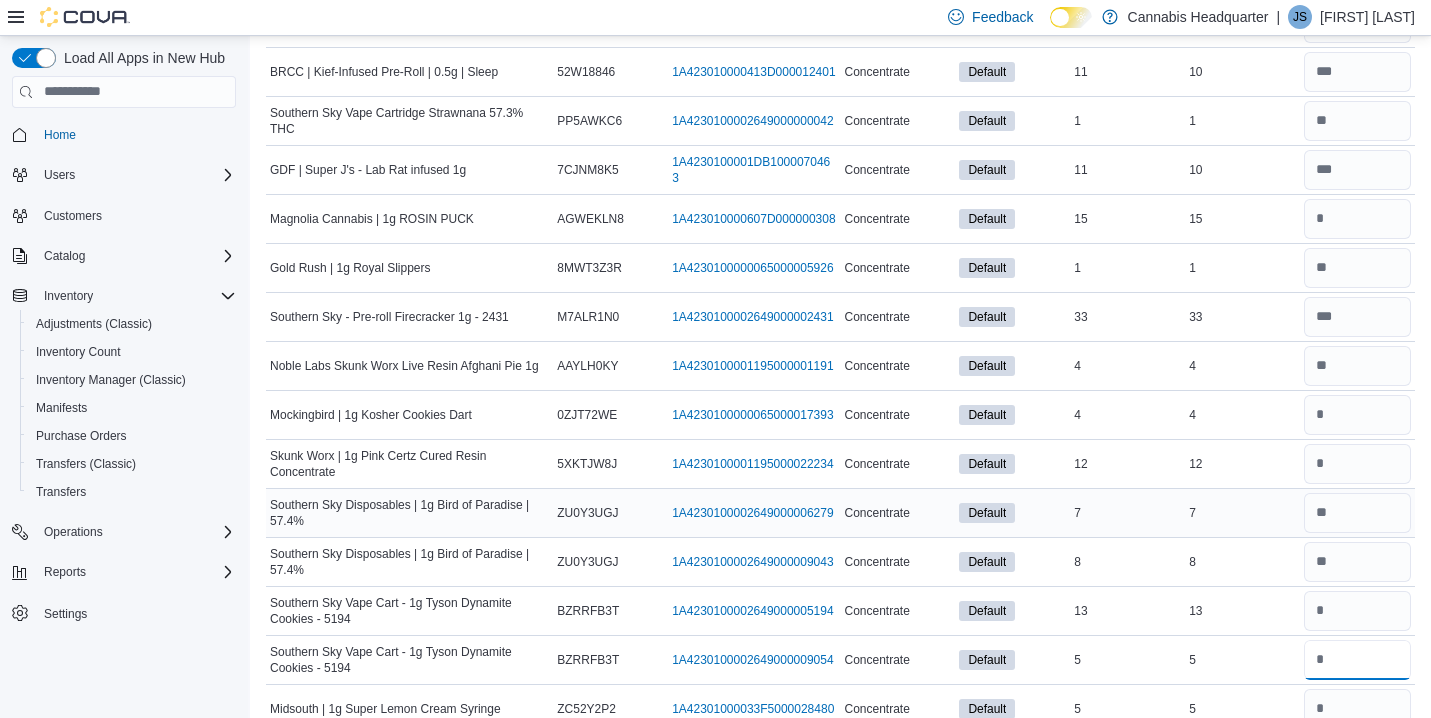 type 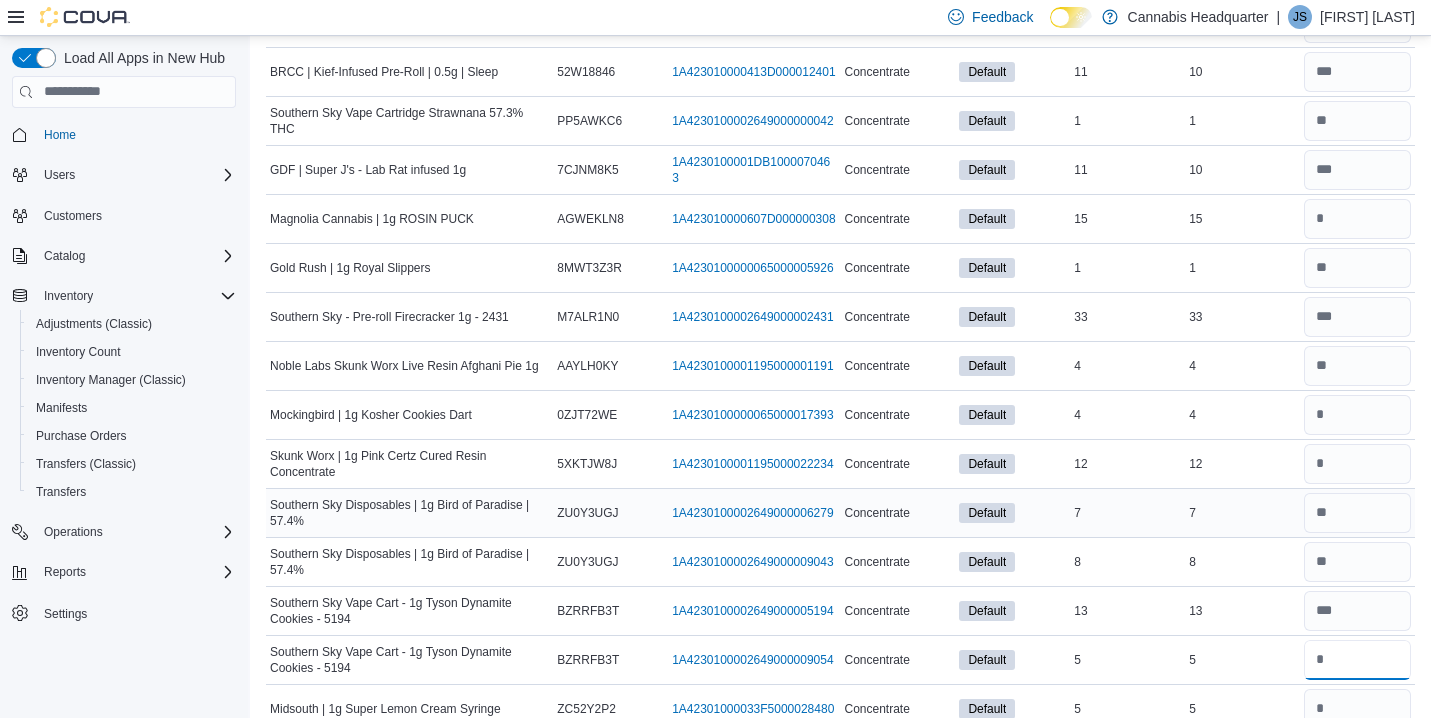 type on "*" 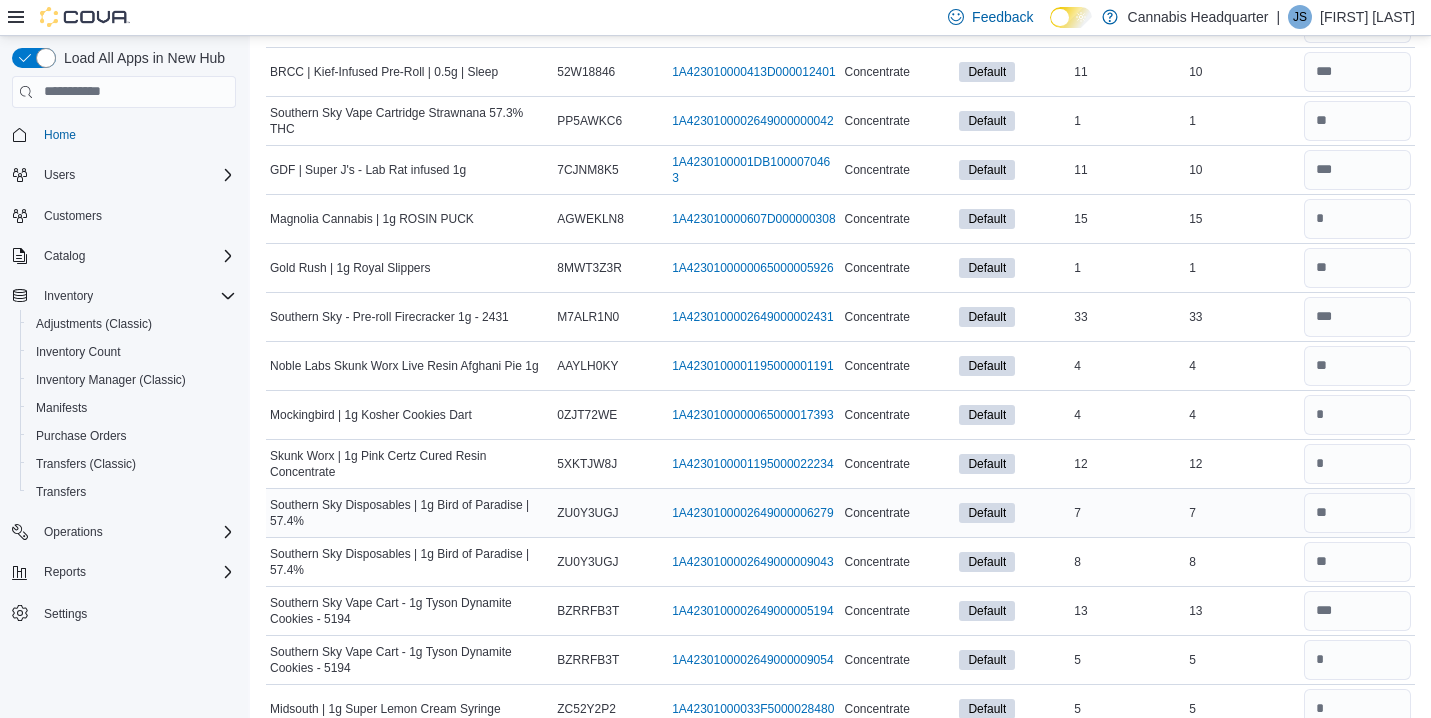 type 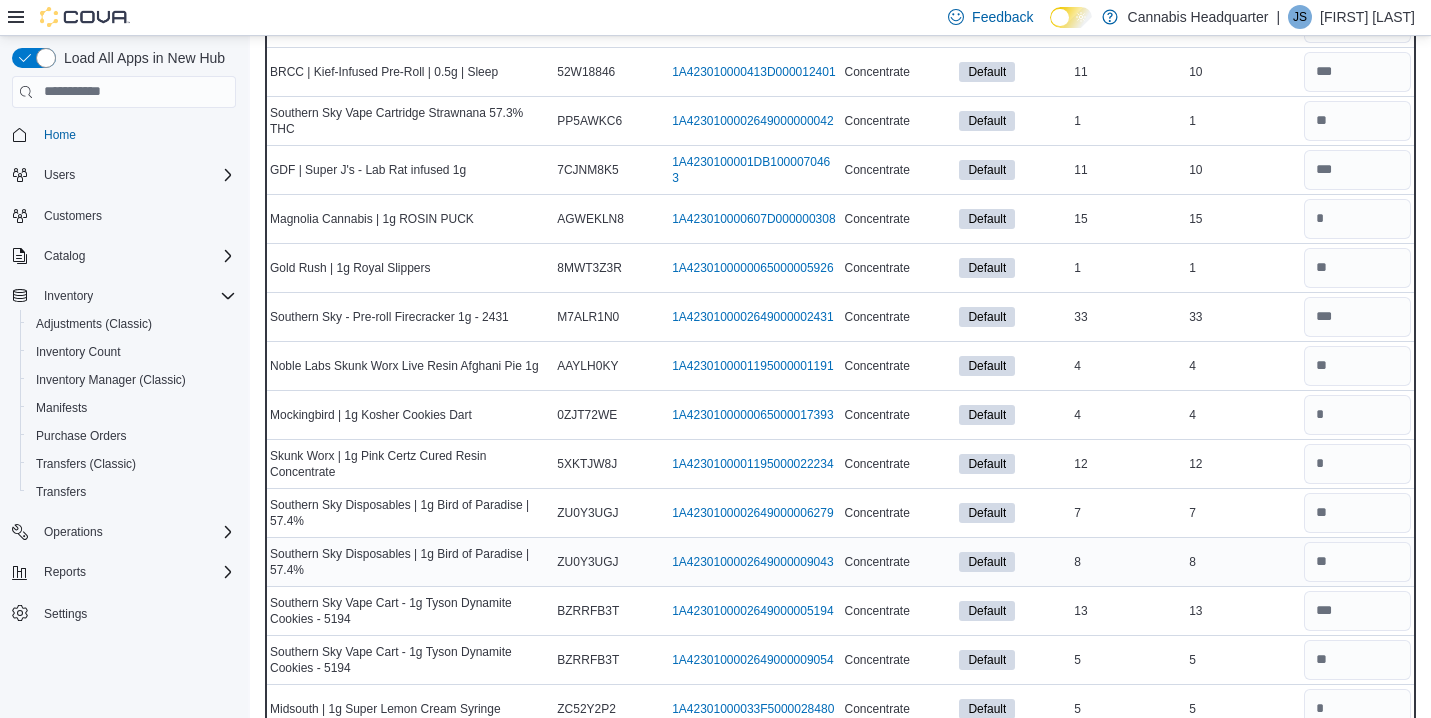 click on "8" at bounding box center [1242, 562] 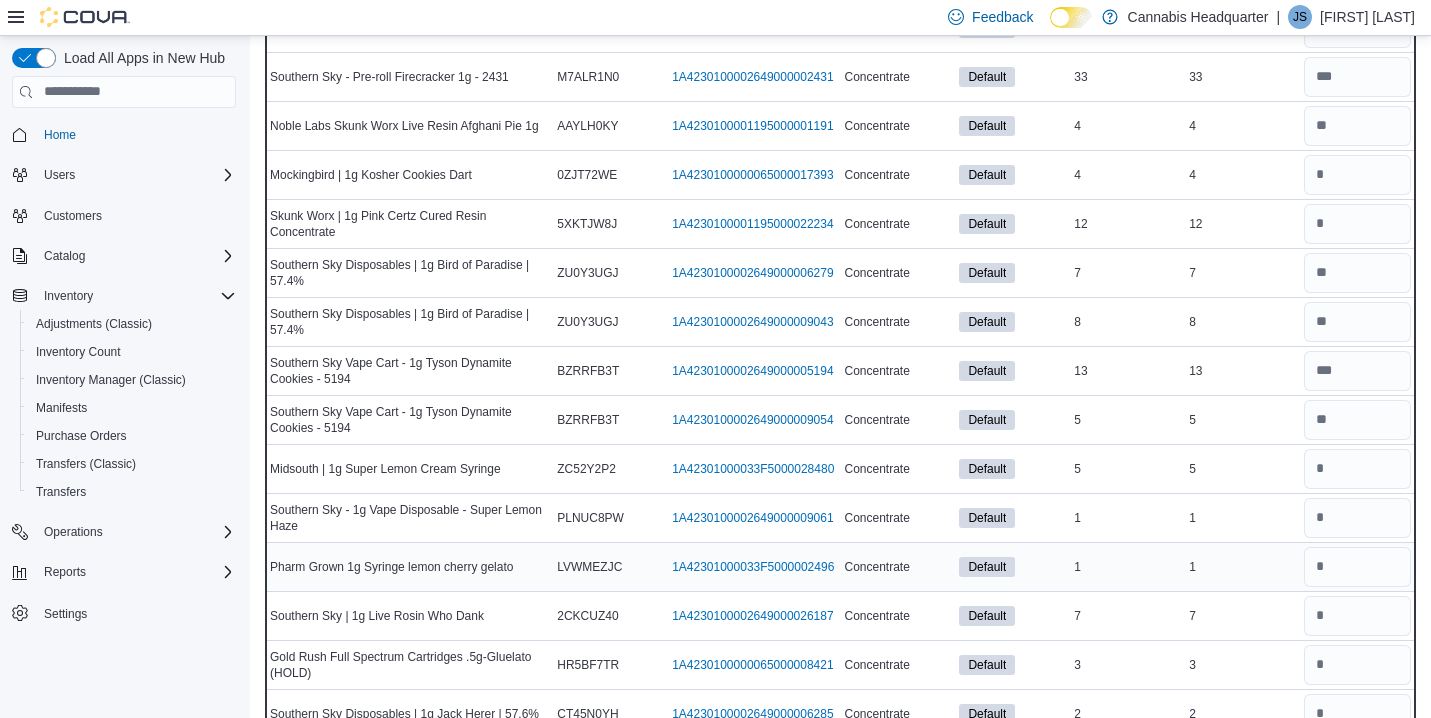 scroll, scrollTop: 3320, scrollLeft: 0, axis: vertical 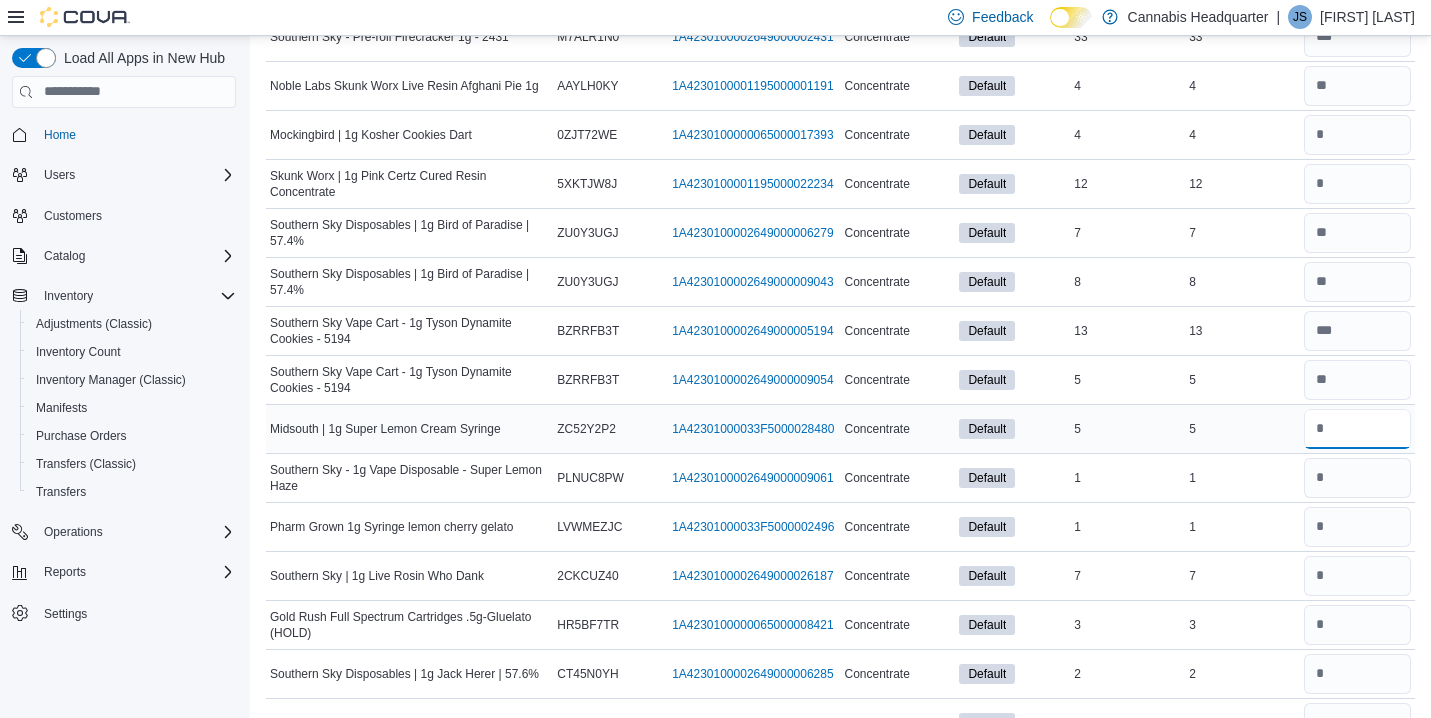 click at bounding box center [1357, 429] 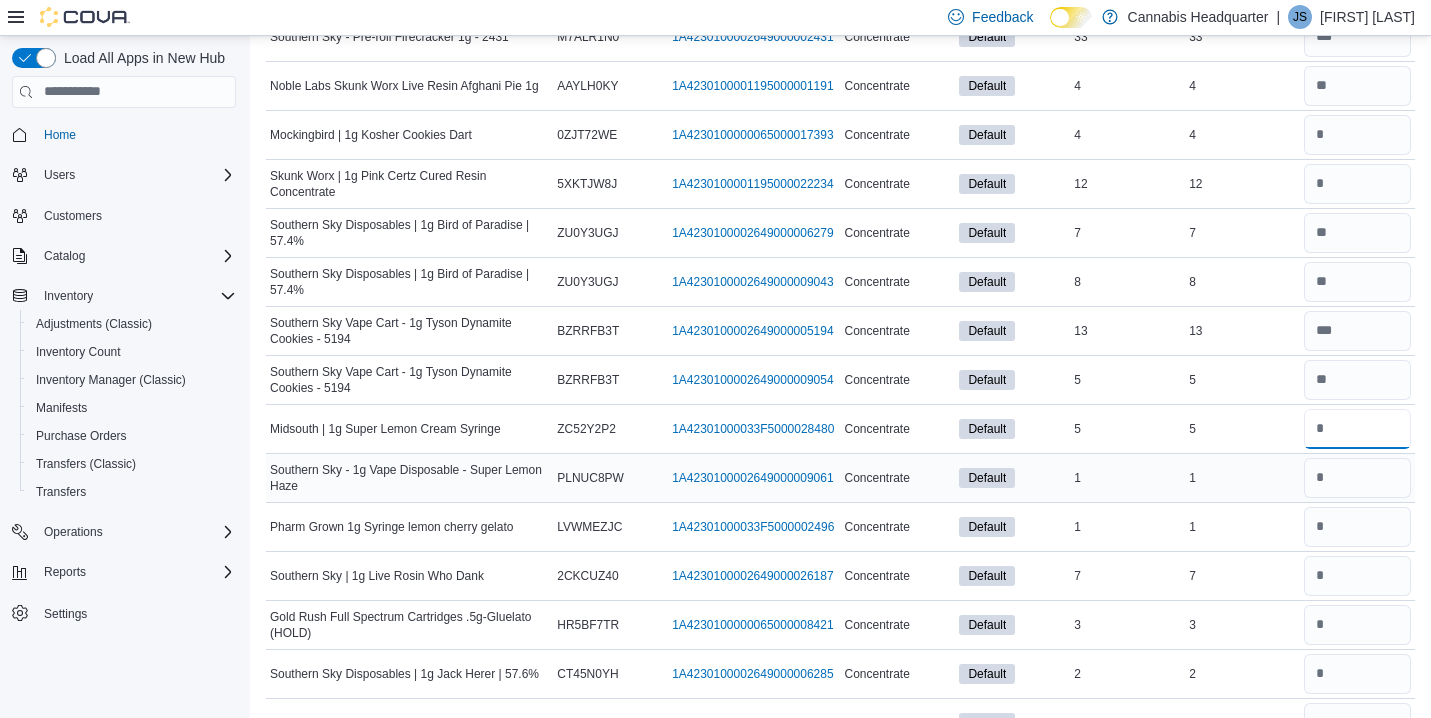 type on "*" 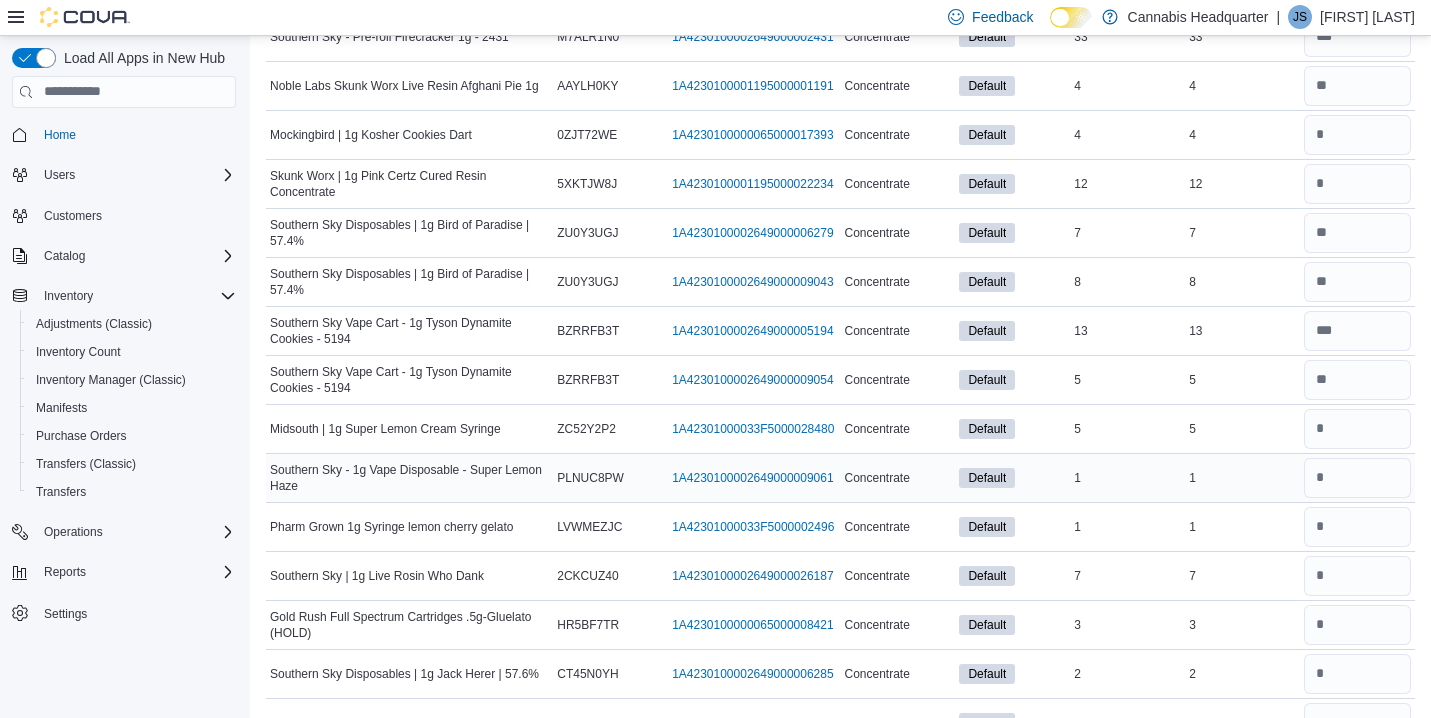 type 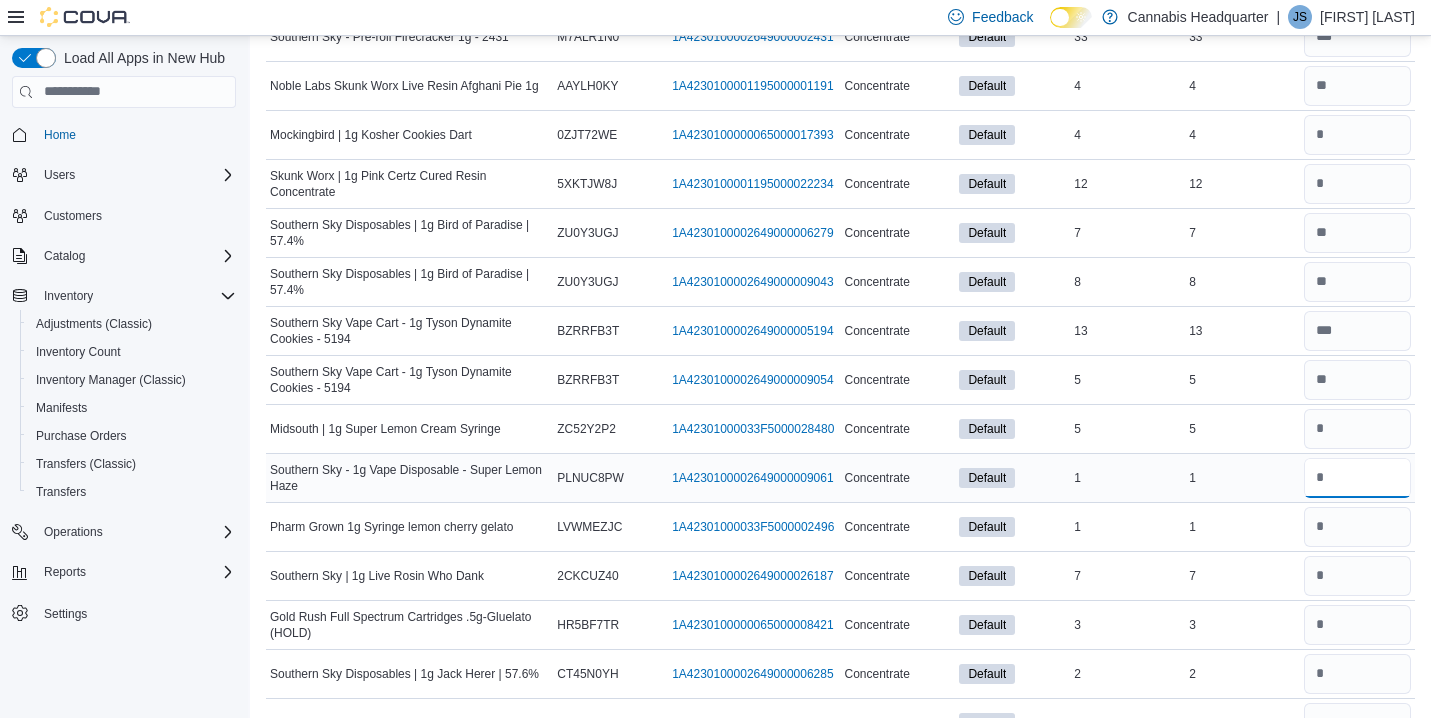 click at bounding box center [1357, 478] 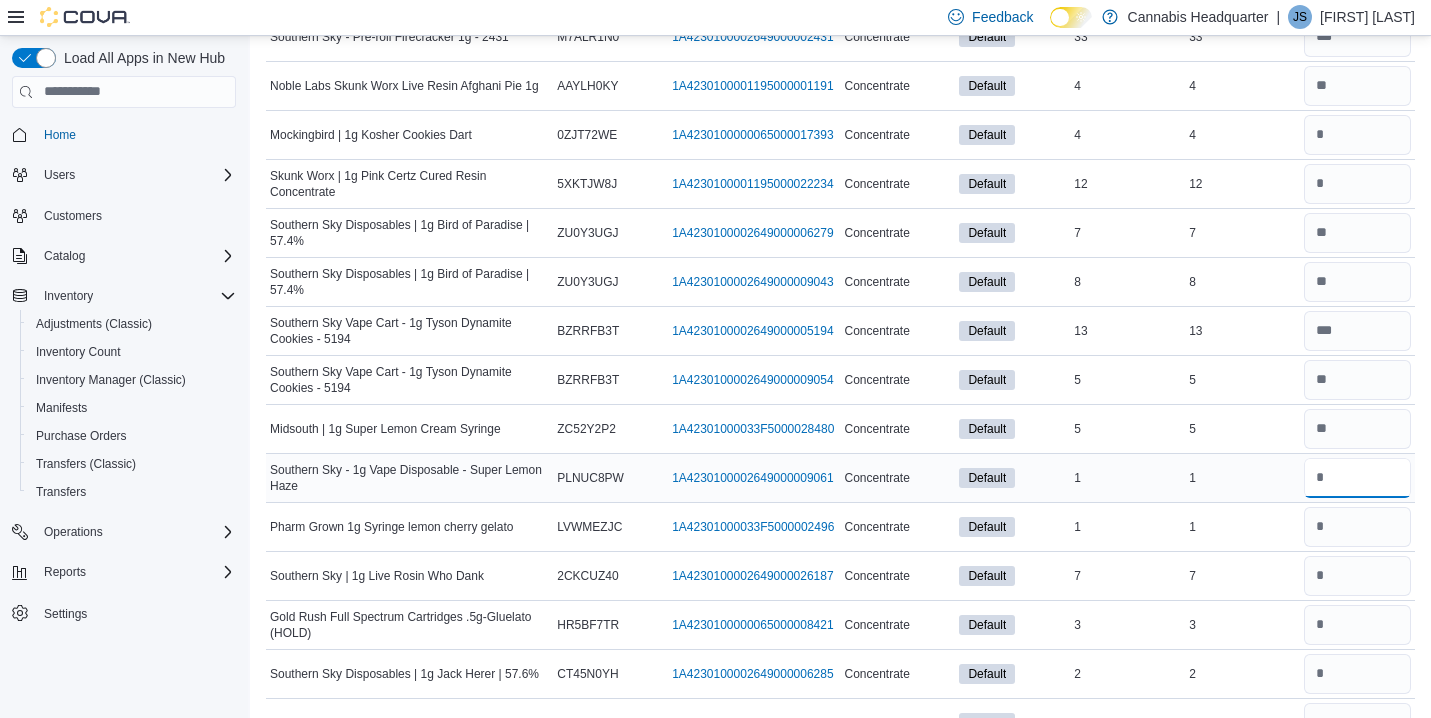 type on "*" 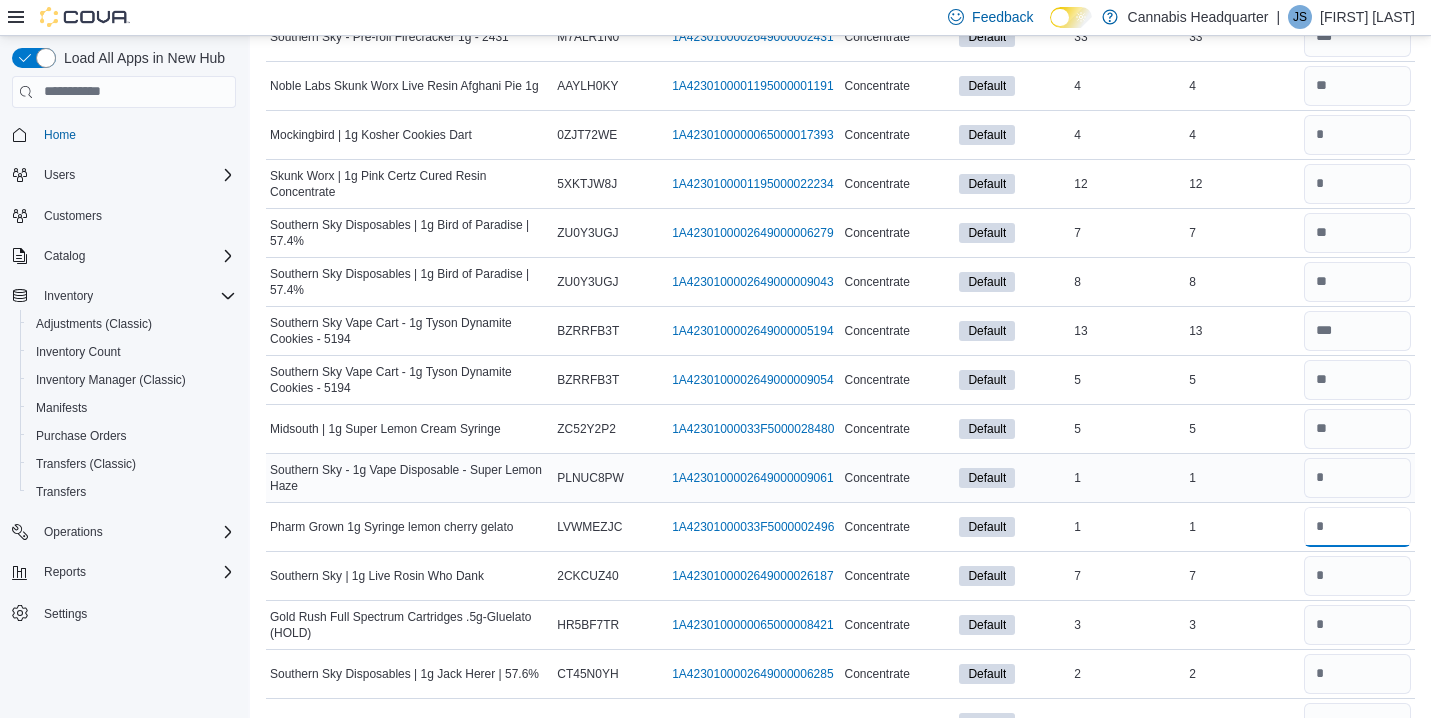 type 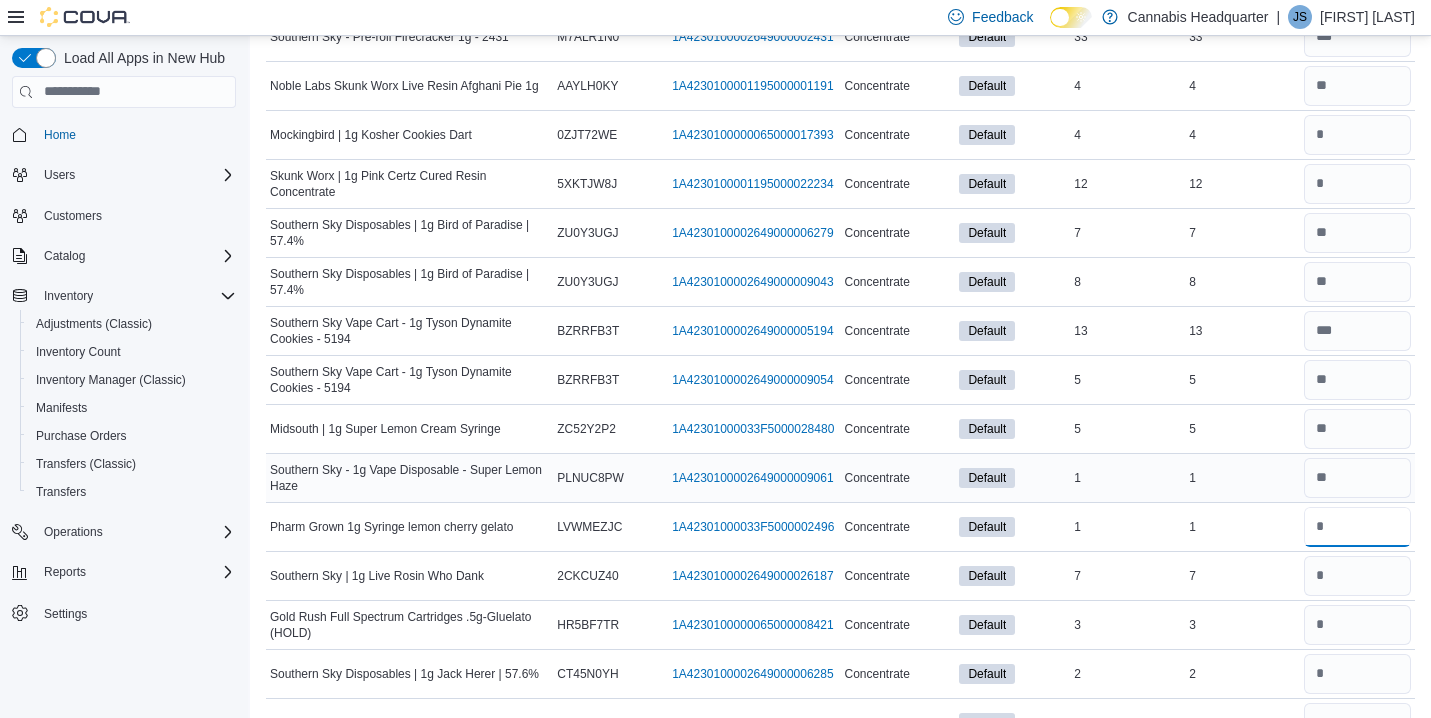 type on "*" 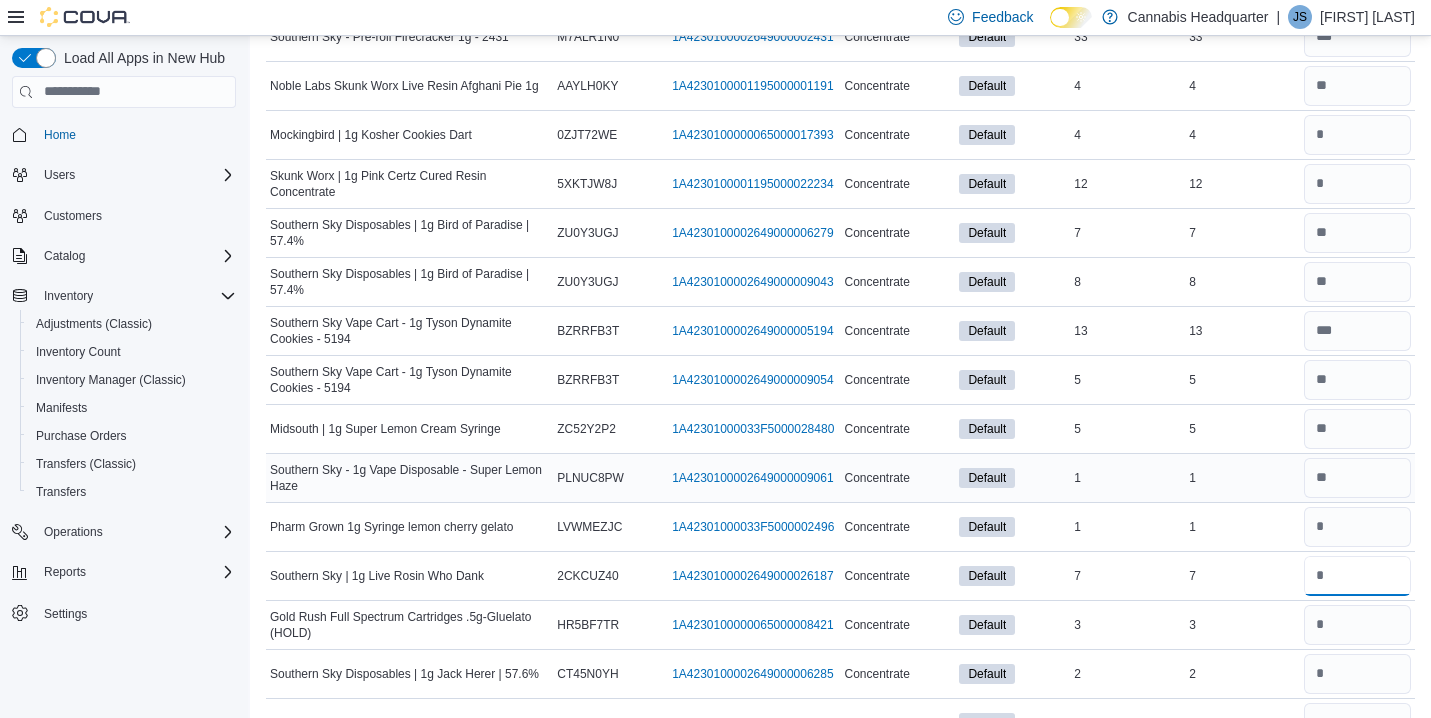 type 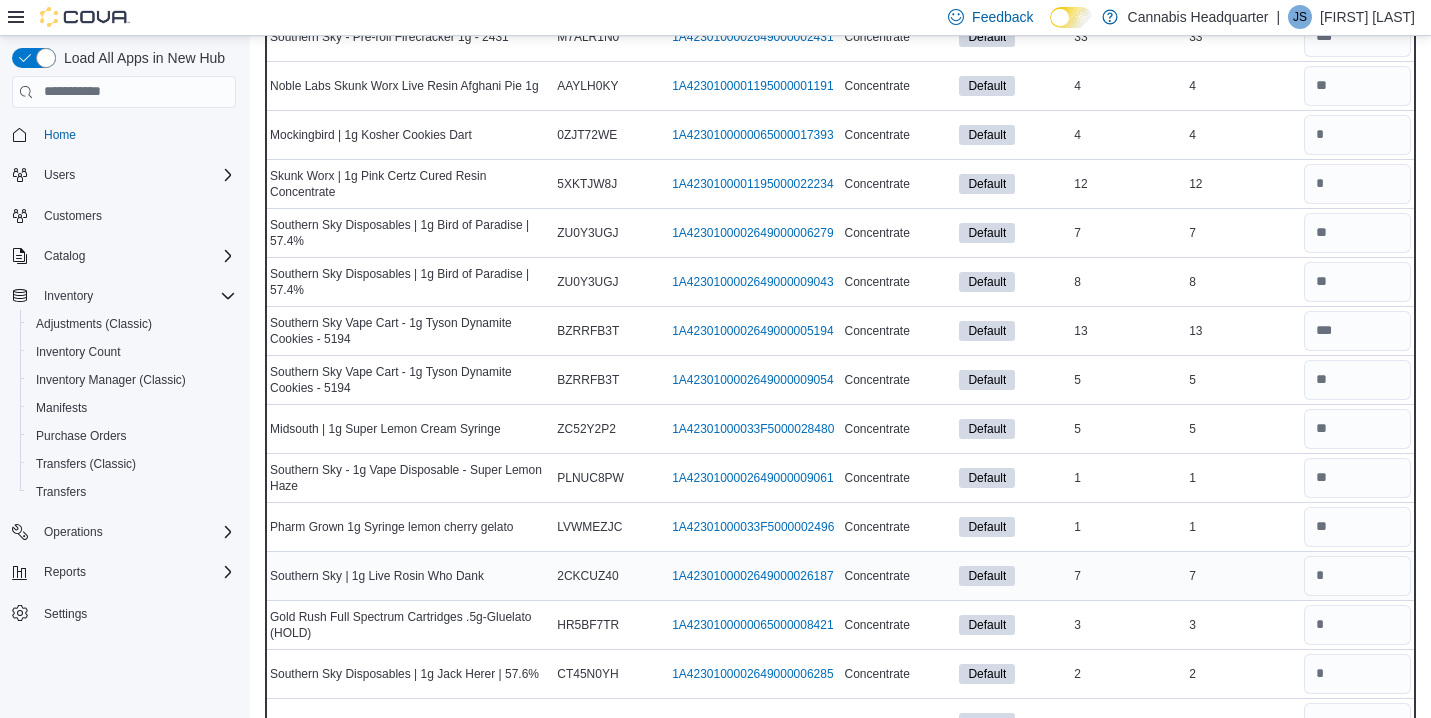 click on "7" at bounding box center [1242, 576] 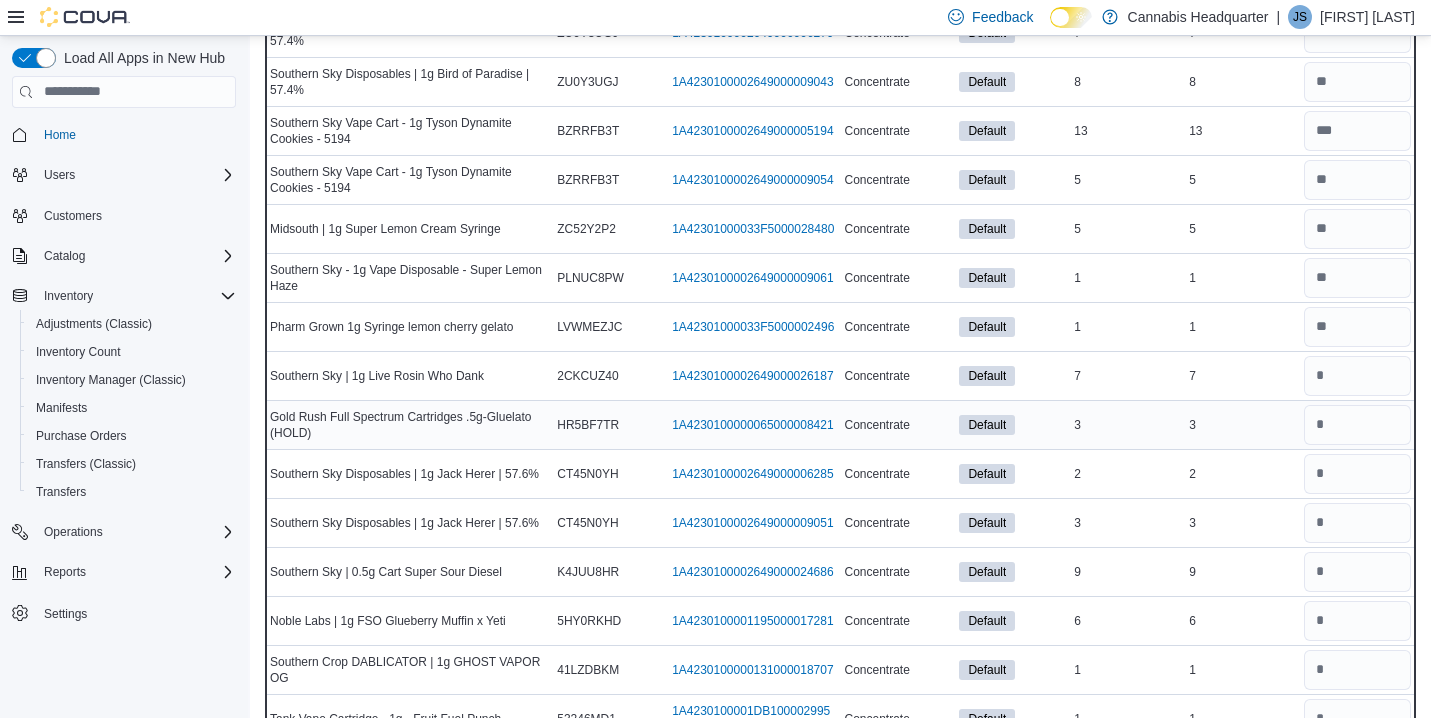 scroll, scrollTop: 3560, scrollLeft: 0, axis: vertical 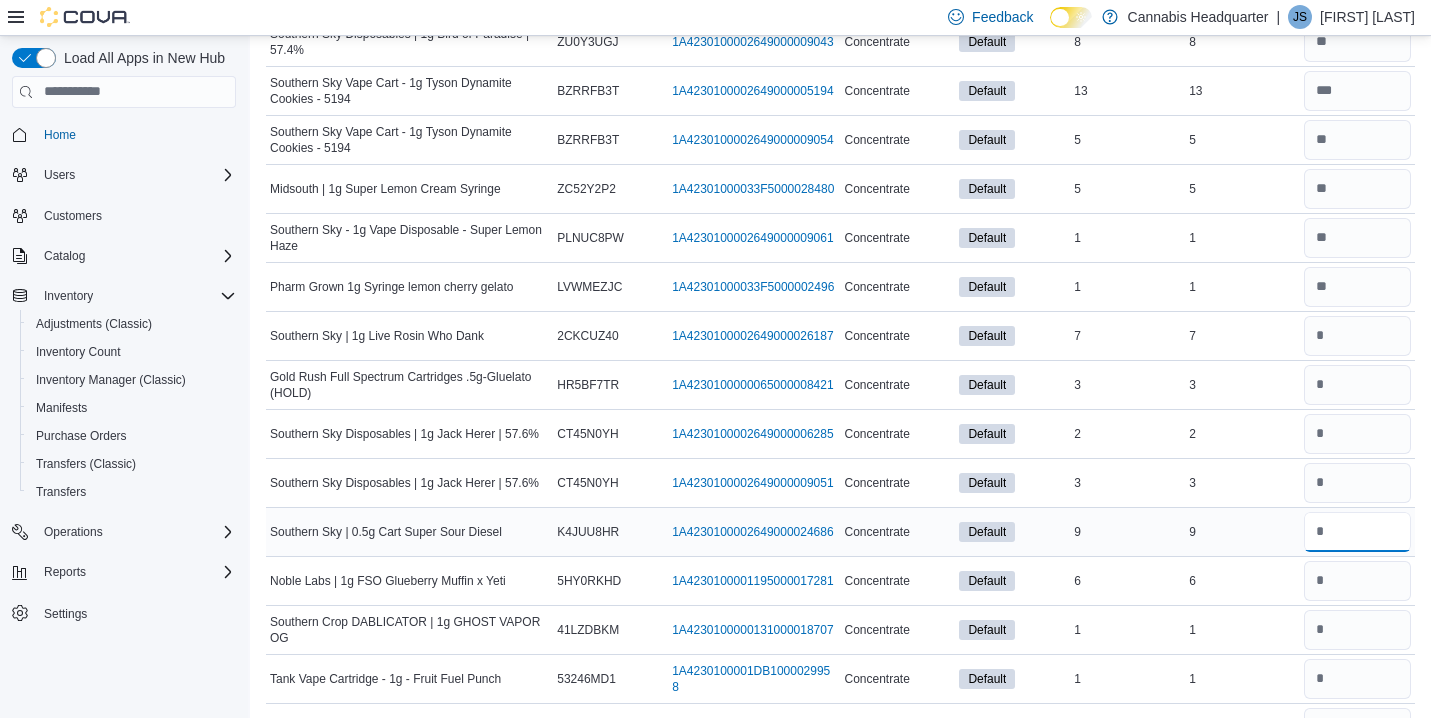 click at bounding box center (1357, 532) 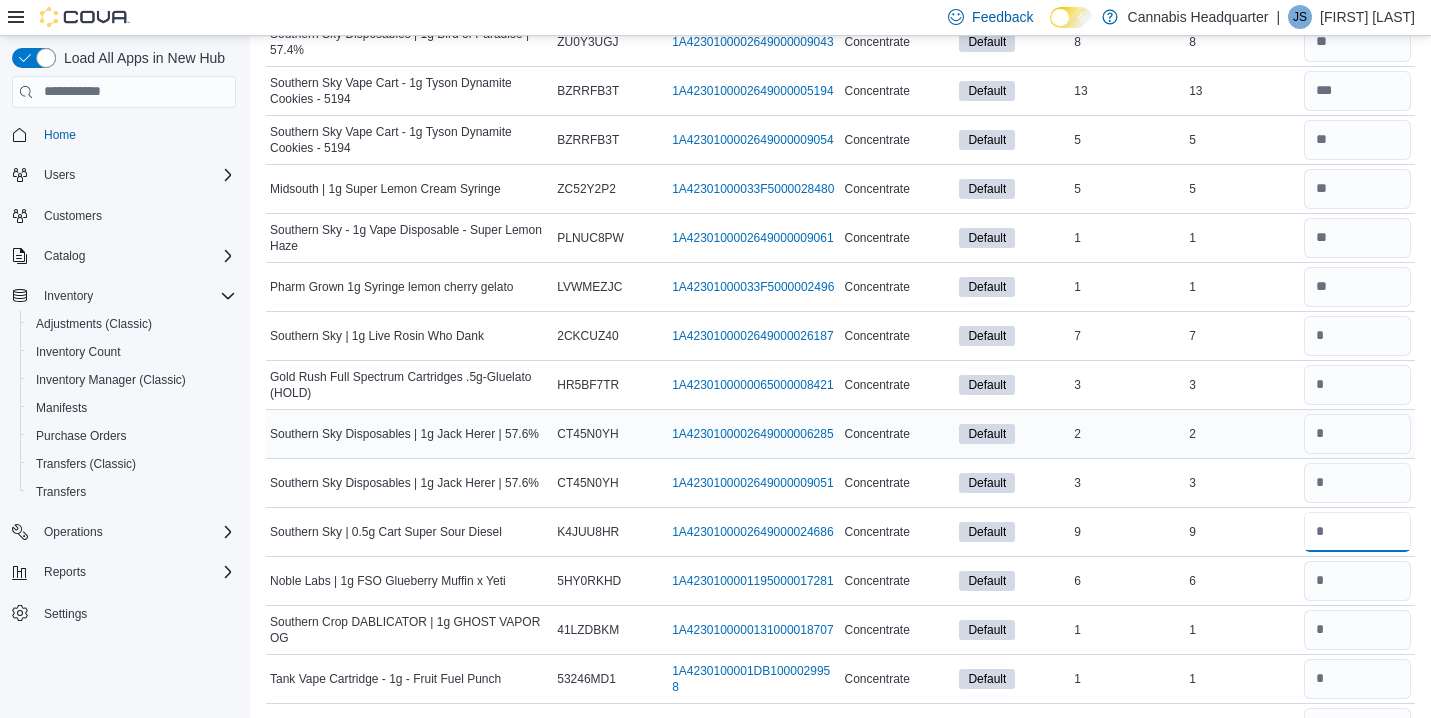 type on "*" 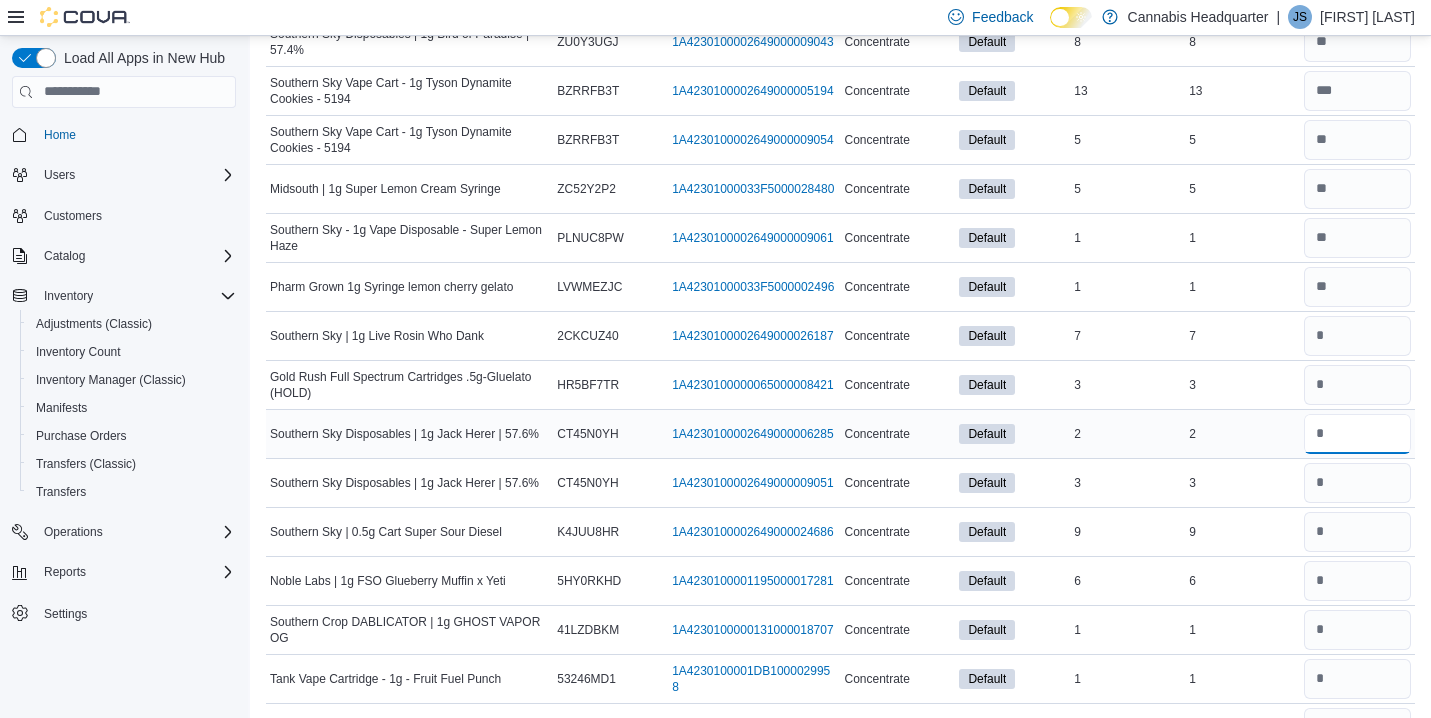type 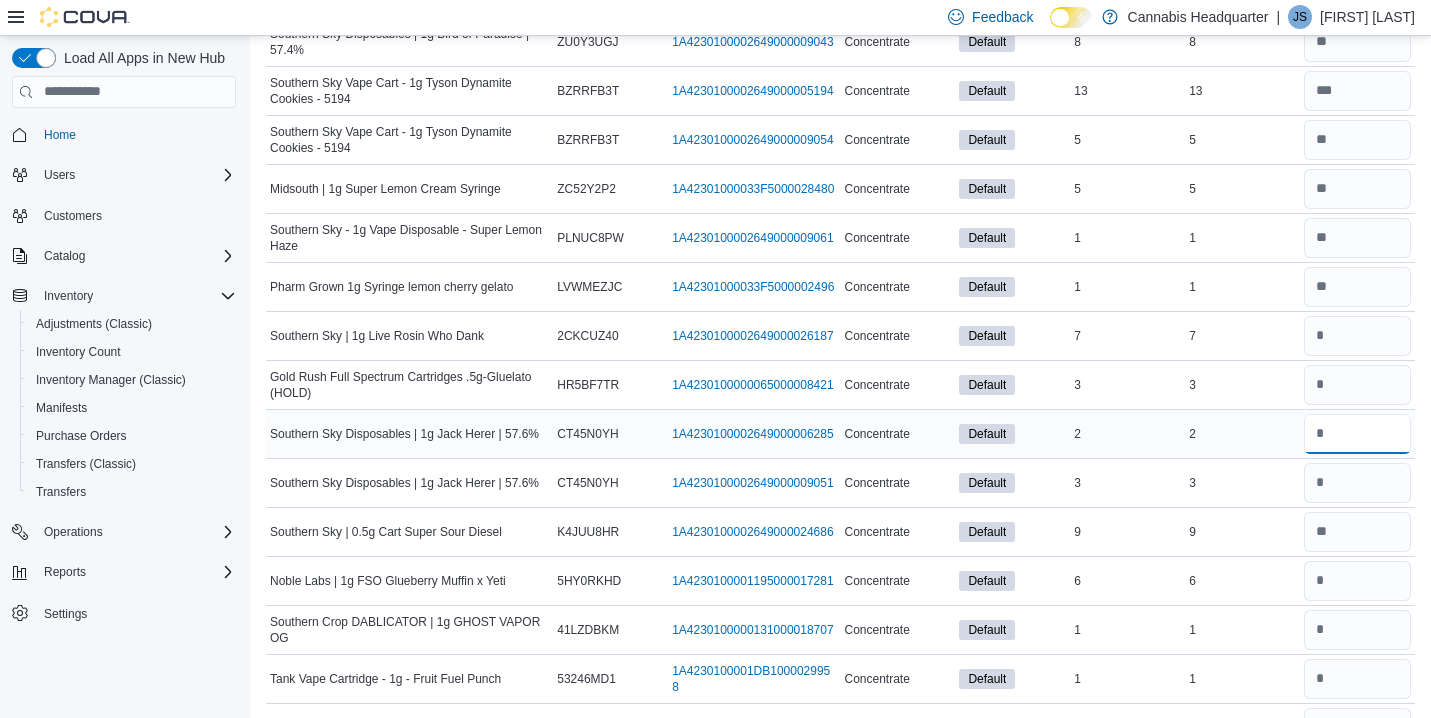 type on "*" 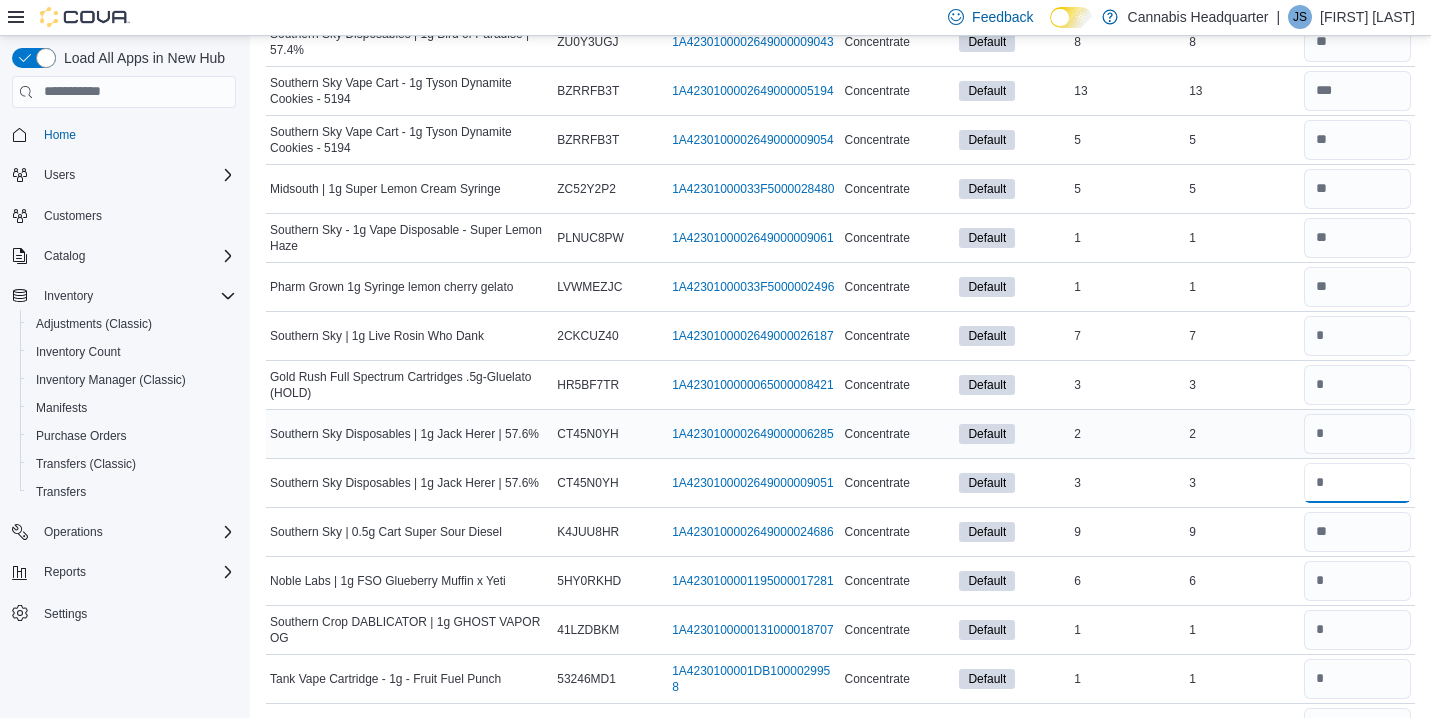 type 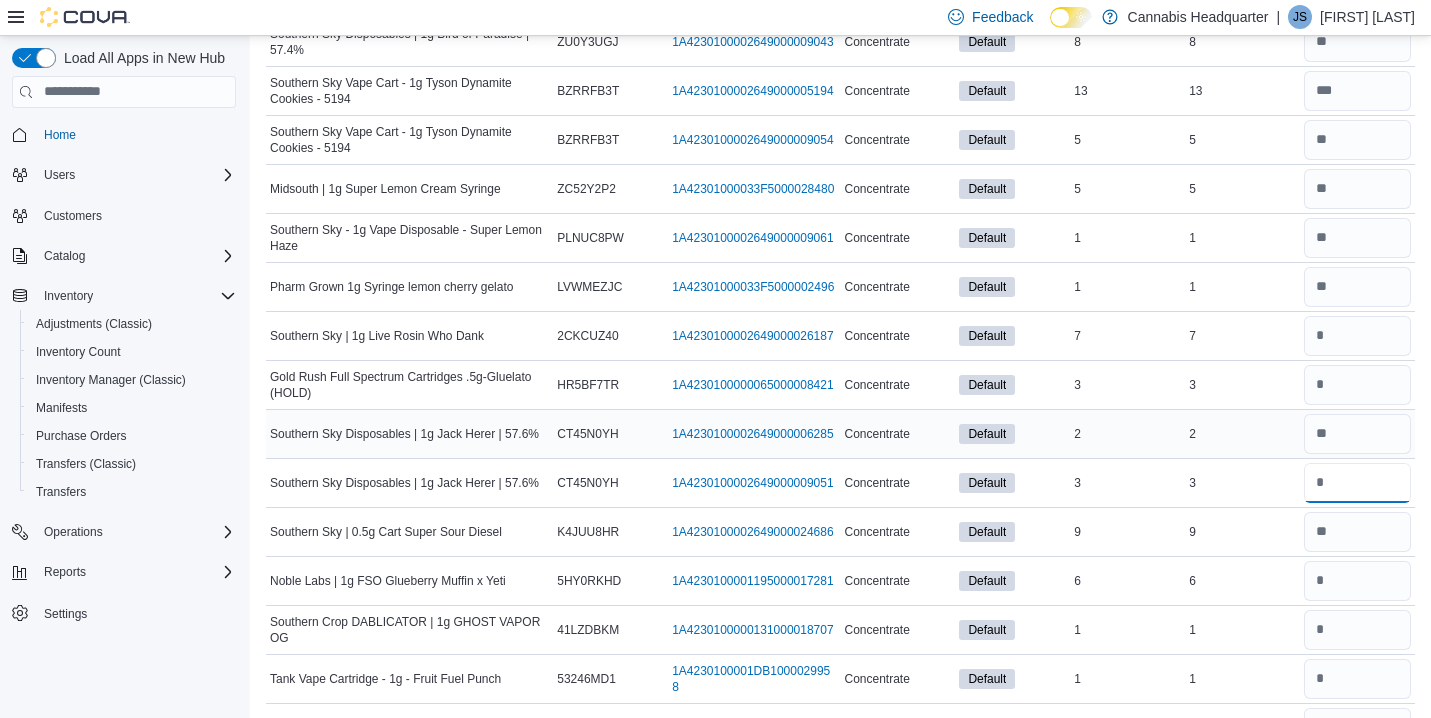 type on "*" 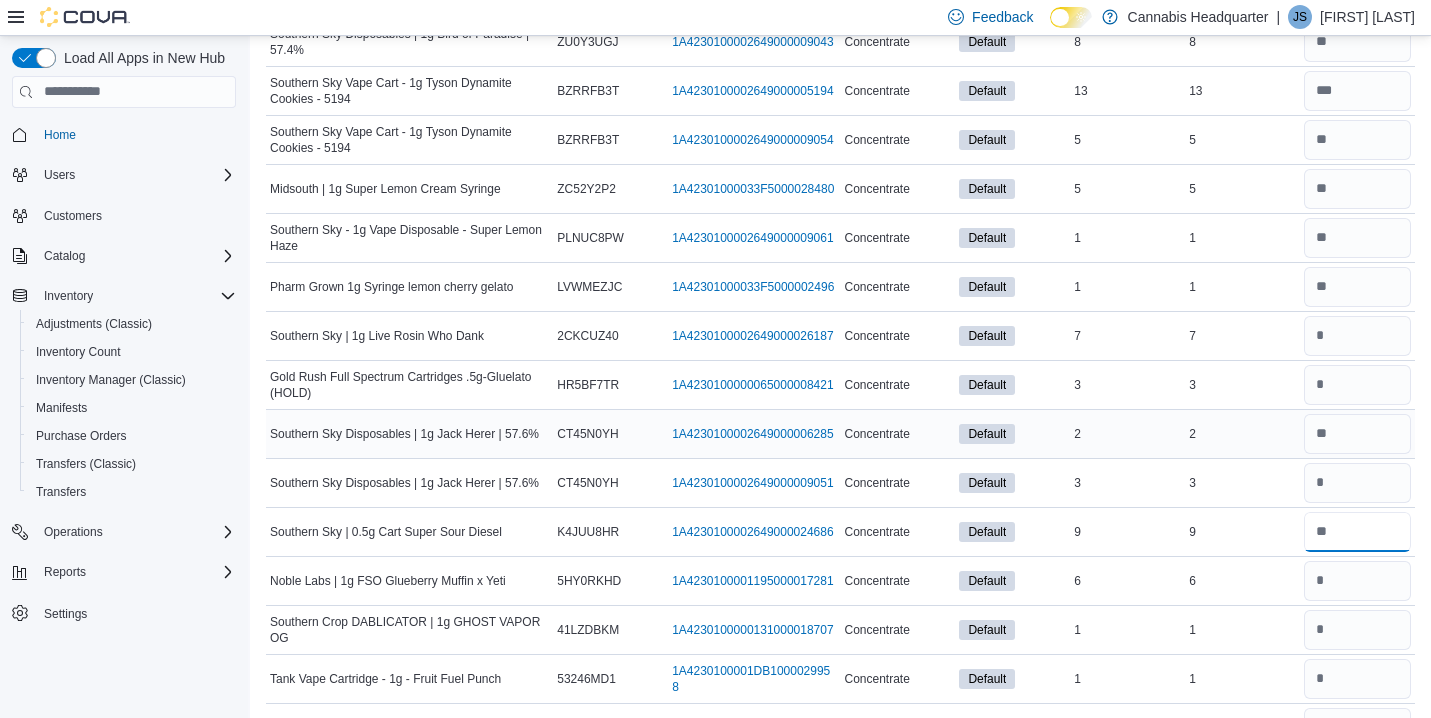 type 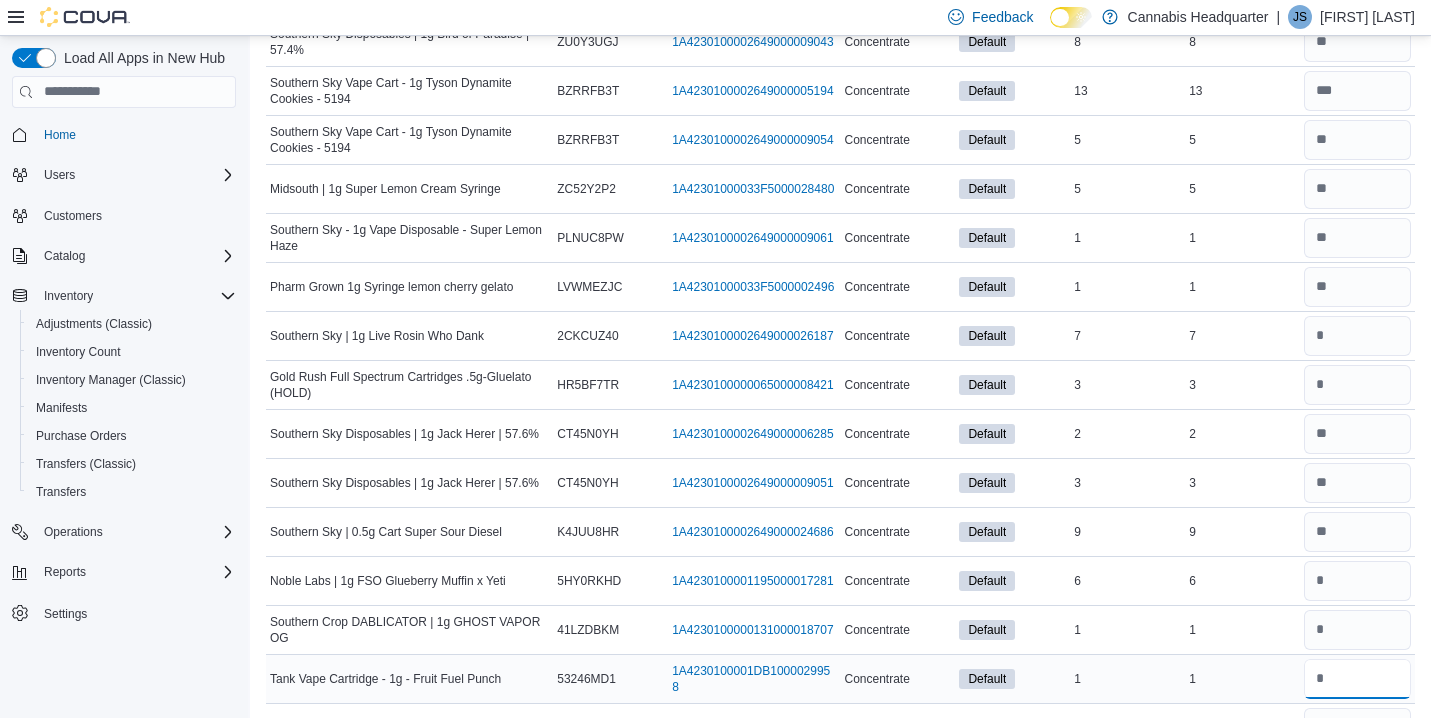 click at bounding box center [1357, 679] 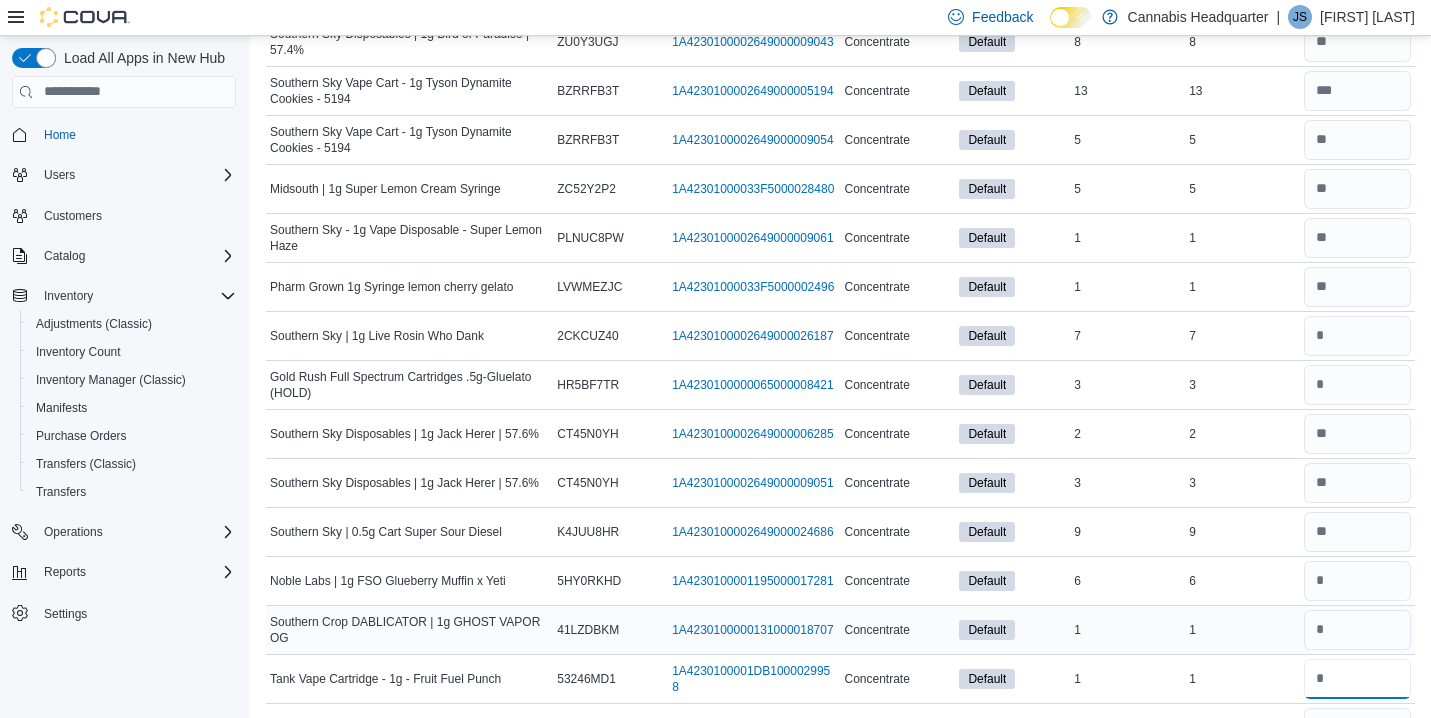 type on "*" 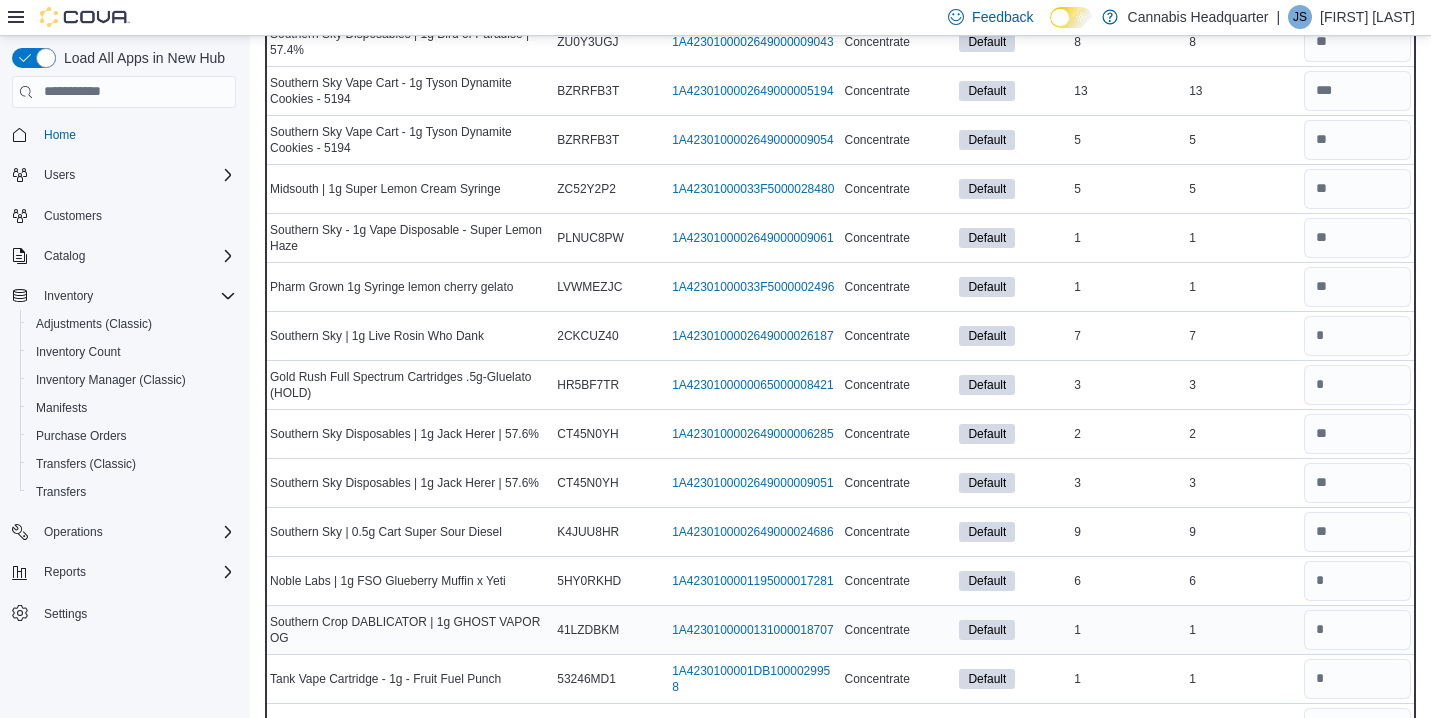 type 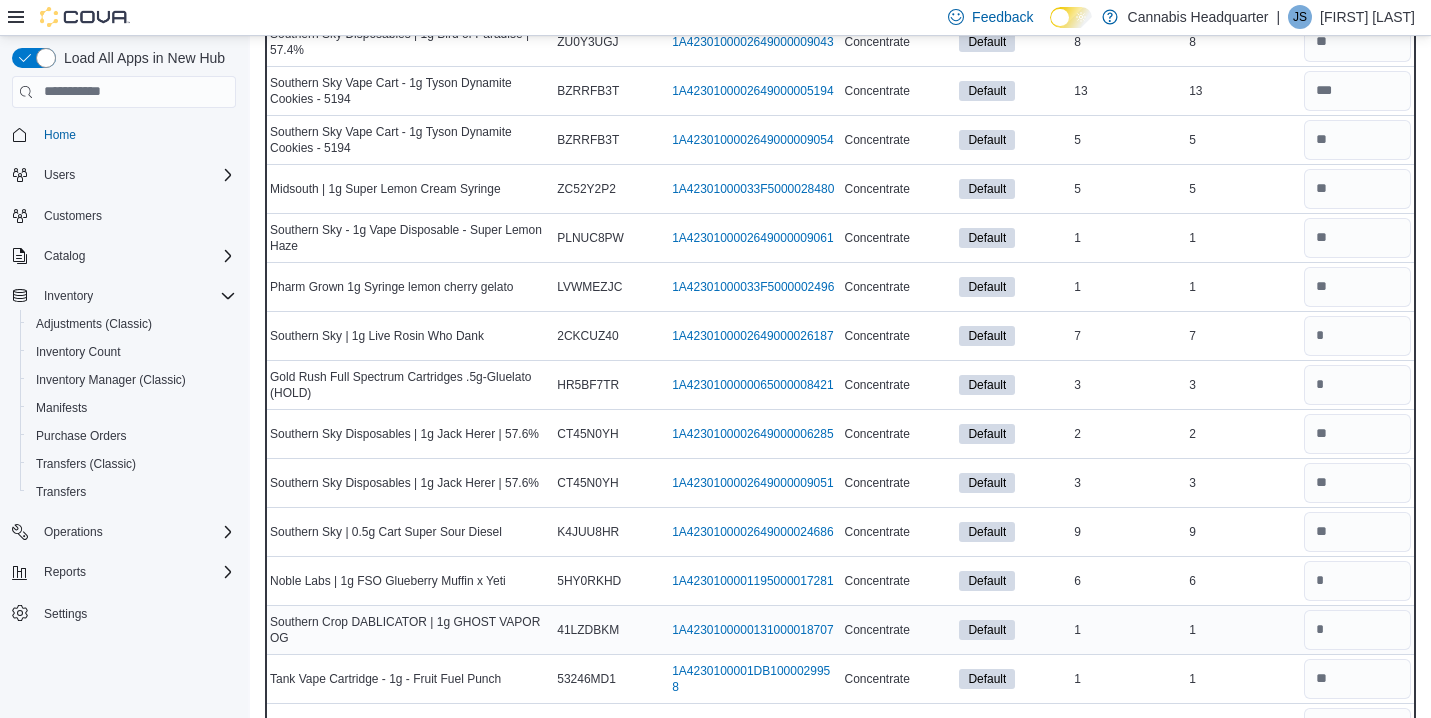 click on "1" at bounding box center (1242, 630) 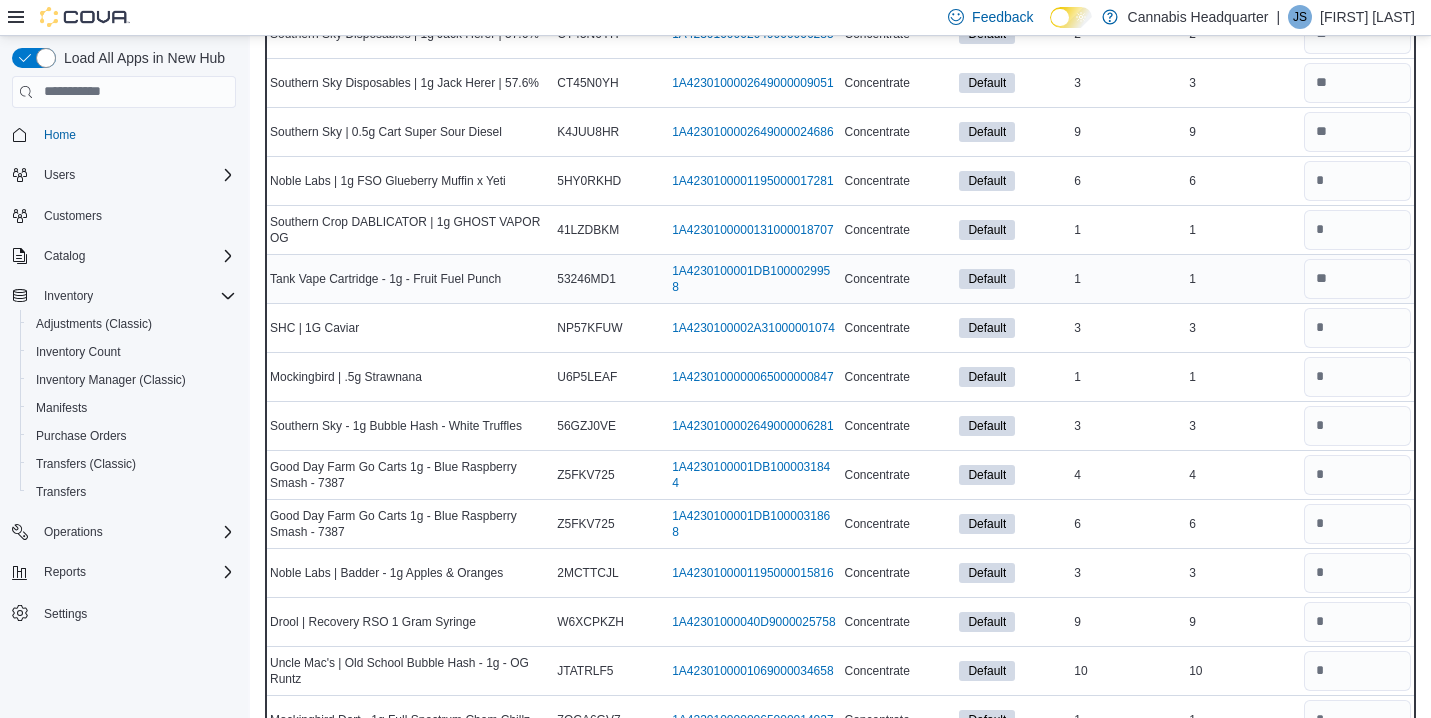 scroll, scrollTop: 4000, scrollLeft: 0, axis: vertical 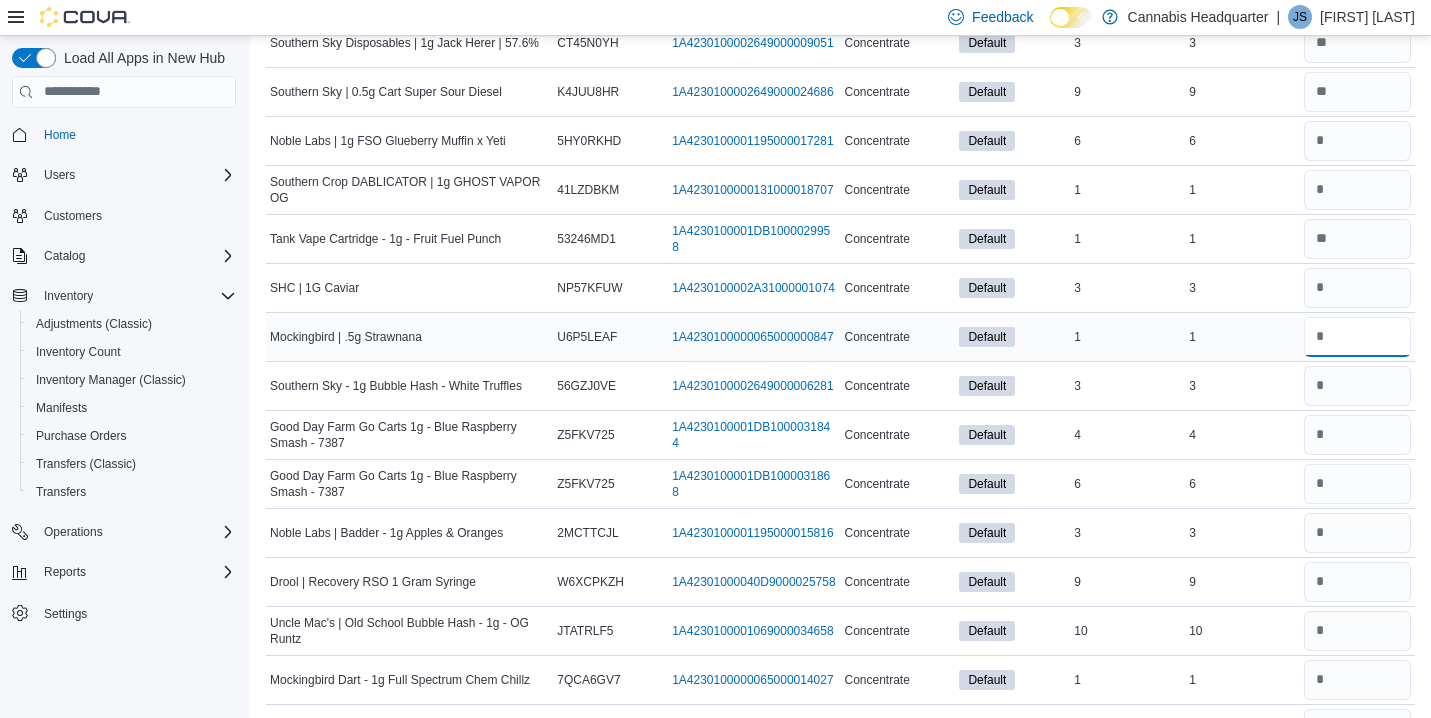 click at bounding box center [1357, 337] 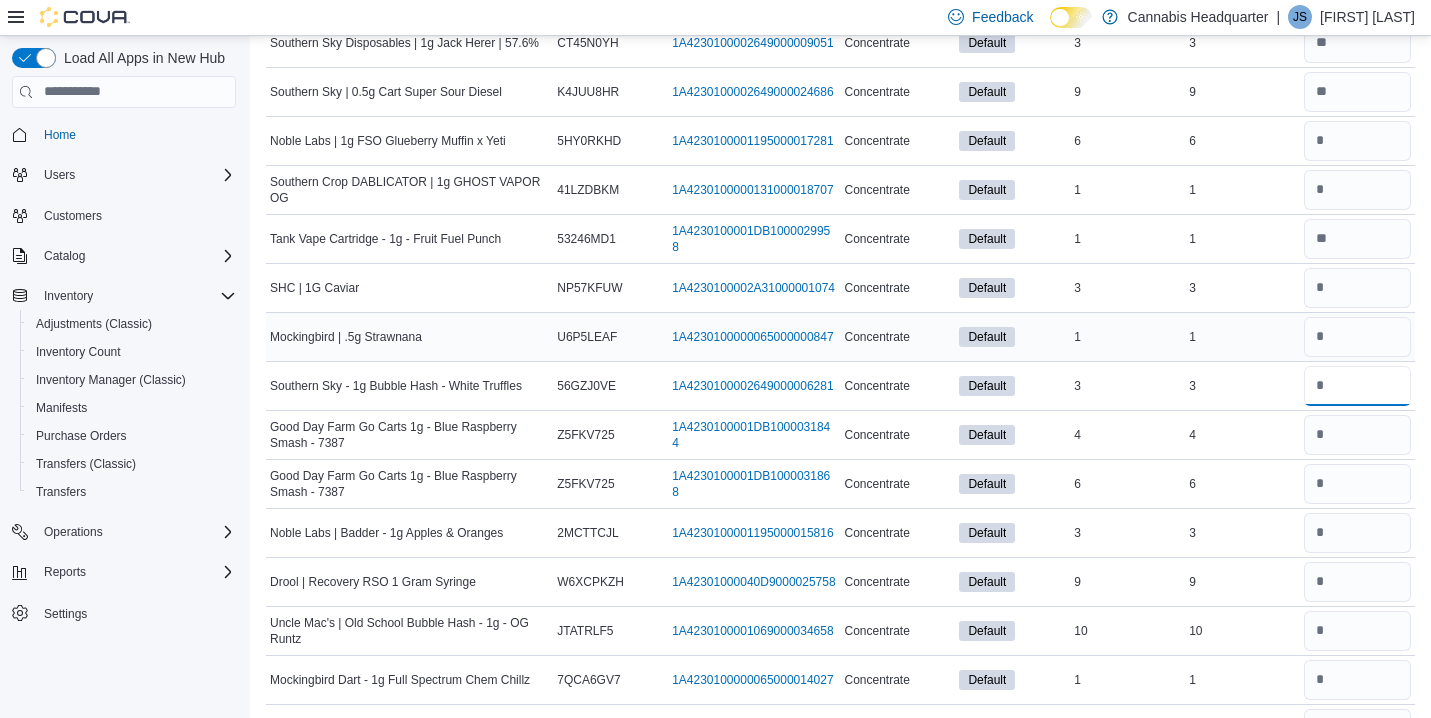 type 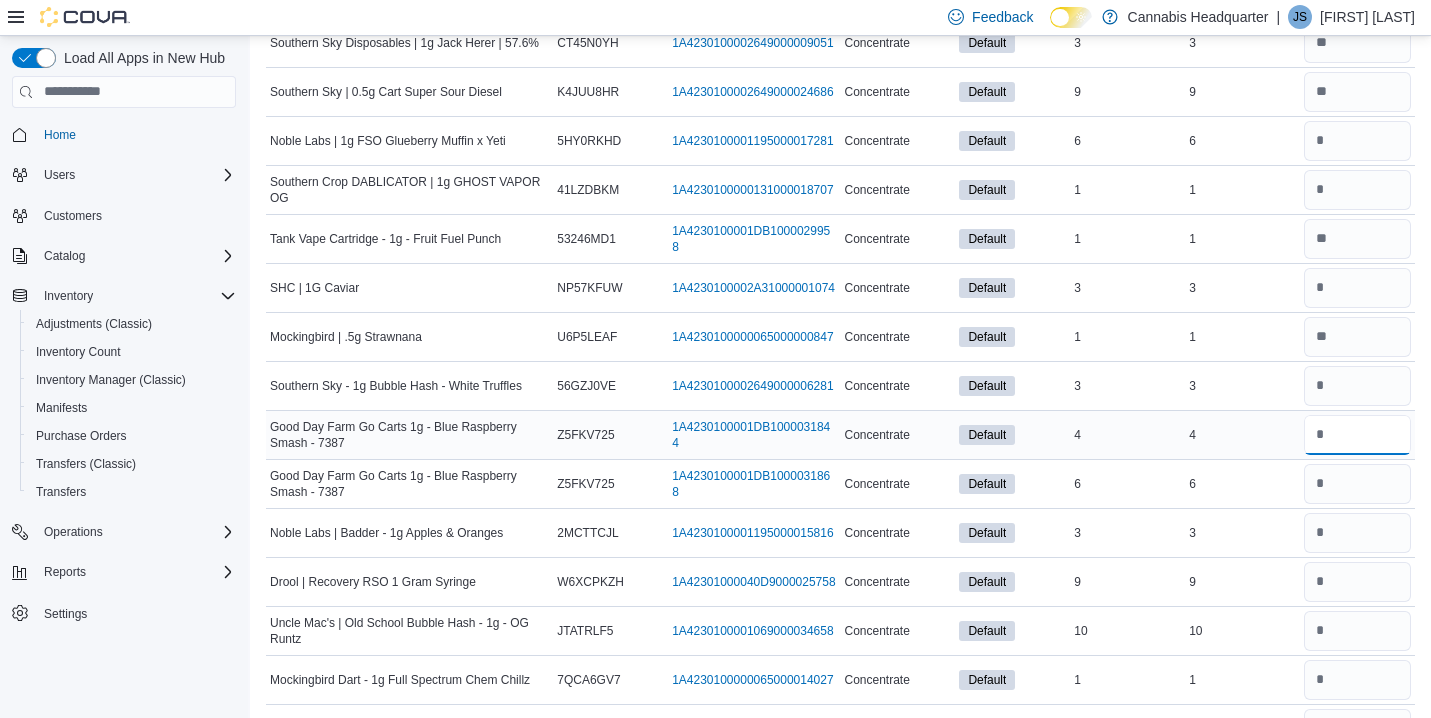click at bounding box center (1357, 435) 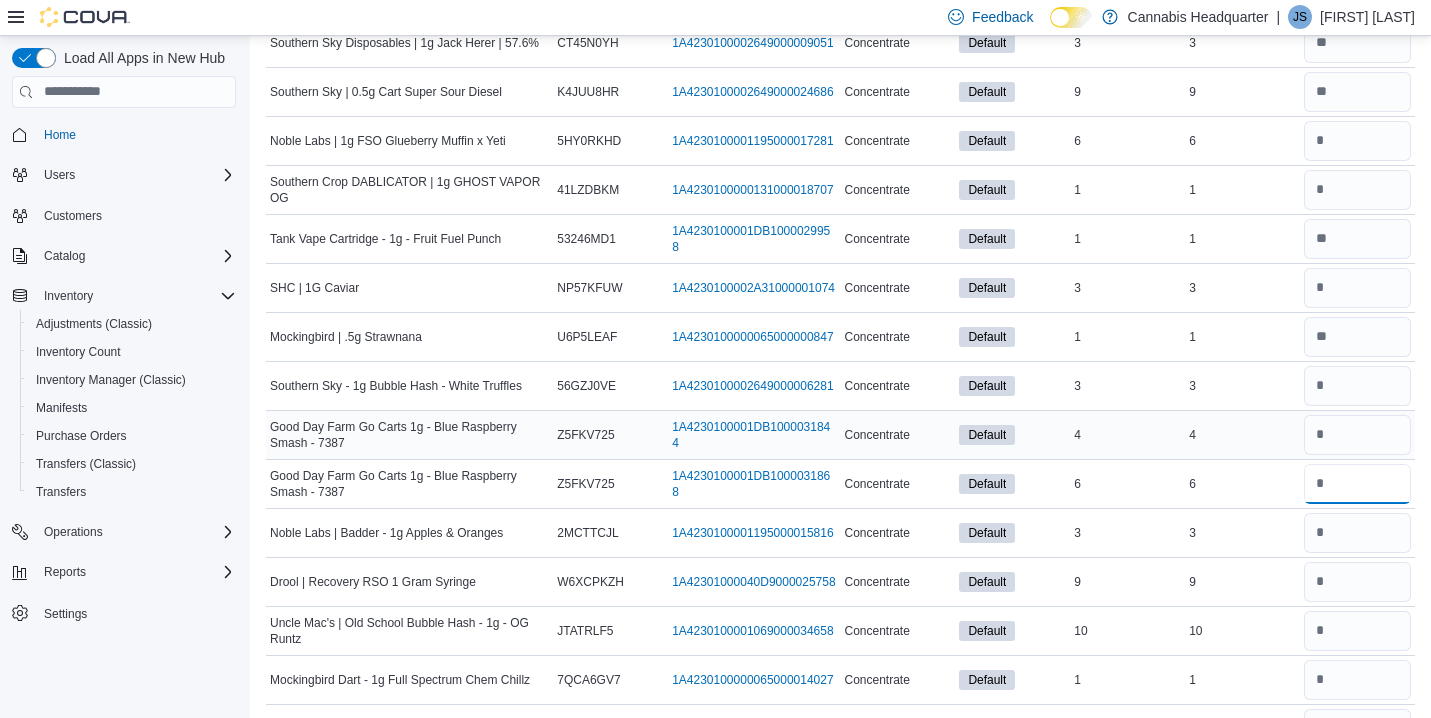 type 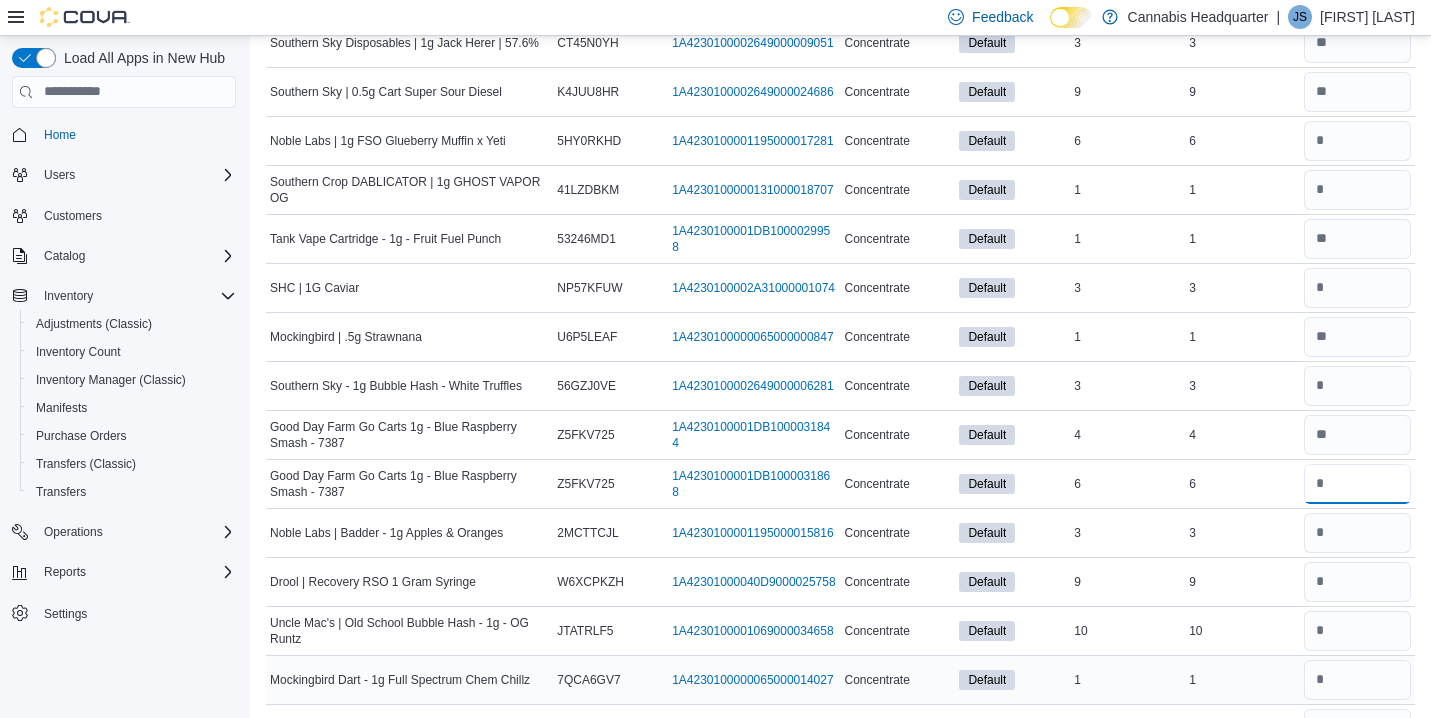 type on "*" 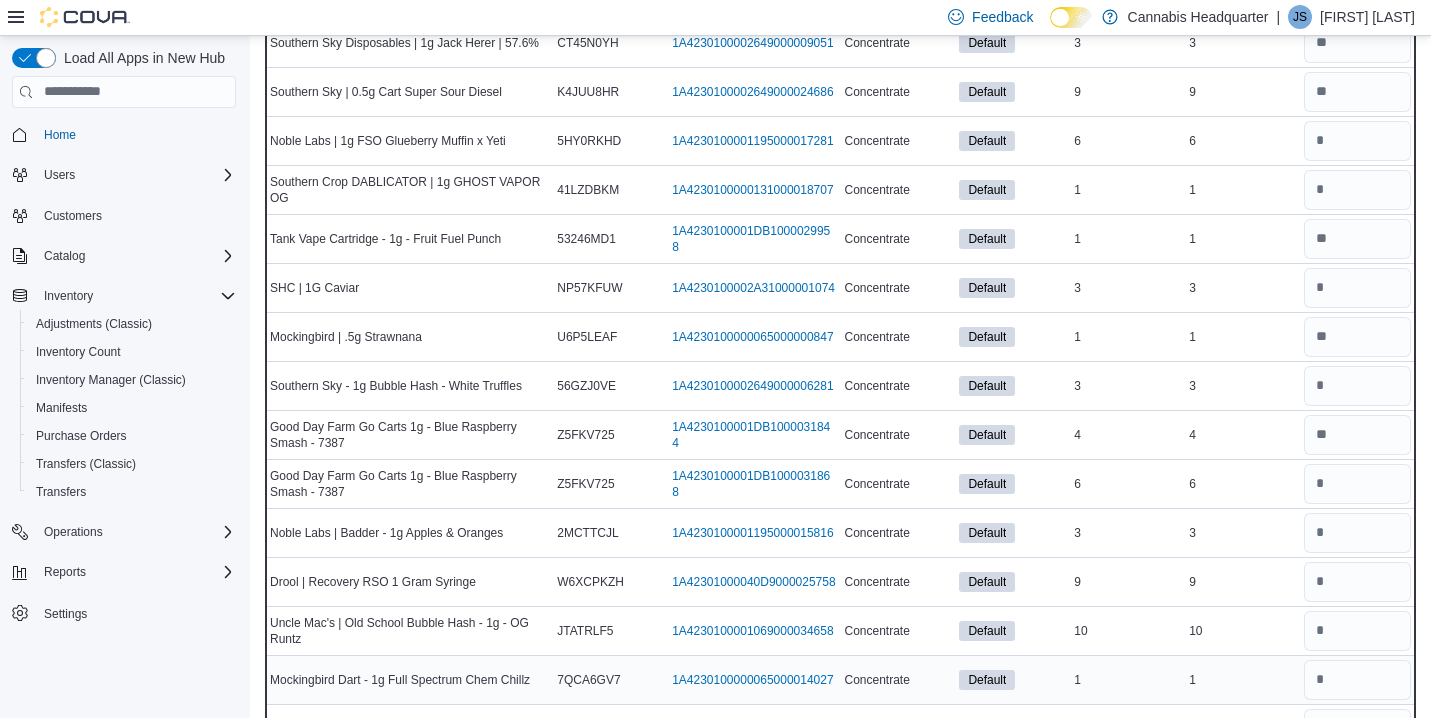 type 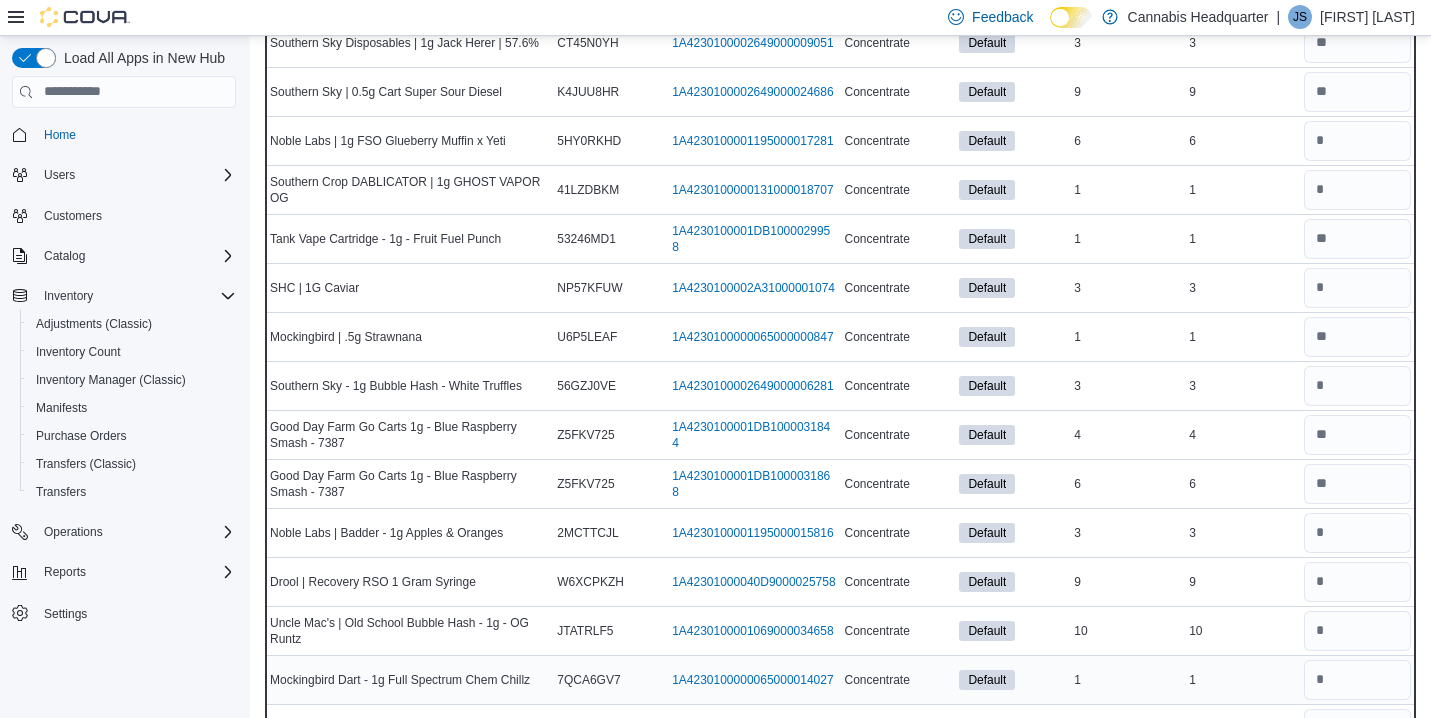 click on "1" at bounding box center [1242, 680] 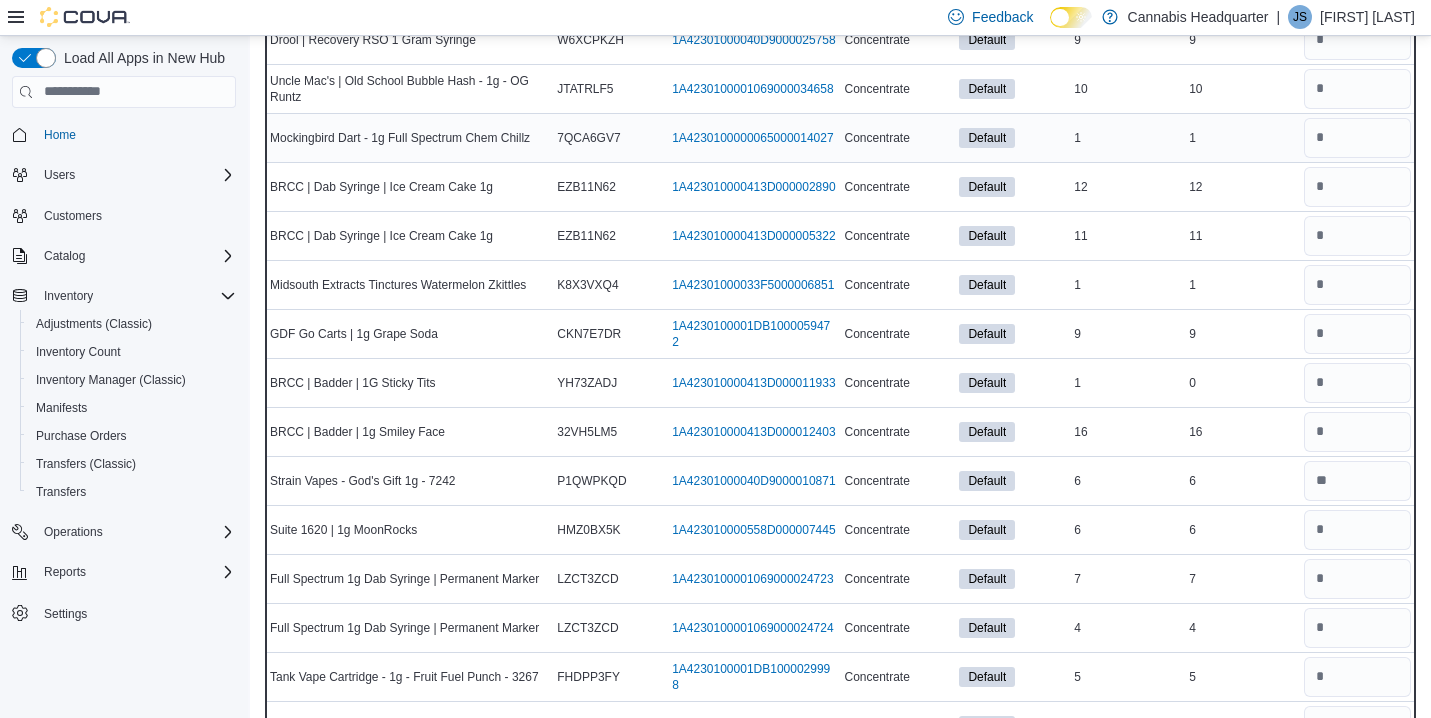 scroll, scrollTop: 4560, scrollLeft: 0, axis: vertical 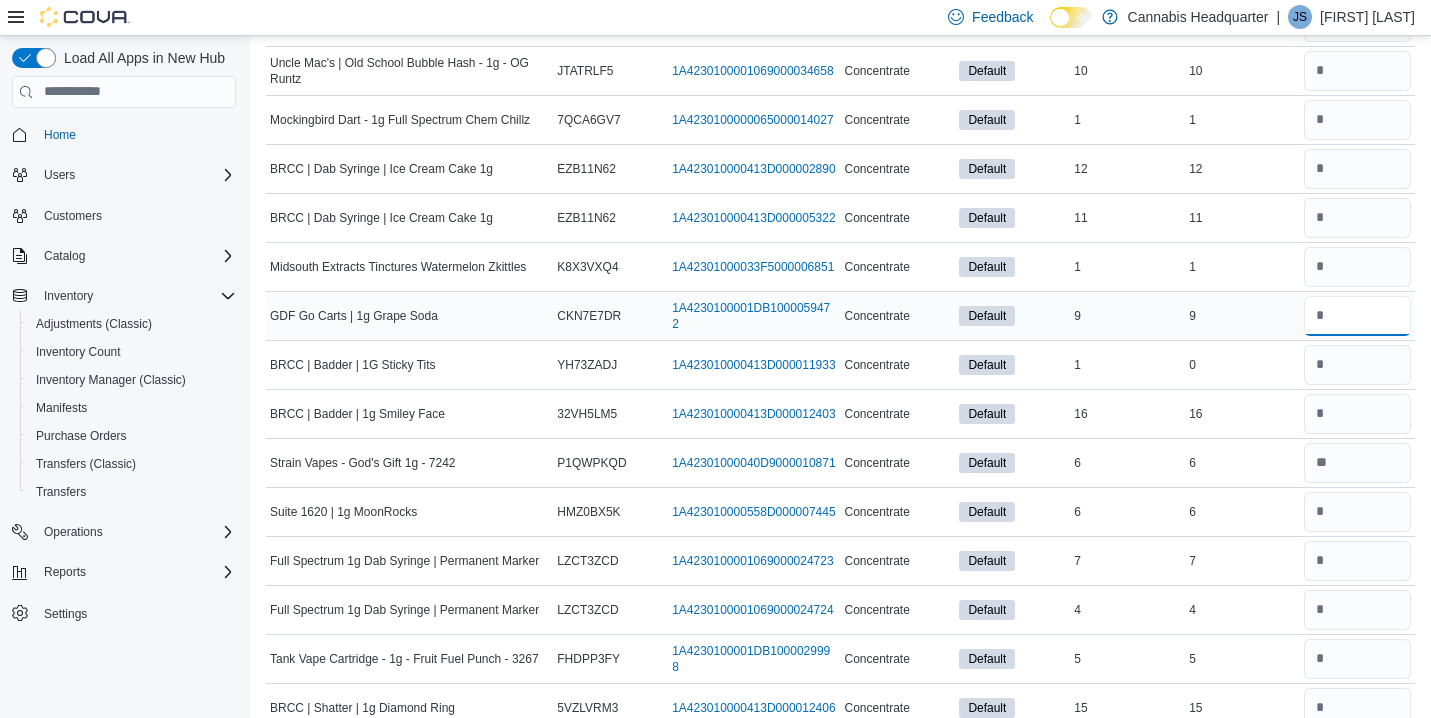 click at bounding box center [1357, 316] 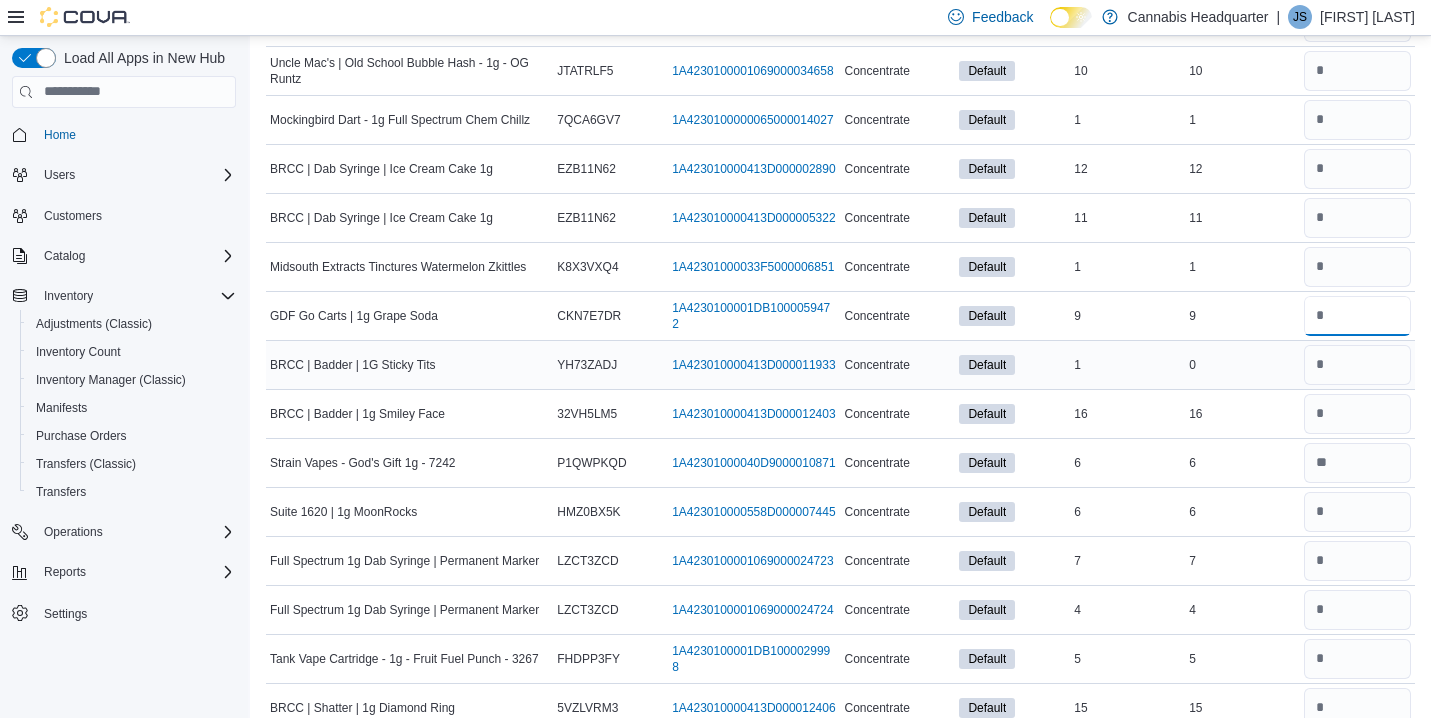 type on "*" 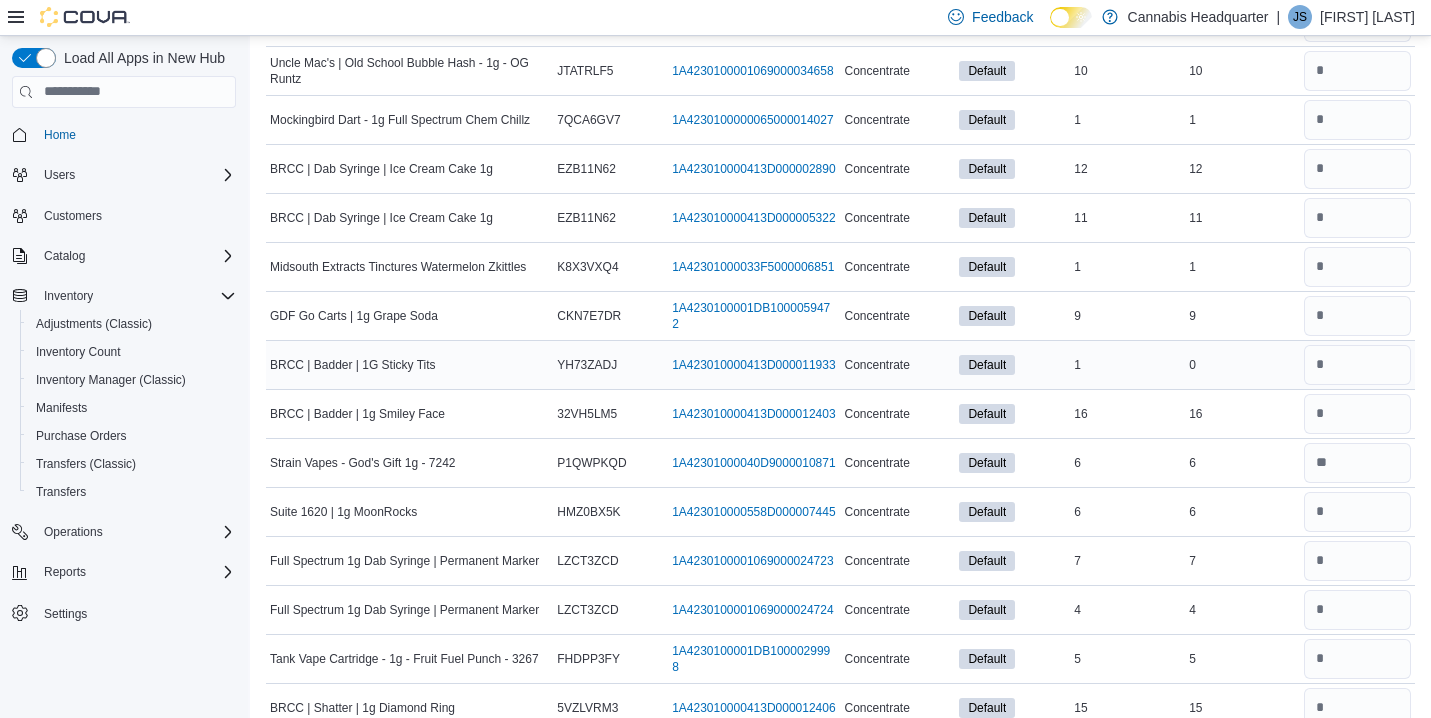 type 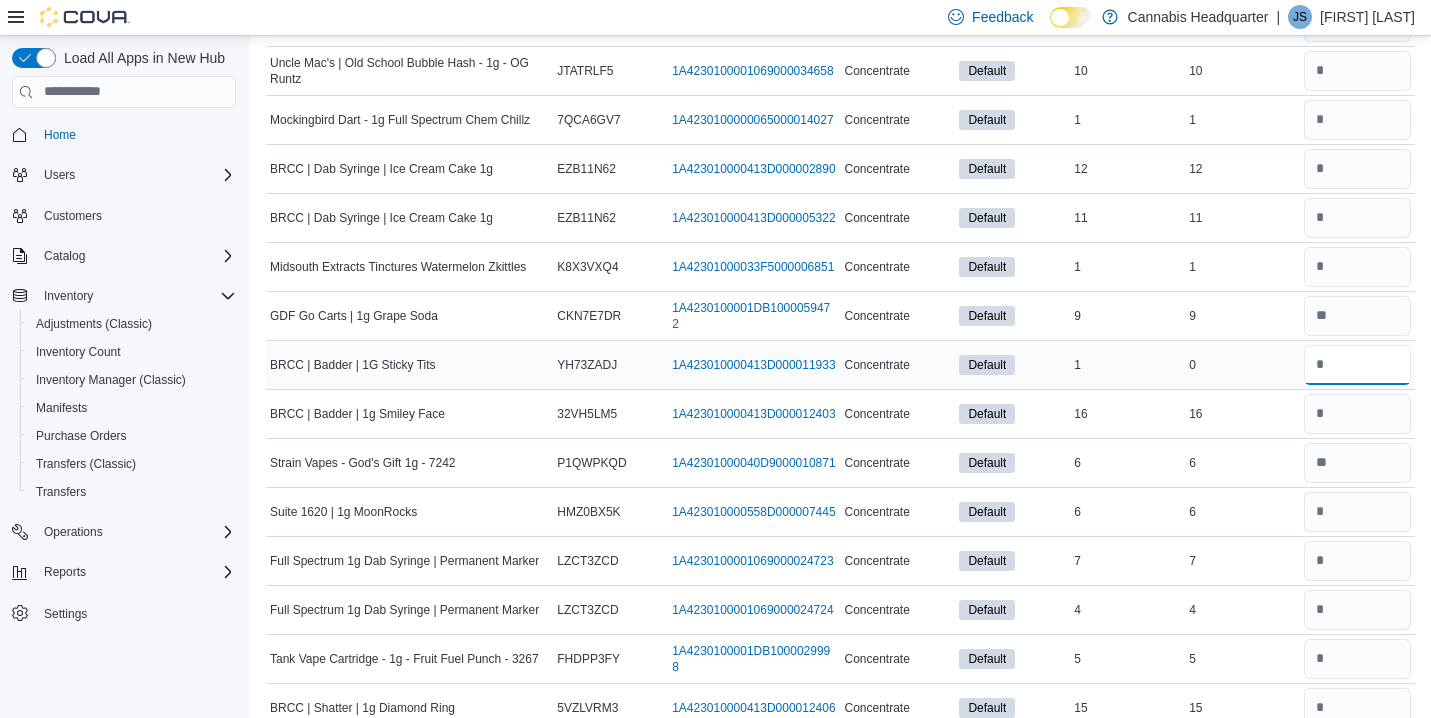 click at bounding box center (1357, 365) 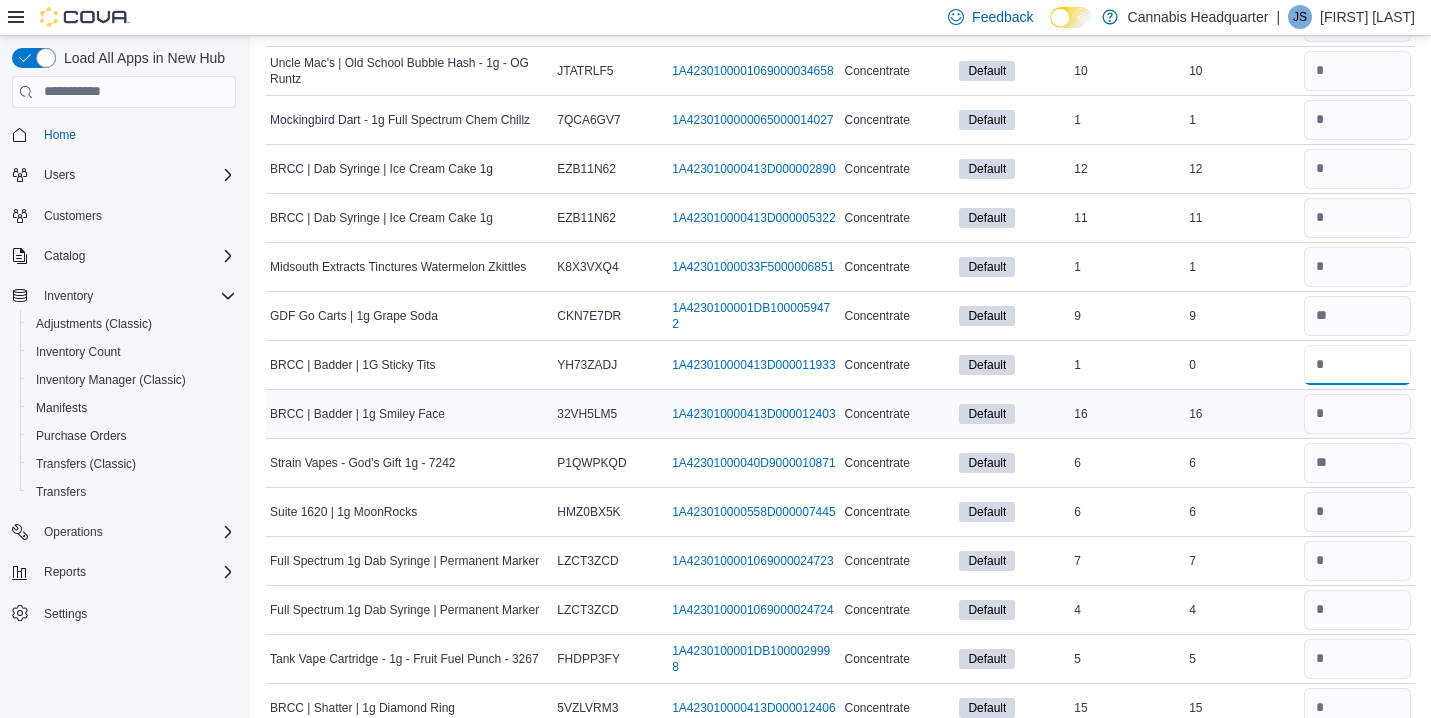 type on "*" 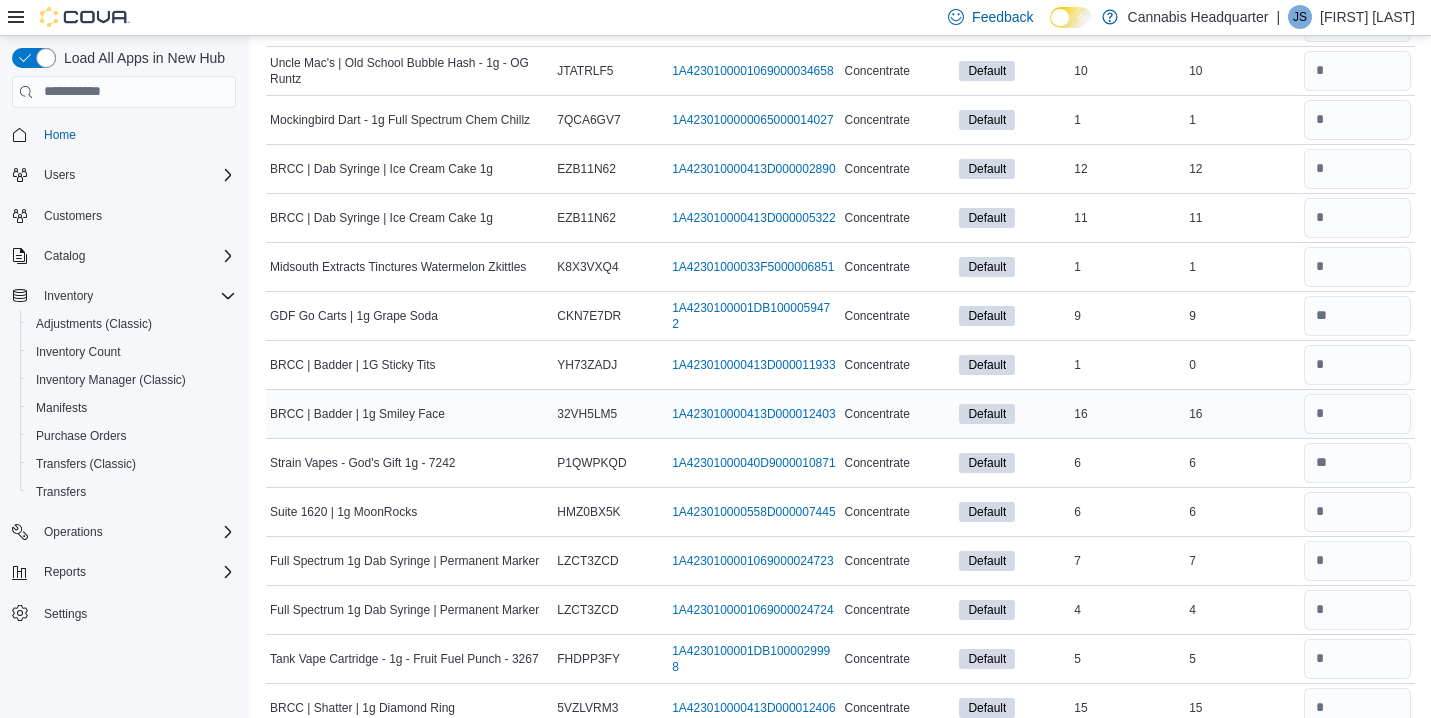 type 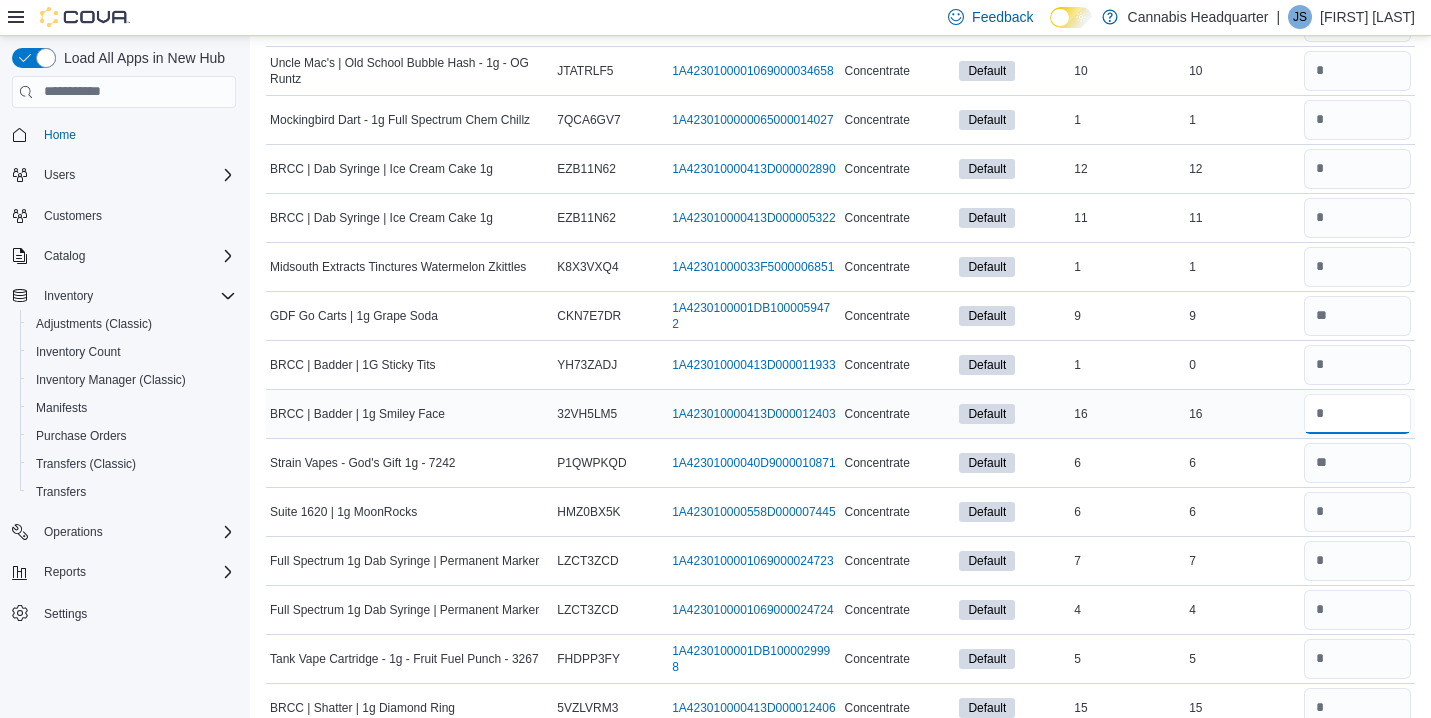 click at bounding box center (1357, 414) 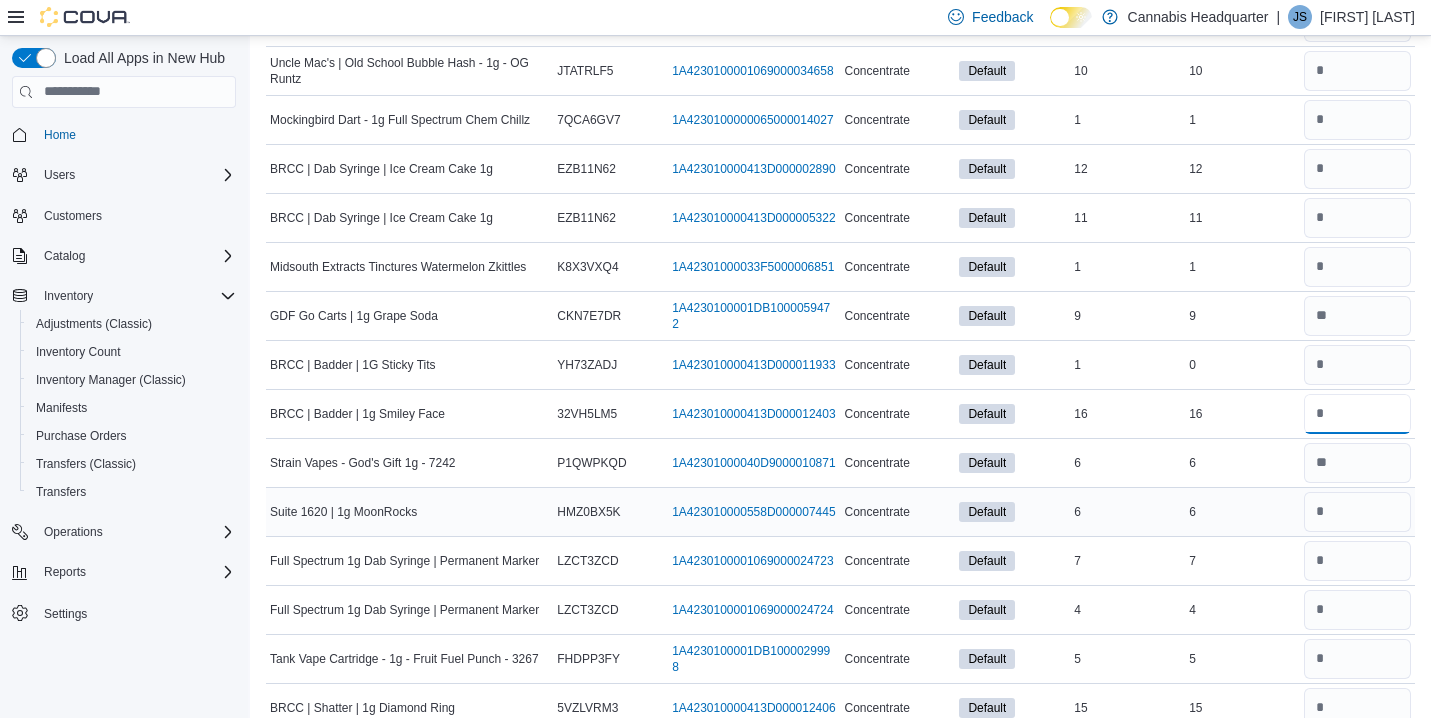 type on "**" 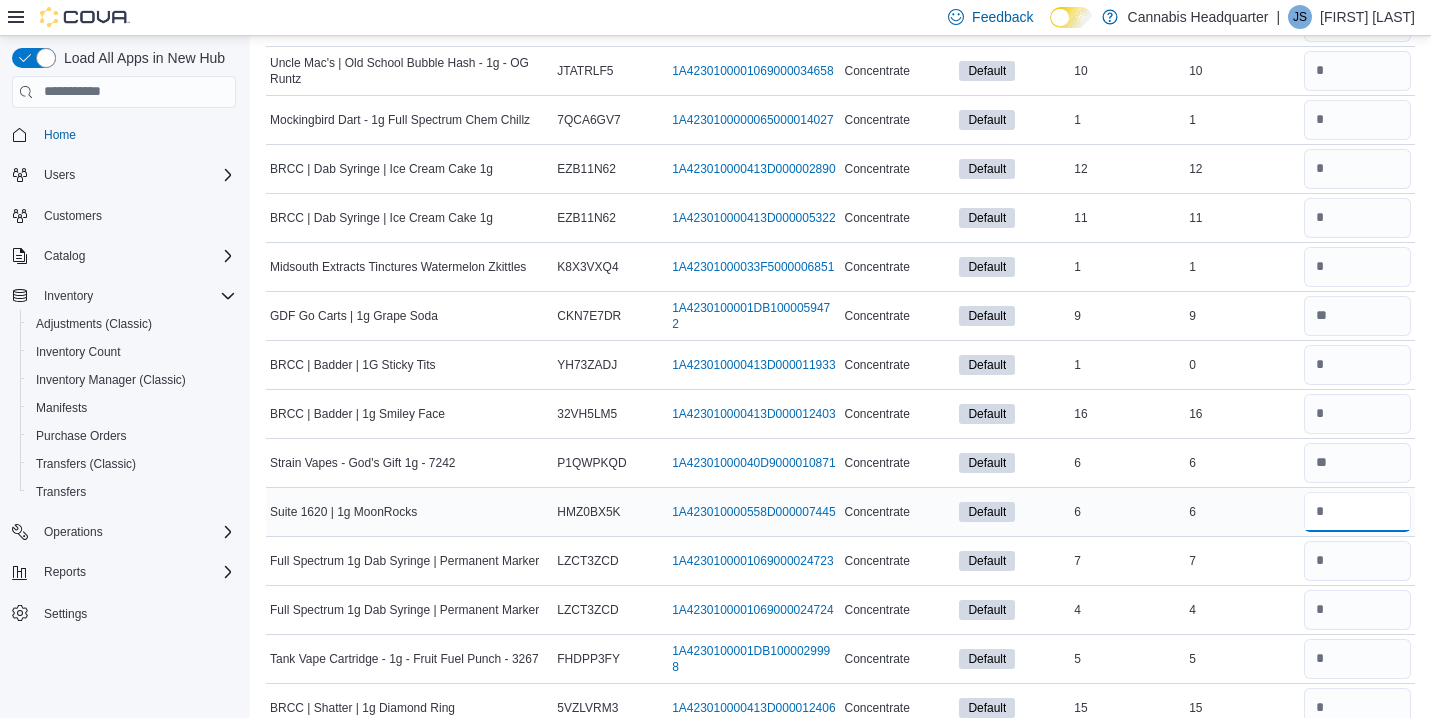 type 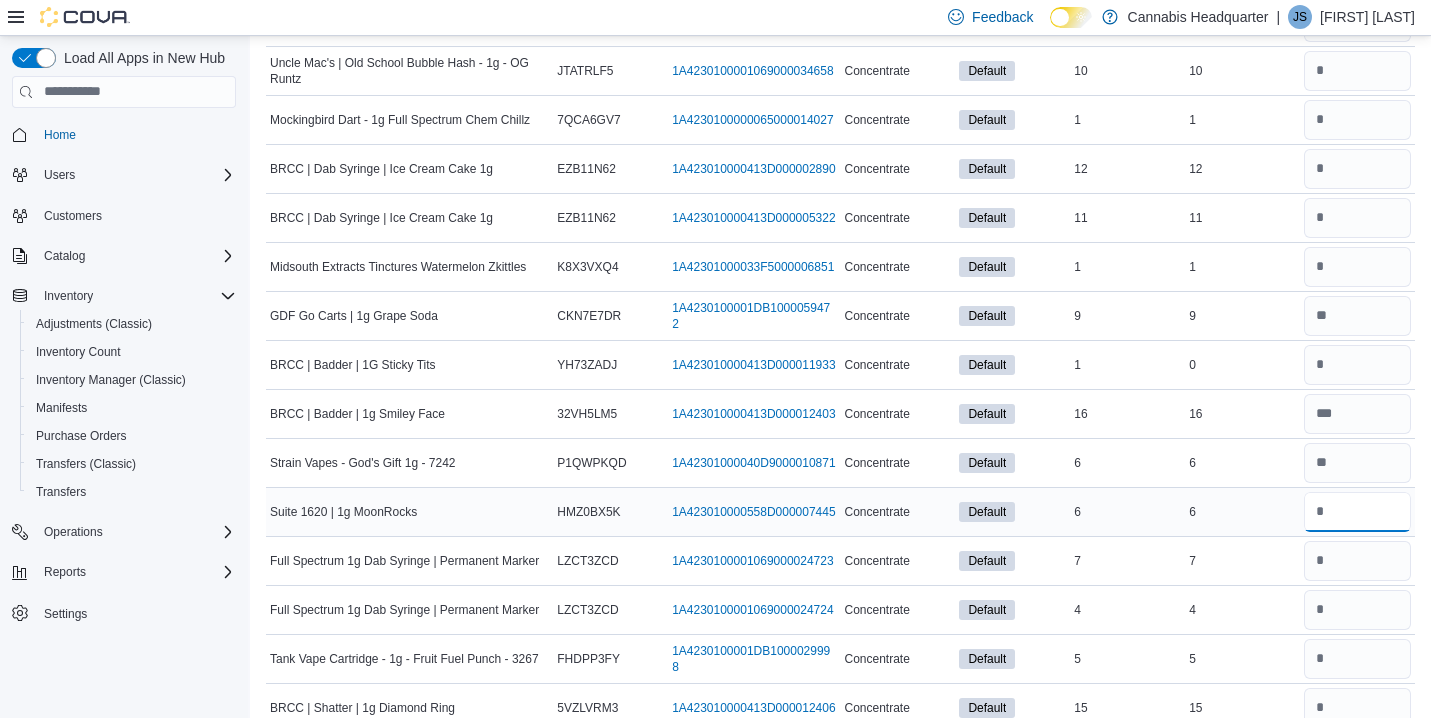 click at bounding box center (1357, 512) 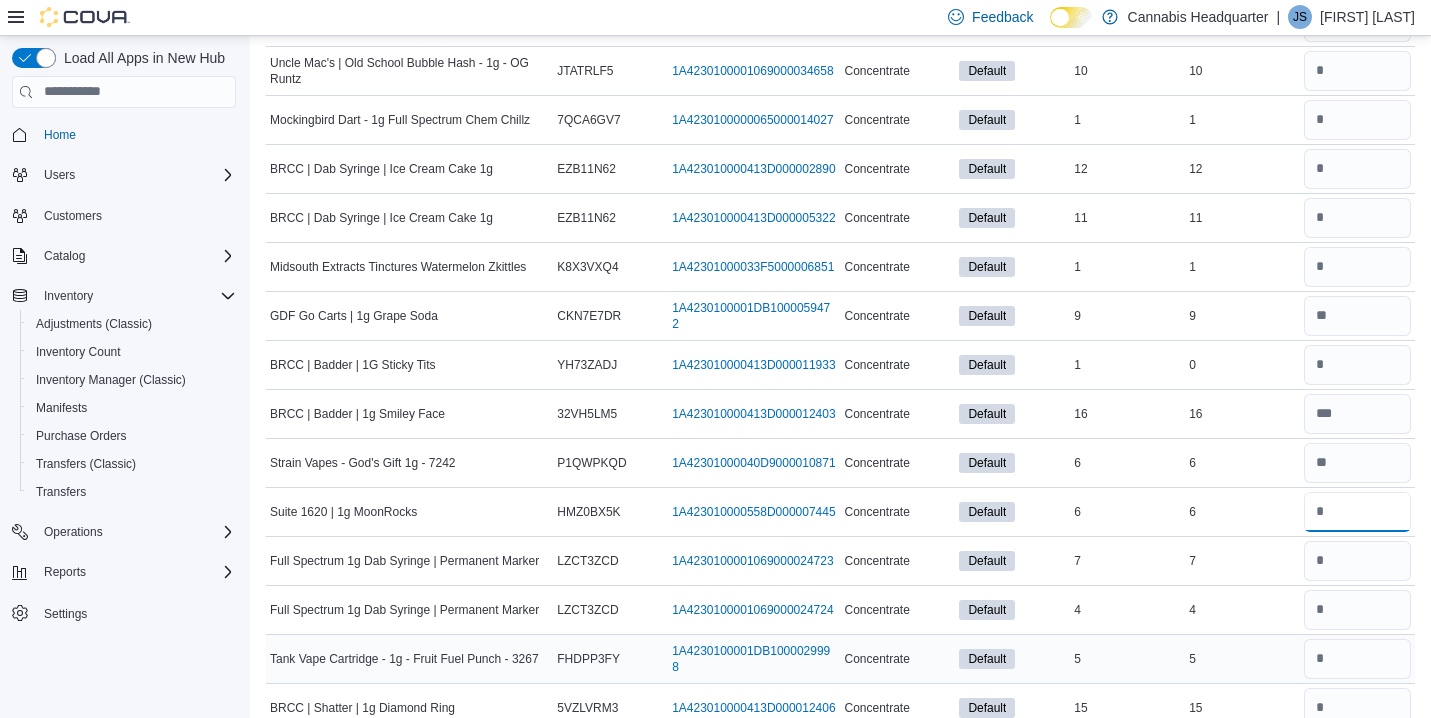 type on "*" 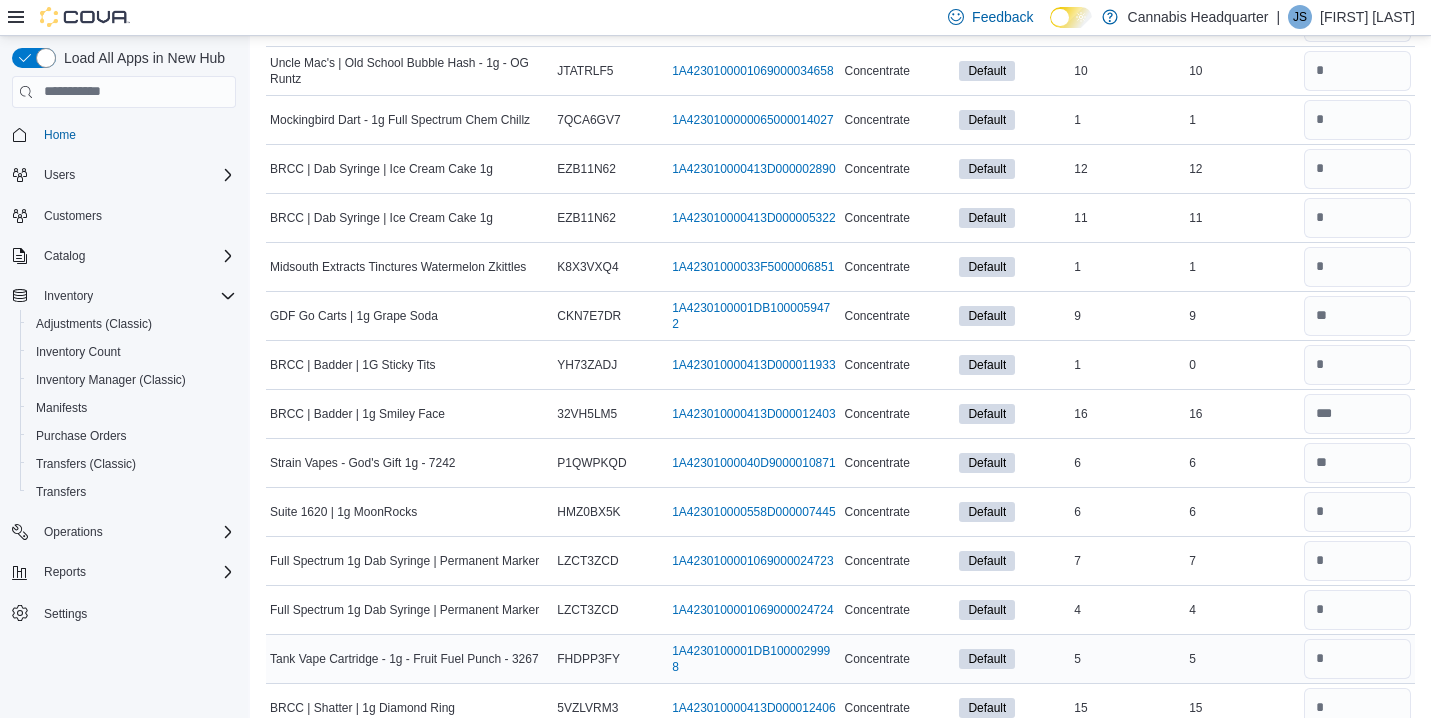 type 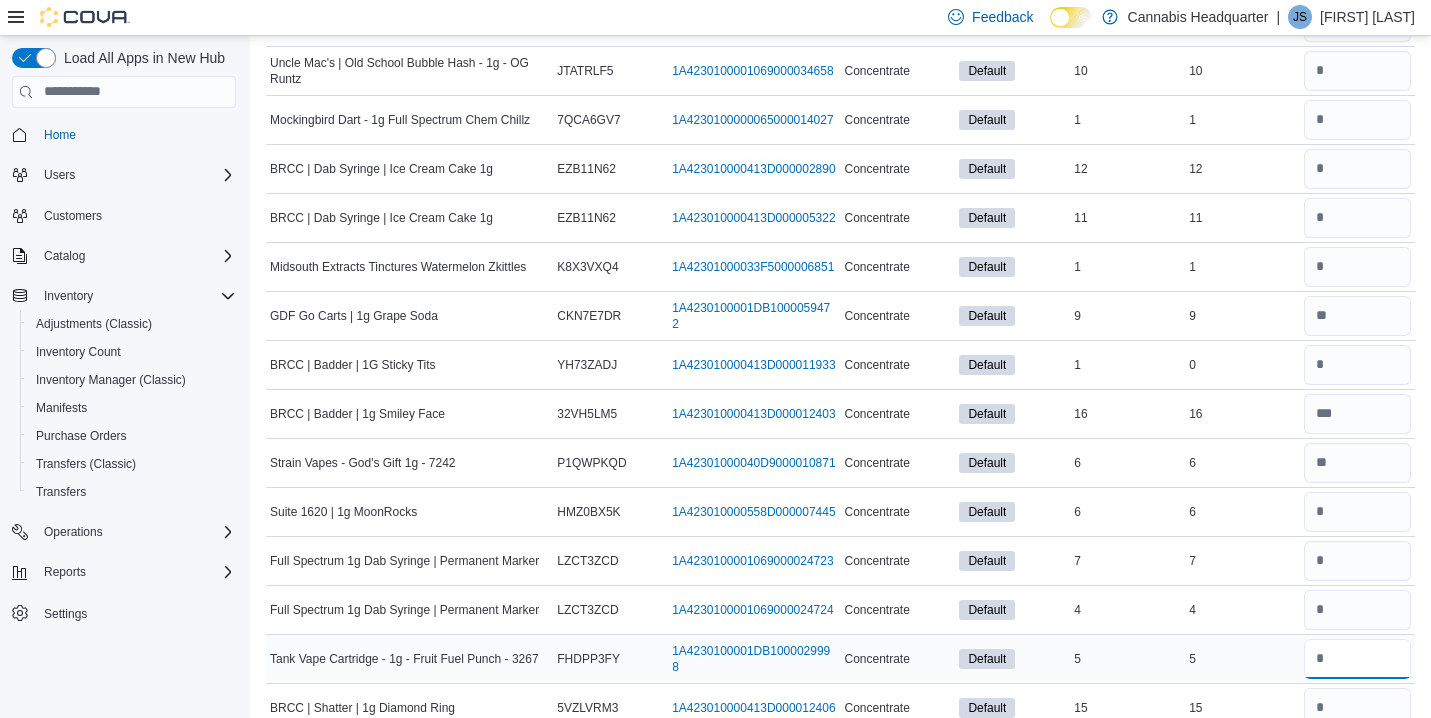 click at bounding box center [1357, 659] 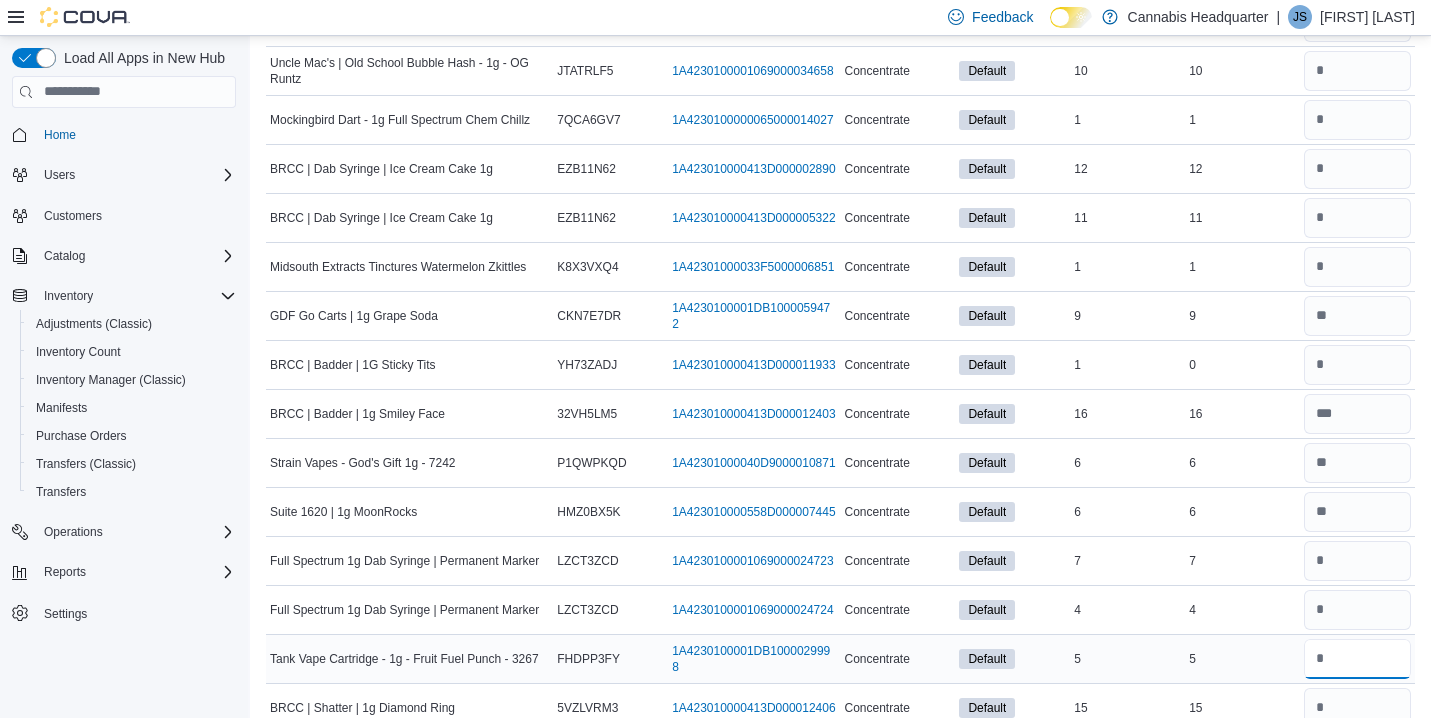type on "*" 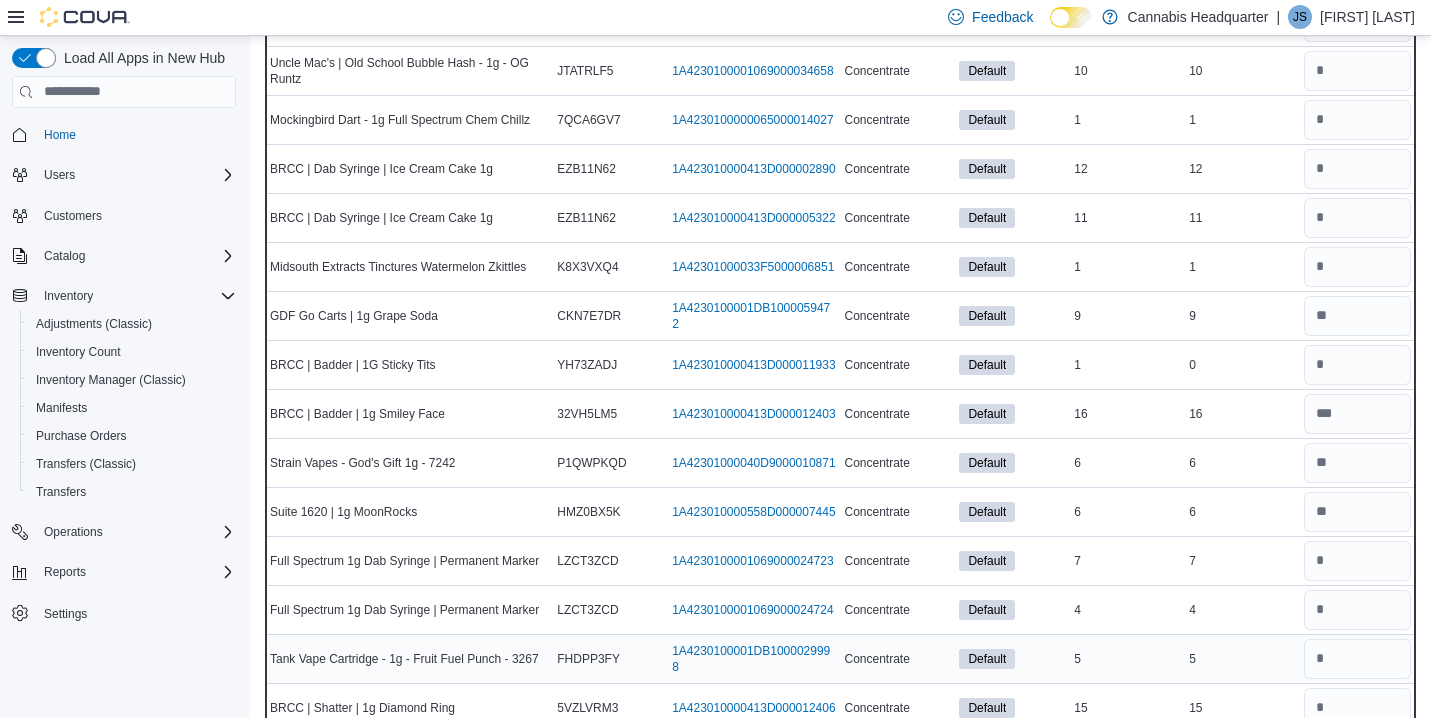 type 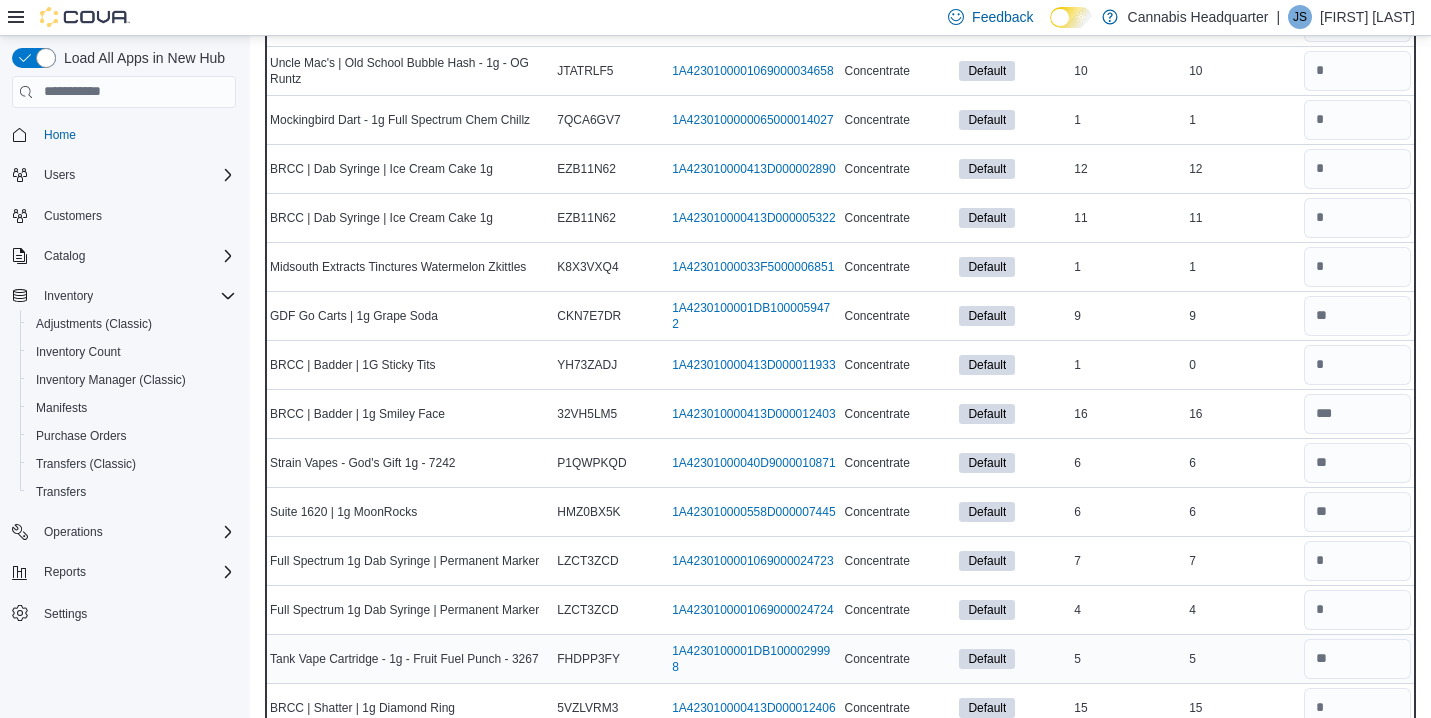 click on "5" at bounding box center (1242, 659) 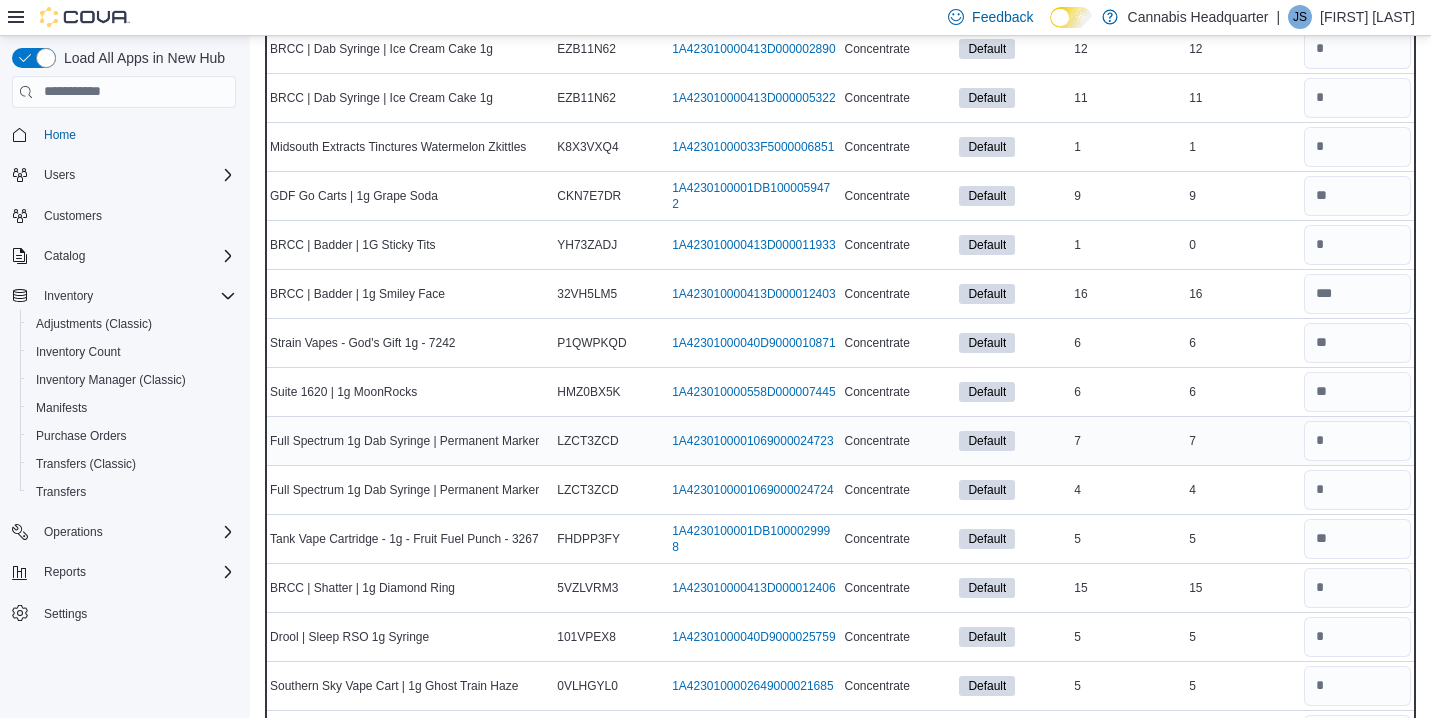 scroll, scrollTop: 4760, scrollLeft: 0, axis: vertical 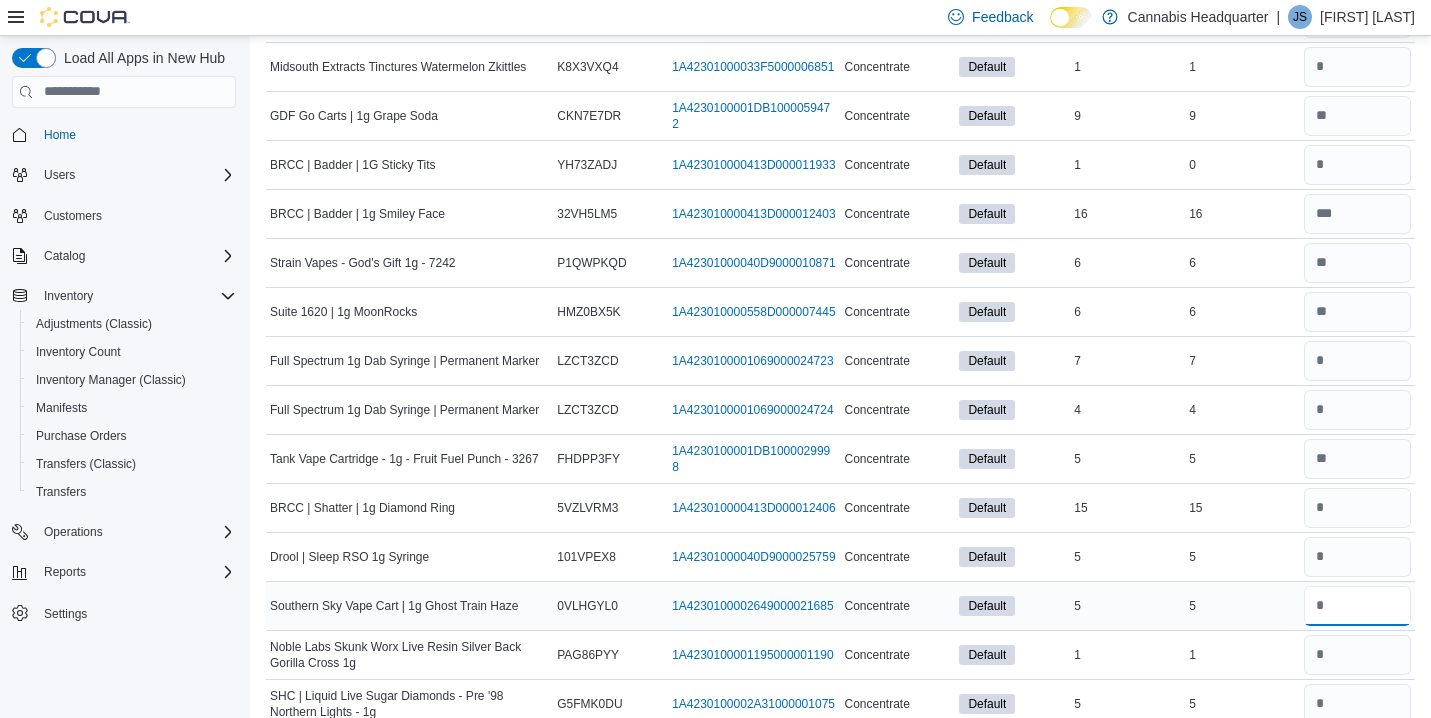 click at bounding box center [1357, 606] 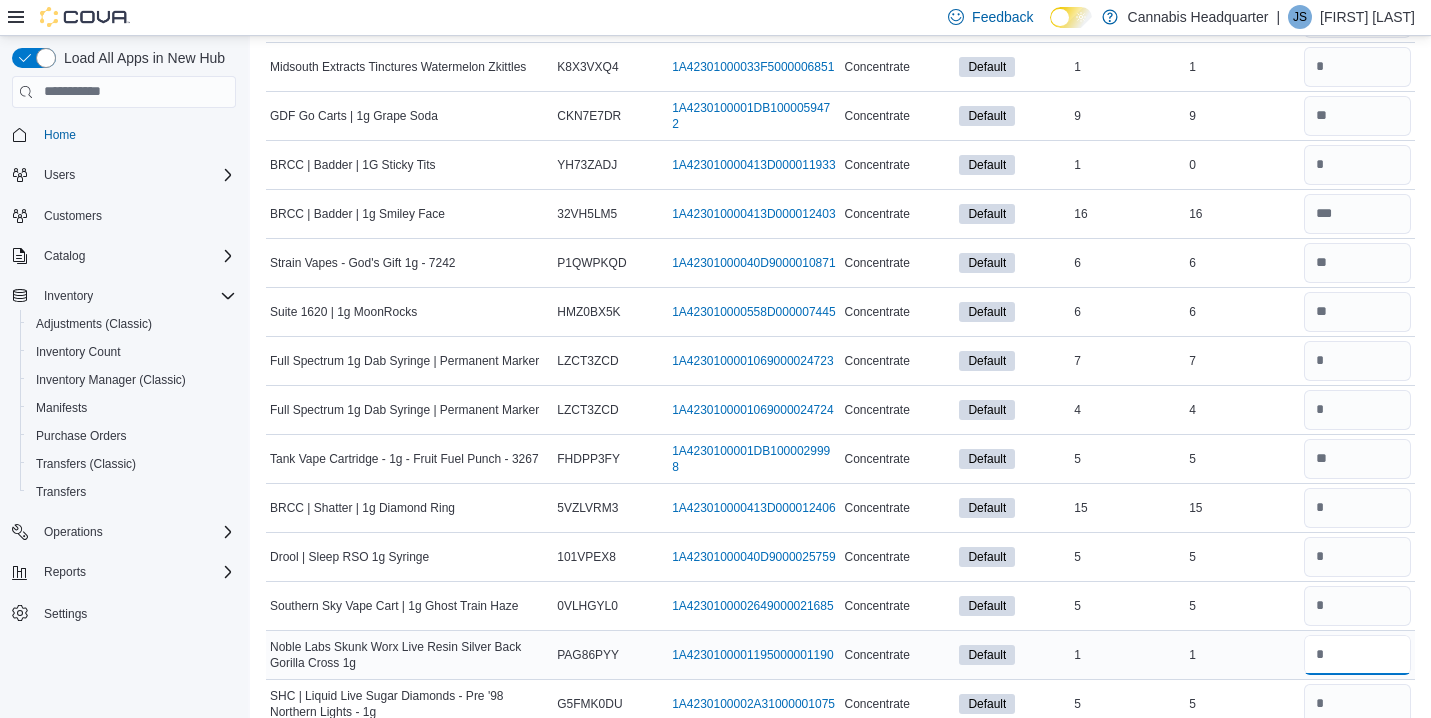 click at bounding box center (1357, 655) 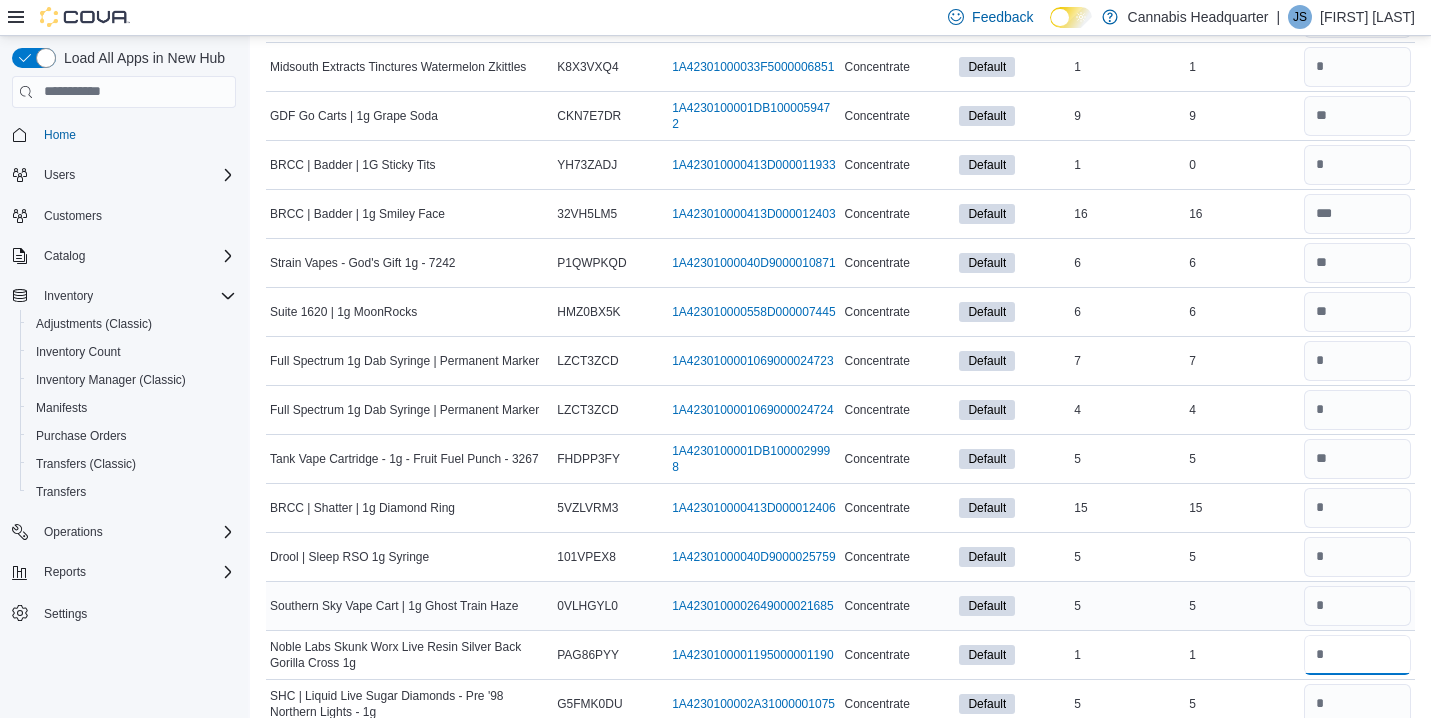 type on "*" 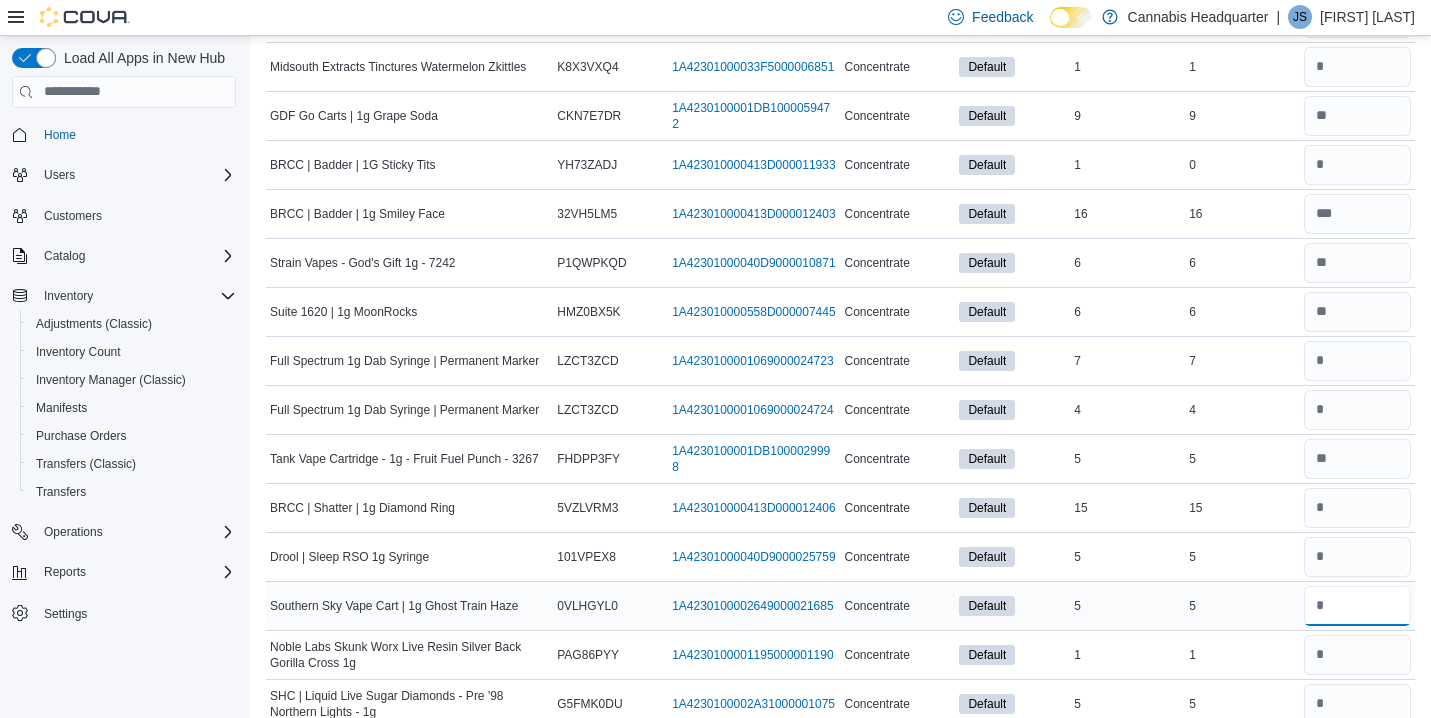 type 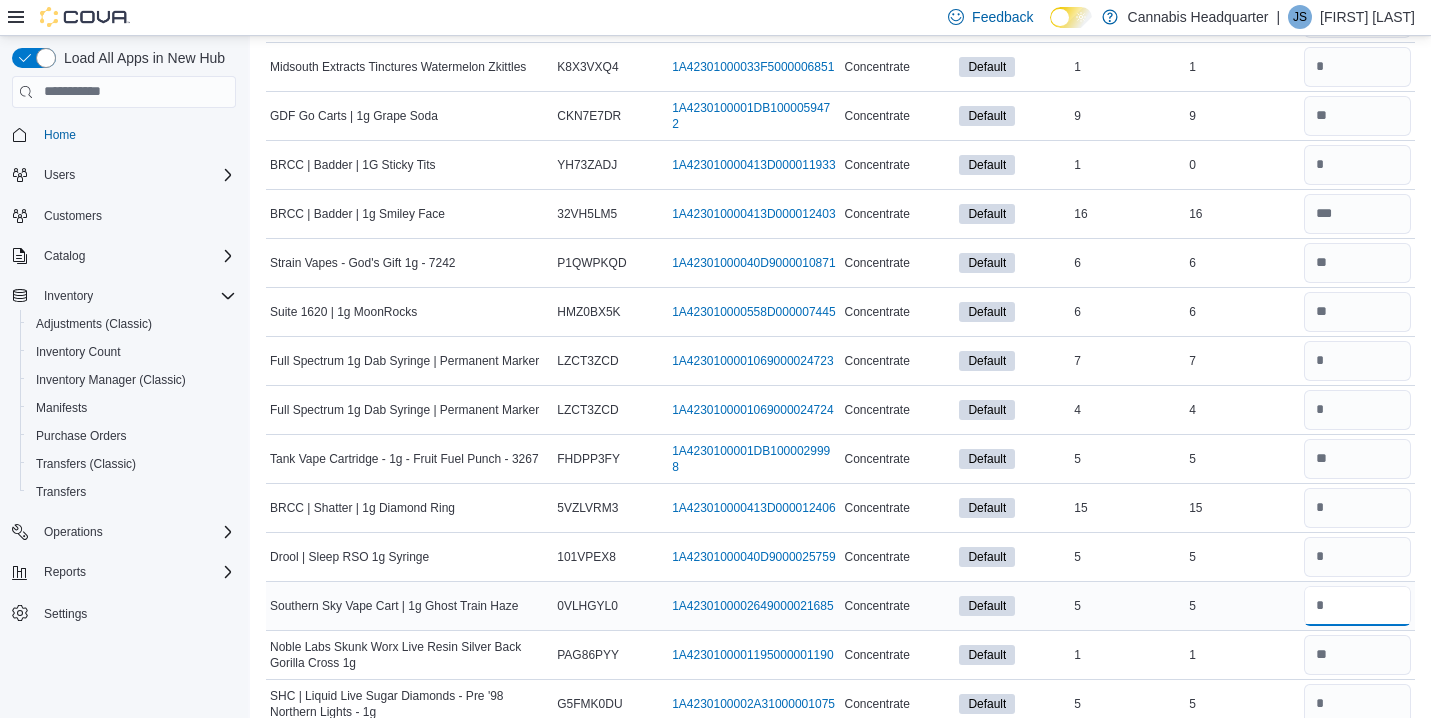 click at bounding box center [1357, 606] 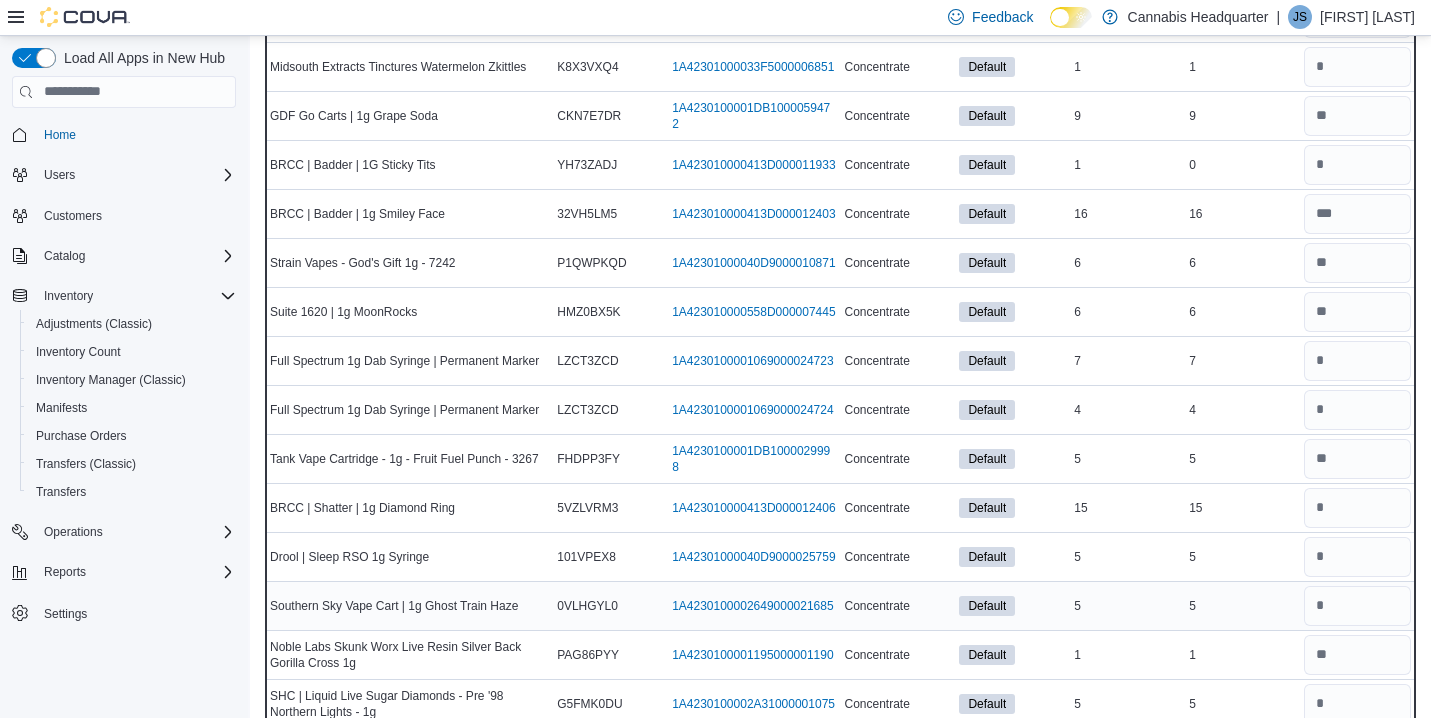 type 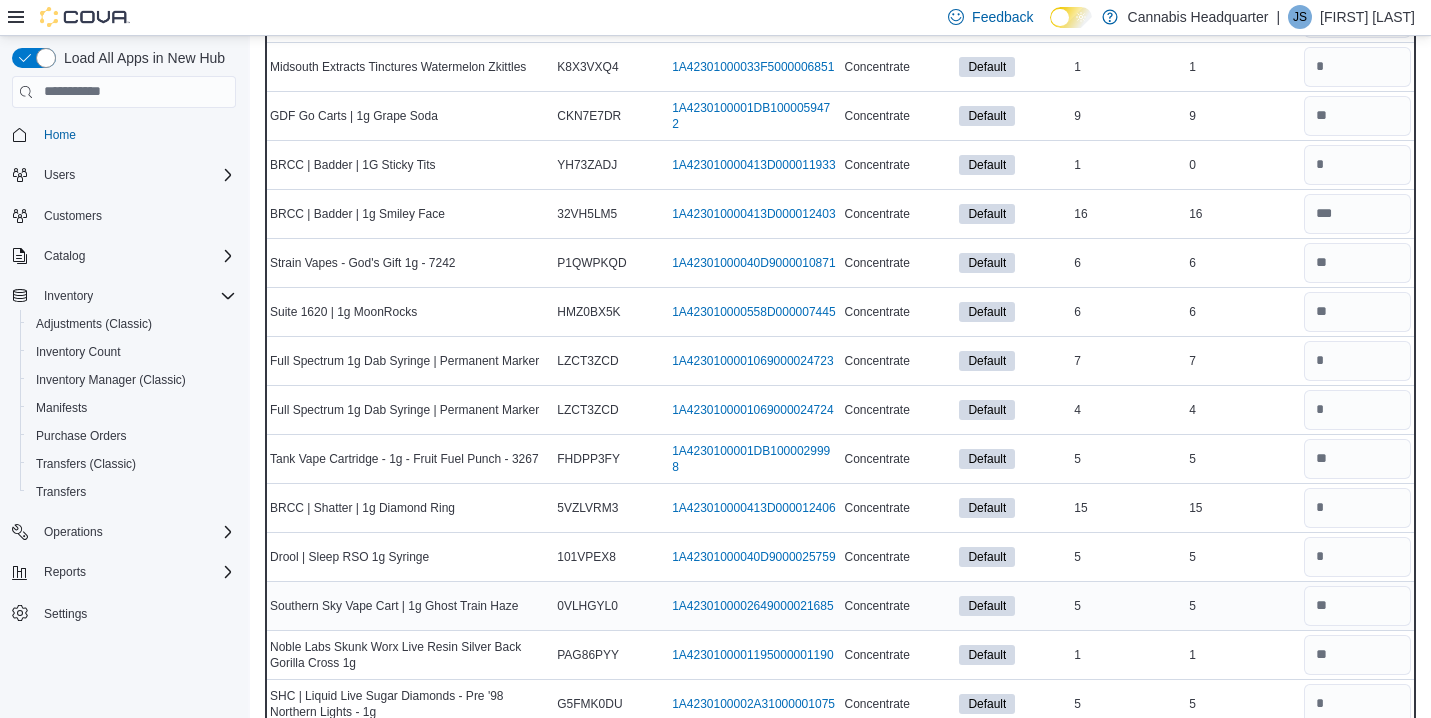 click on "Real Time Stock 5" at bounding box center [1242, 605] 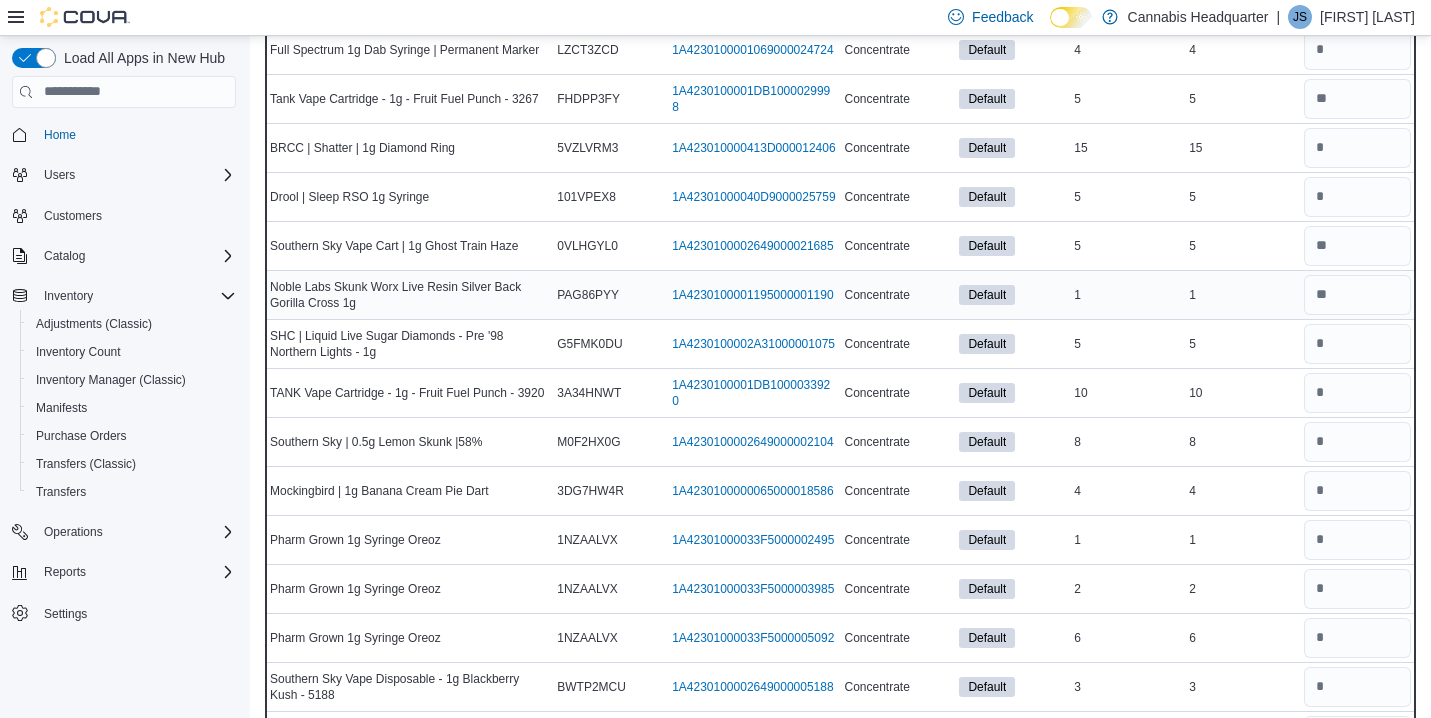 scroll, scrollTop: 5200, scrollLeft: 0, axis: vertical 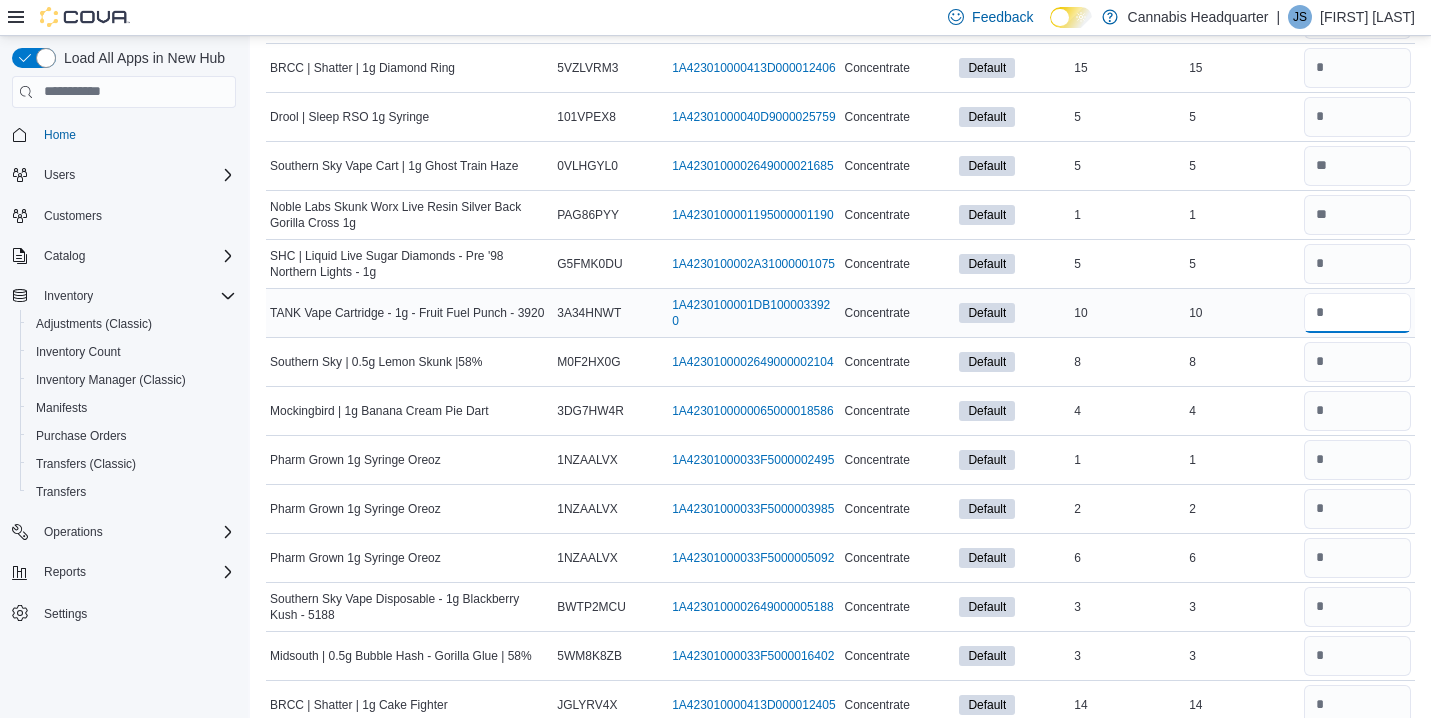 click at bounding box center [1357, 313] 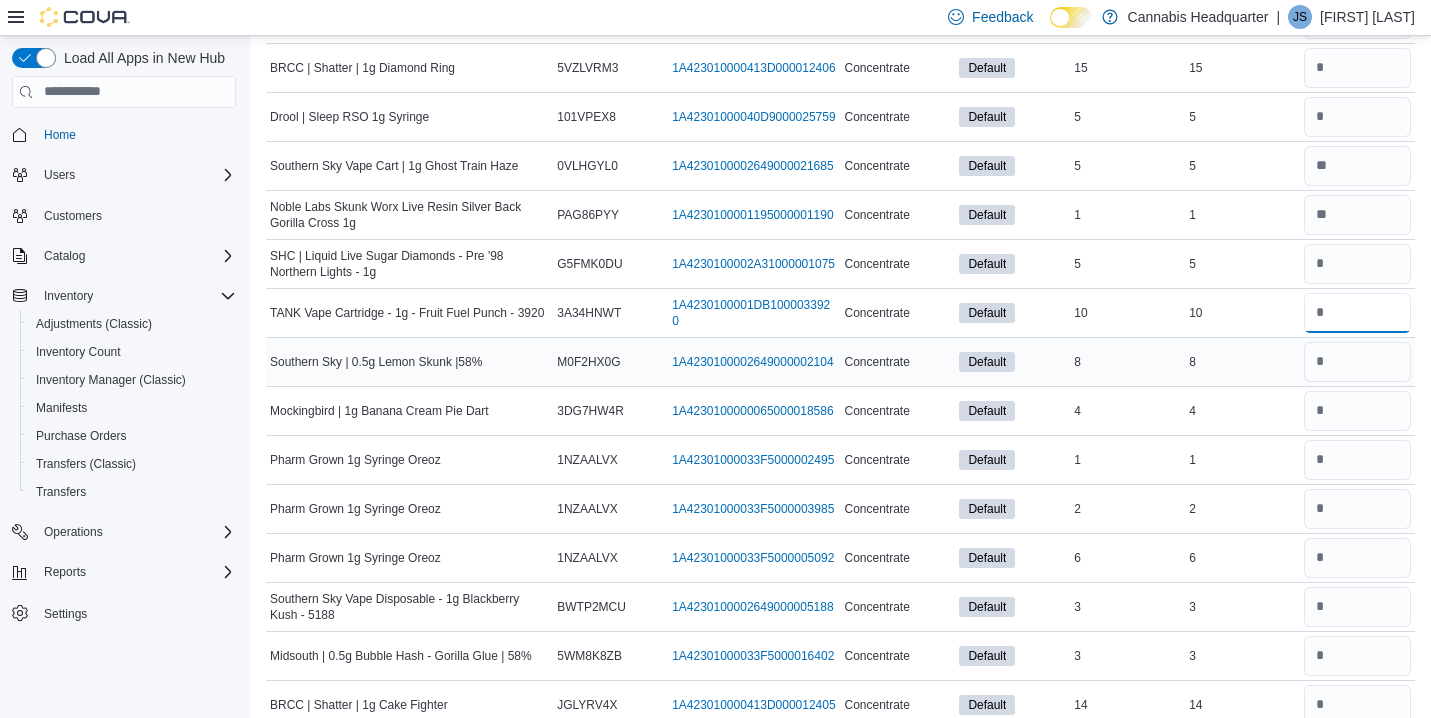 type on "**" 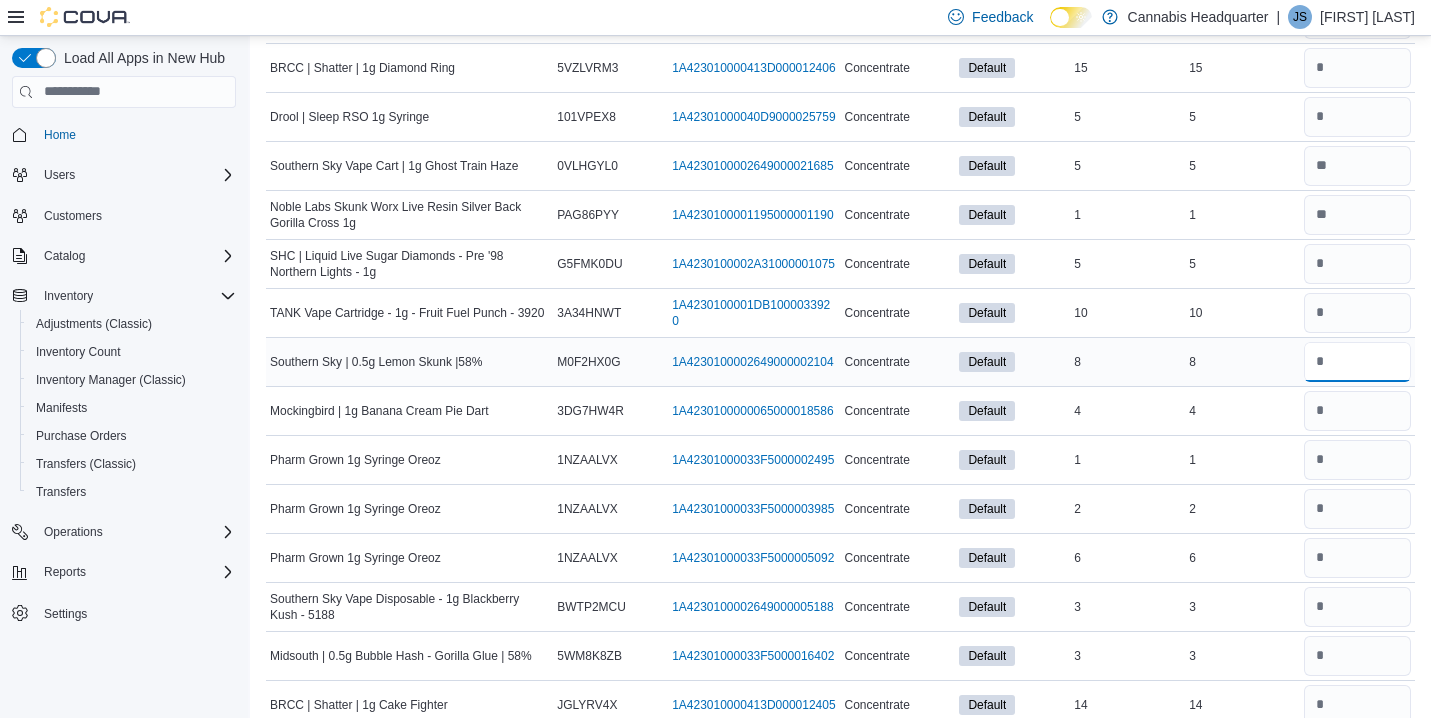 type 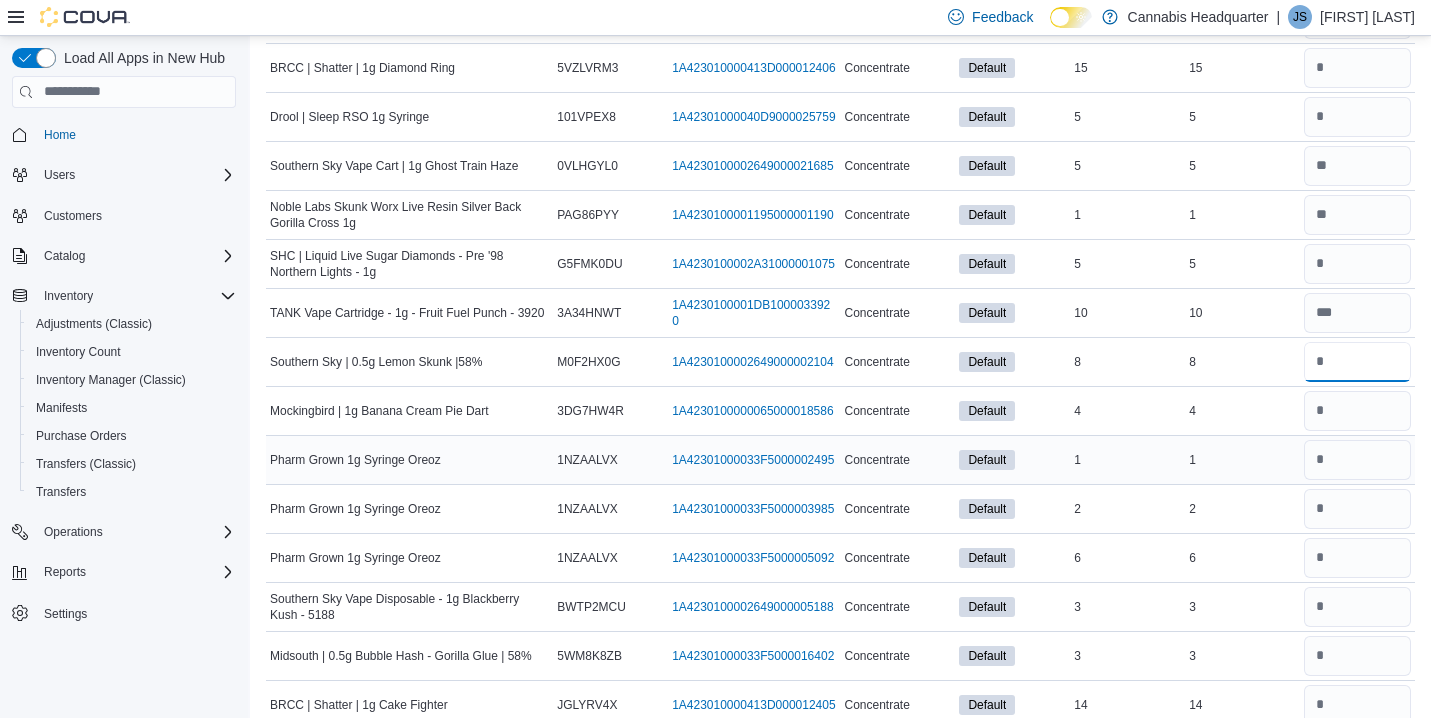 type on "*" 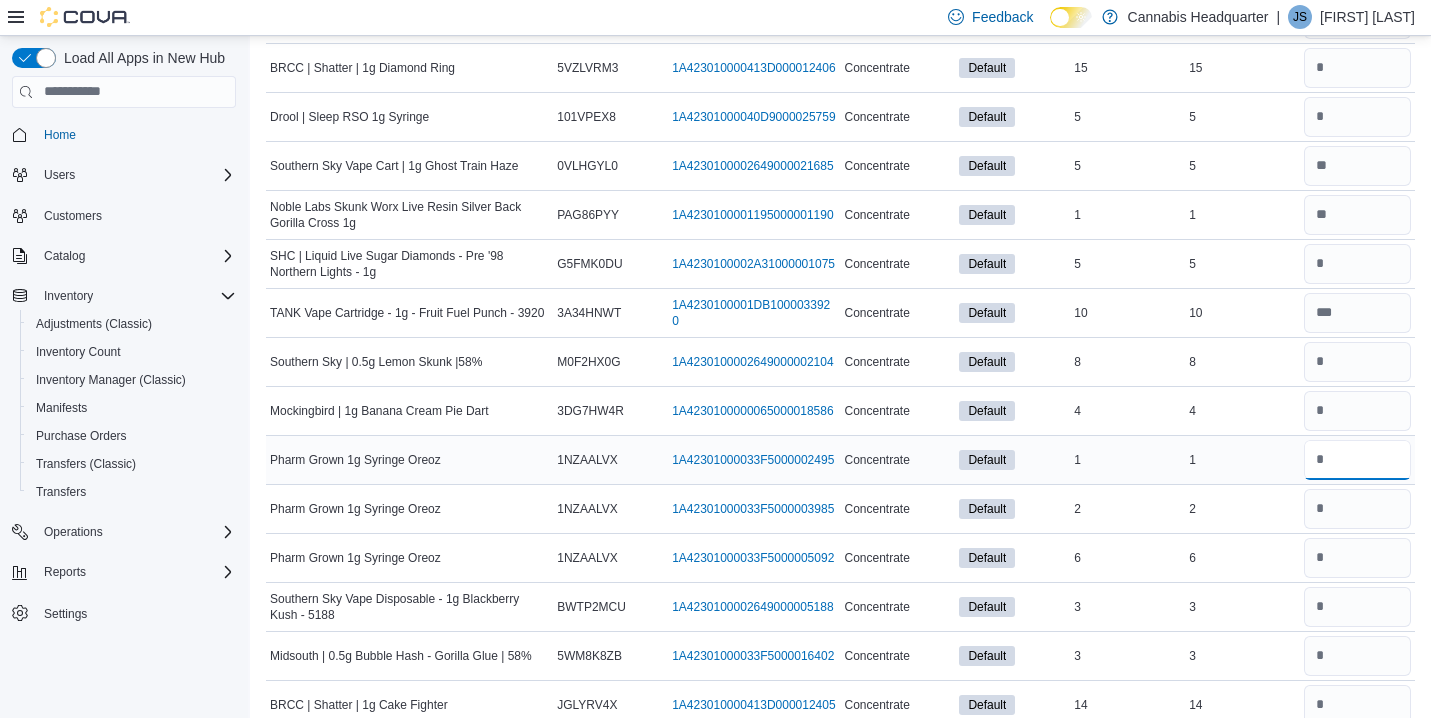 type 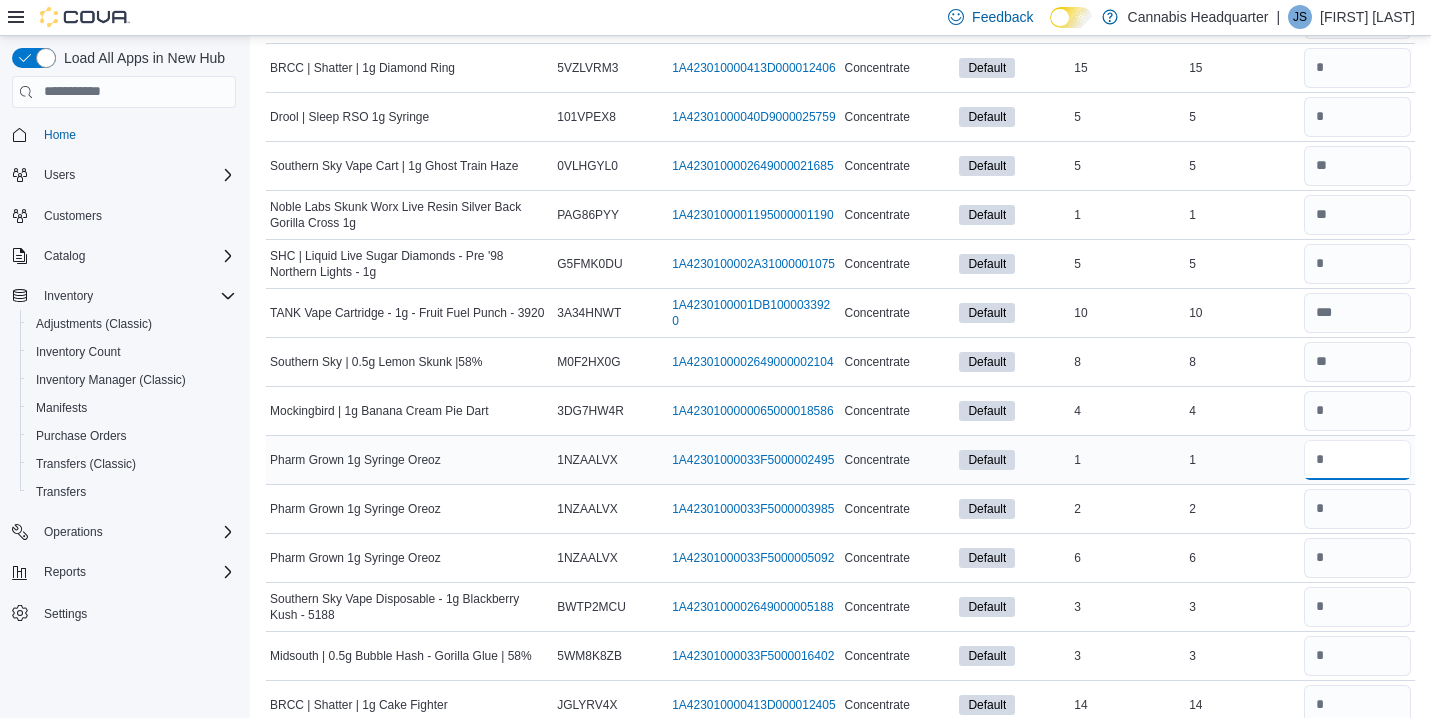 type on "*" 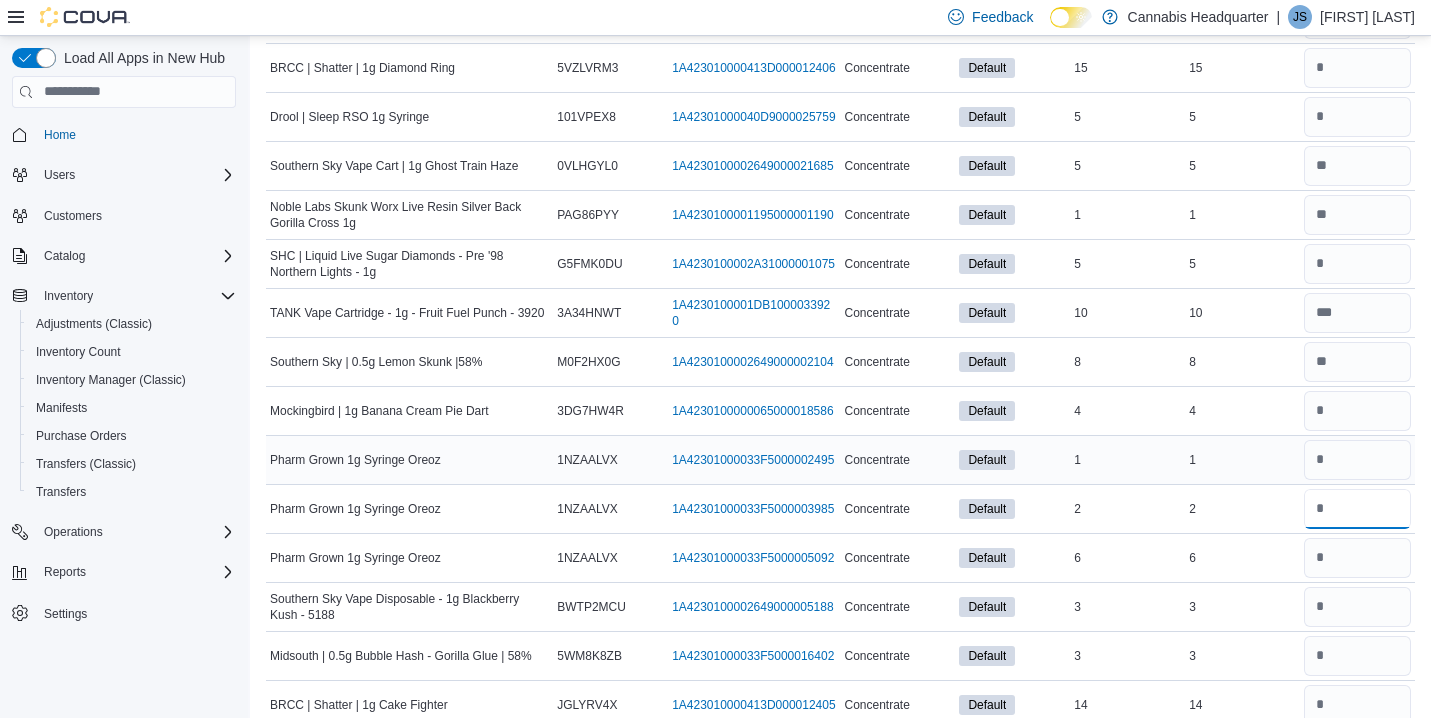 type 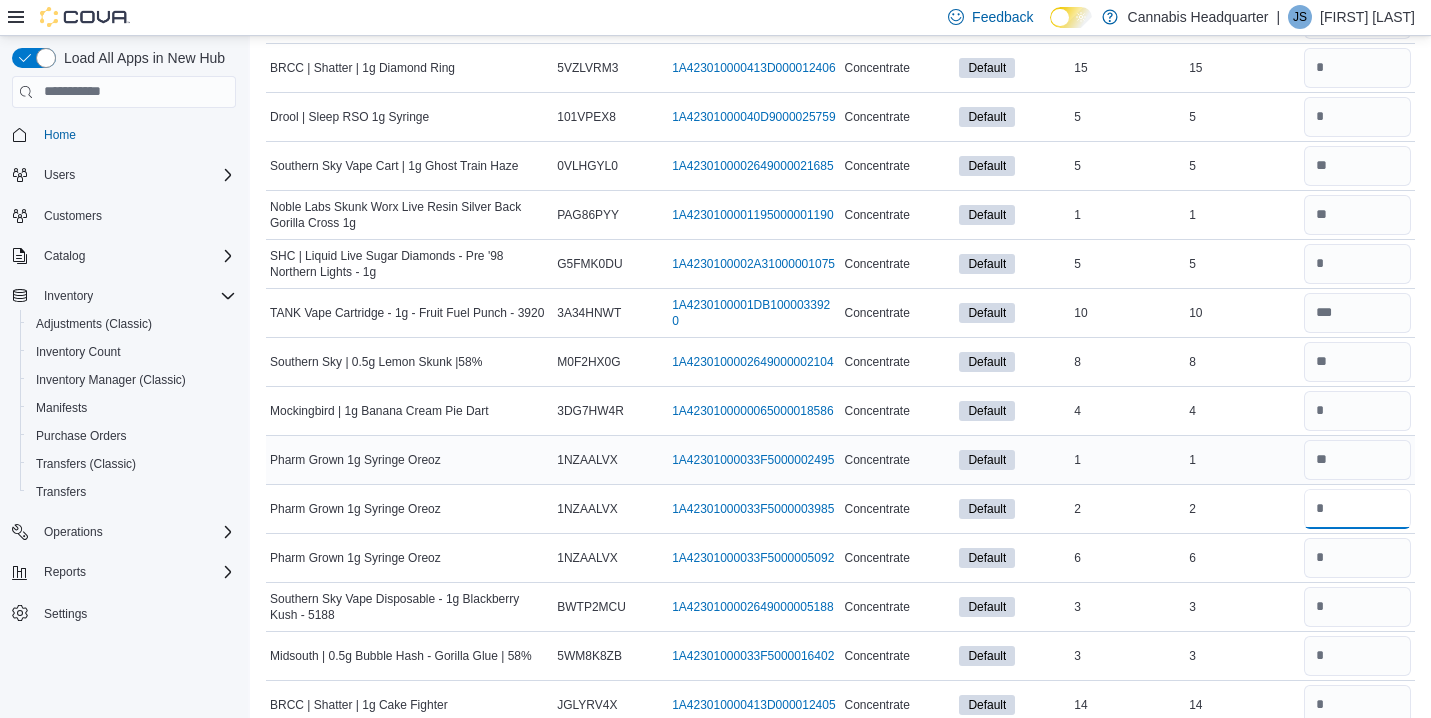 type on "*" 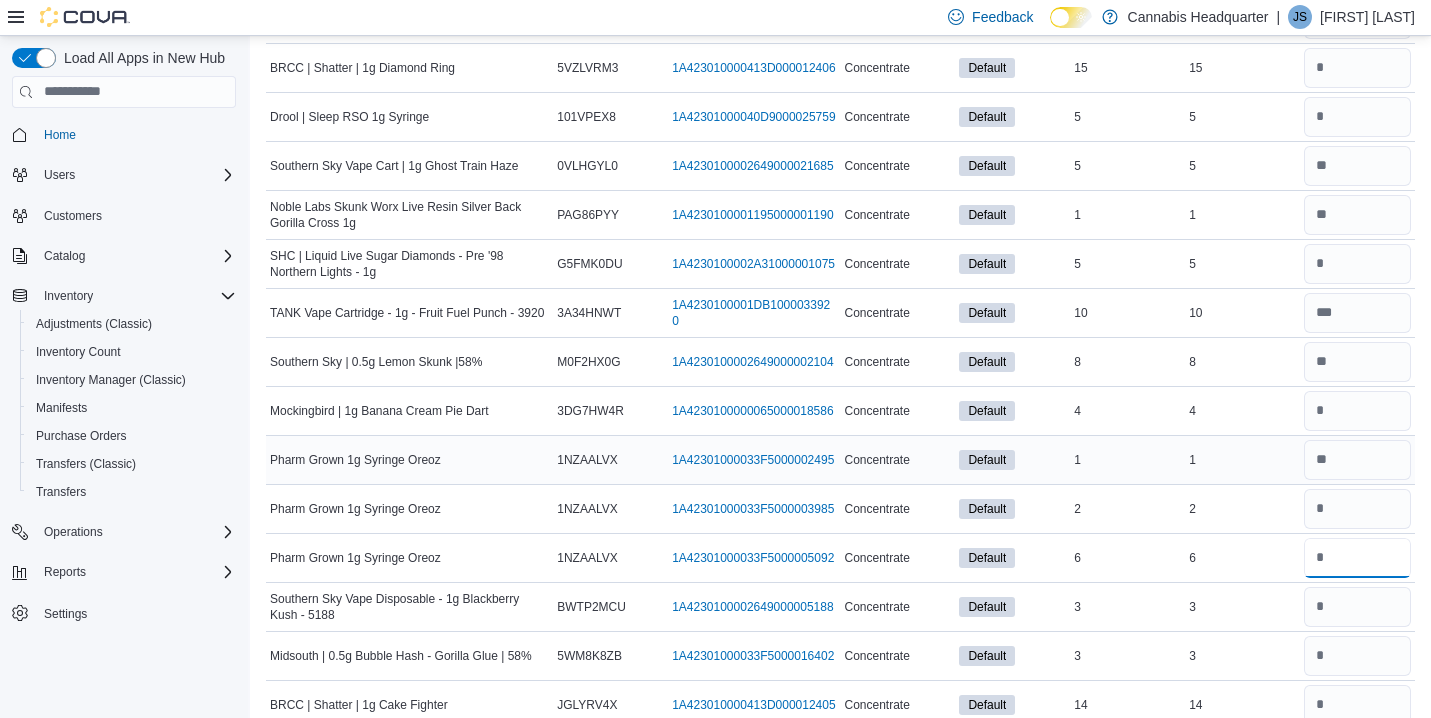 type 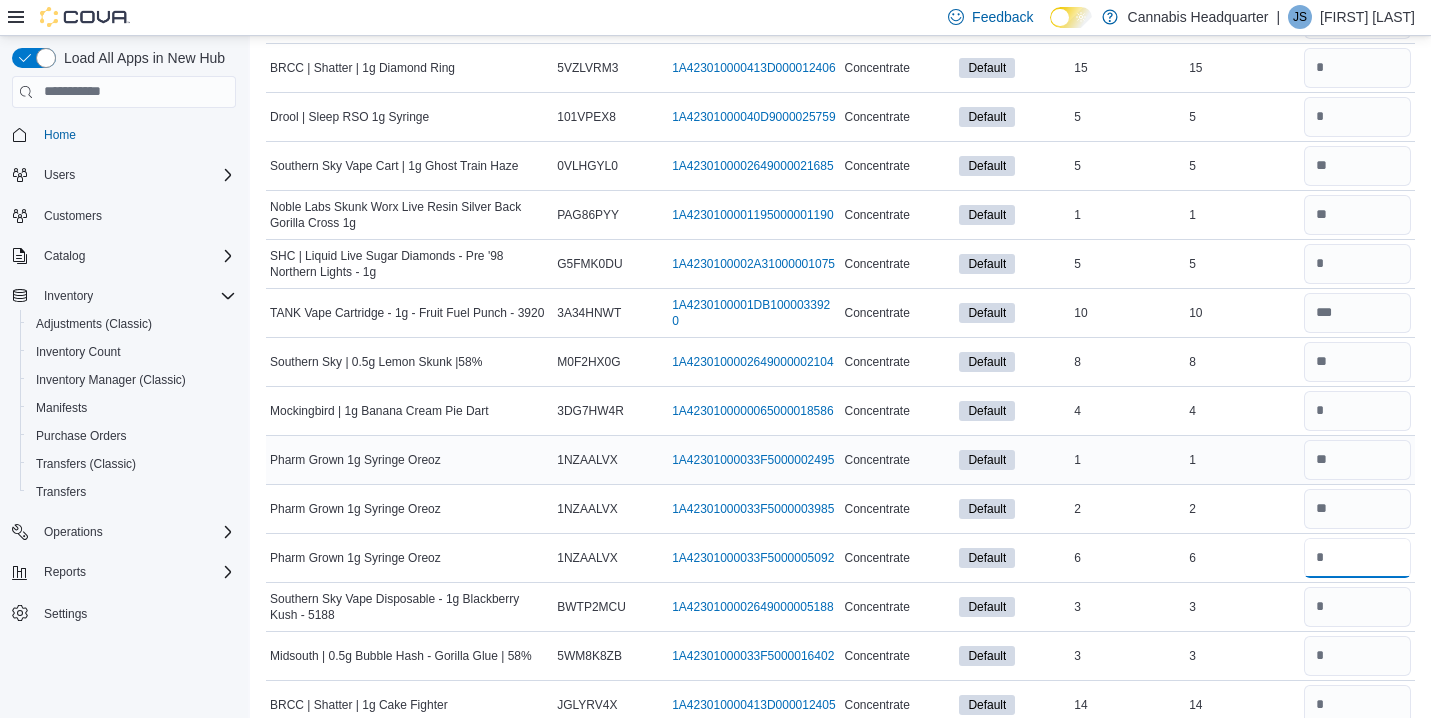 type on "*" 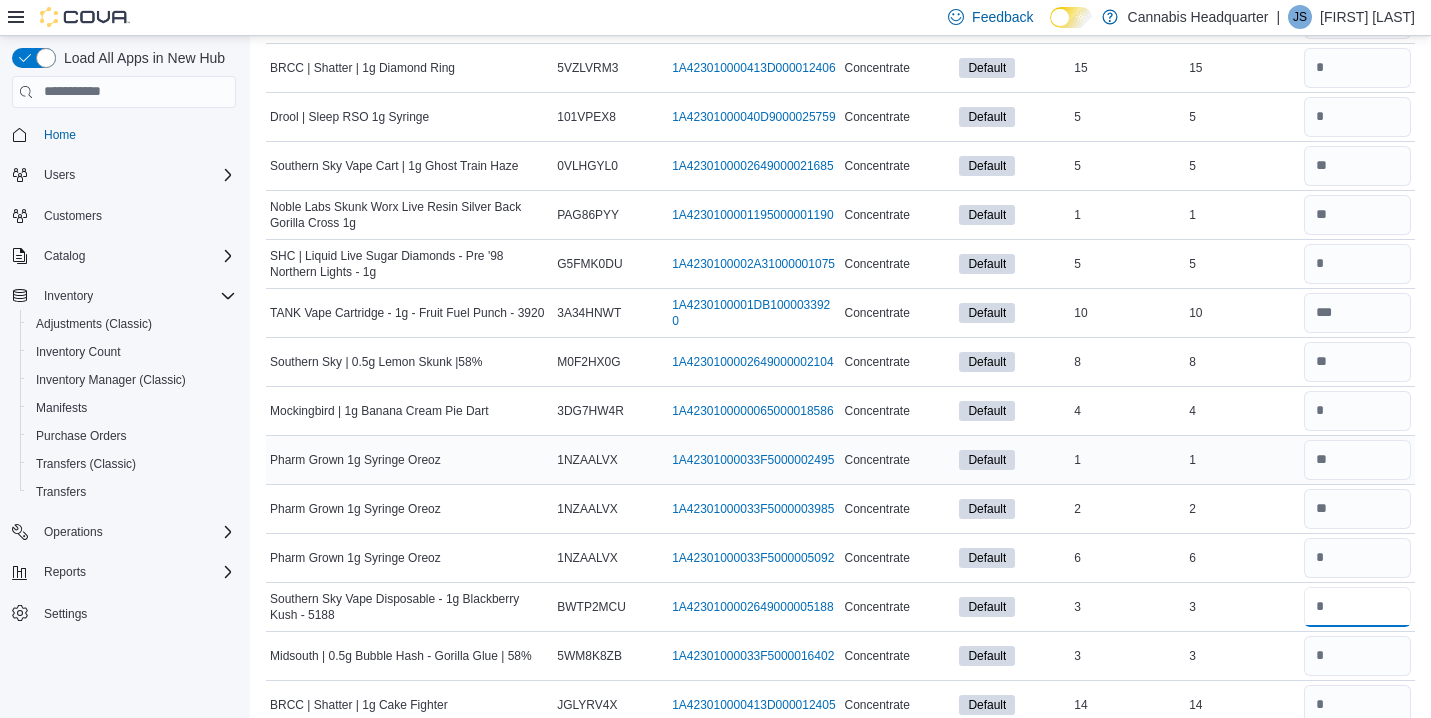 type 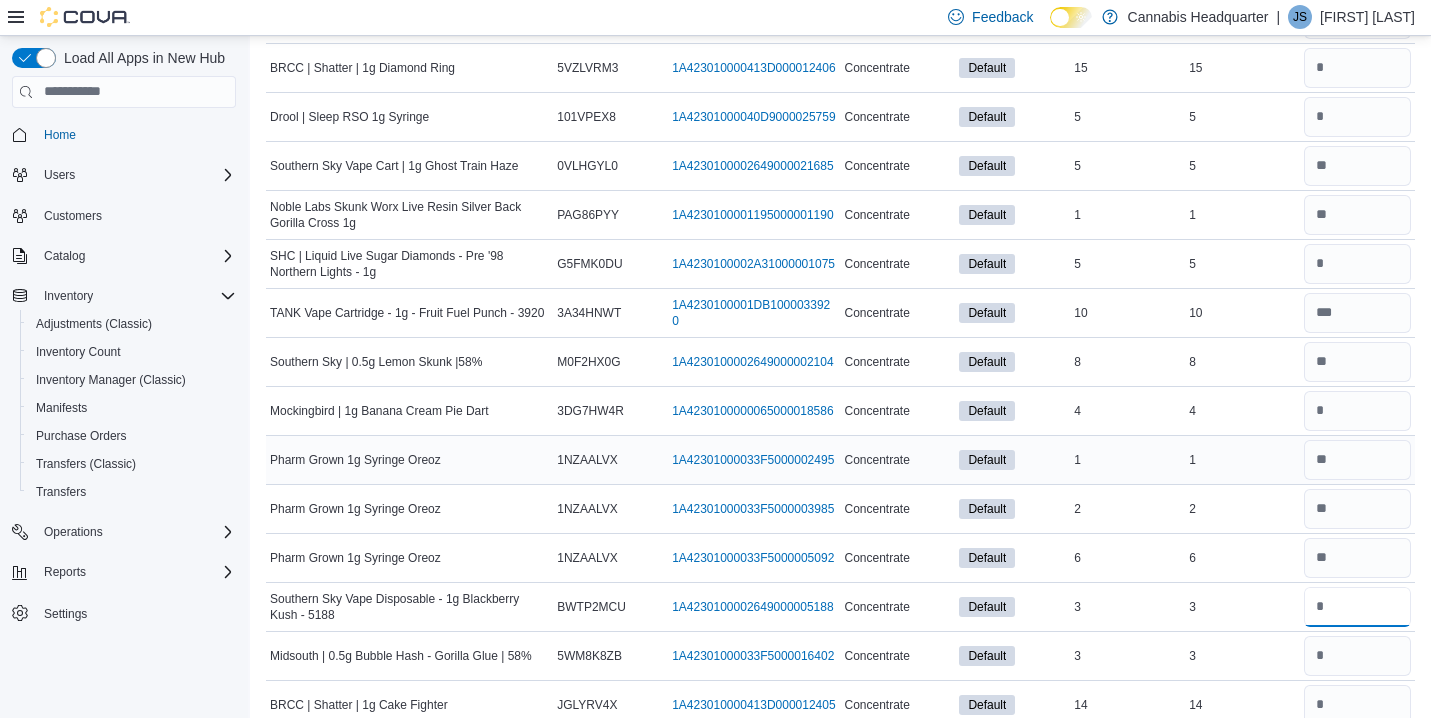 type on "*" 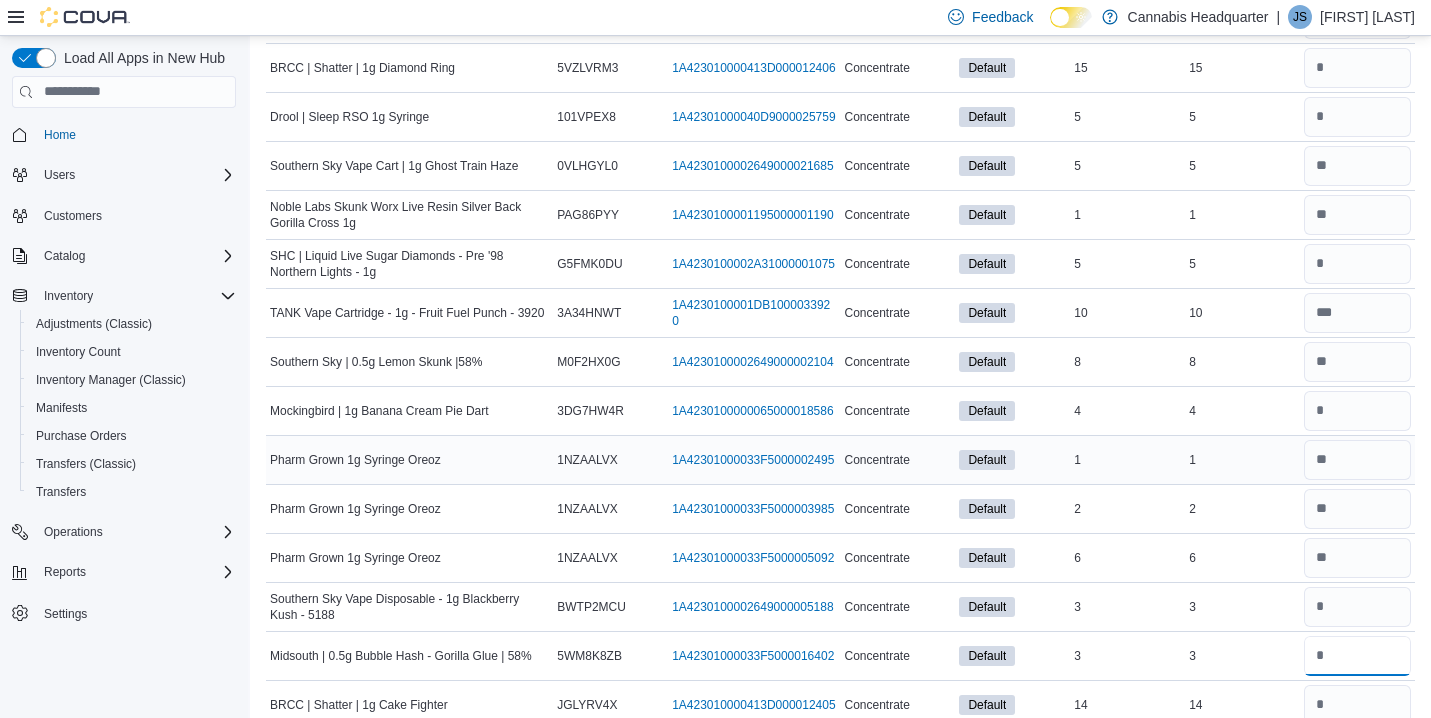 type 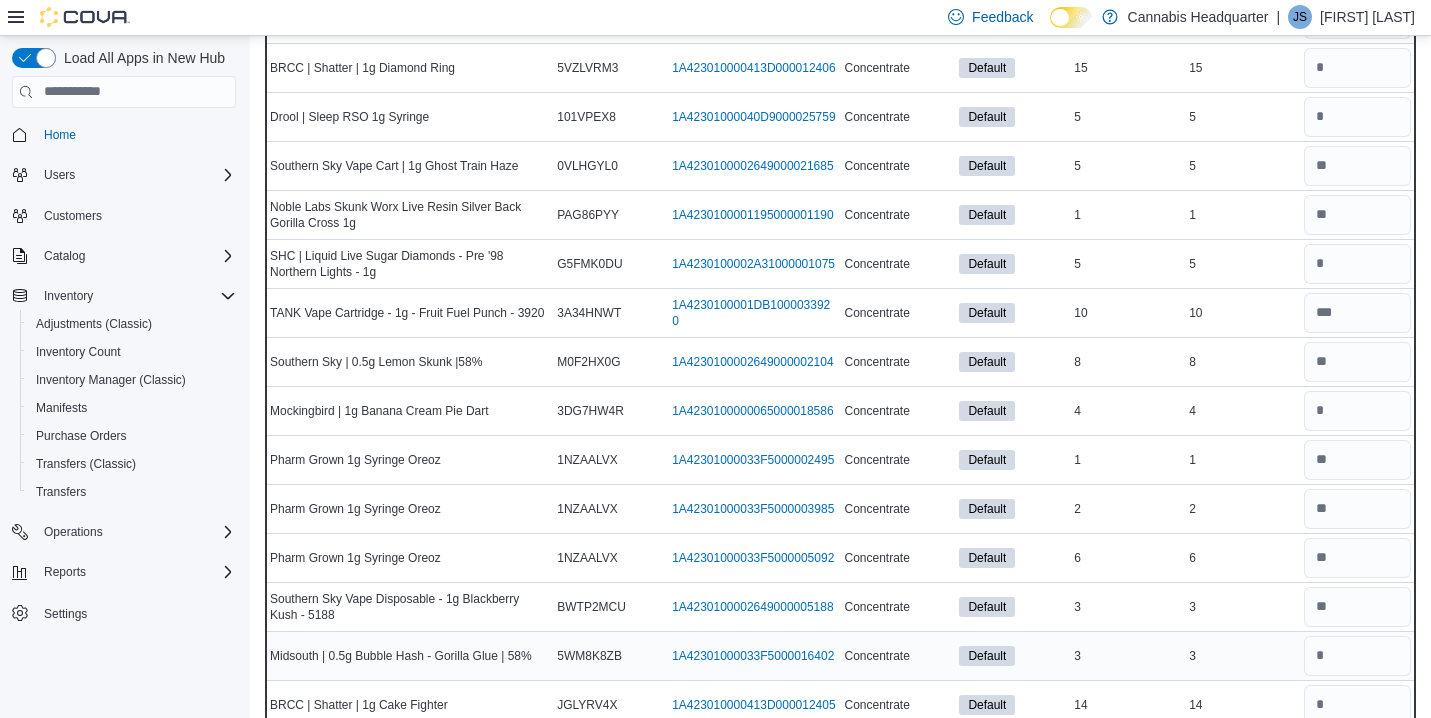 click on "3" at bounding box center (1242, 656) 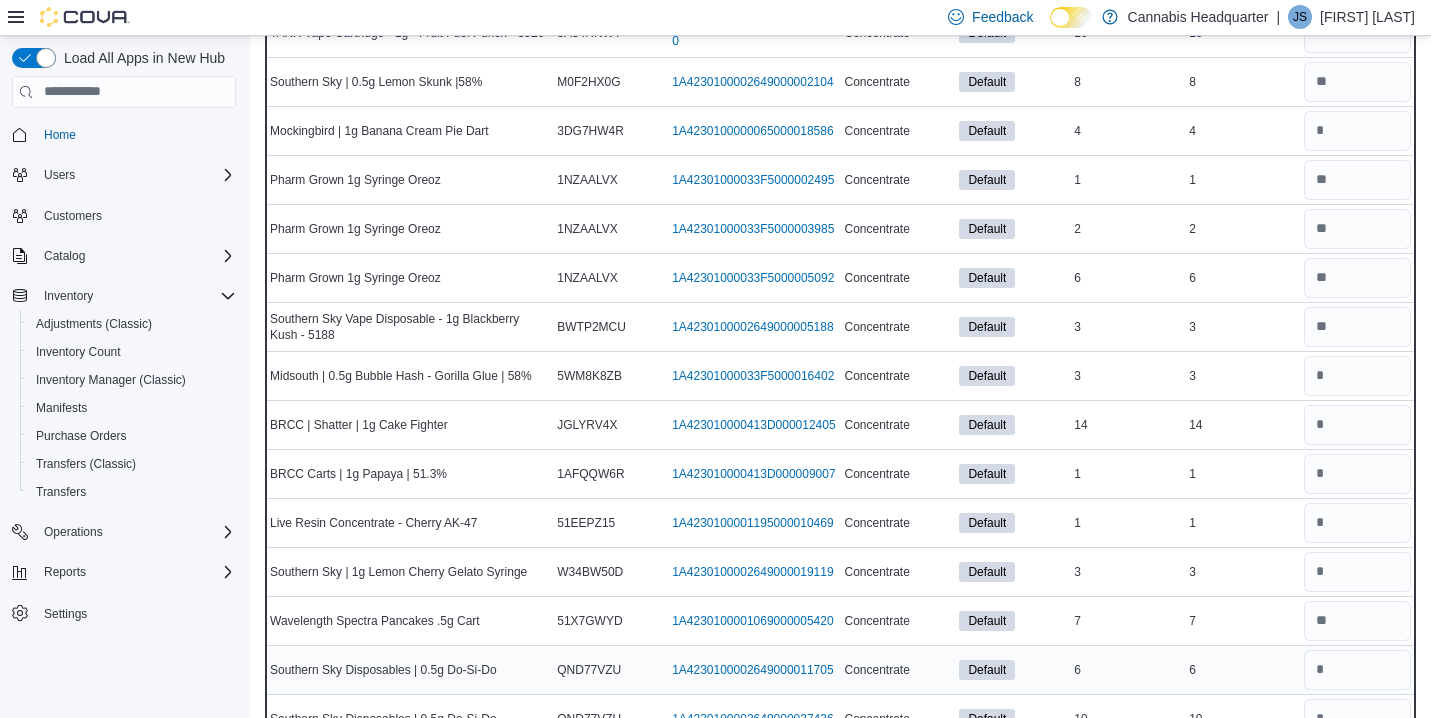 scroll, scrollTop: 5520, scrollLeft: 0, axis: vertical 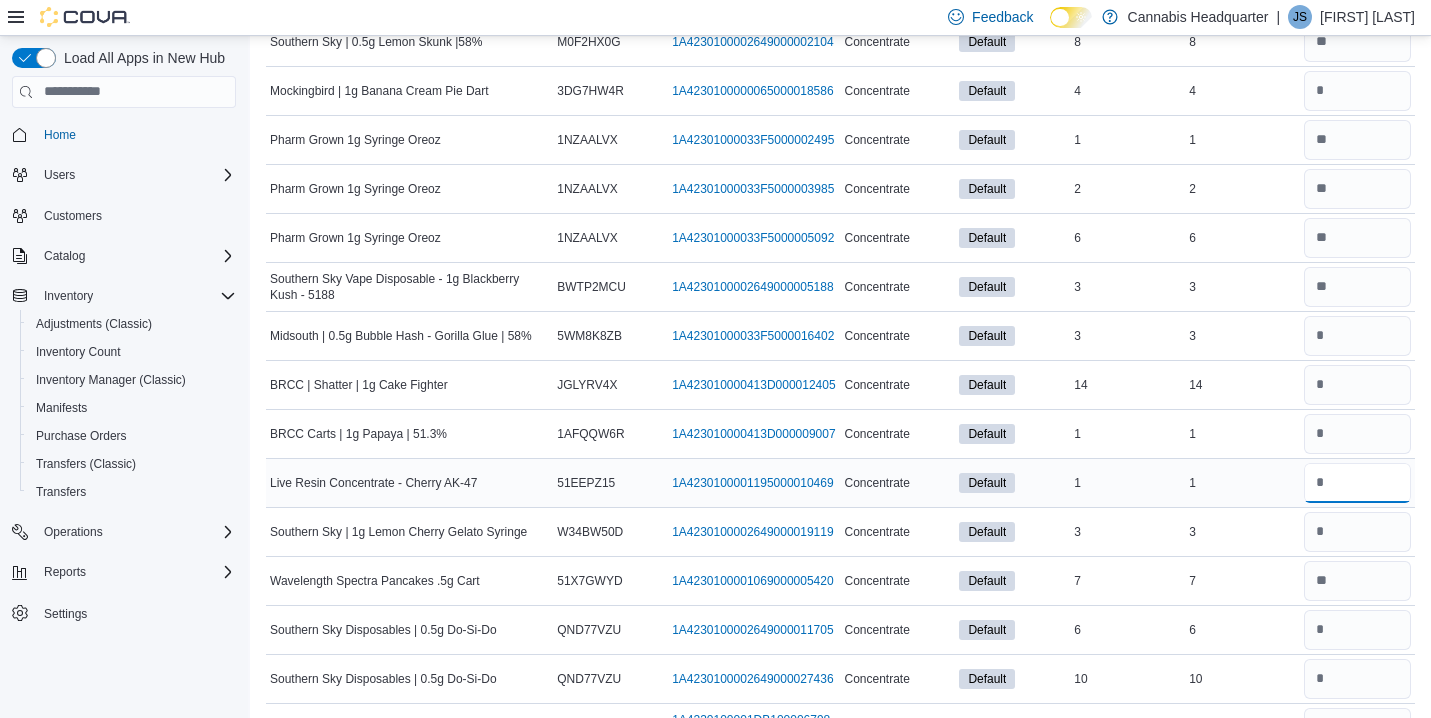click at bounding box center (1357, 483) 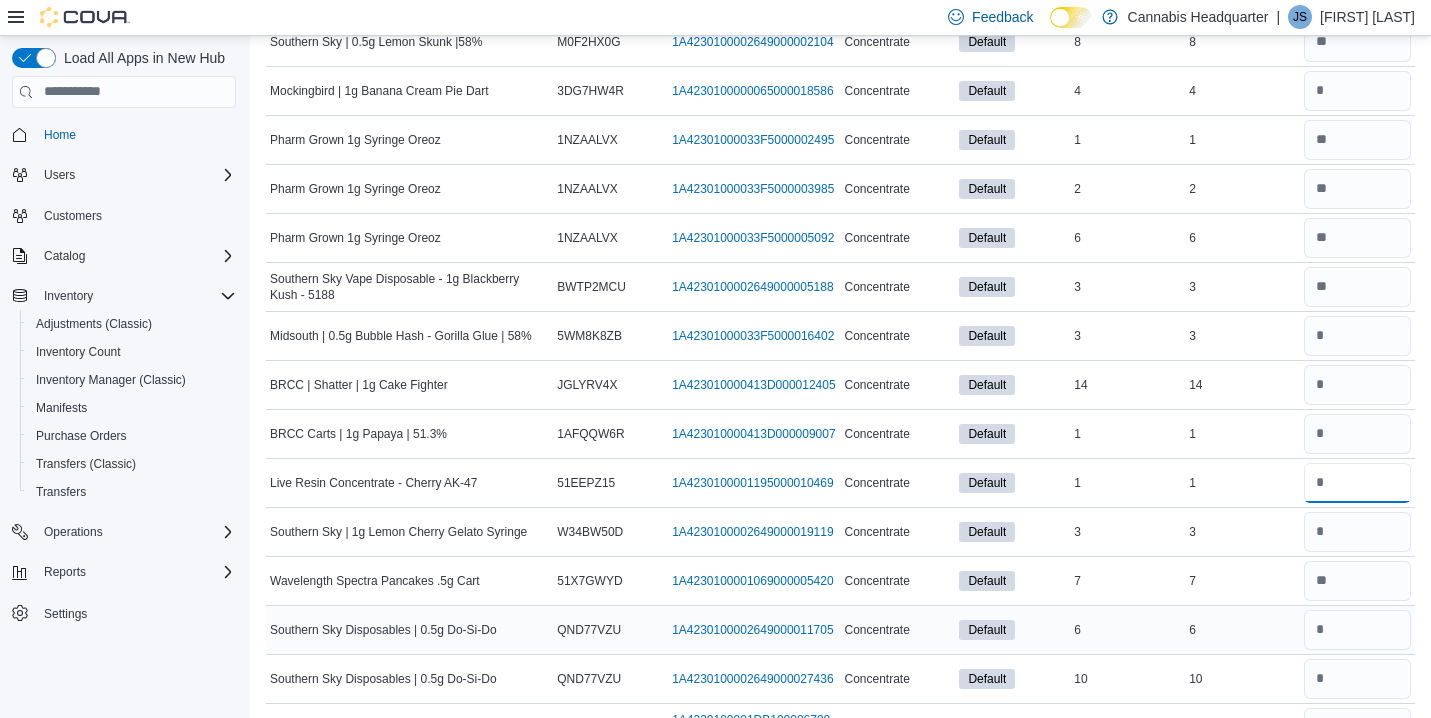 type on "*" 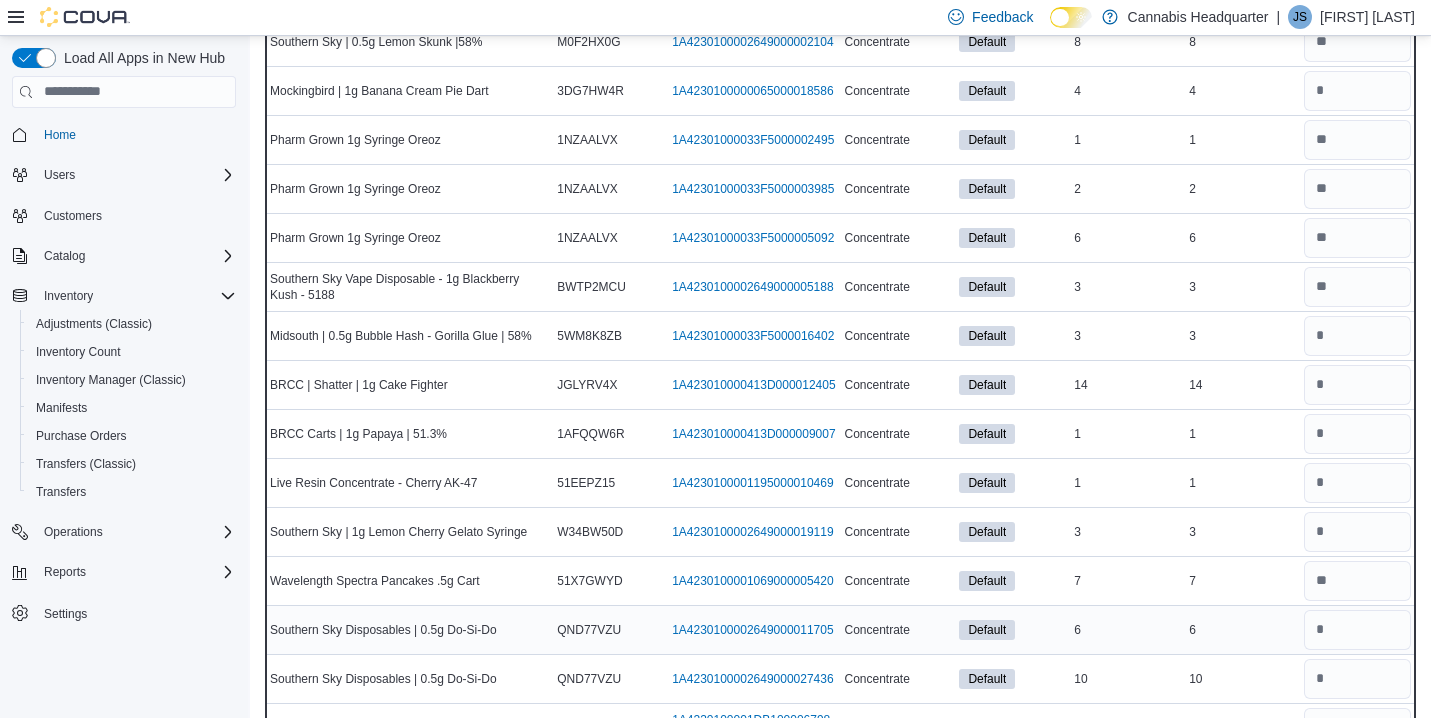 type 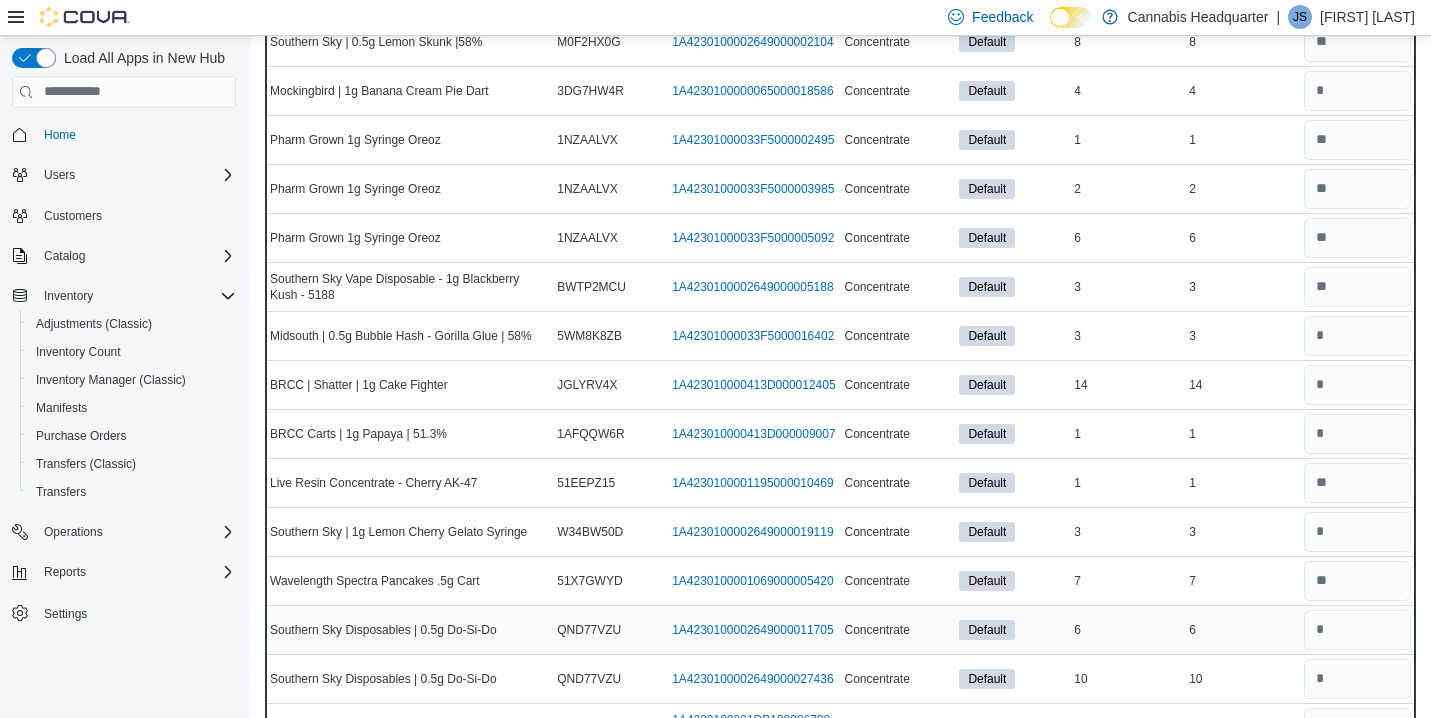 click on "Real Time Stock 6" at bounding box center (1242, 629) 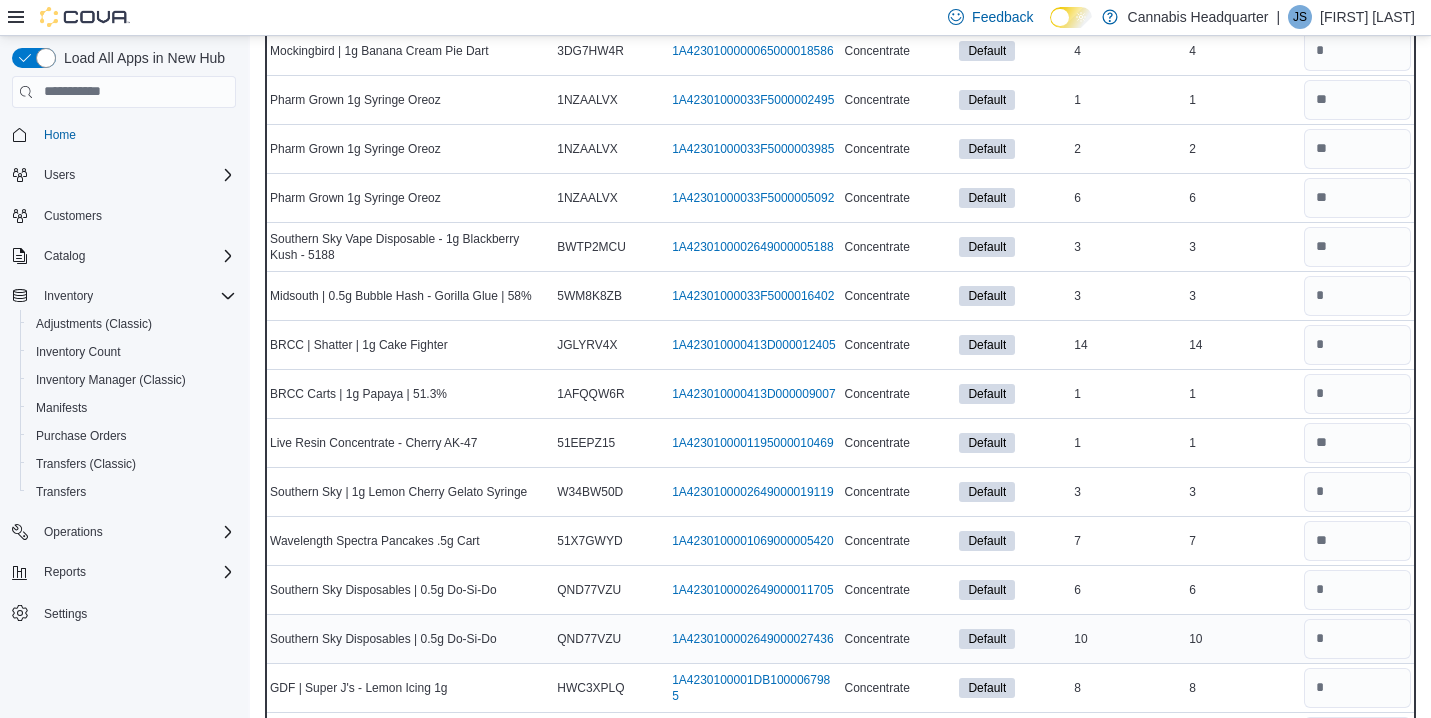 scroll, scrollTop: 5600, scrollLeft: 0, axis: vertical 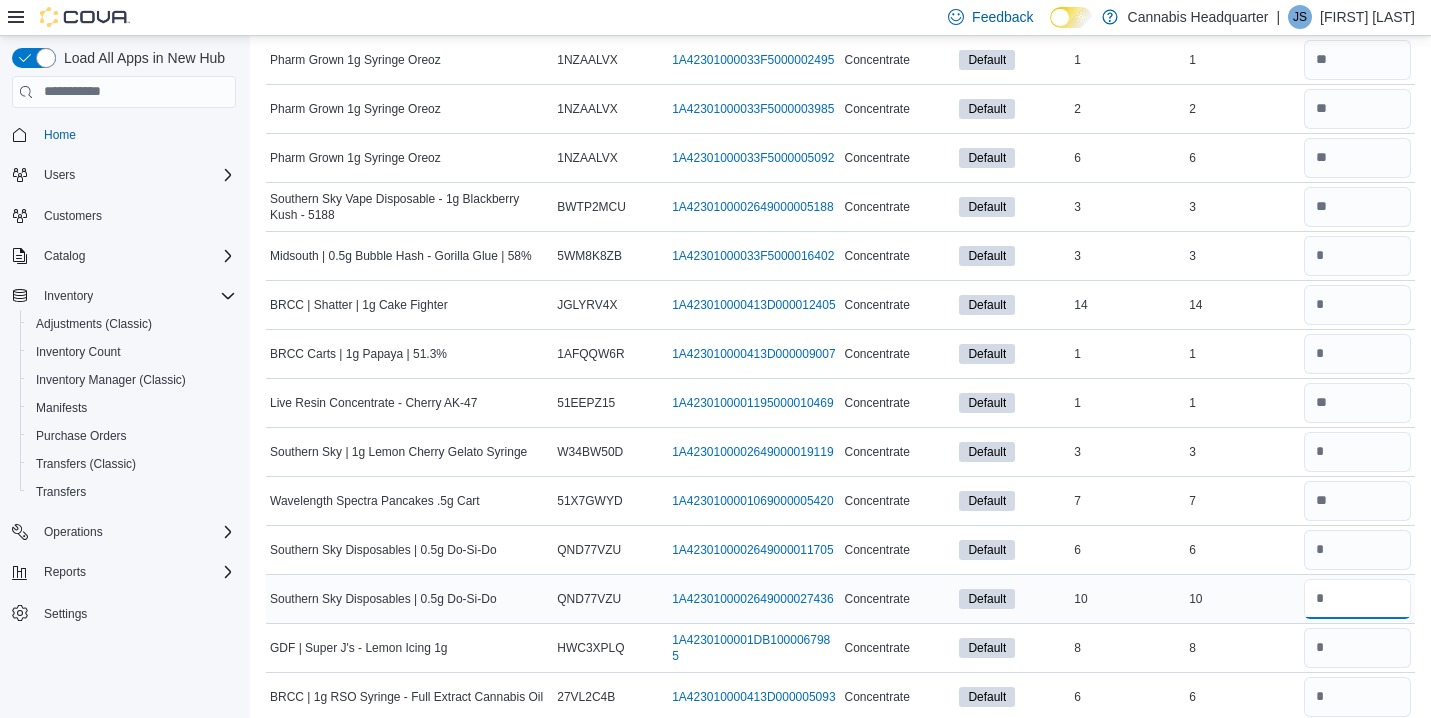 click at bounding box center (1357, 599) 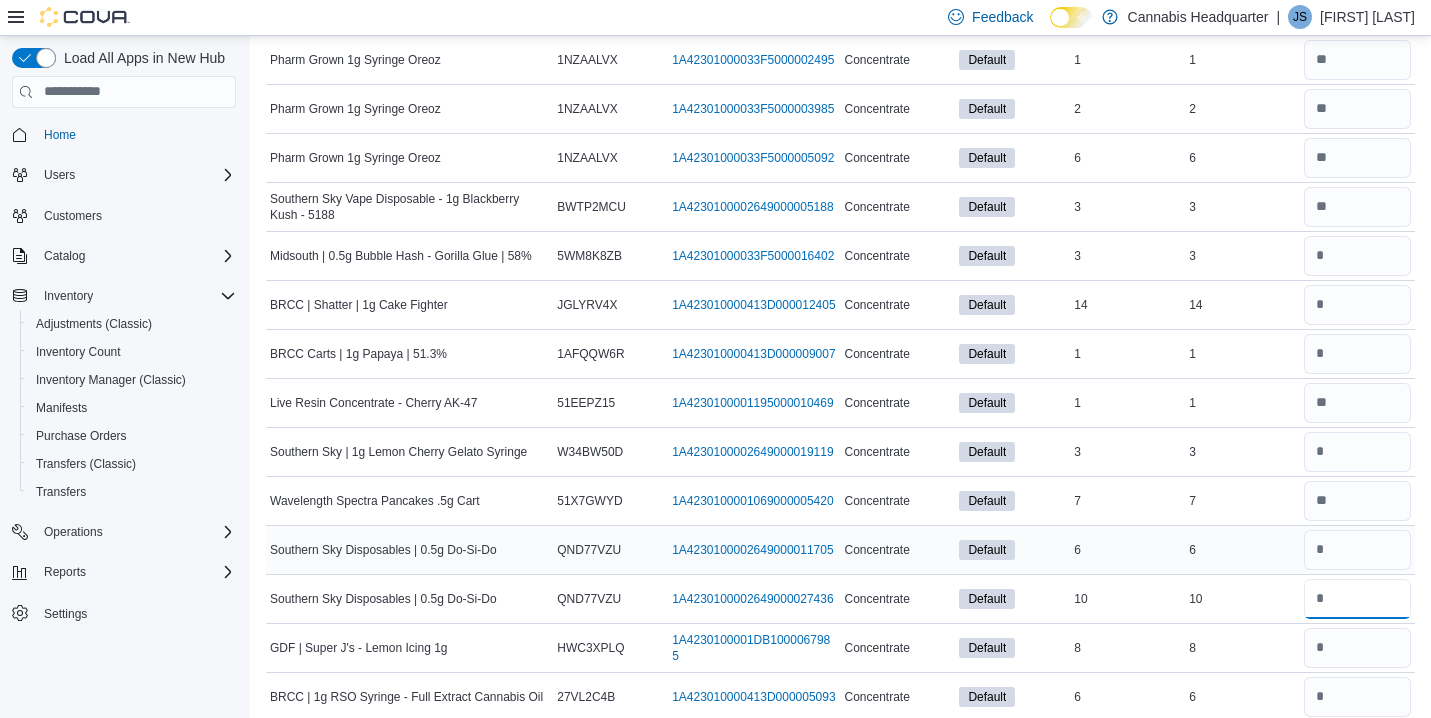 type on "**" 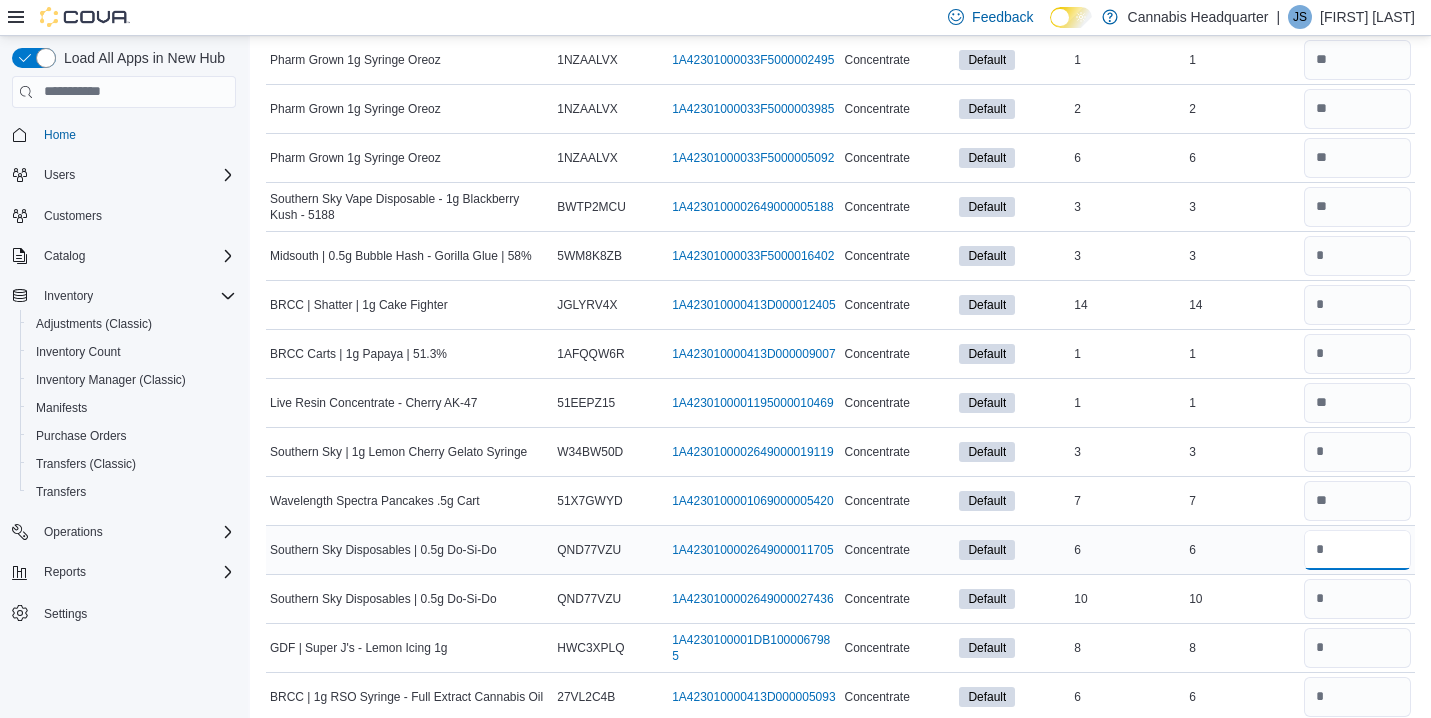 type 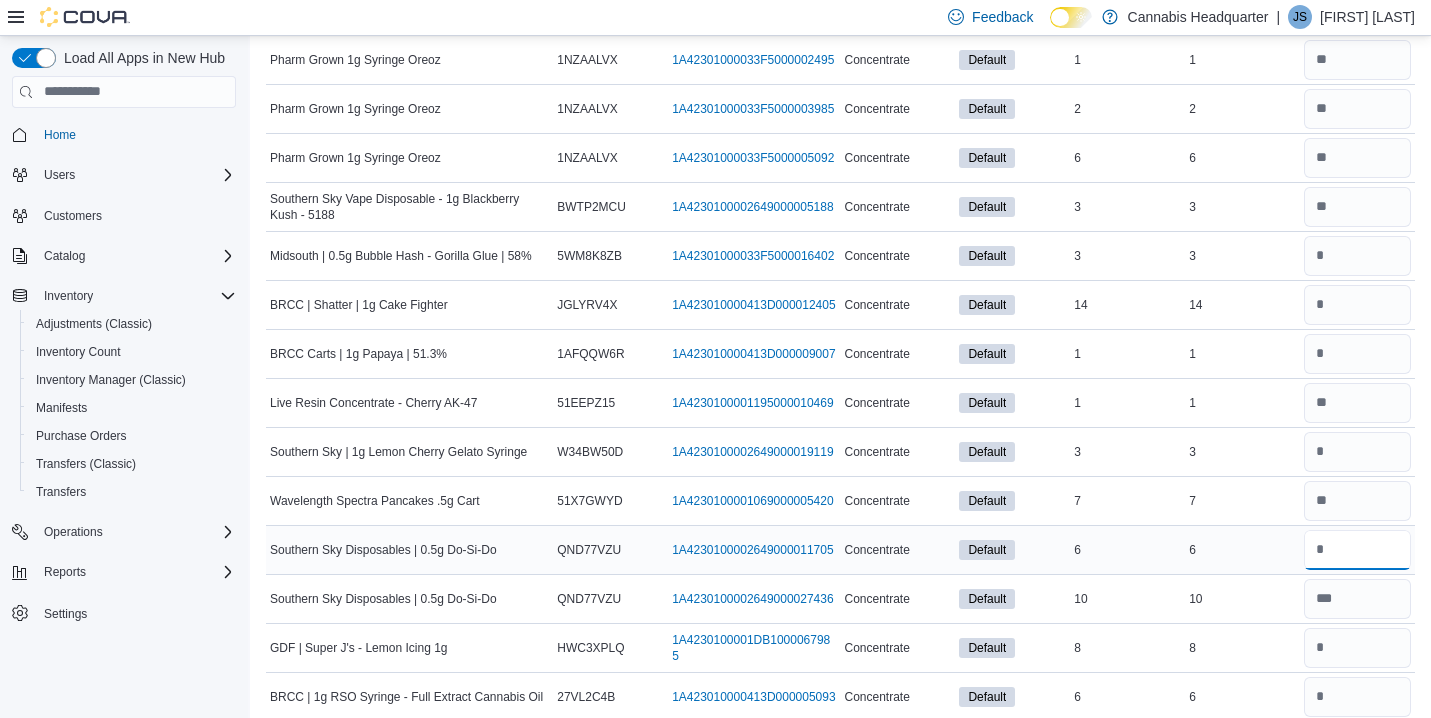 click at bounding box center (1357, 550) 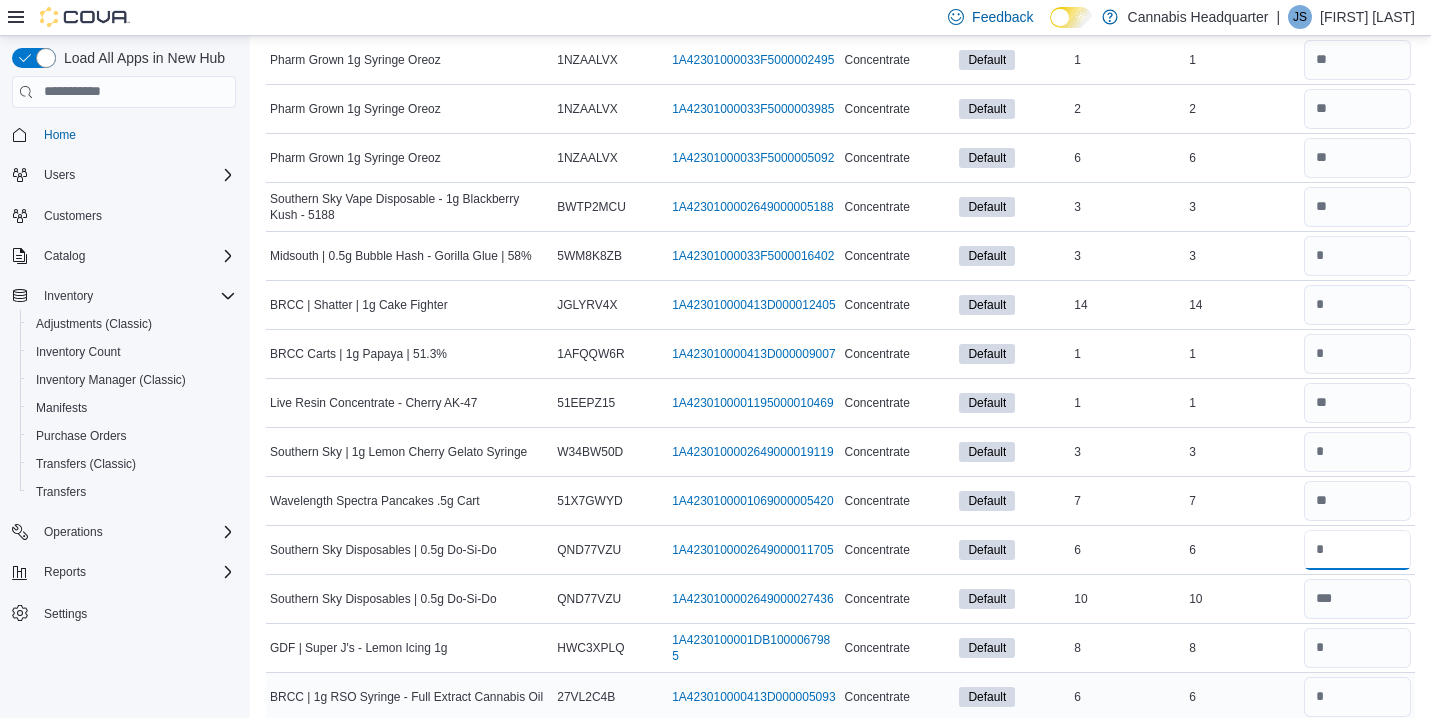 type on "*" 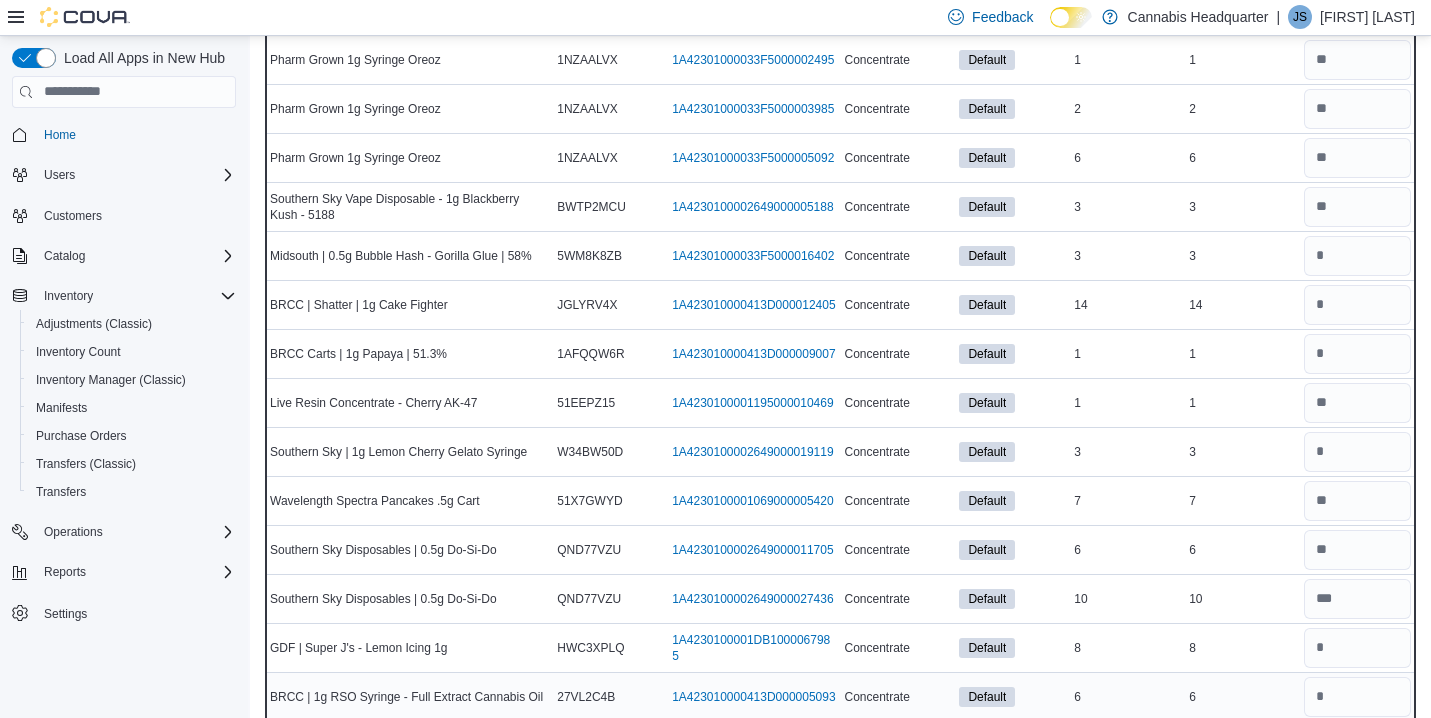 type 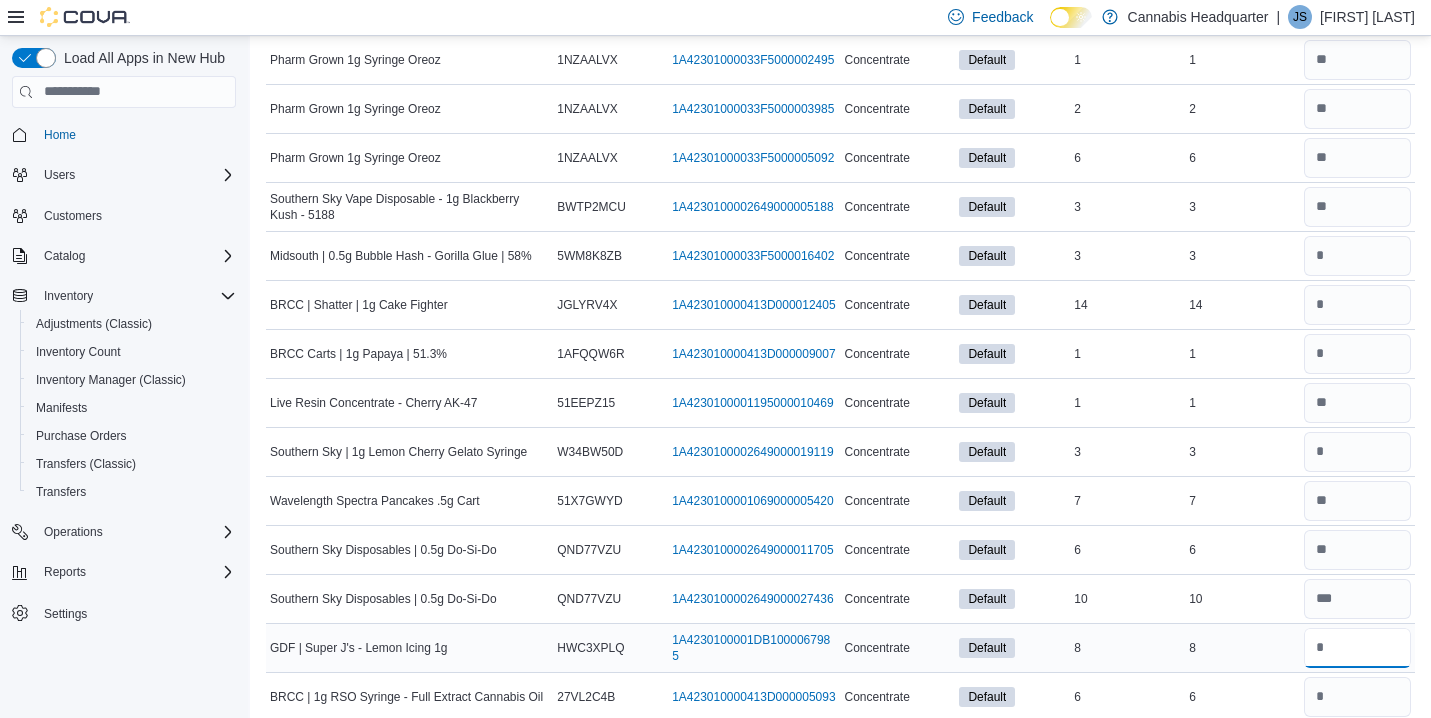 click at bounding box center (1357, 648) 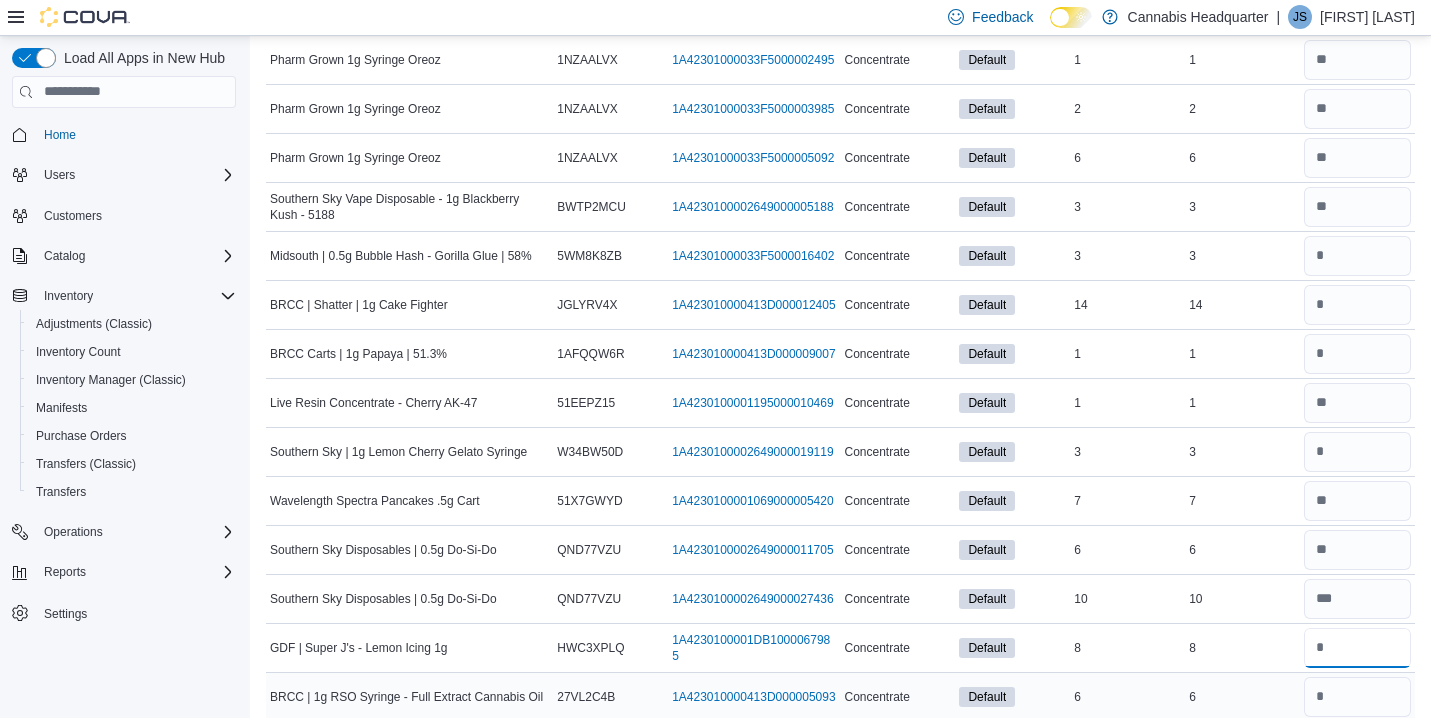 type on "*" 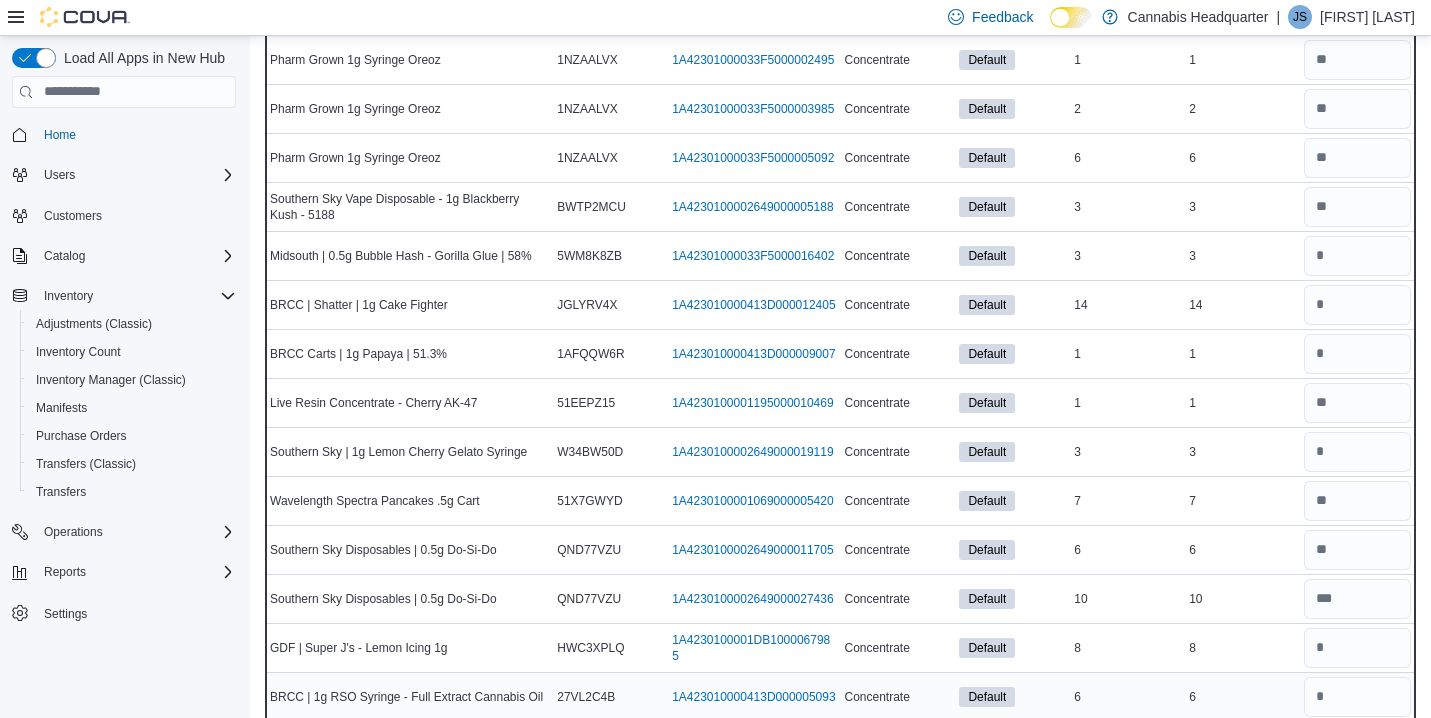 type 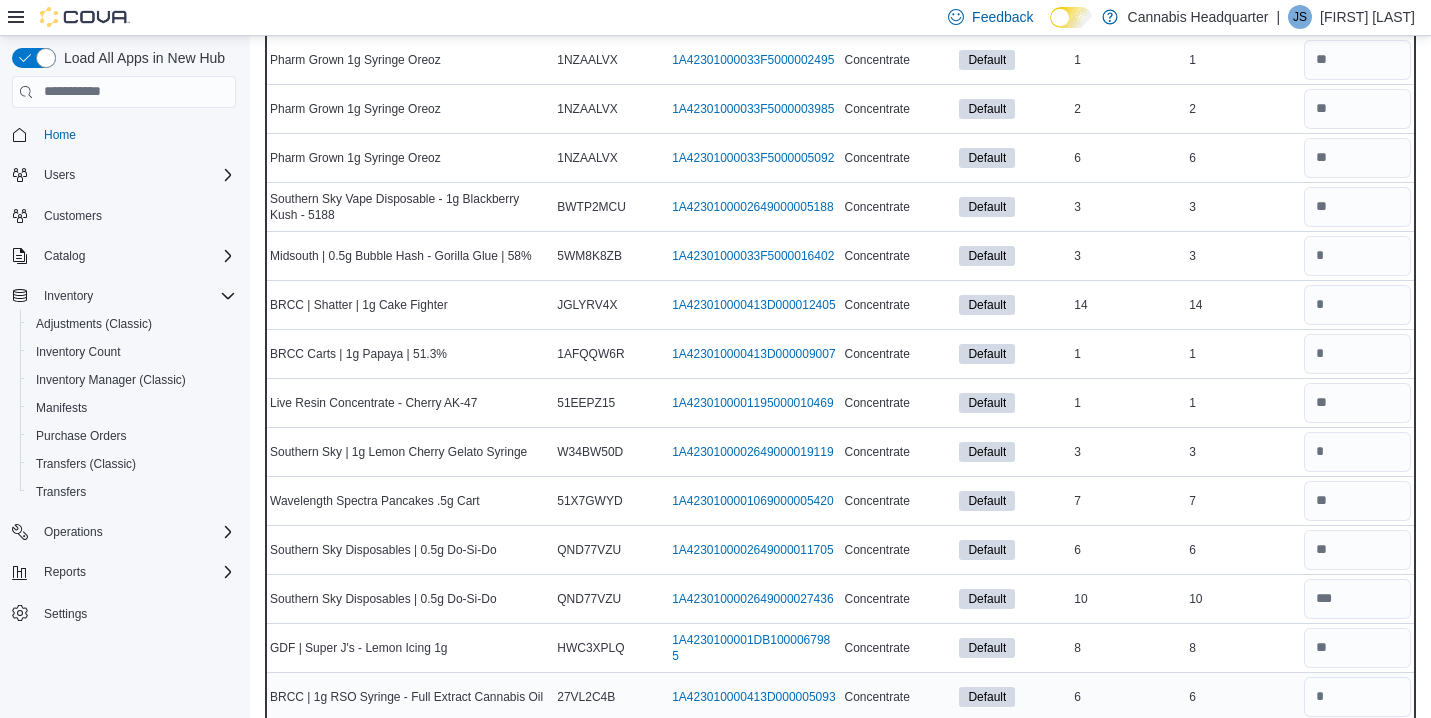 click on "6" at bounding box center (1242, 697) 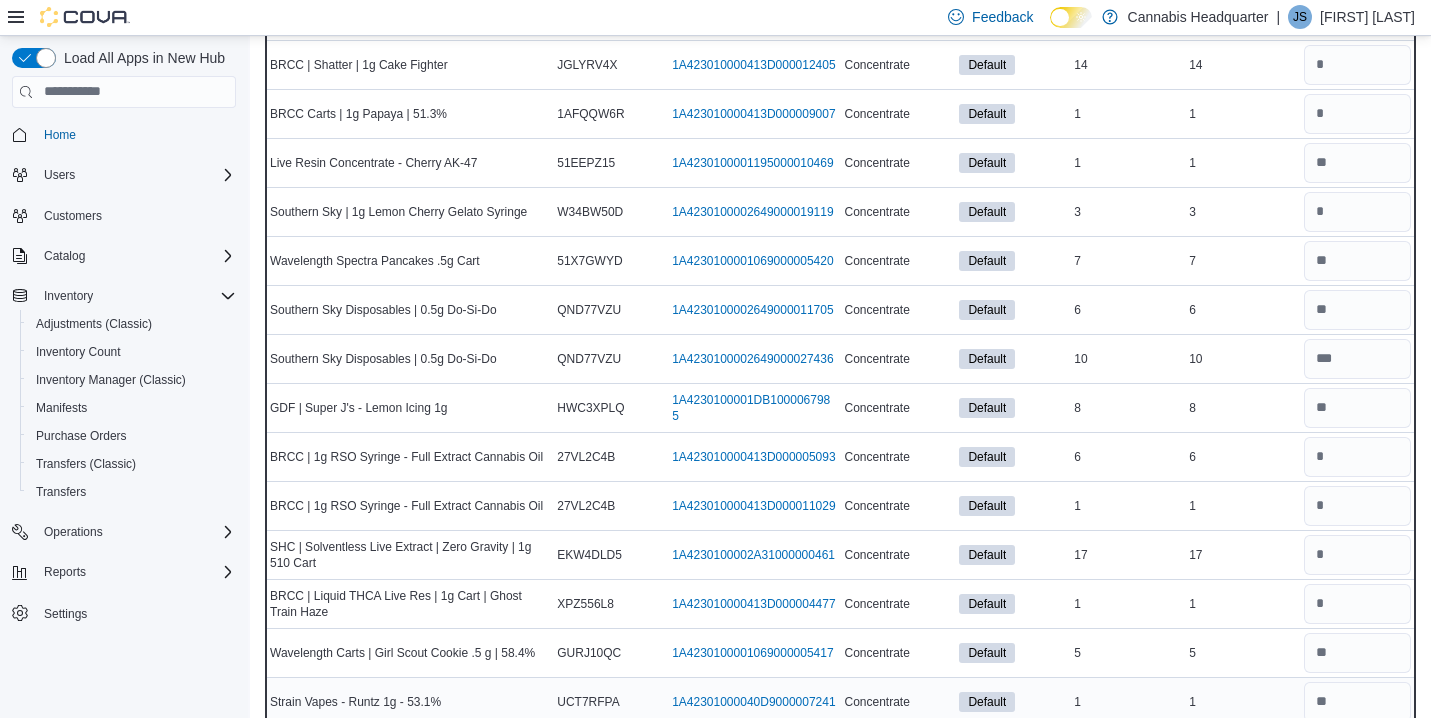 scroll, scrollTop: 5880, scrollLeft: 0, axis: vertical 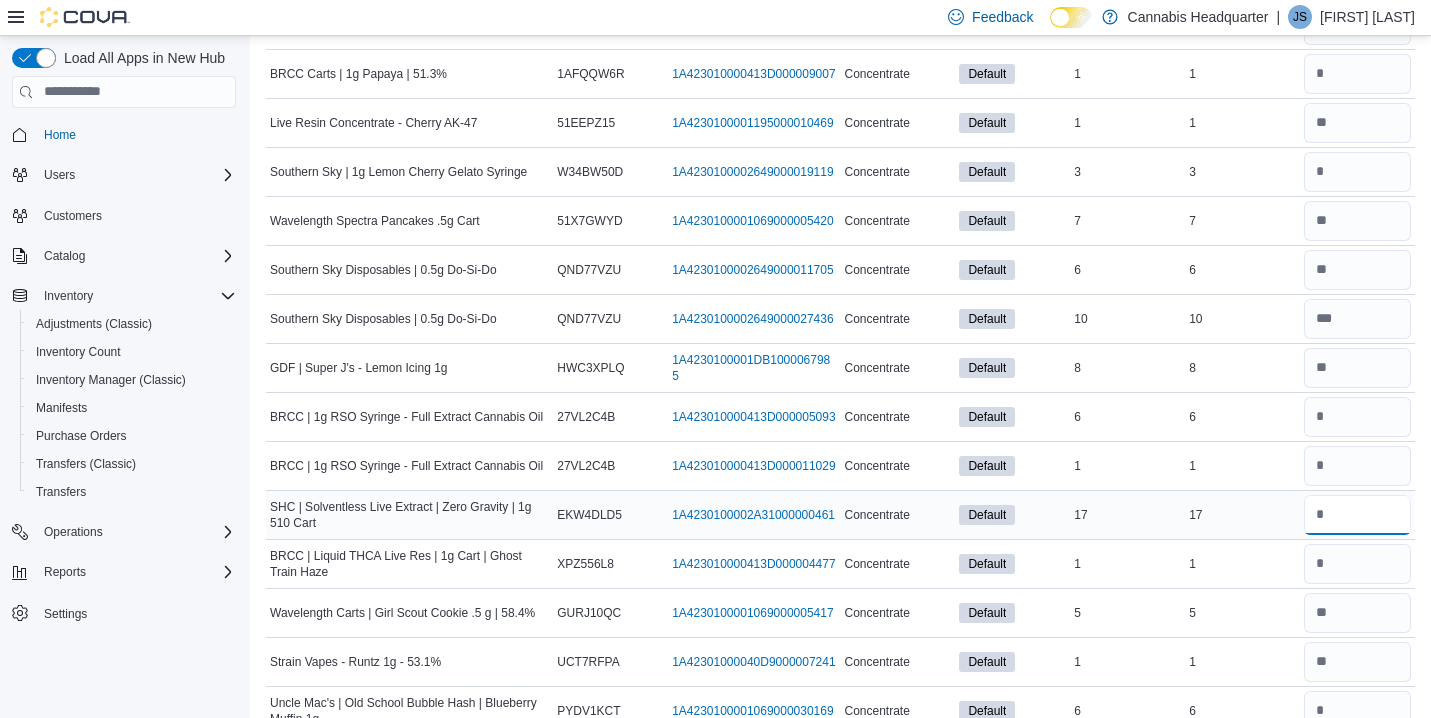 click at bounding box center [1357, 515] 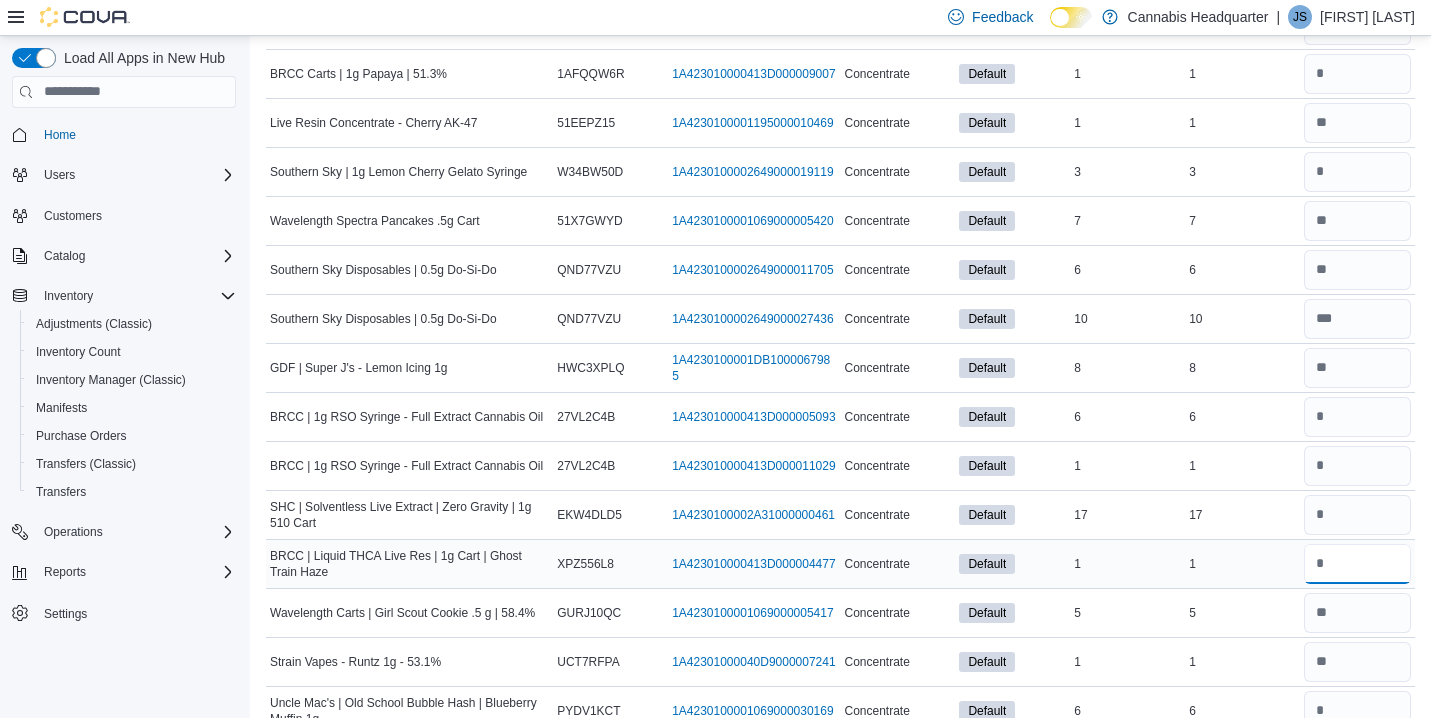 click at bounding box center (1357, 564) 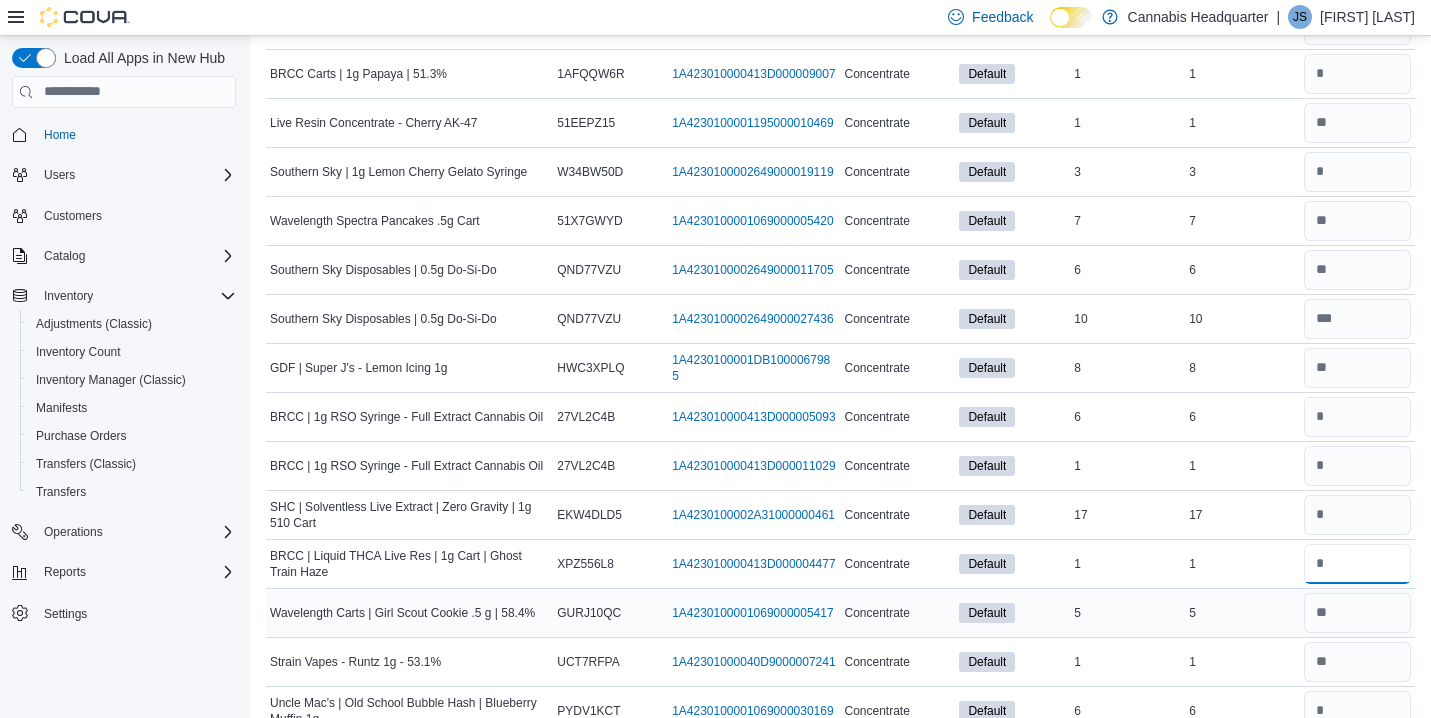 type on "*" 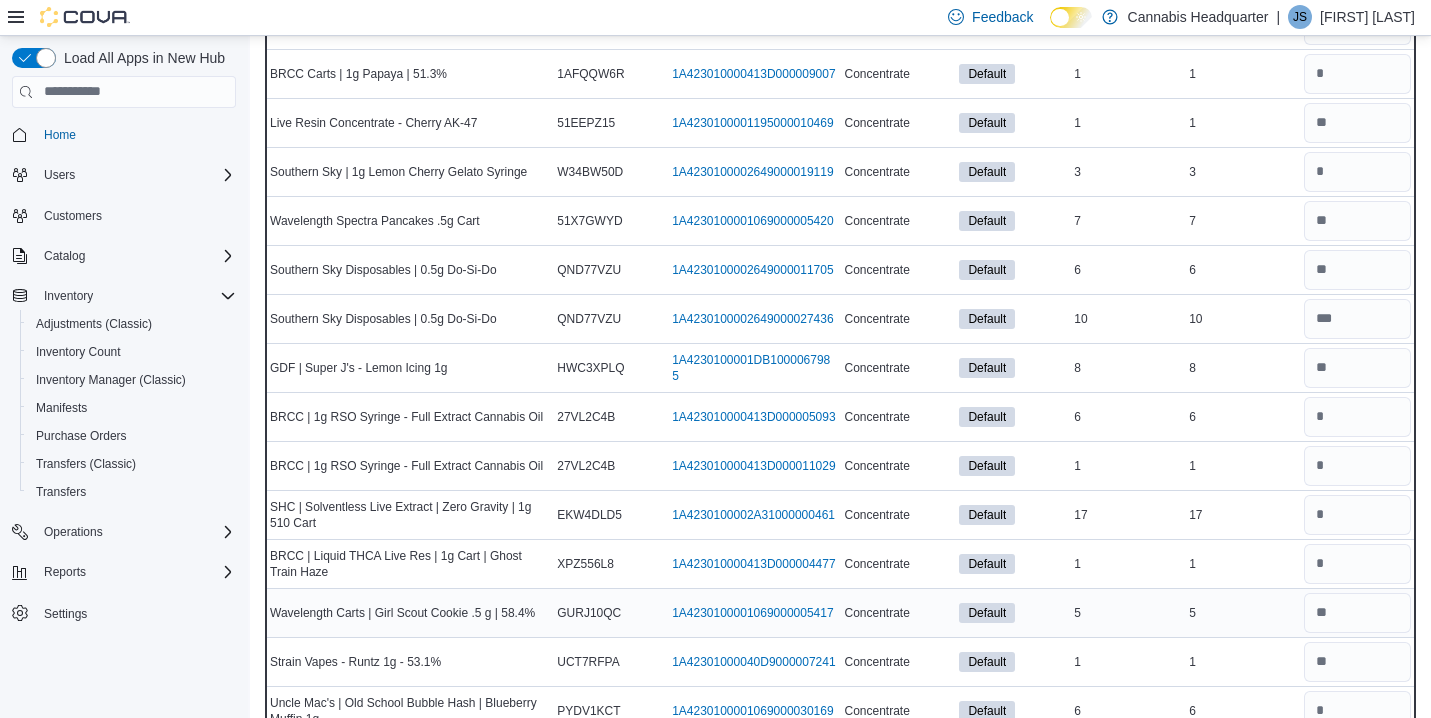 type 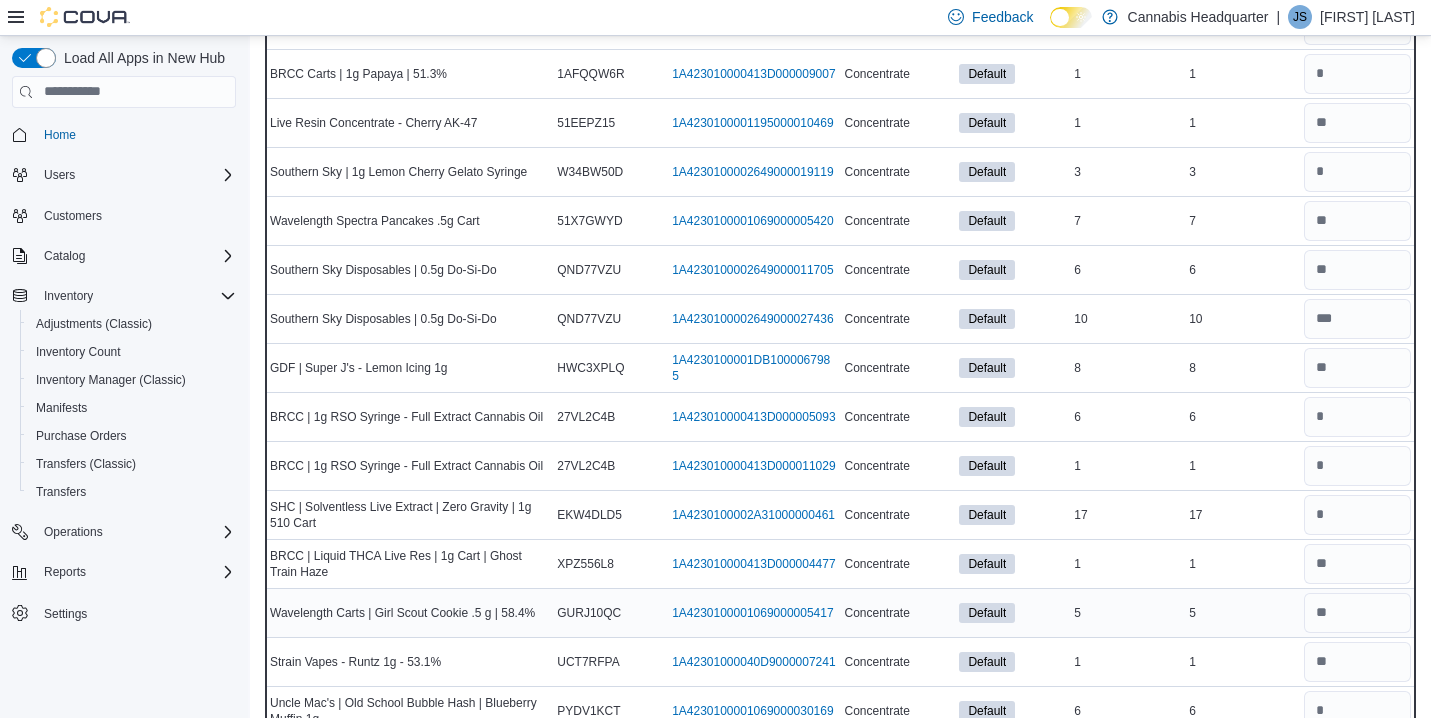 click on "5" at bounding box center [1242, 613] 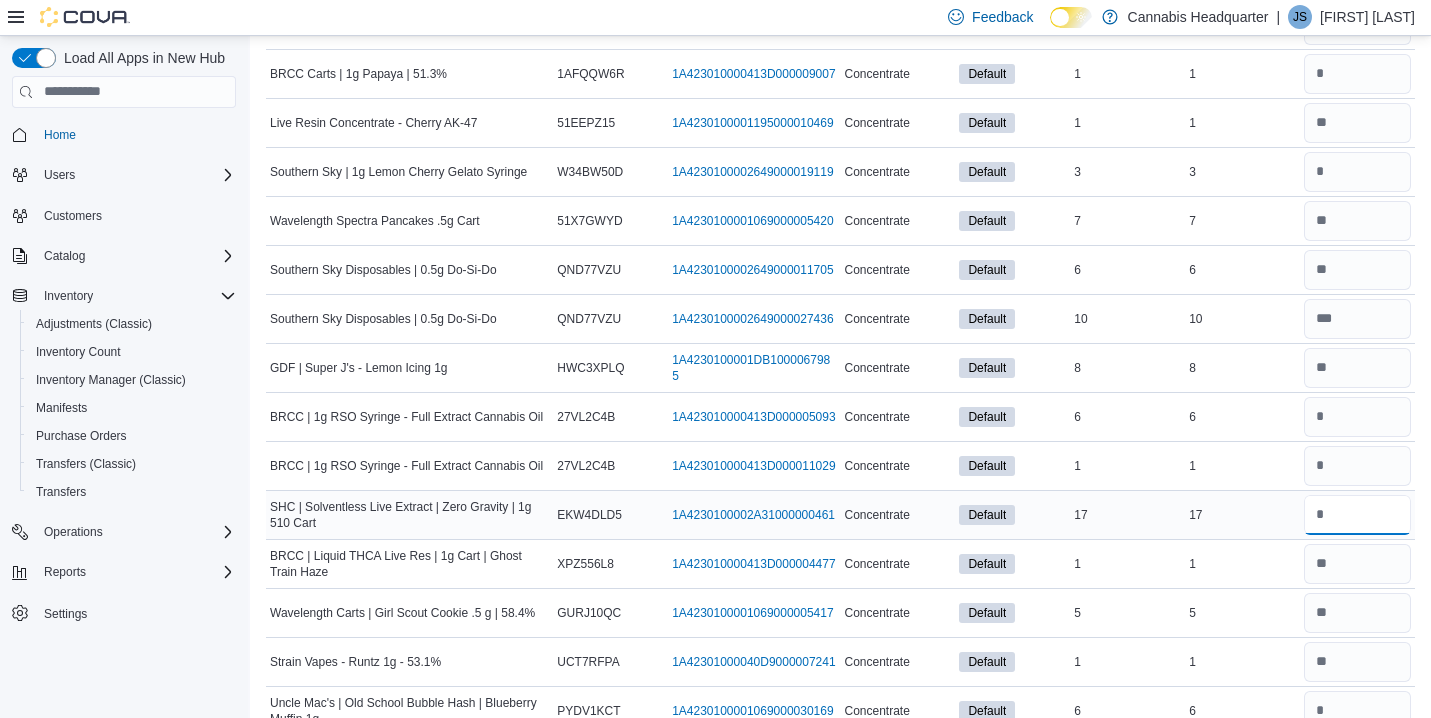 click at bounding box center (1357, 515) 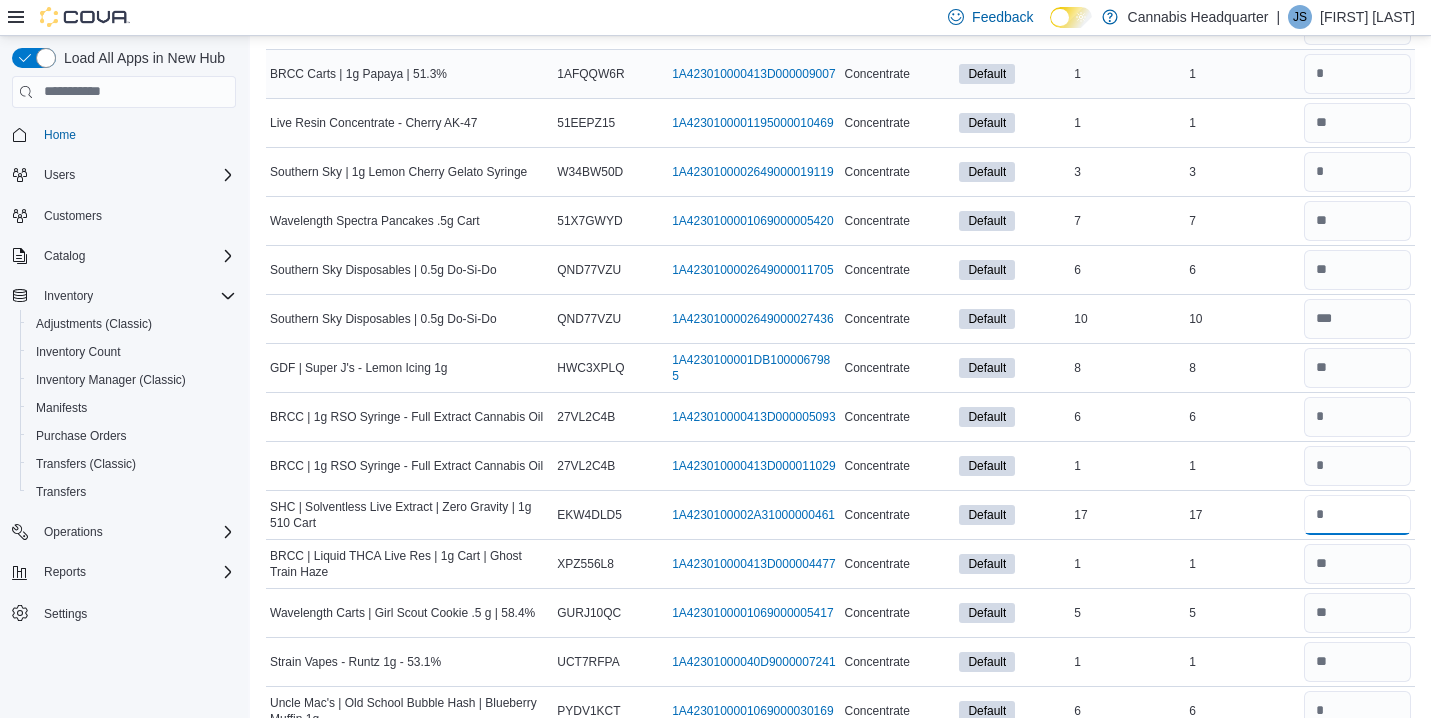 type on "**" 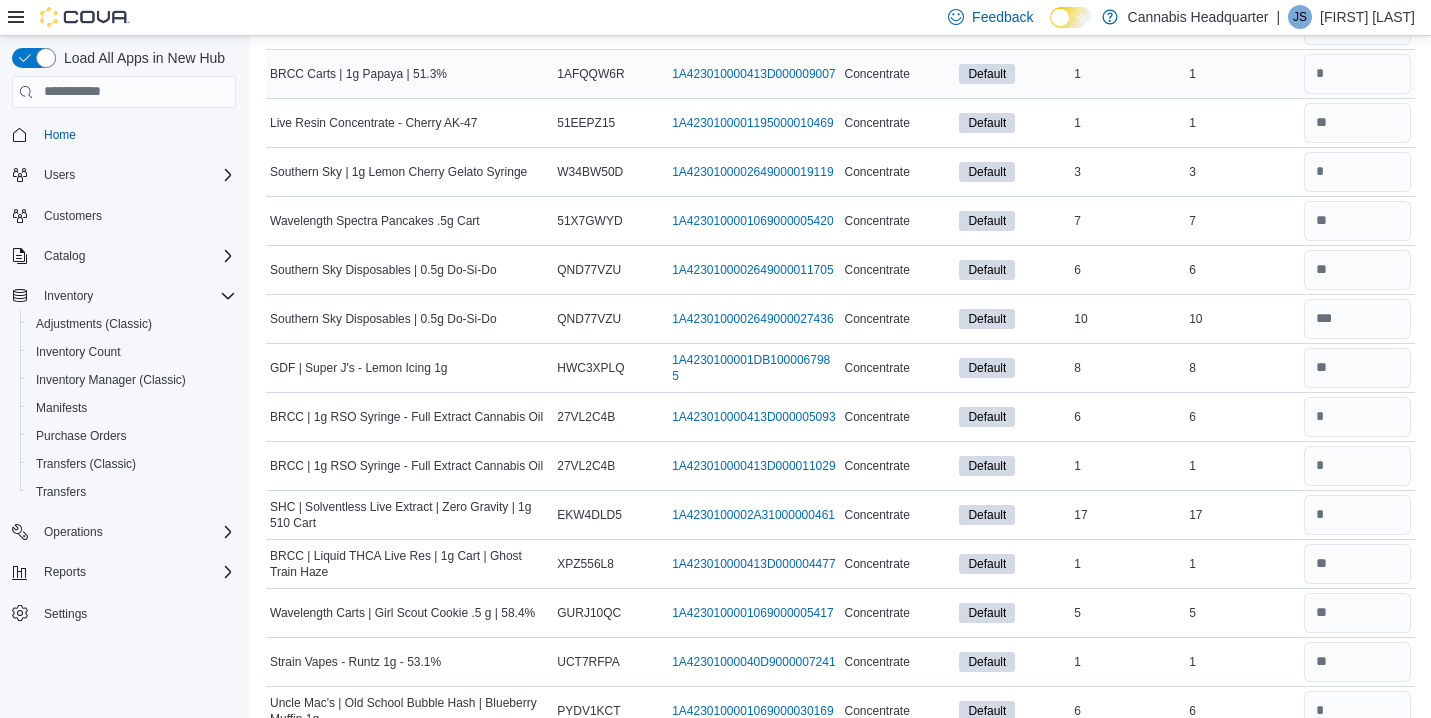 type 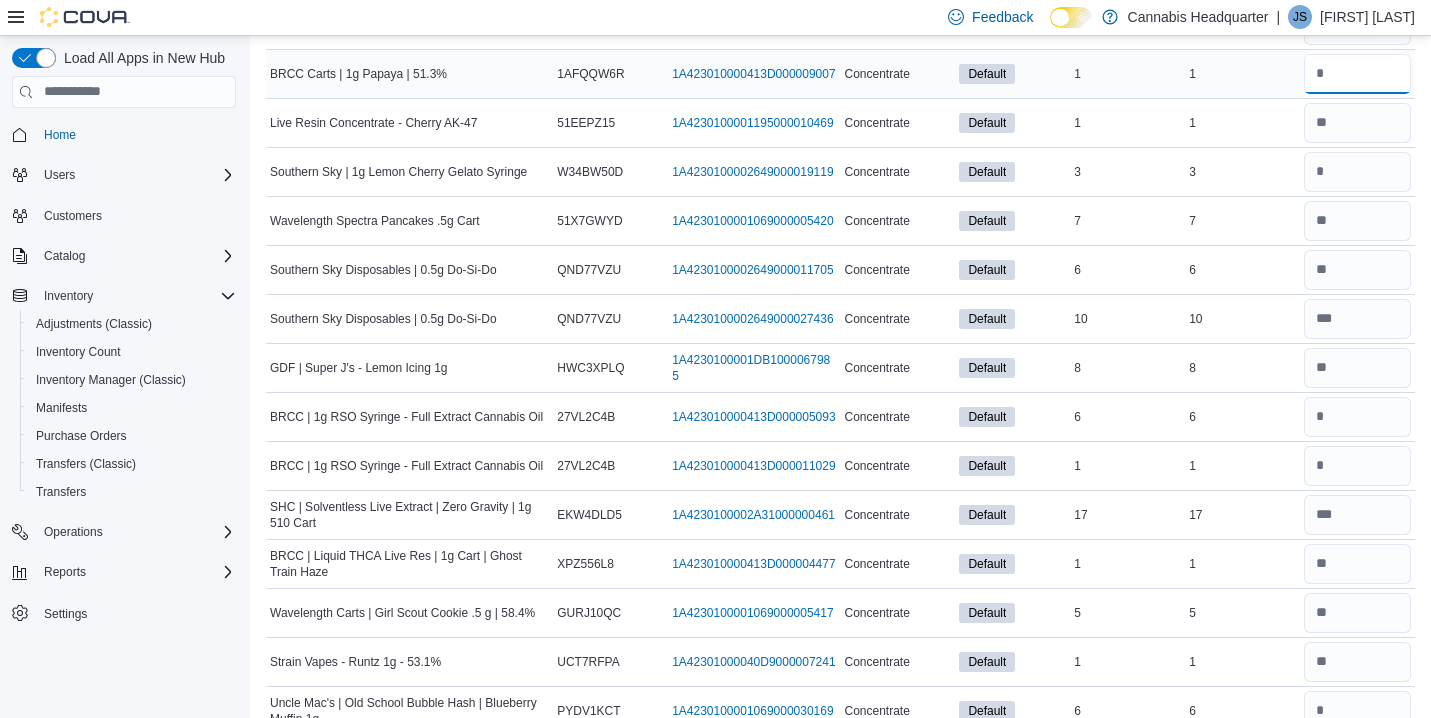 click at bounding box center (1357, 74) 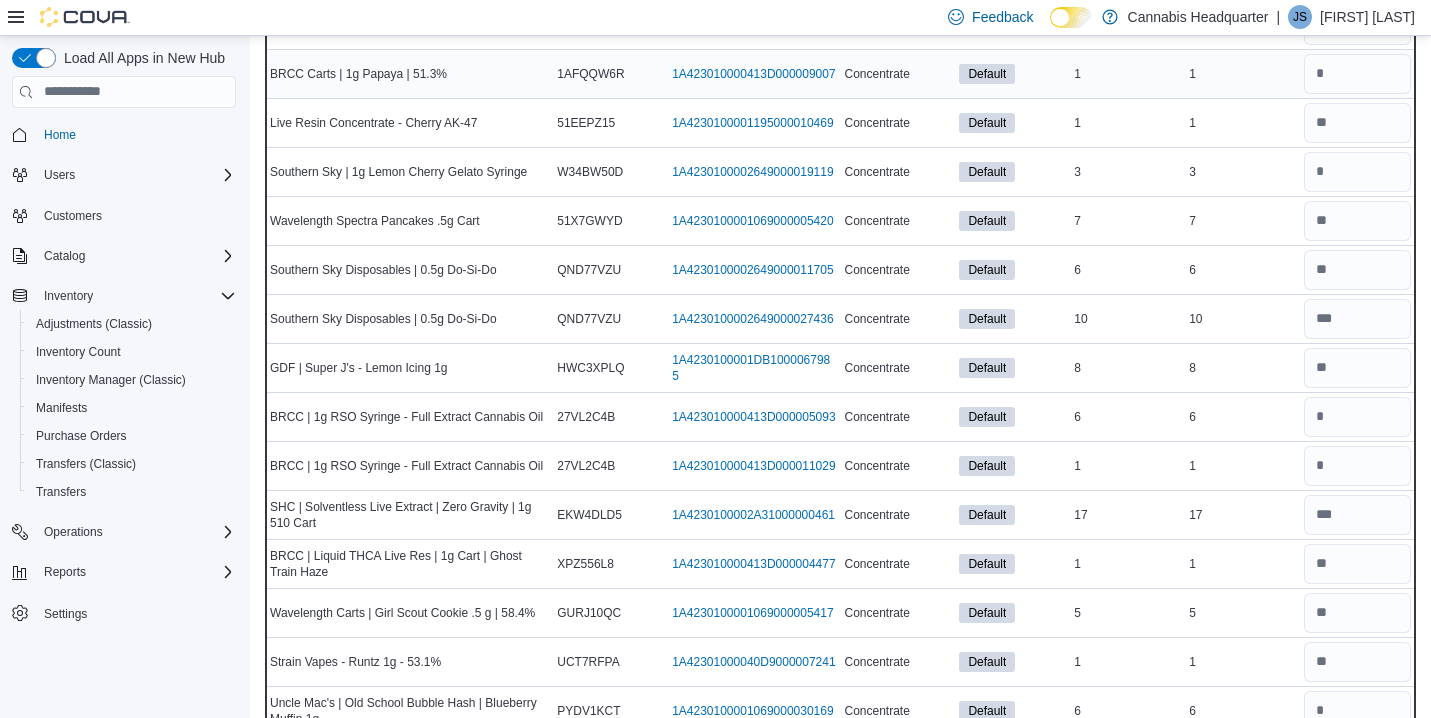 type 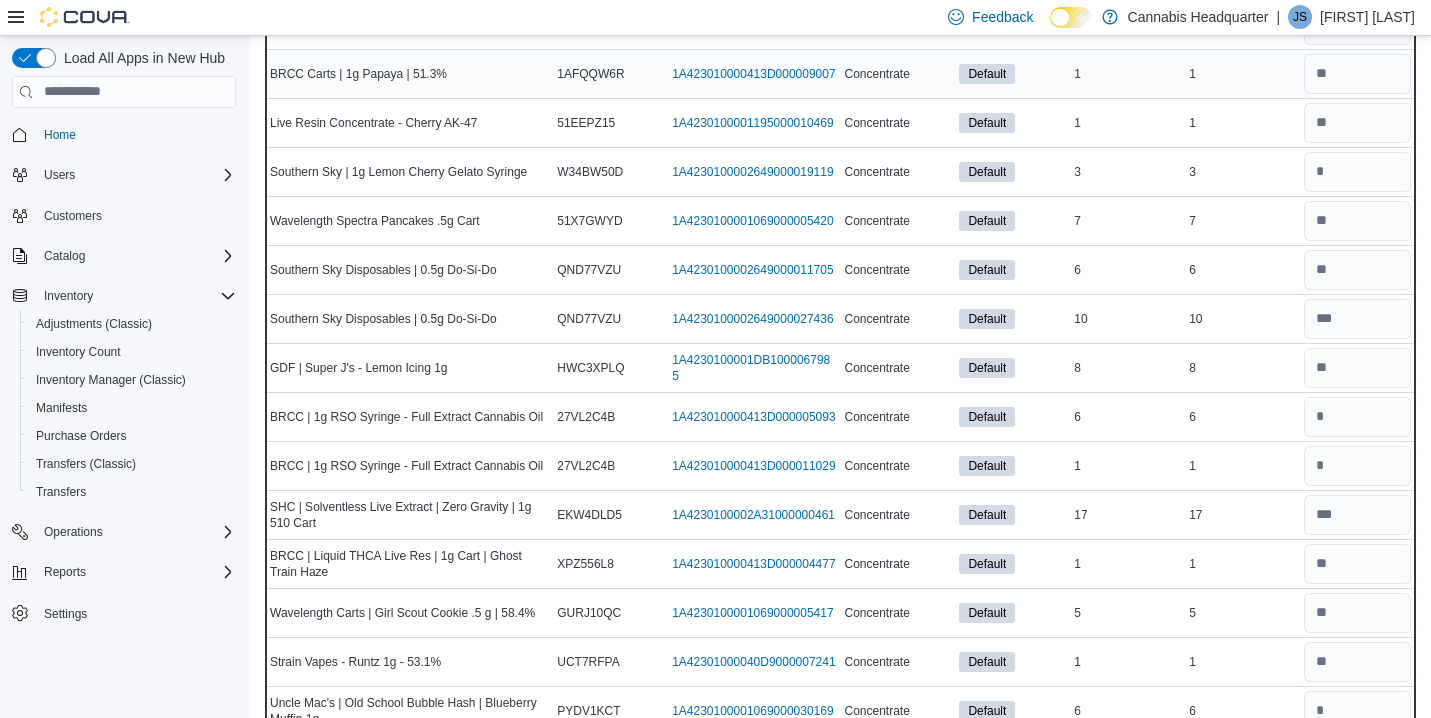 click on "1" at bounding box center (1242, 74) 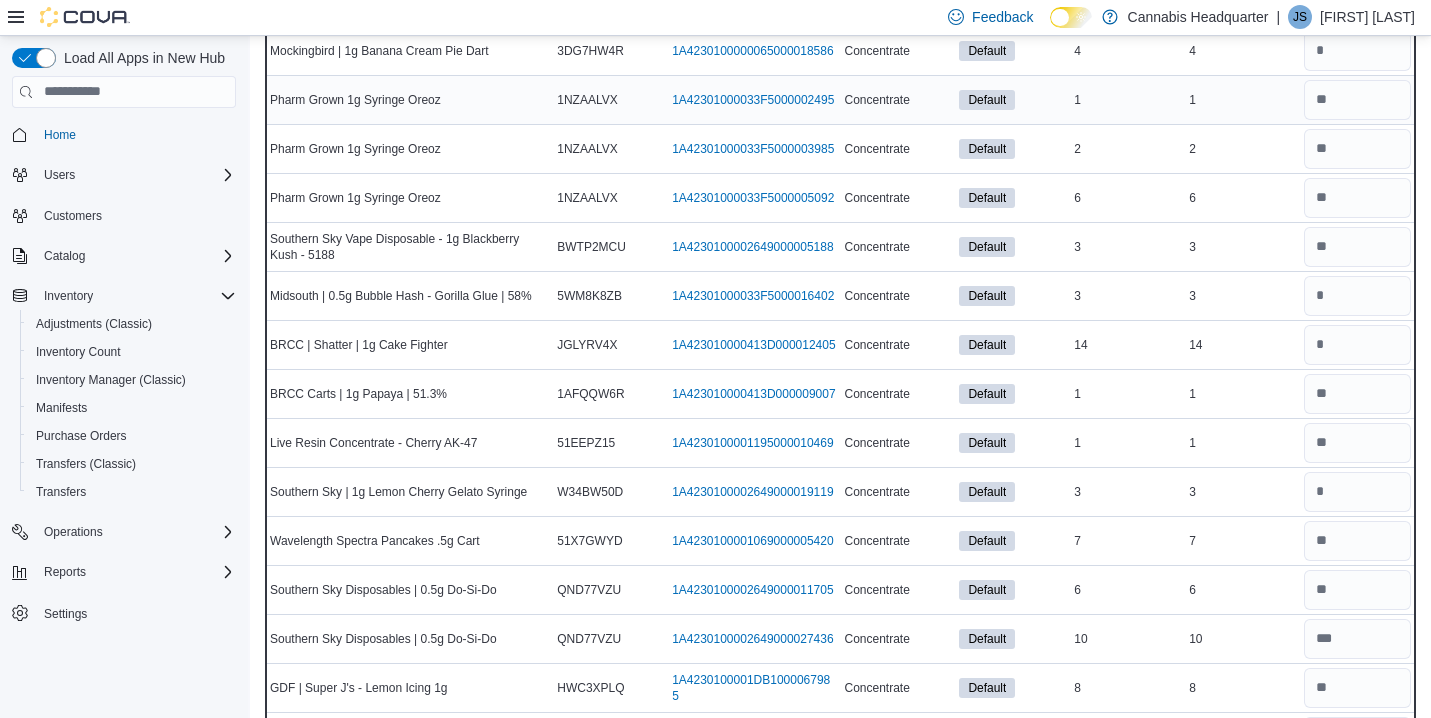 scroll, scrollTop: 5520, scrollLeft: 0, axis: vertical 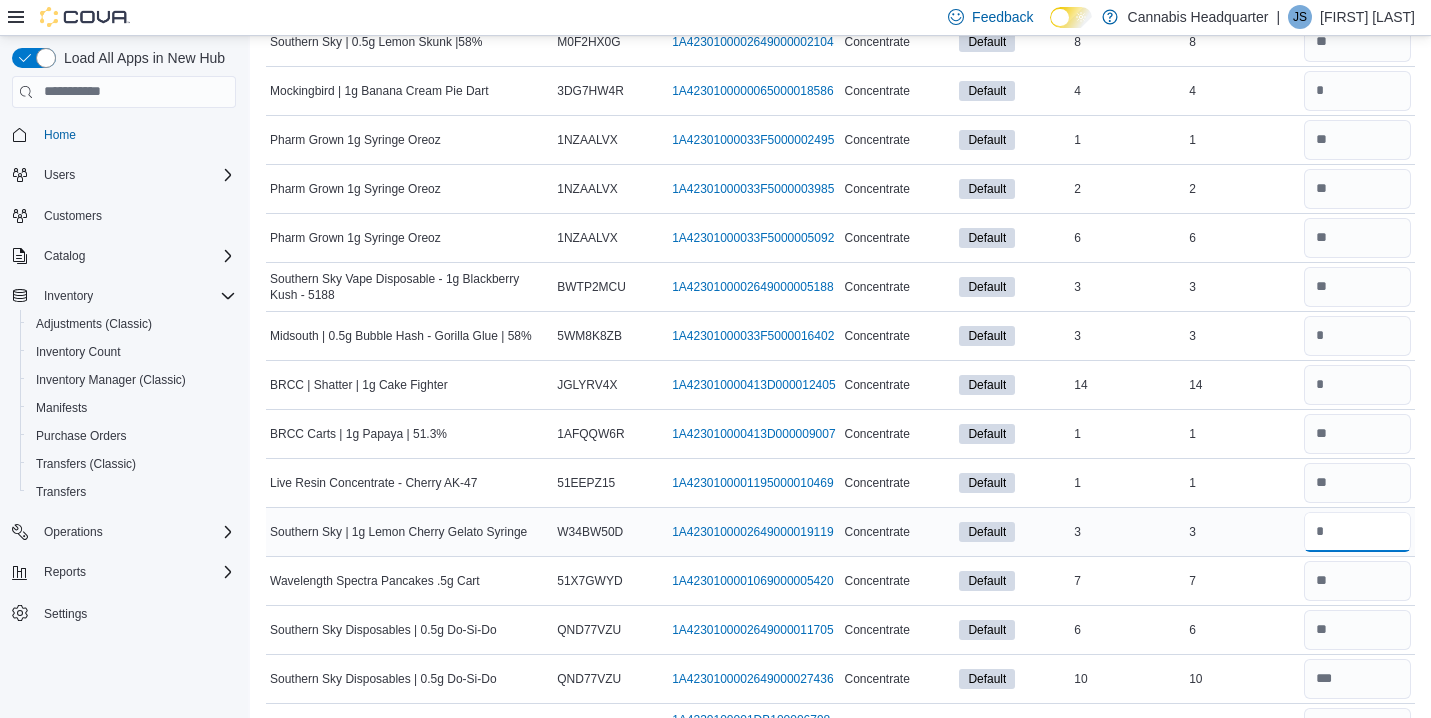click at bounding box center (1357, 532) 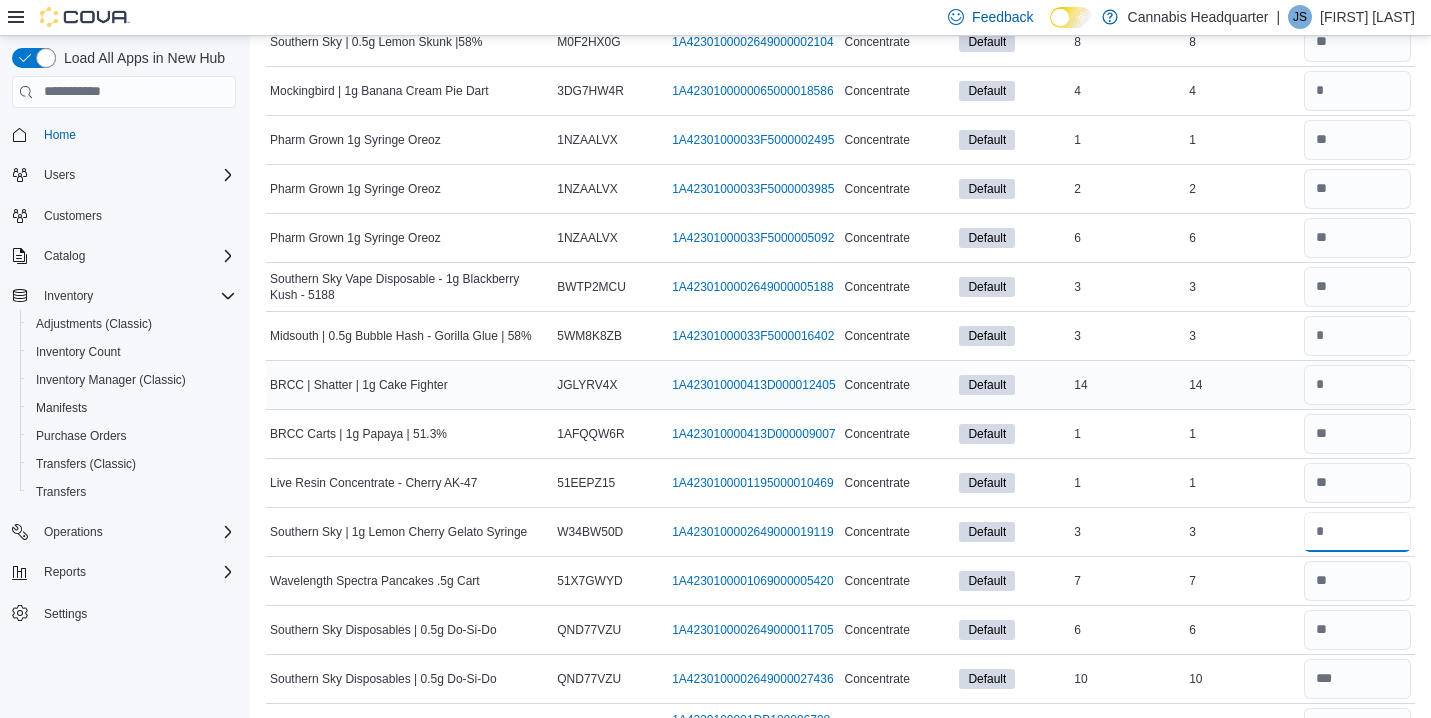 type on "*" 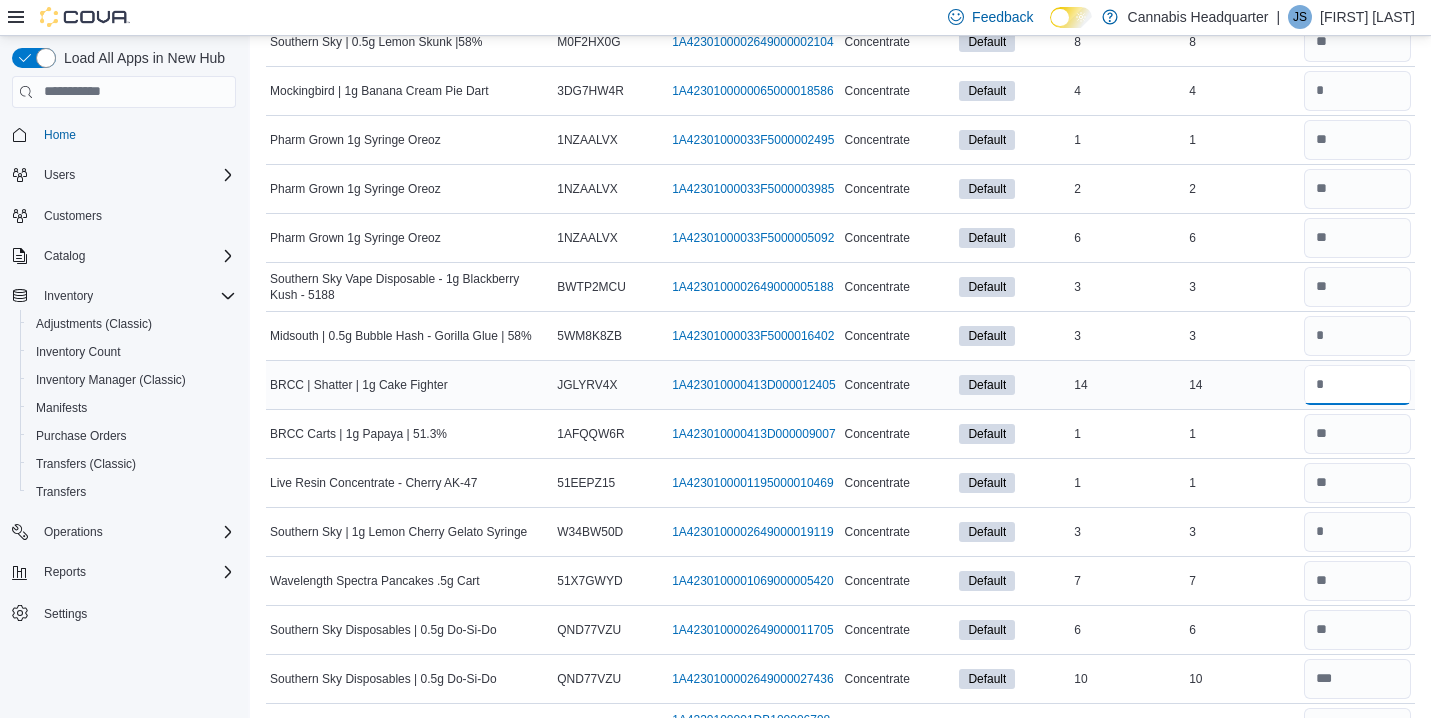 type 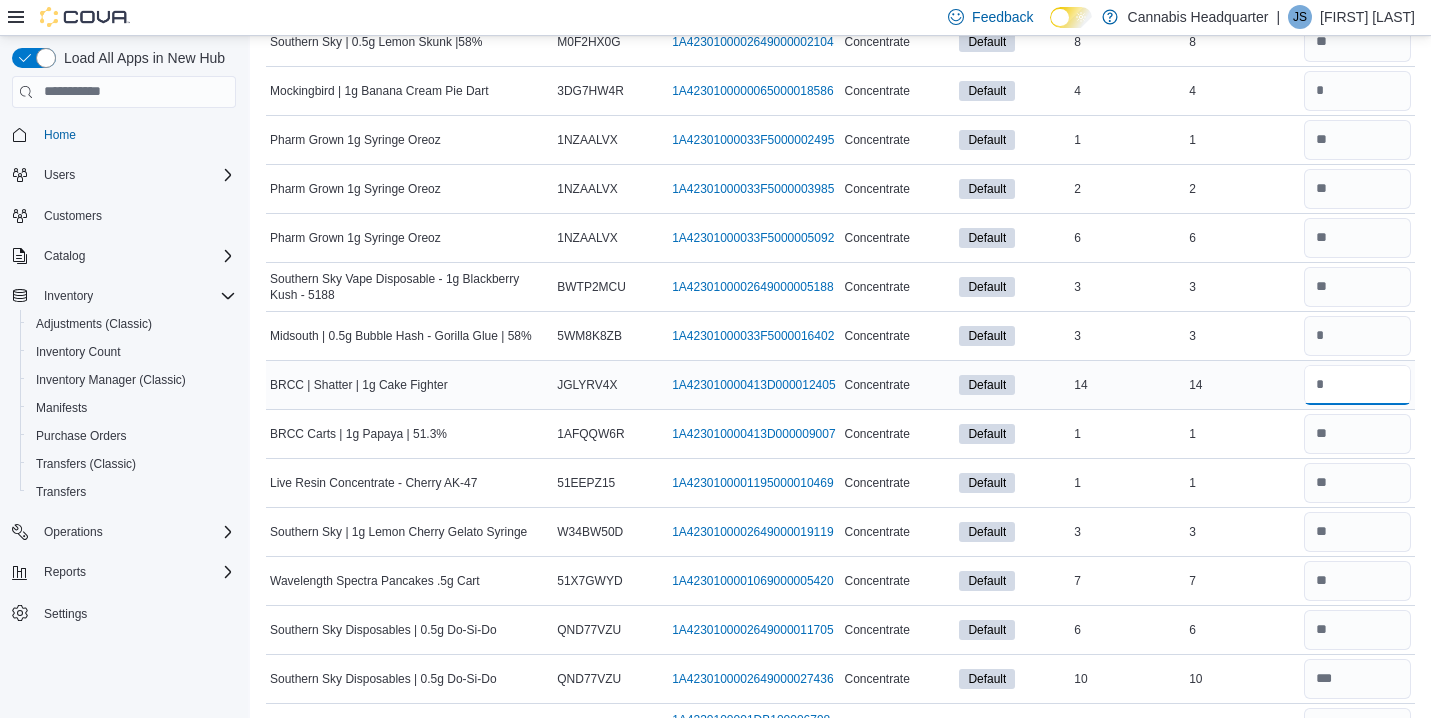 click at bounding box center (1357, 385) 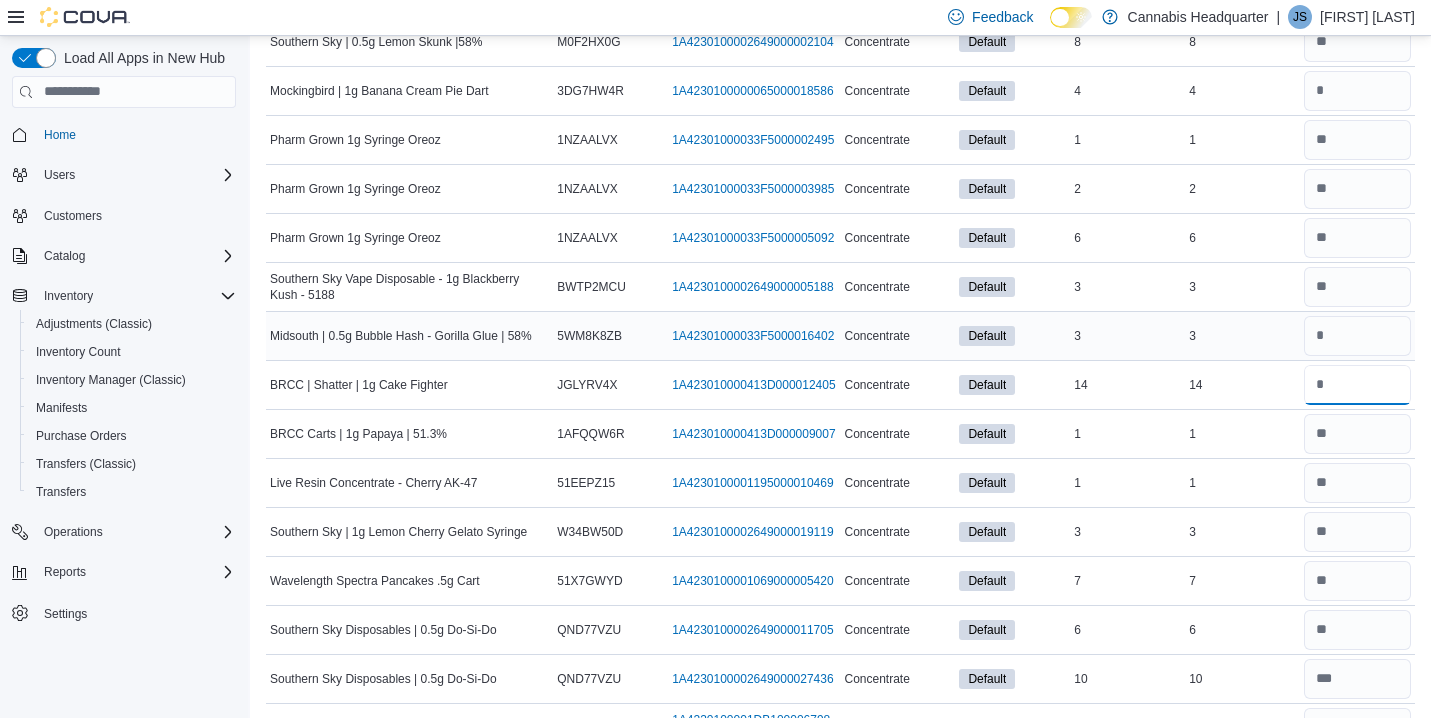 type on "**" 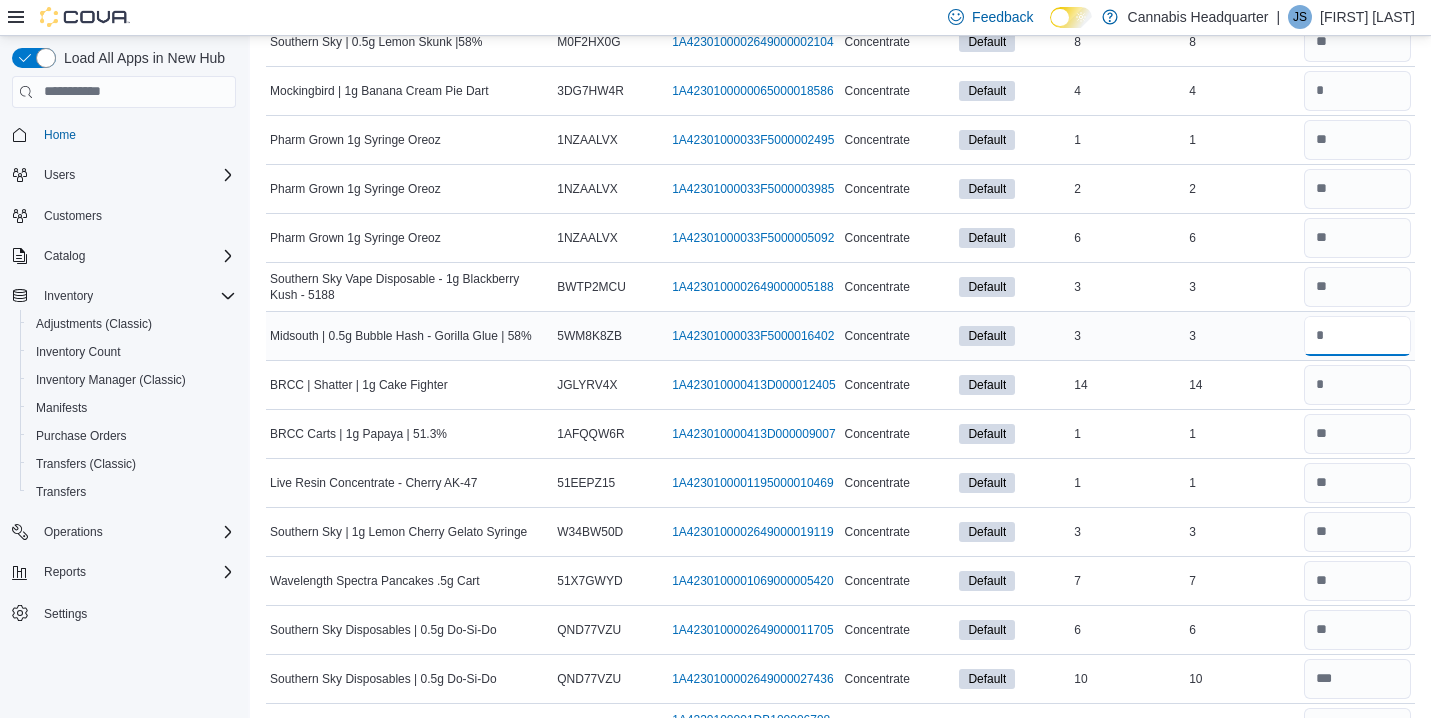 type 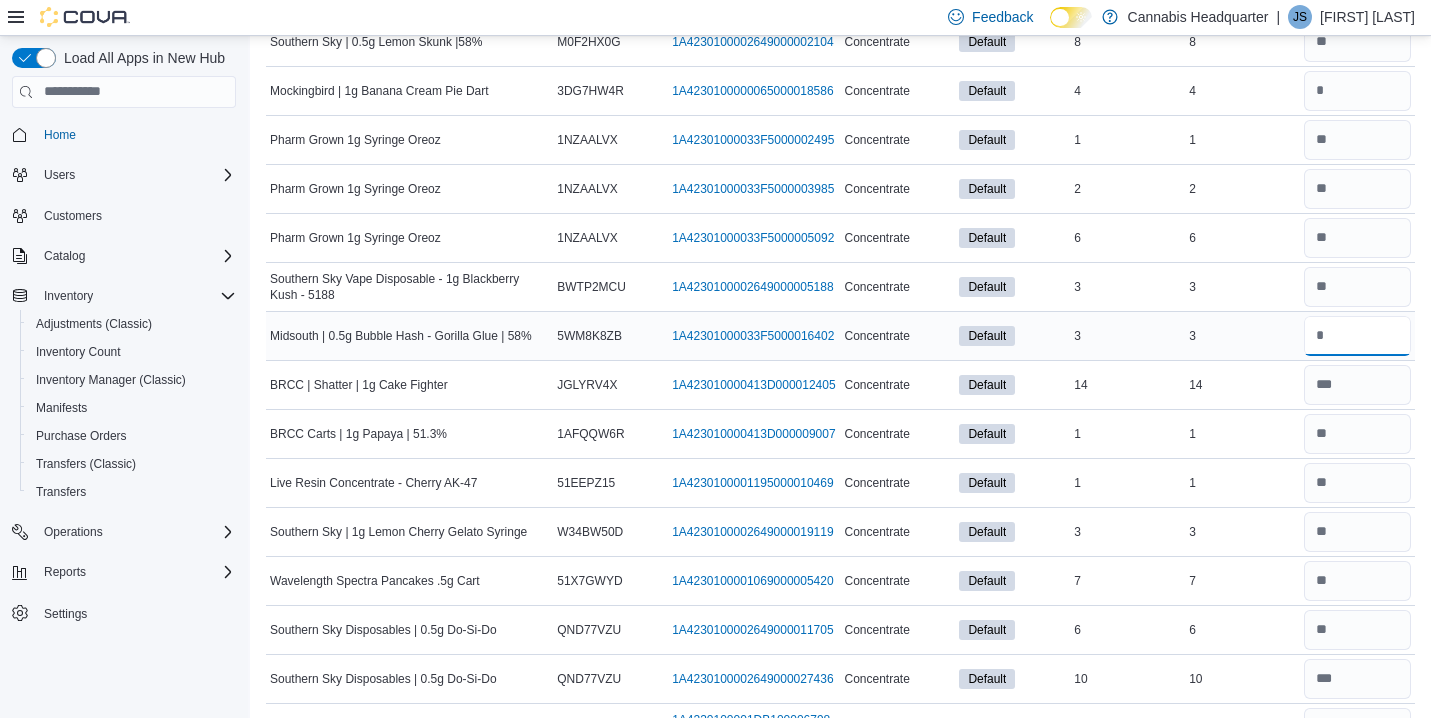 click at bounding box center (1357, 336) 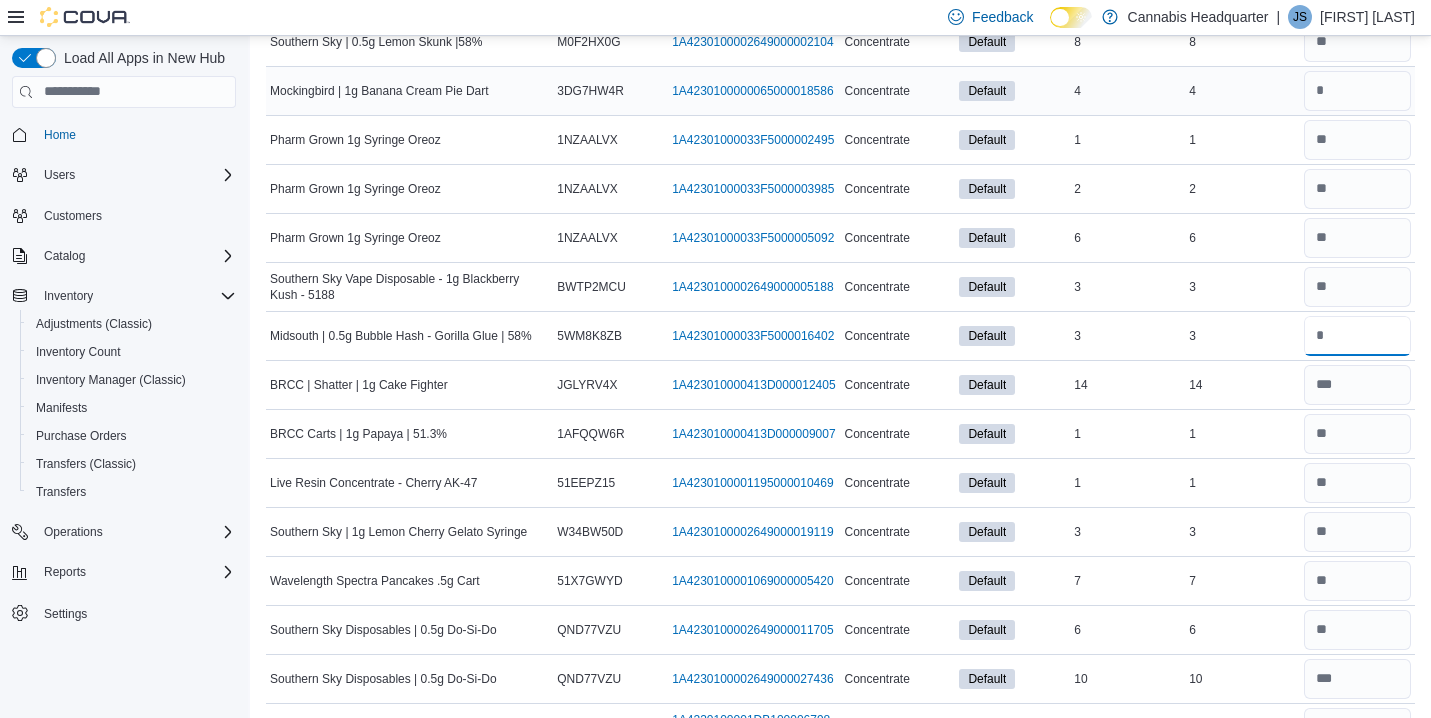type on "*" 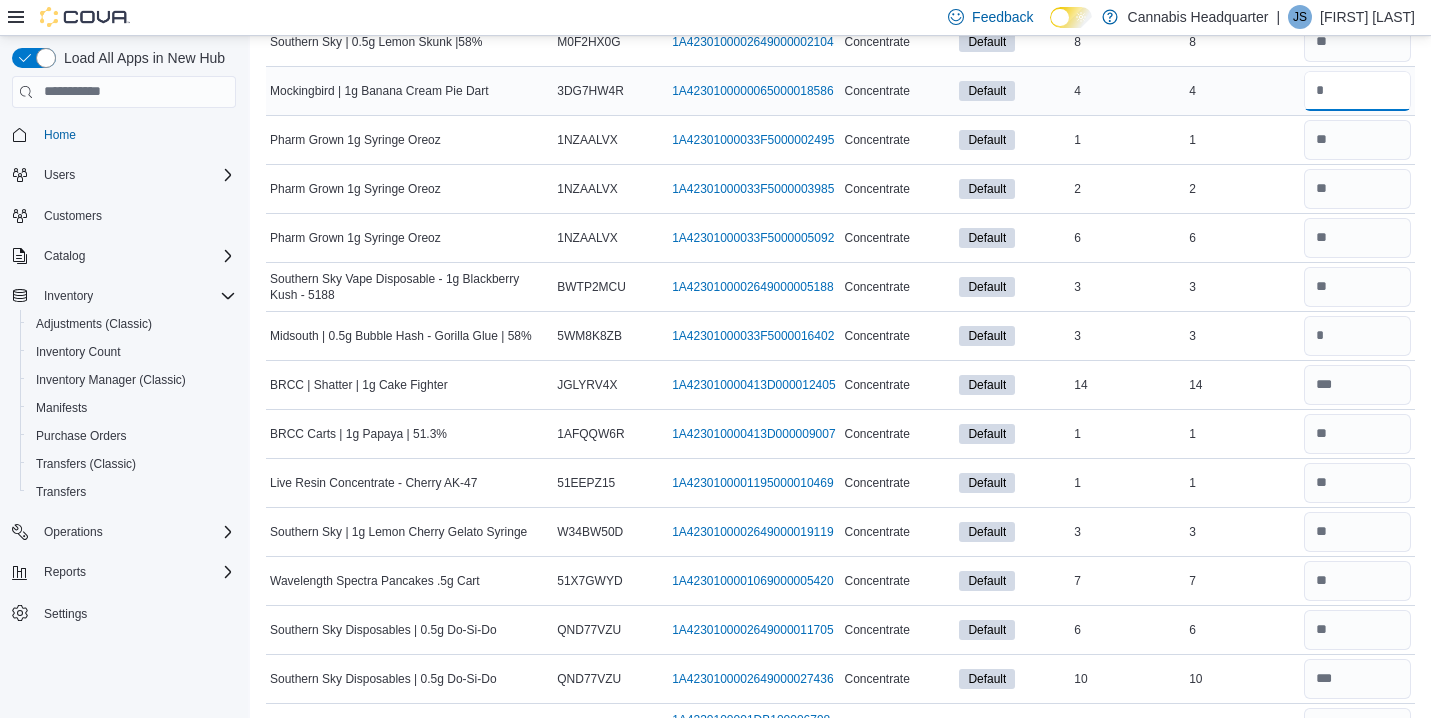 type 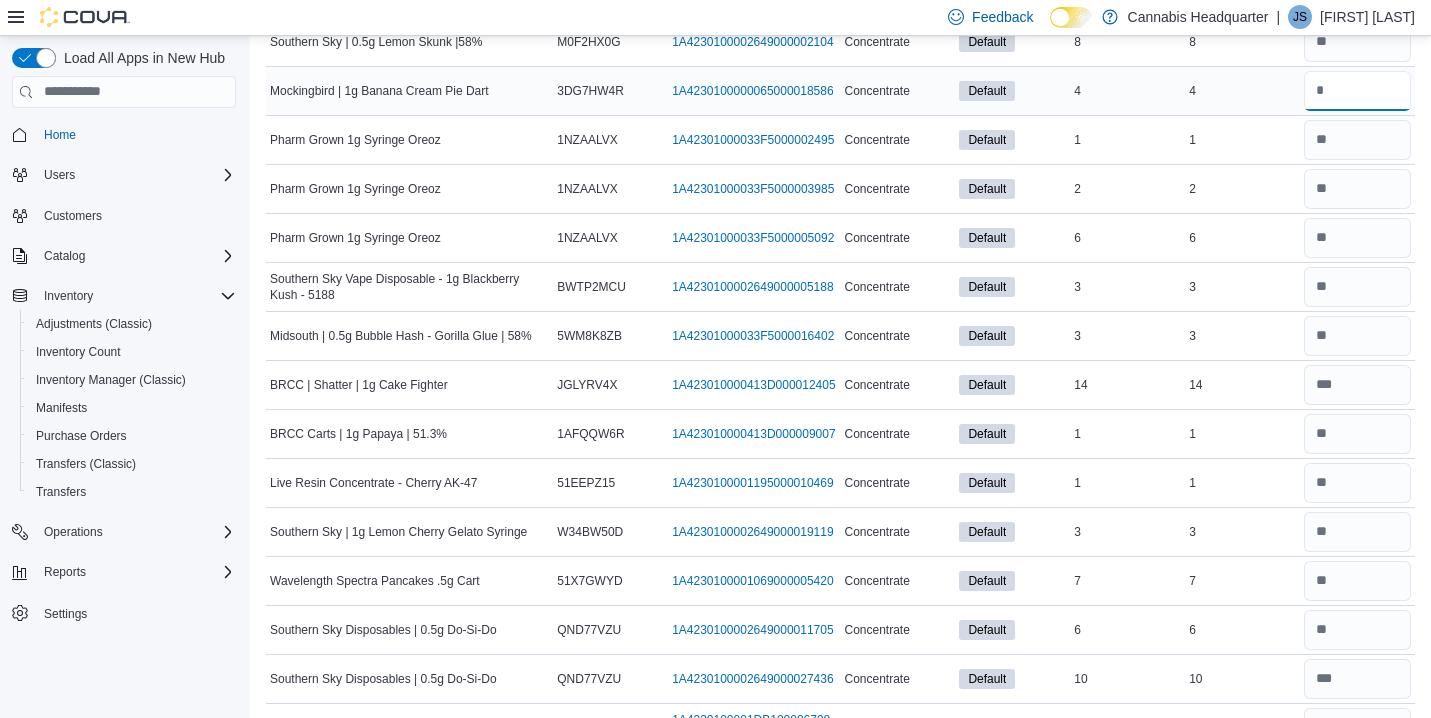 click at bounding box center [1357, 91] 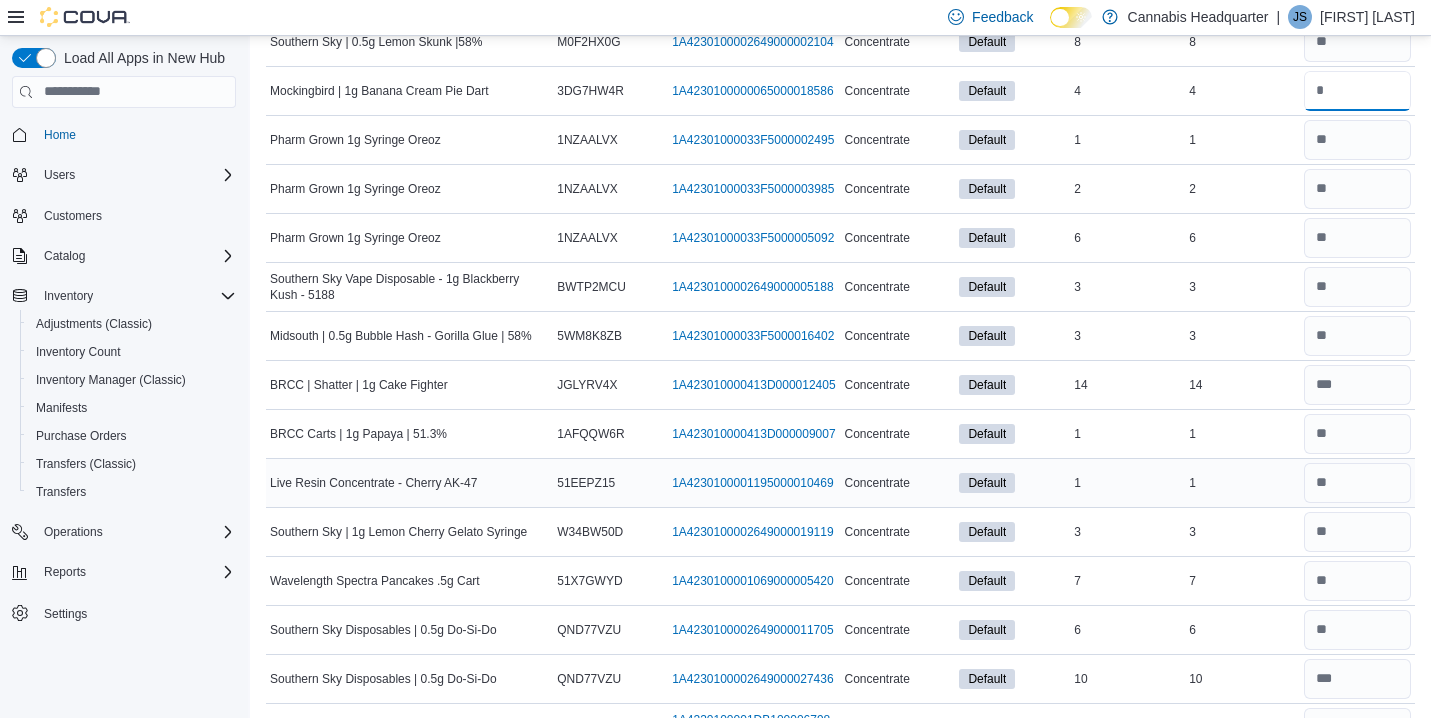 type on "*" 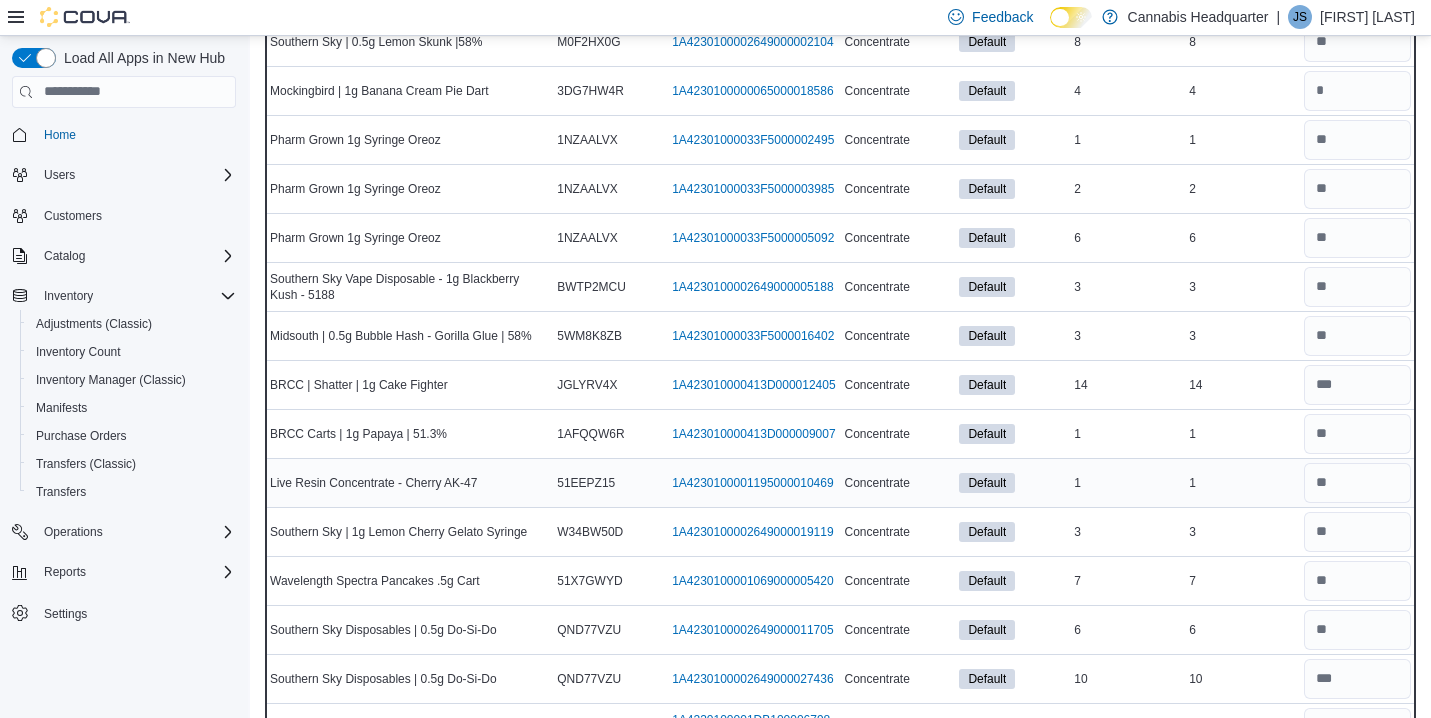 type 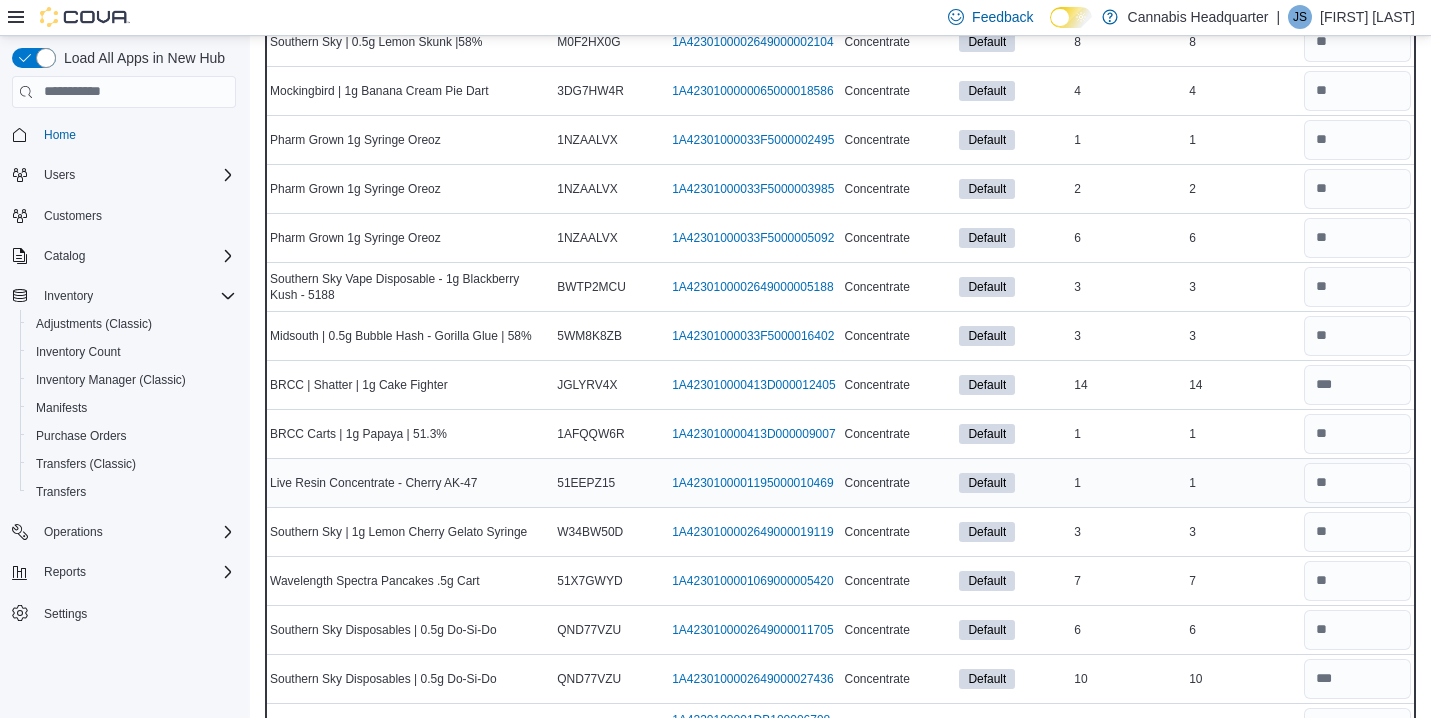 click on "1" at bounding box center (1242, 483) 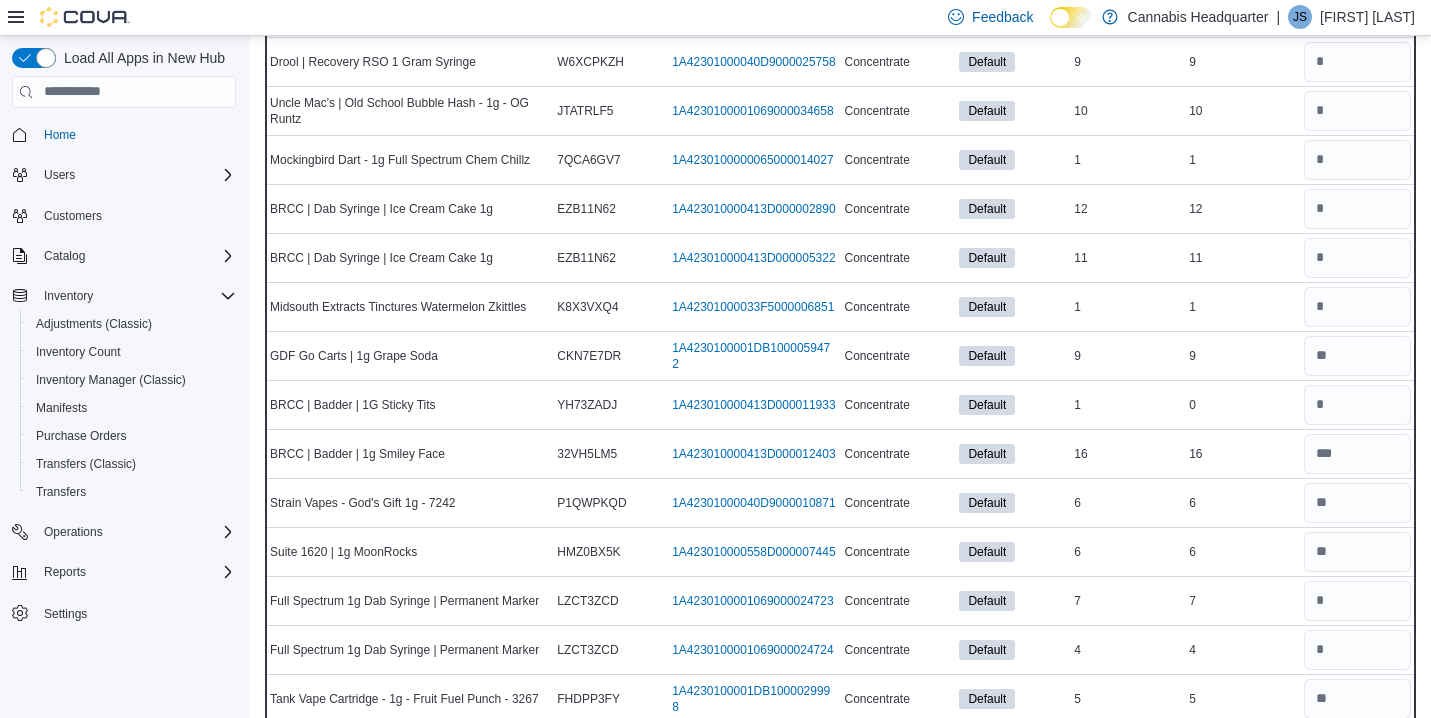 scroll, scrollTop: 4440, scrollLeft: 0, axis: vertical 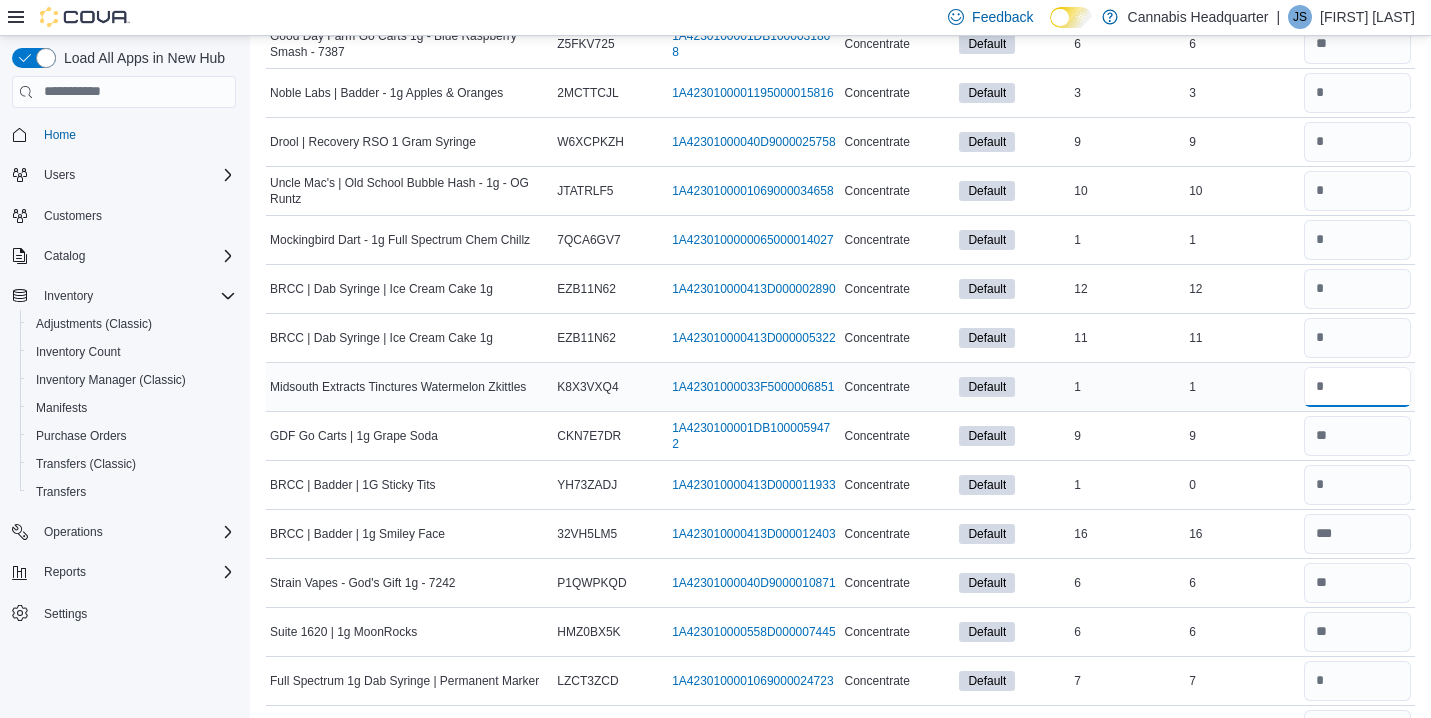 click at bounding box center [1357, 387] 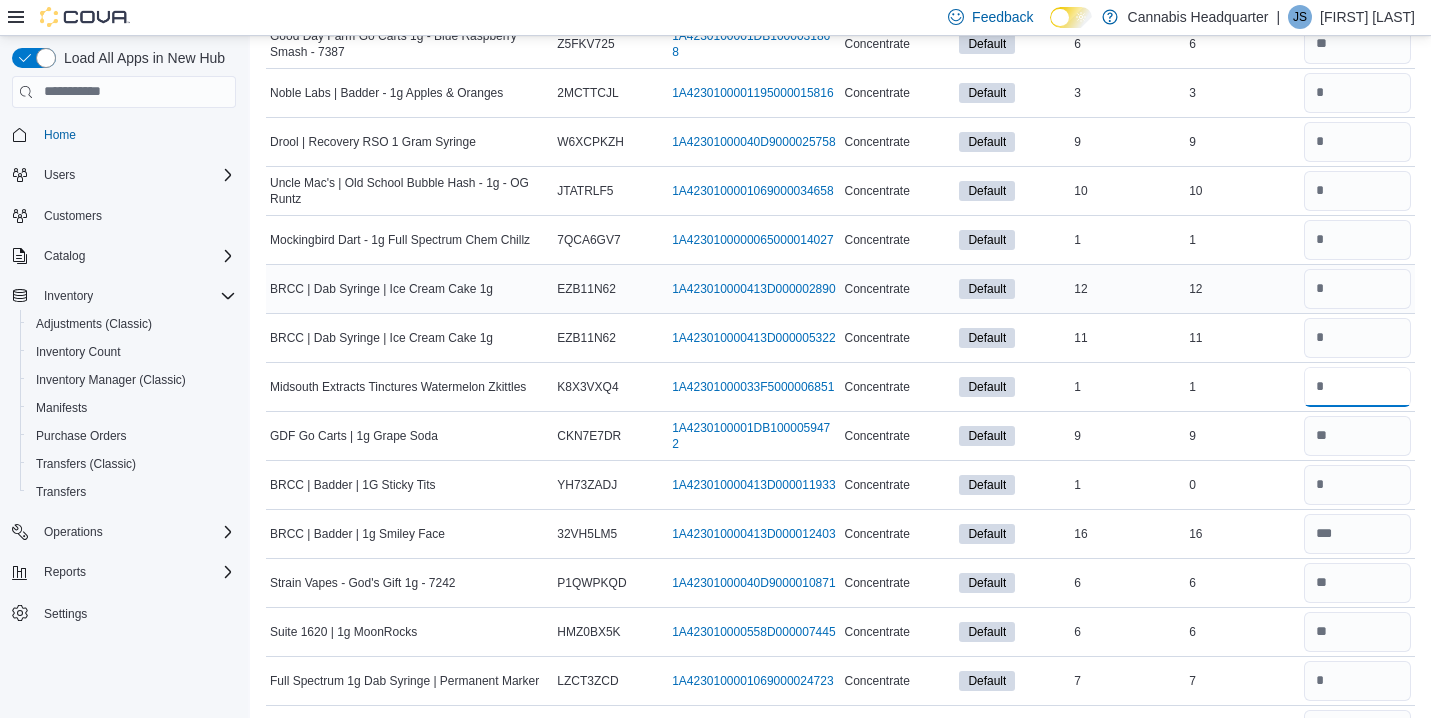 type on "*" 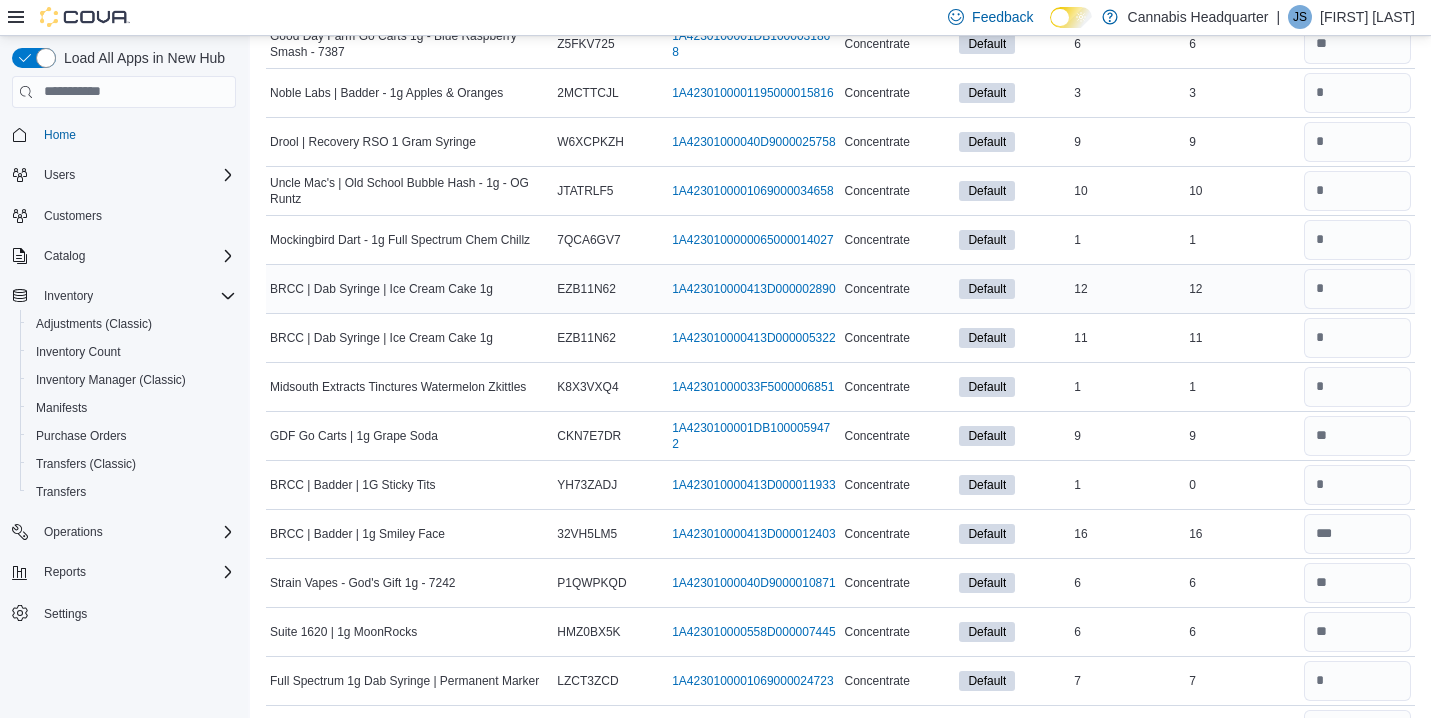 type 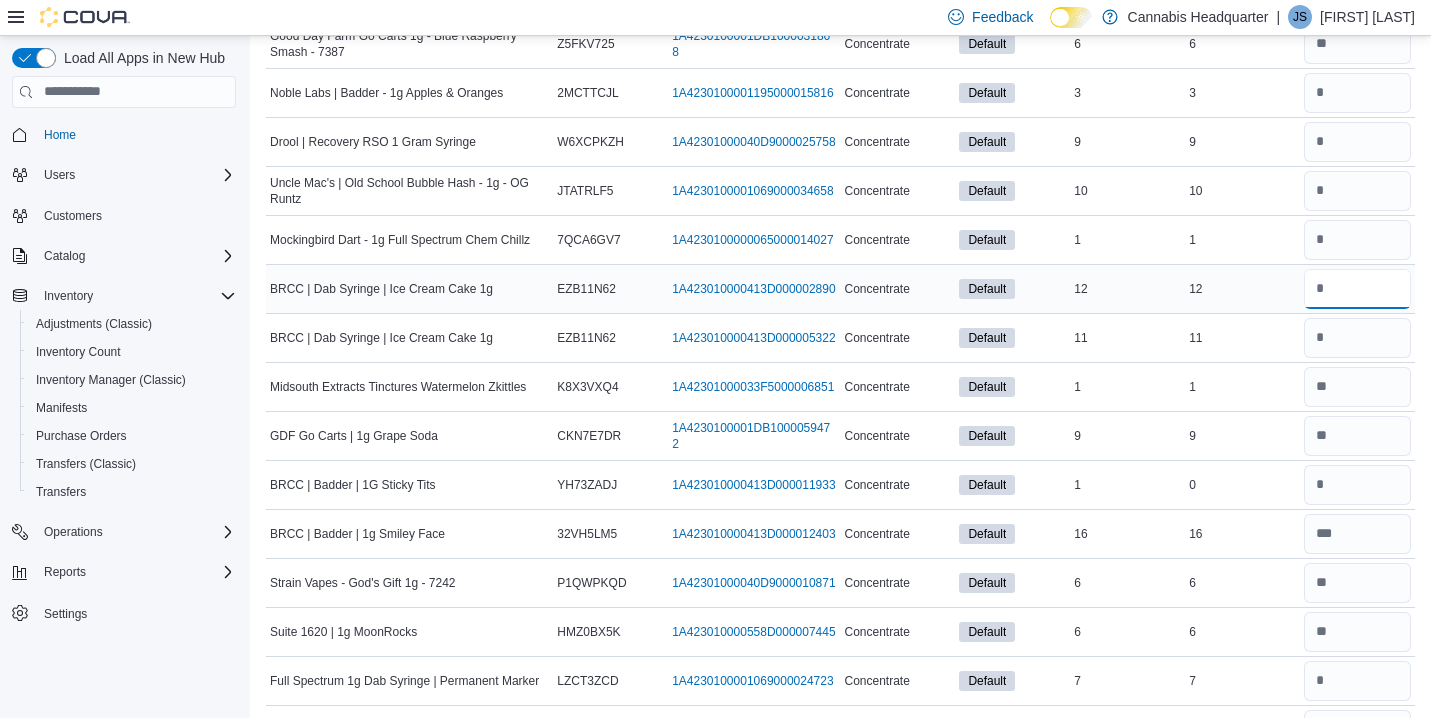 click at bounding box center [1357, 289] 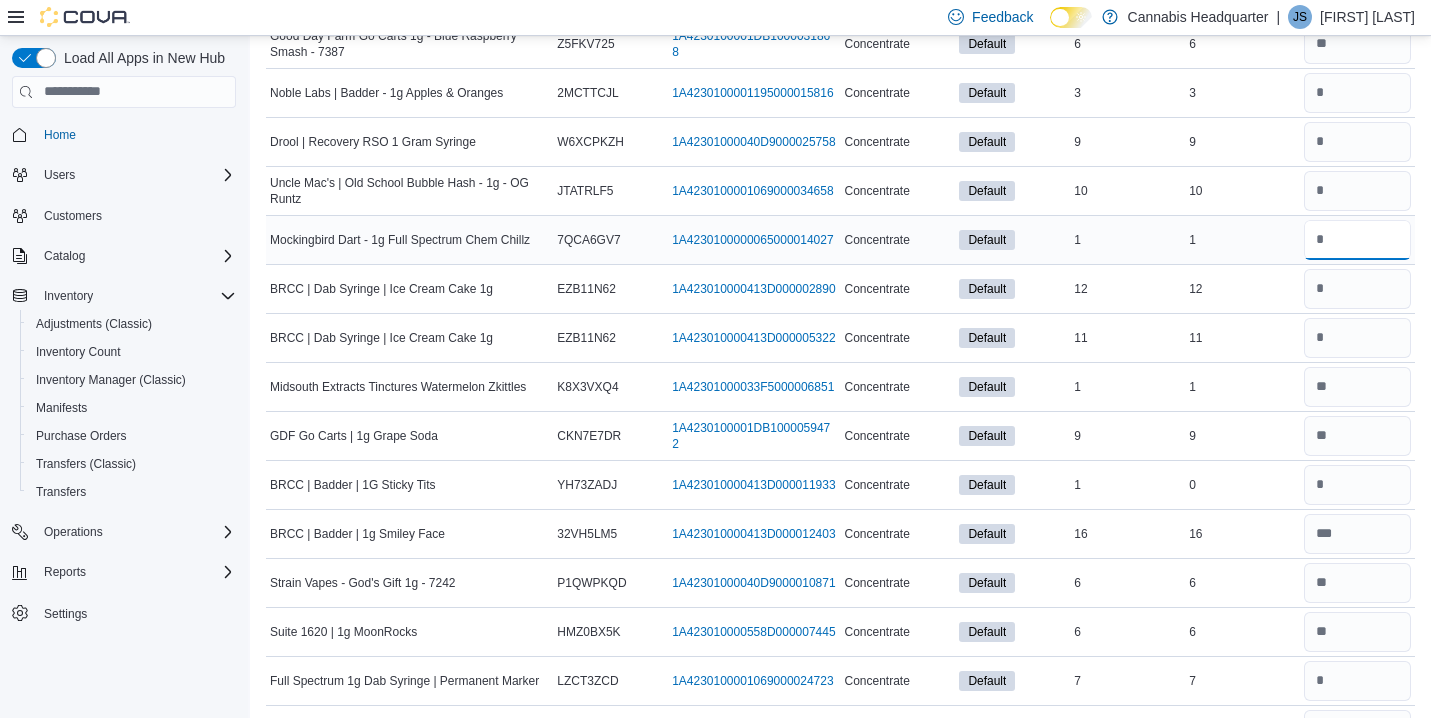 click at bounding box center [1357, 240] 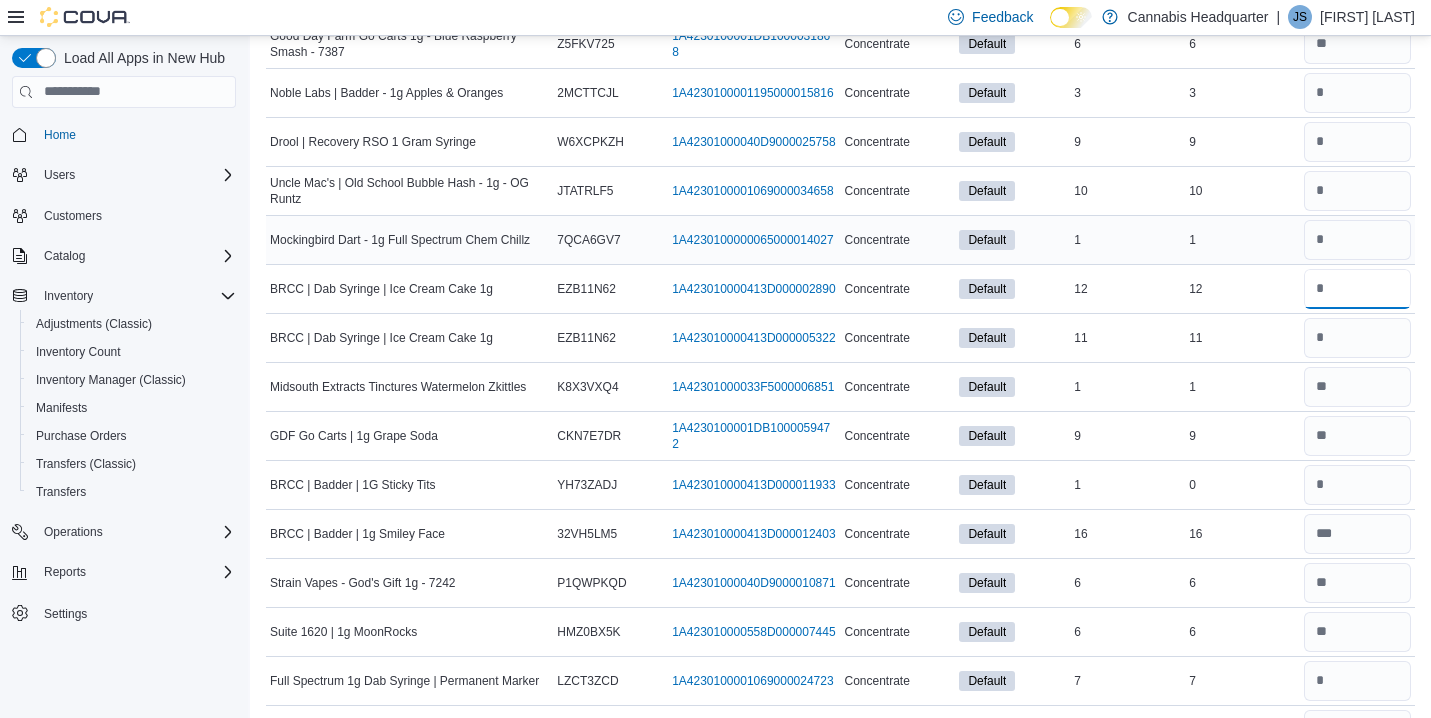 type 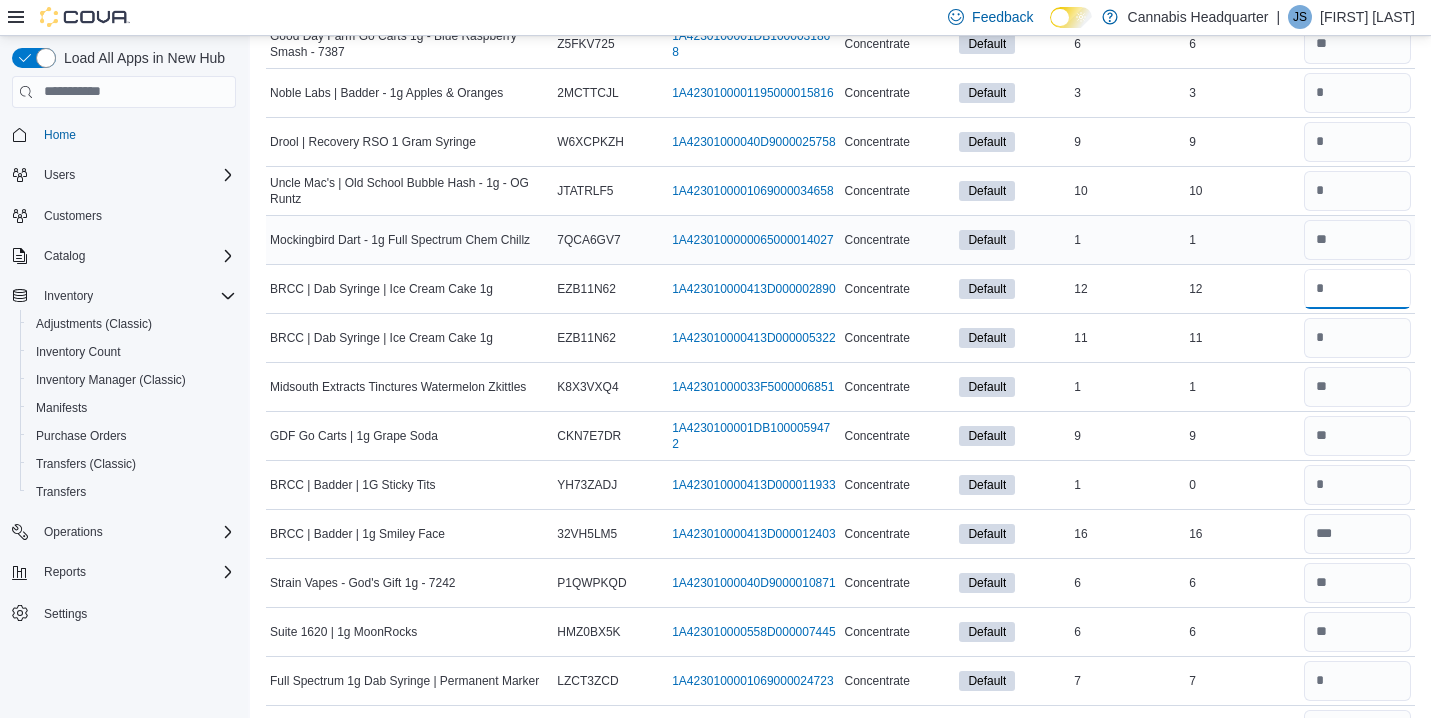 type on "**" 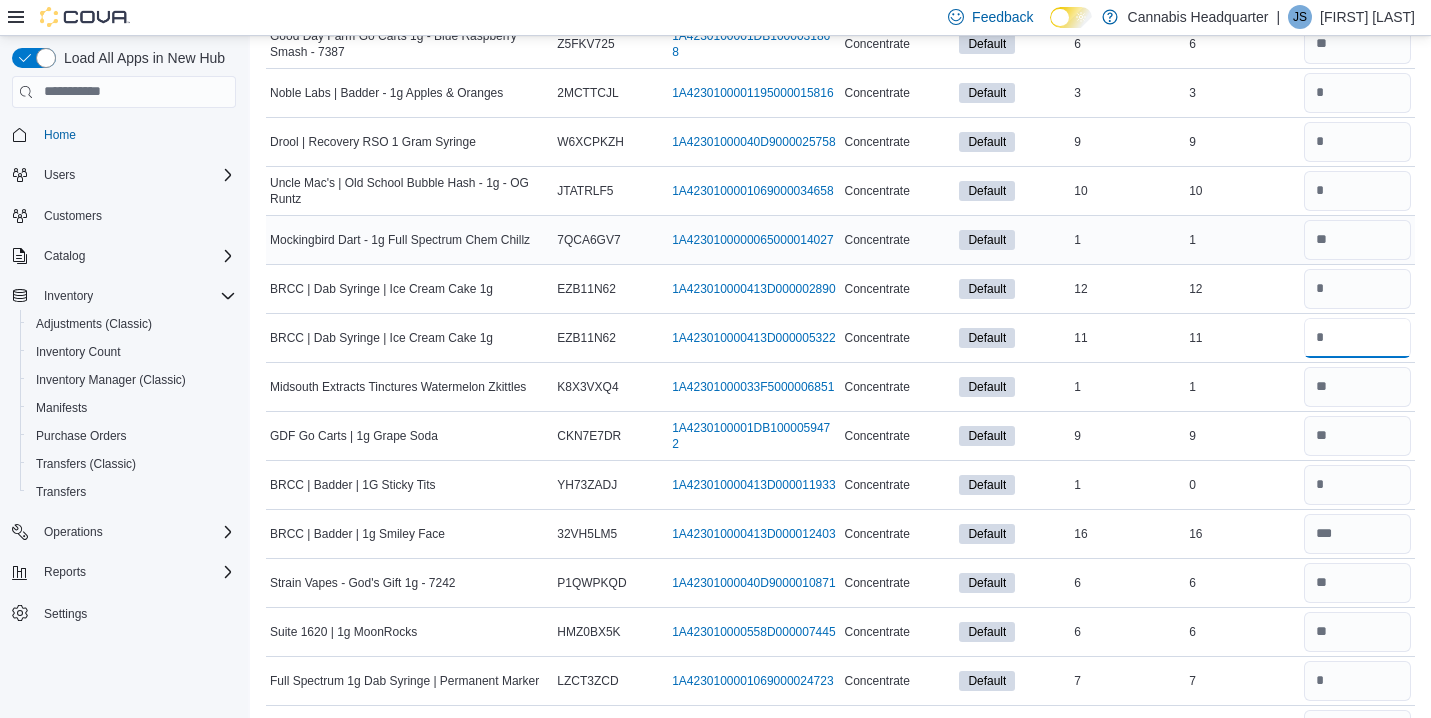 type 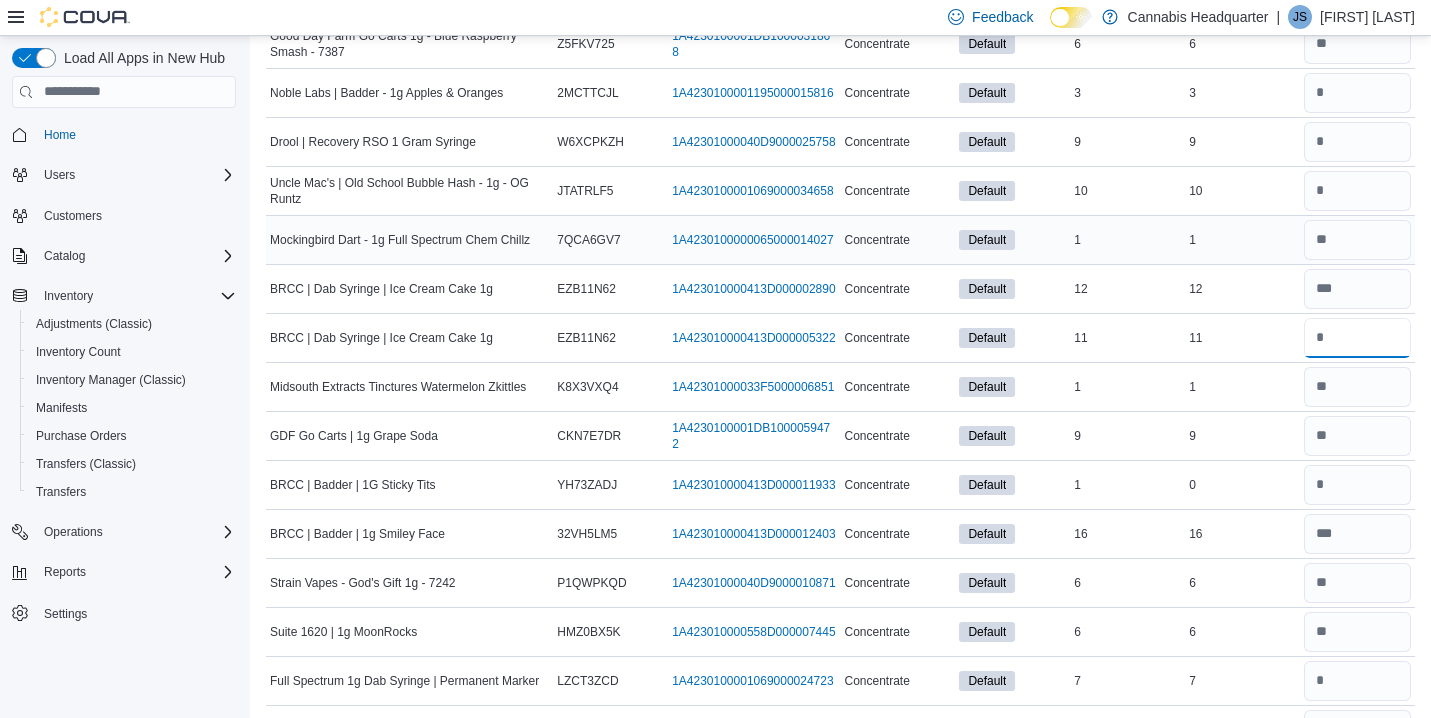 type on "**" 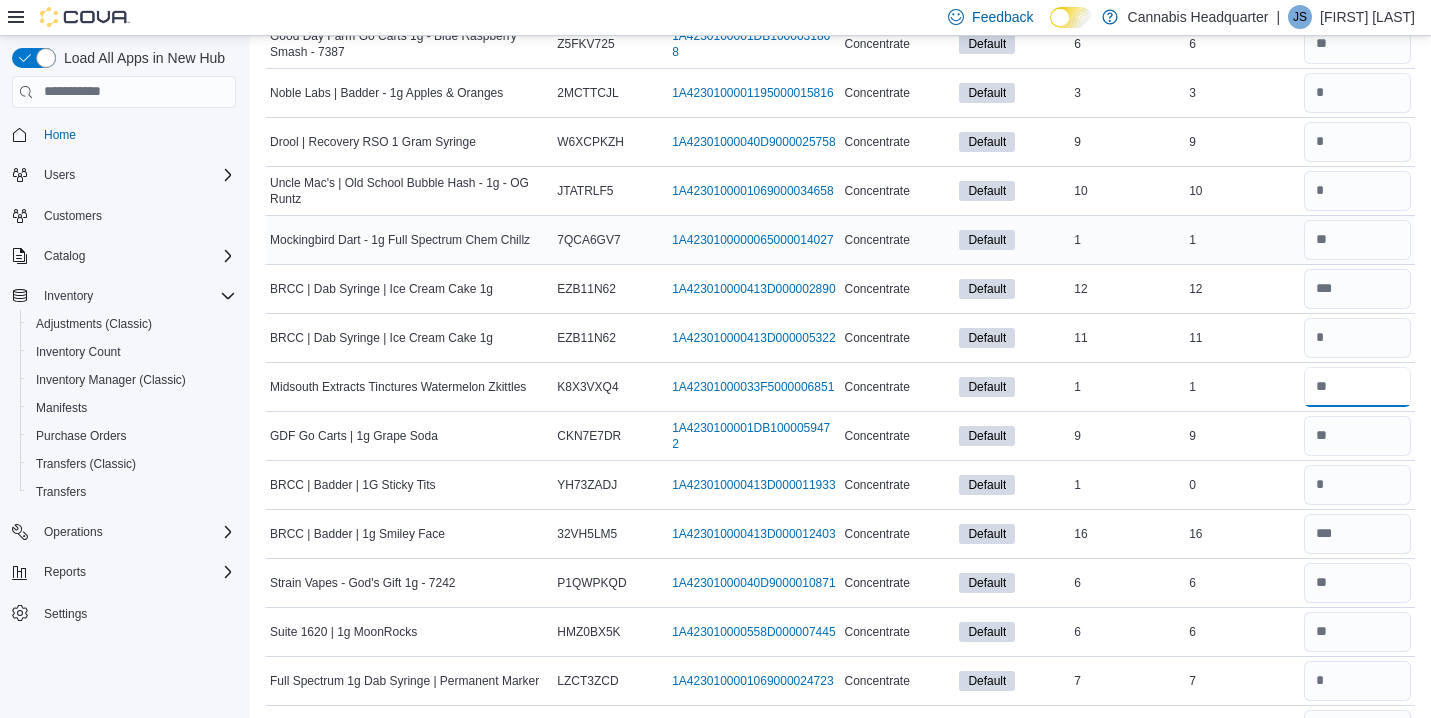 type 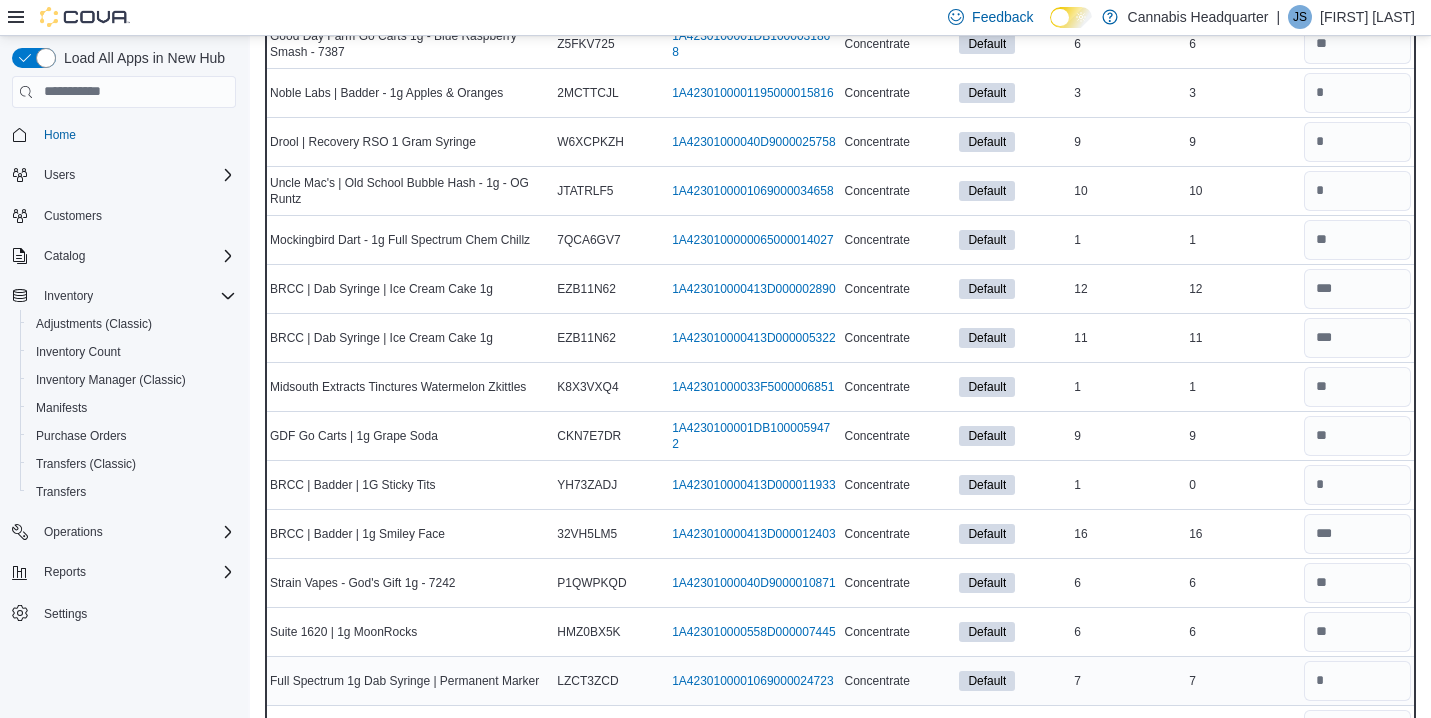 click on "7" at bounding box center [1242, 681] 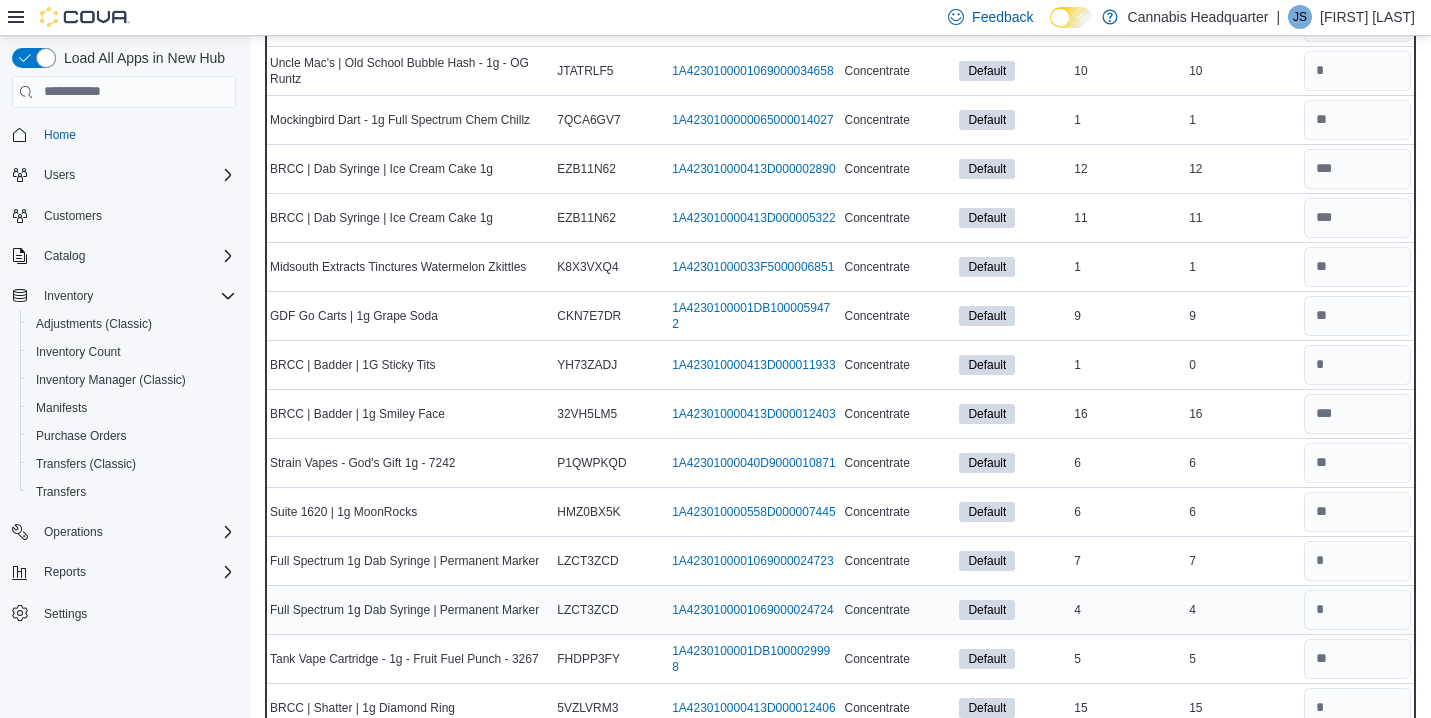 scroll, scrollTop: 4600, scrollLeft: 0, axis: vertical 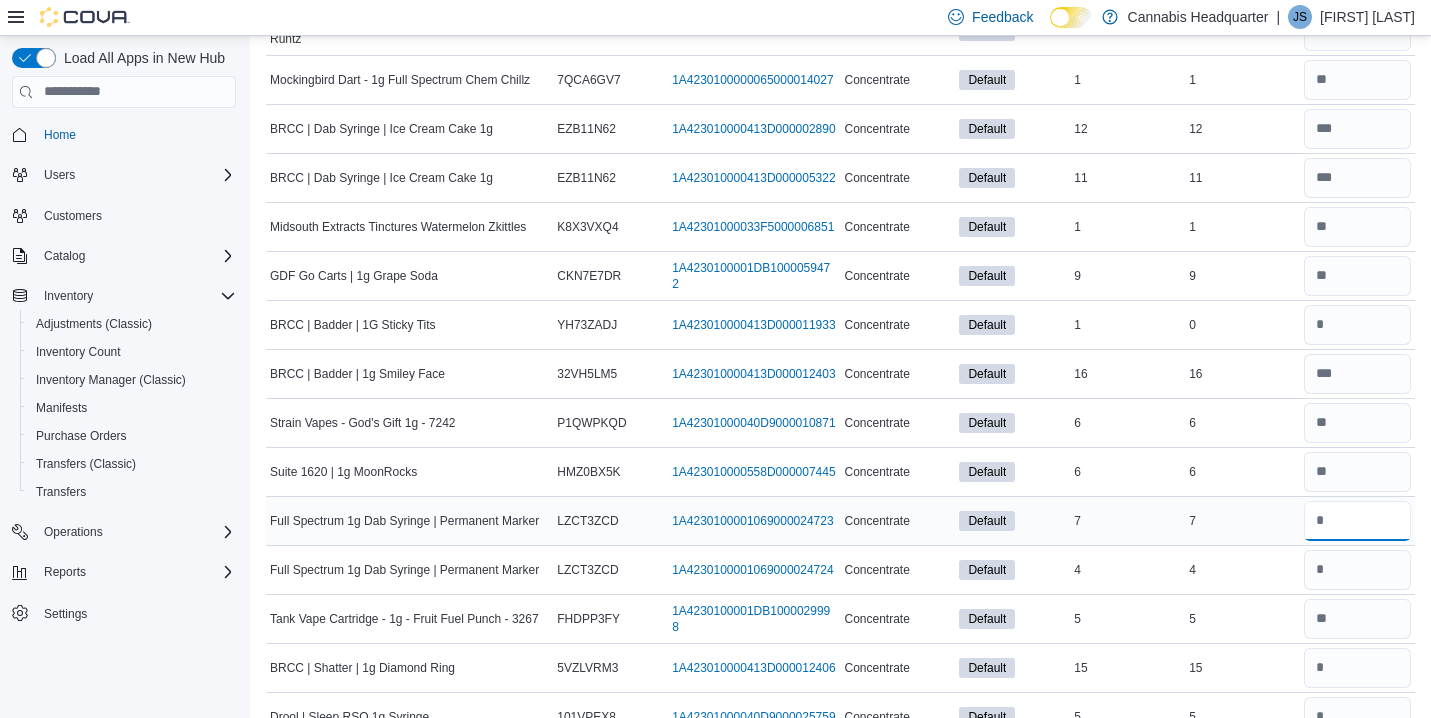 click at bounding box center (1357, 521) 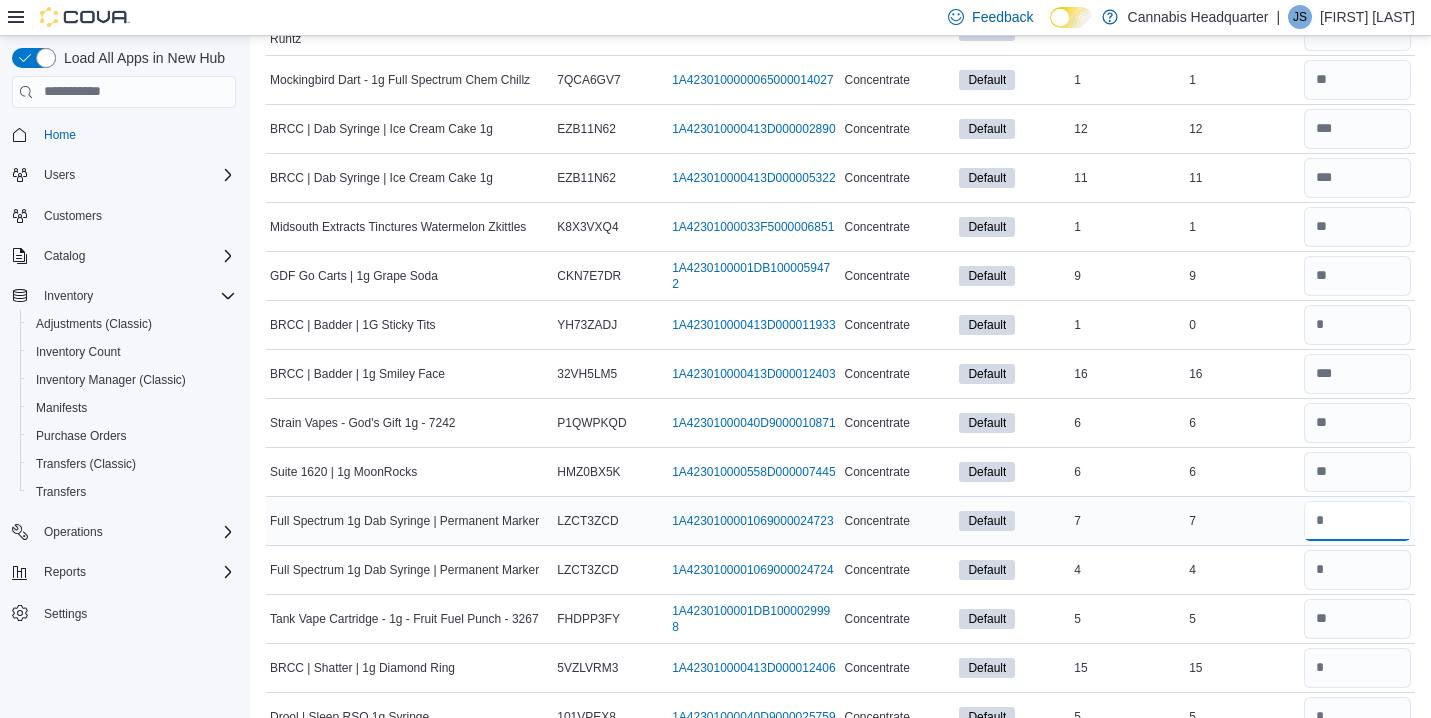 type on "*" 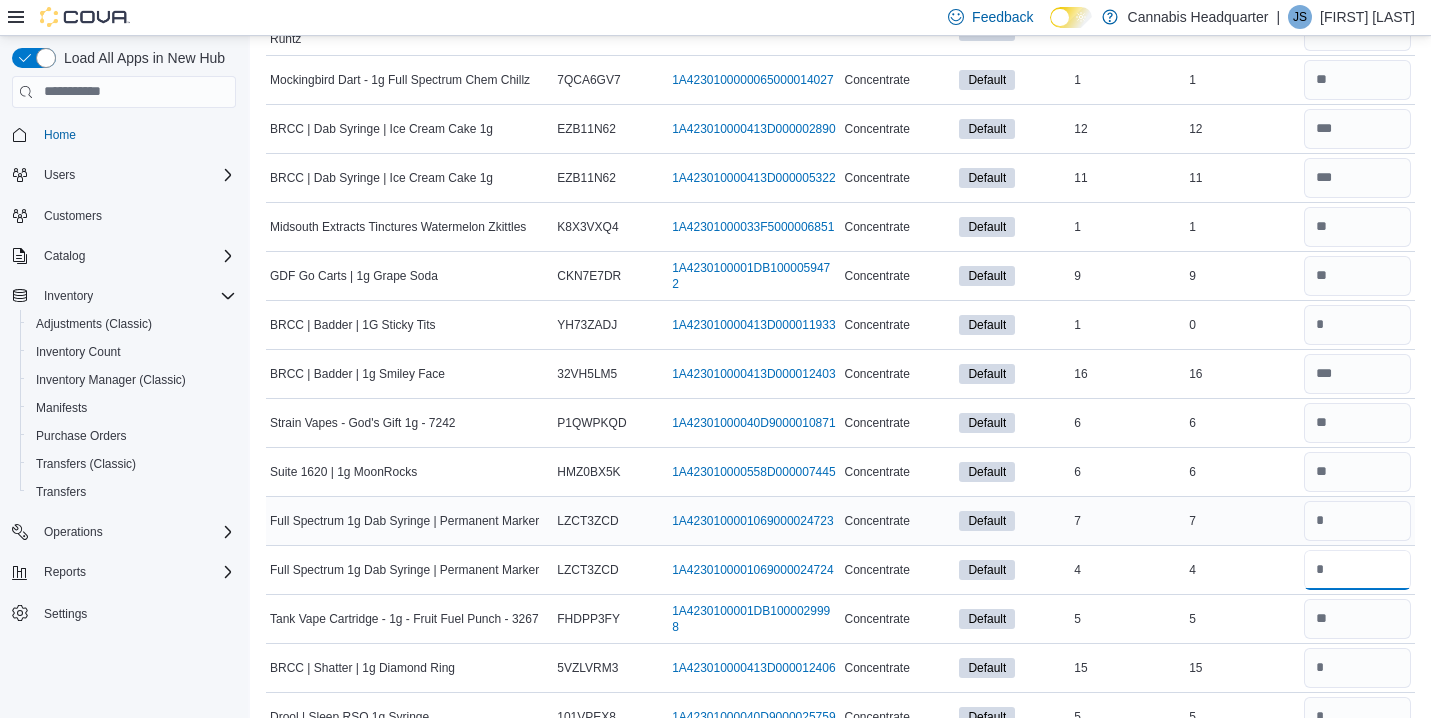 type 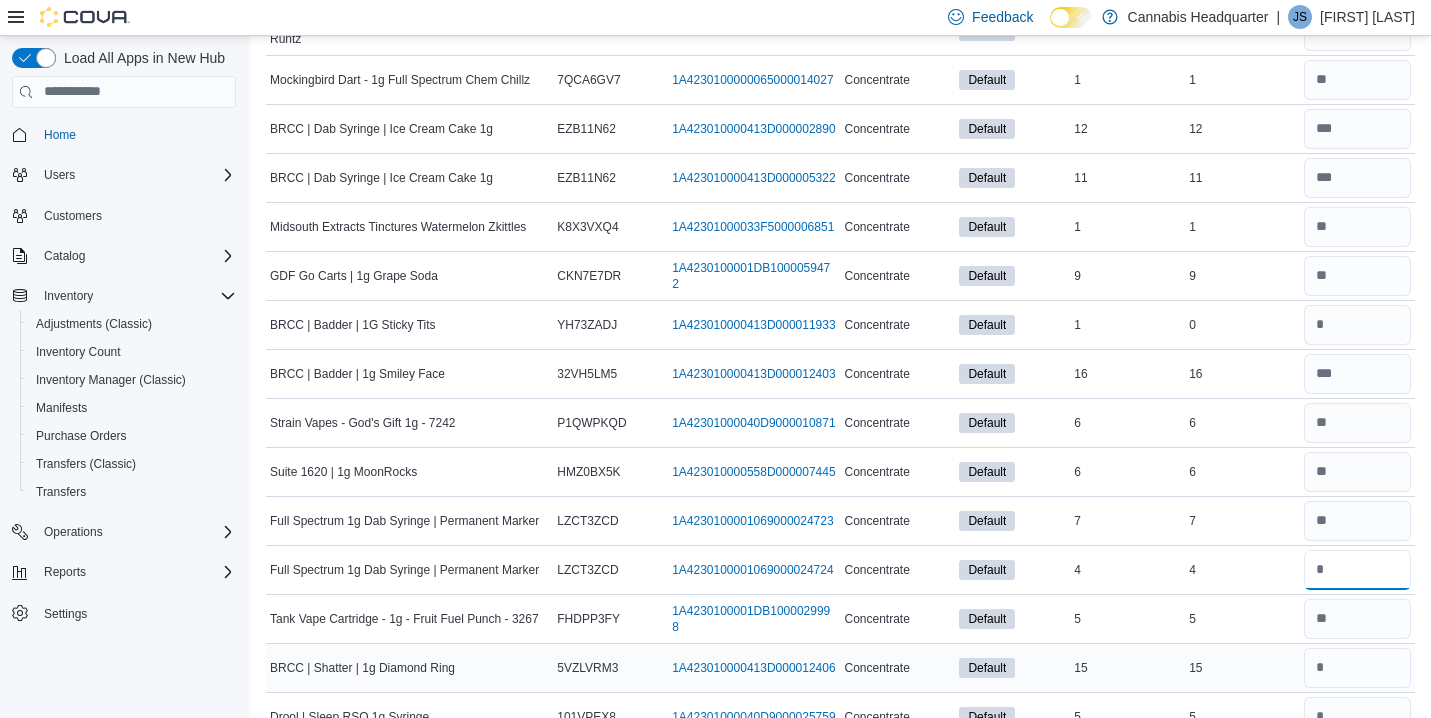 type on "*" 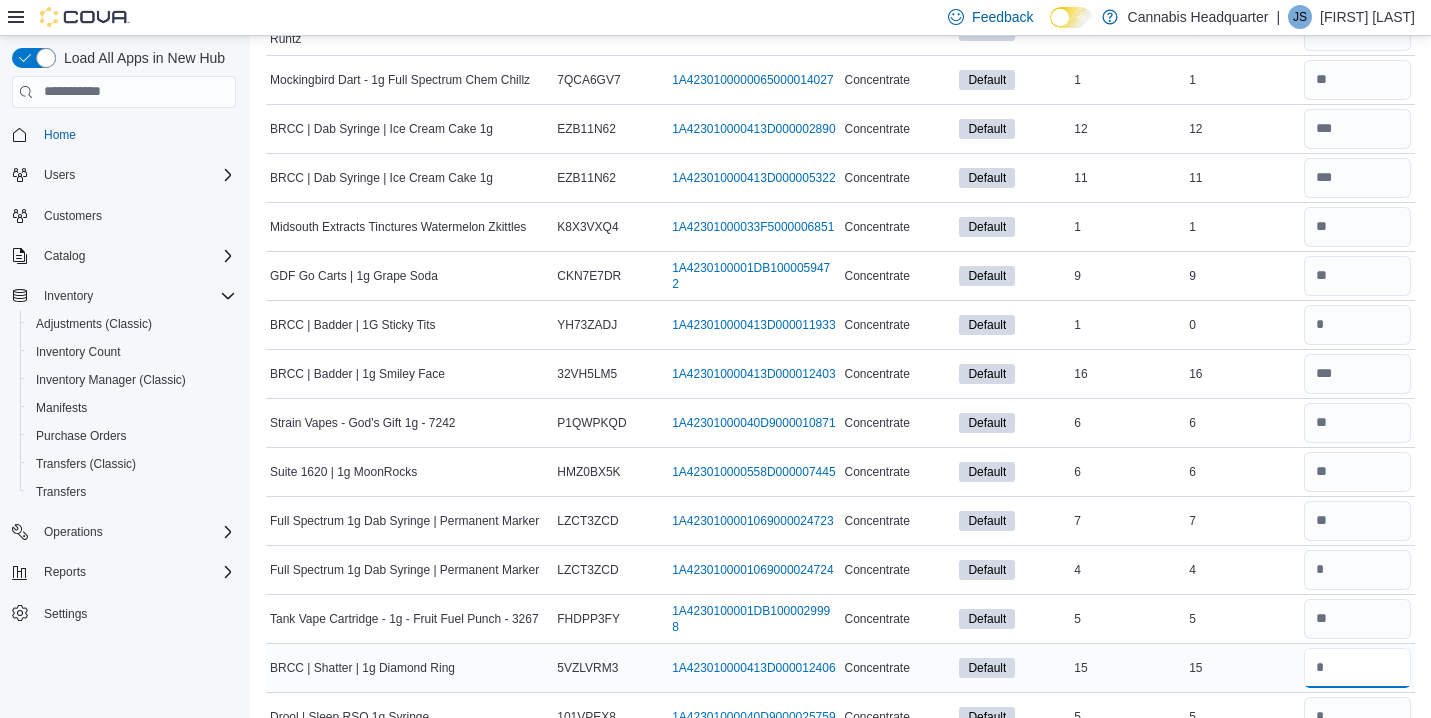 type 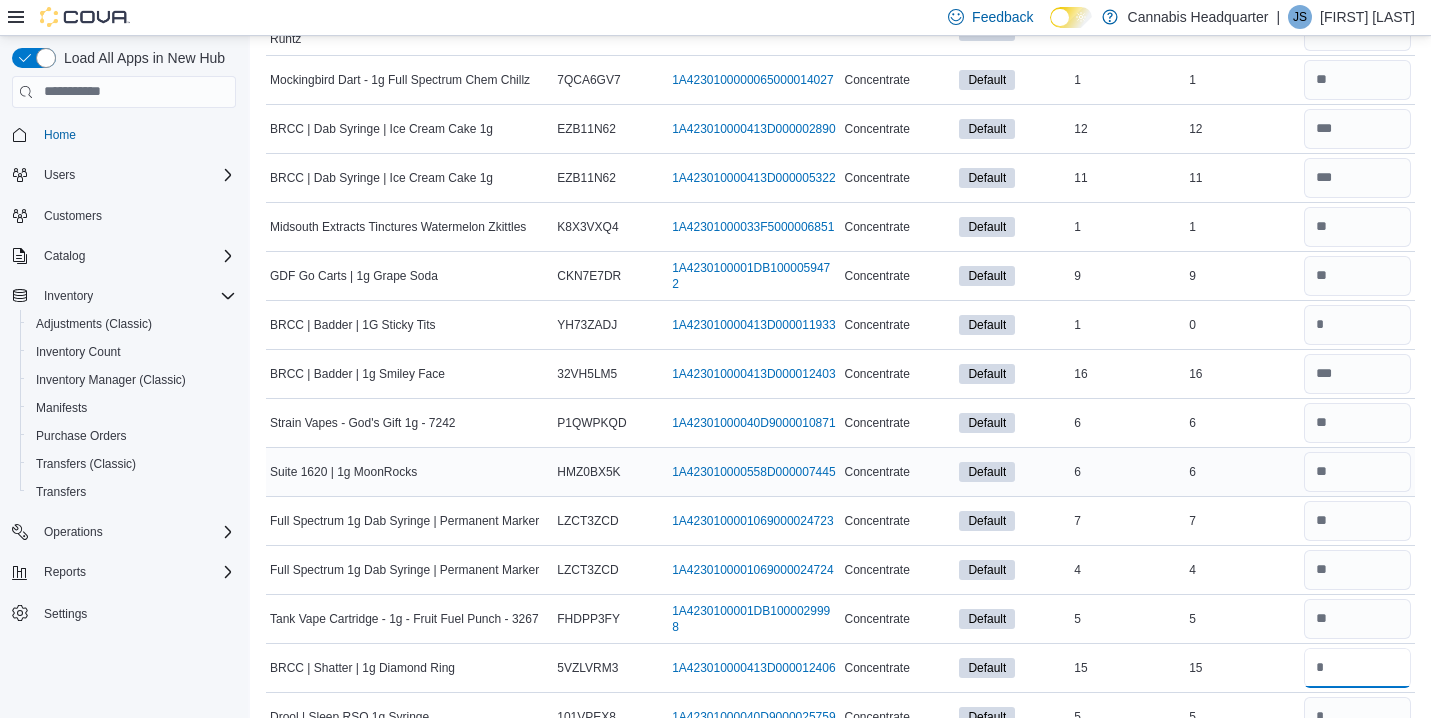 type on "**" 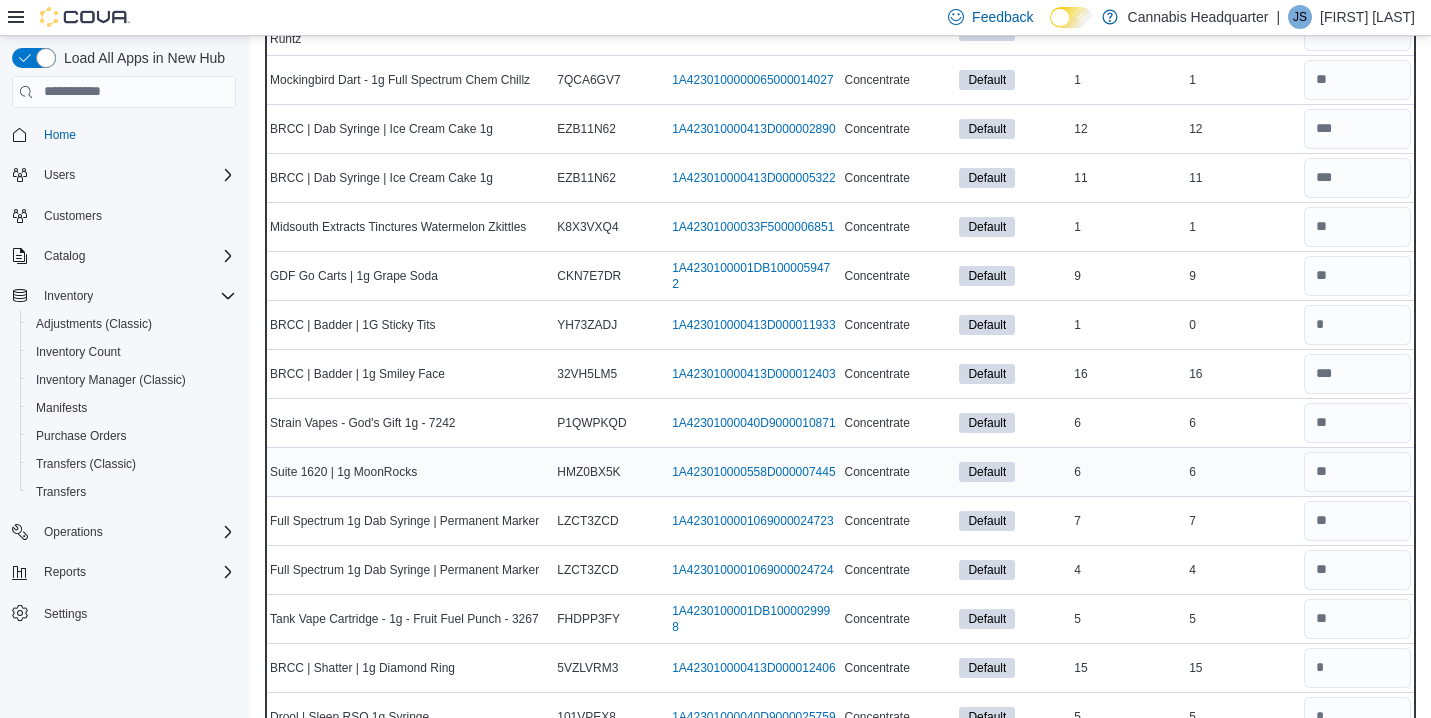 type 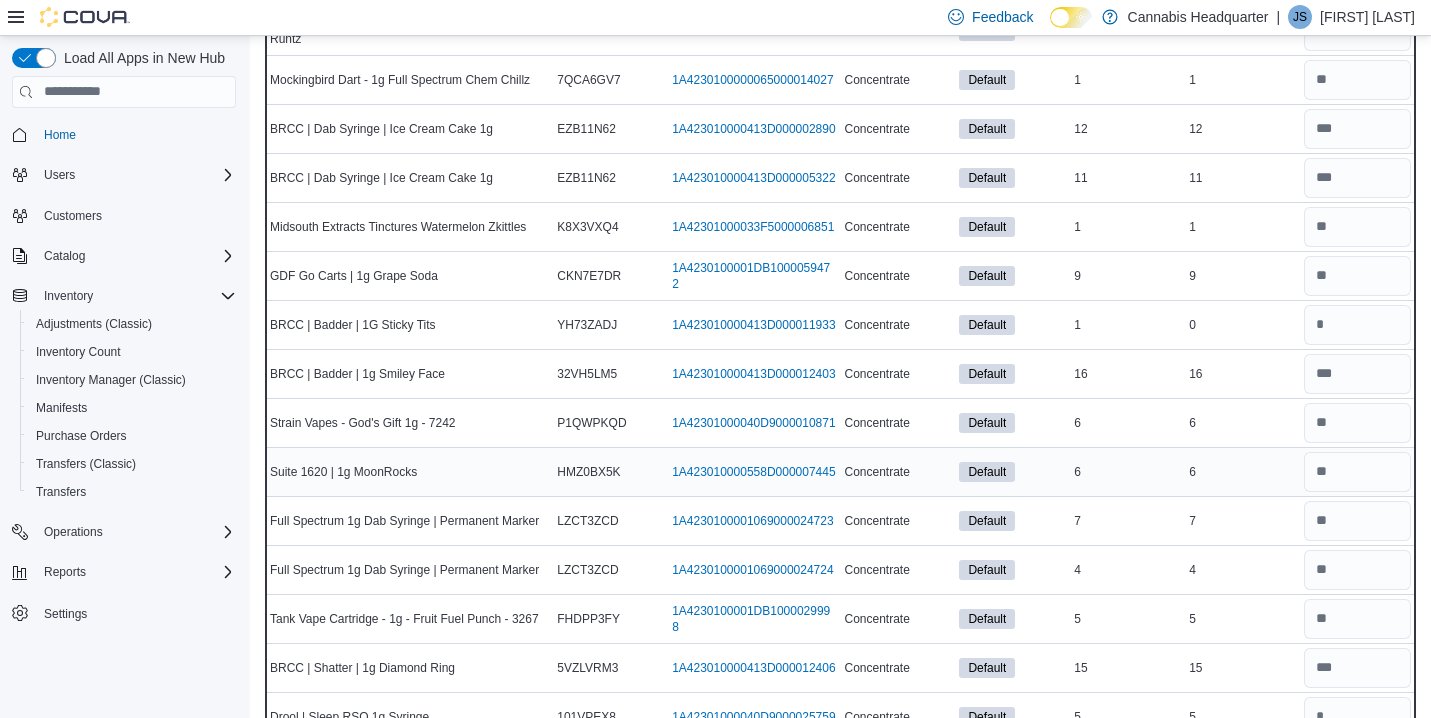 click on "6" at bounding box center [1242, 472] 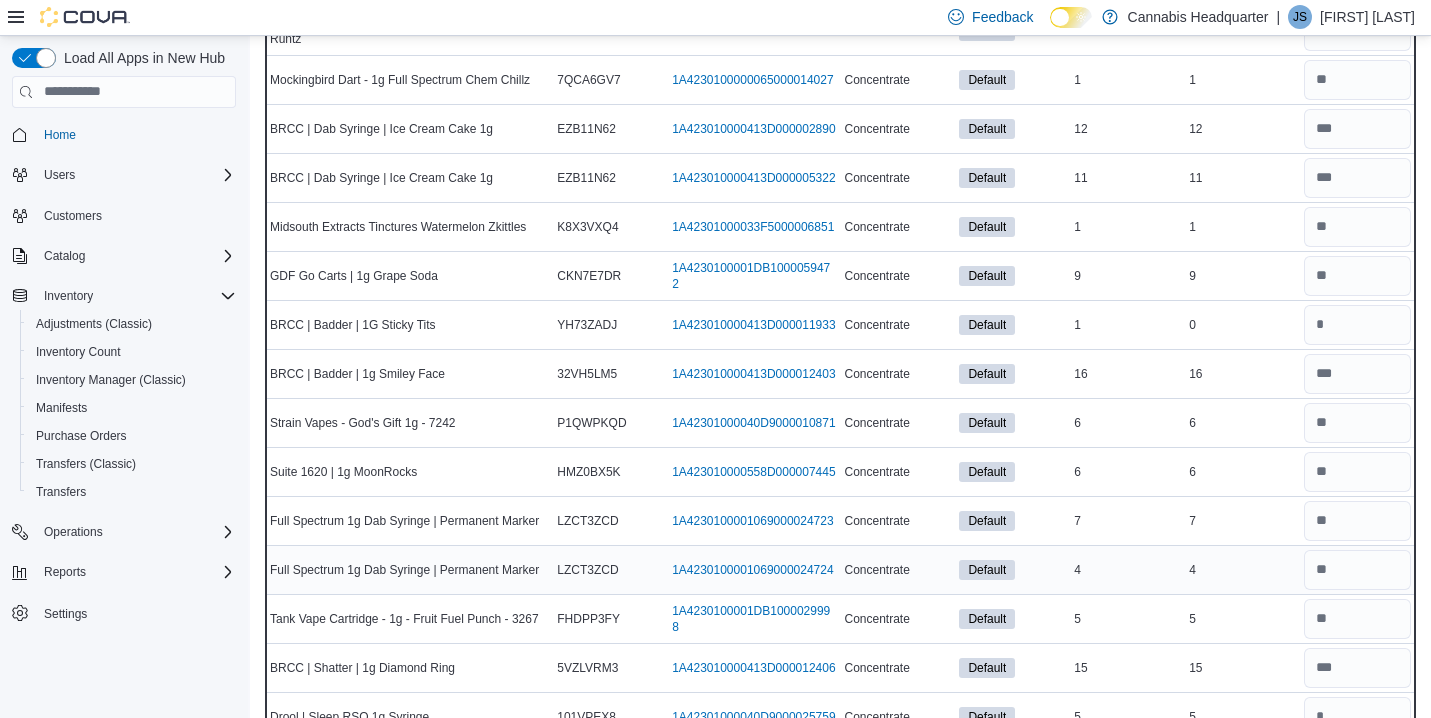 click on "Real Time Stock 4" at bounding box center [1242, 569] 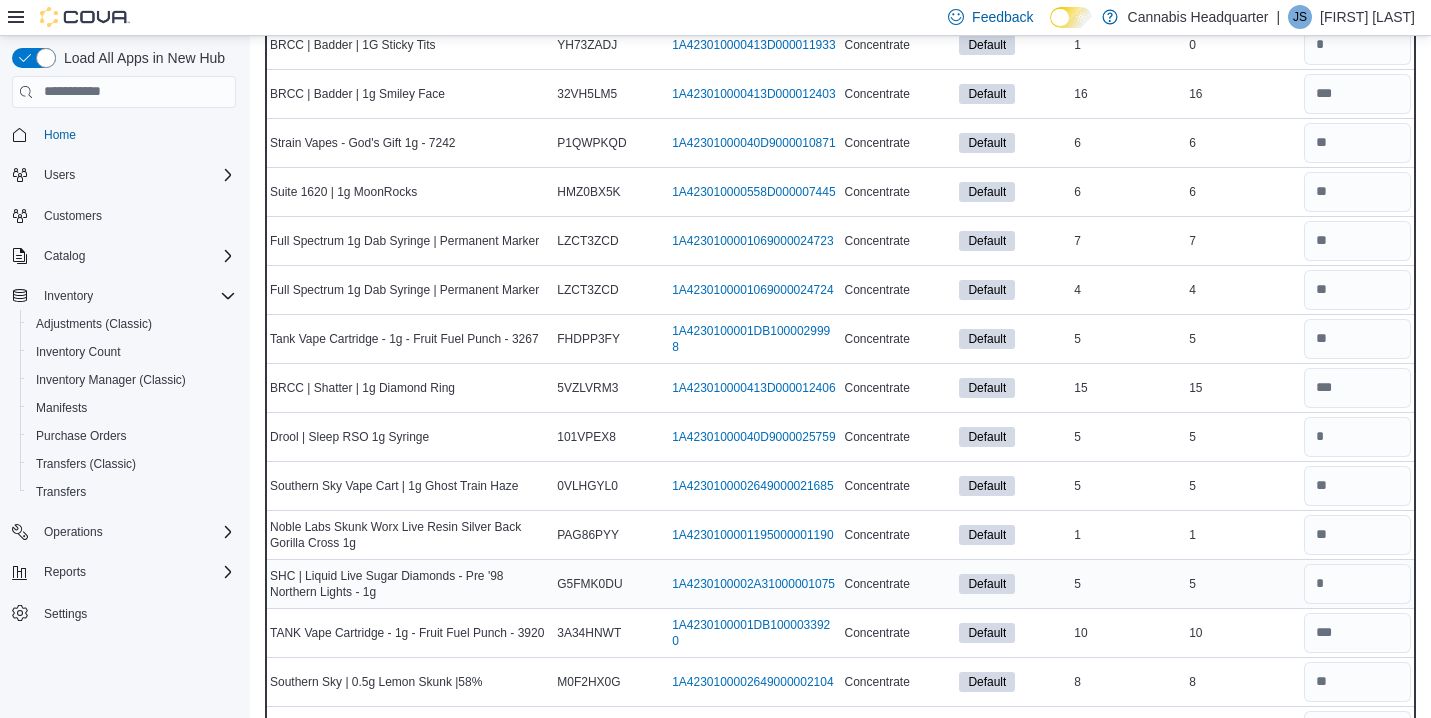 scroll, scrollTop: 4920, scrollLeft: 0, axis: vertical 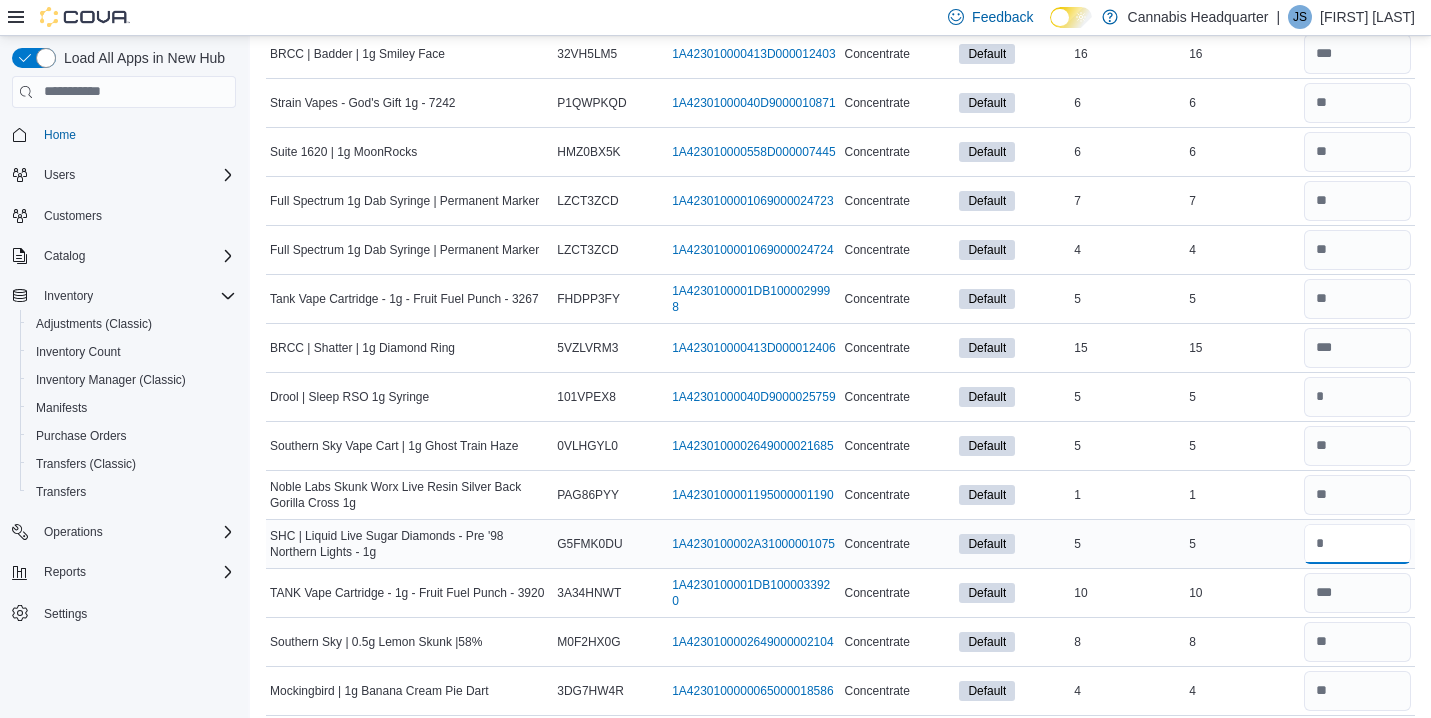 click at bounding box center [1357, 544] 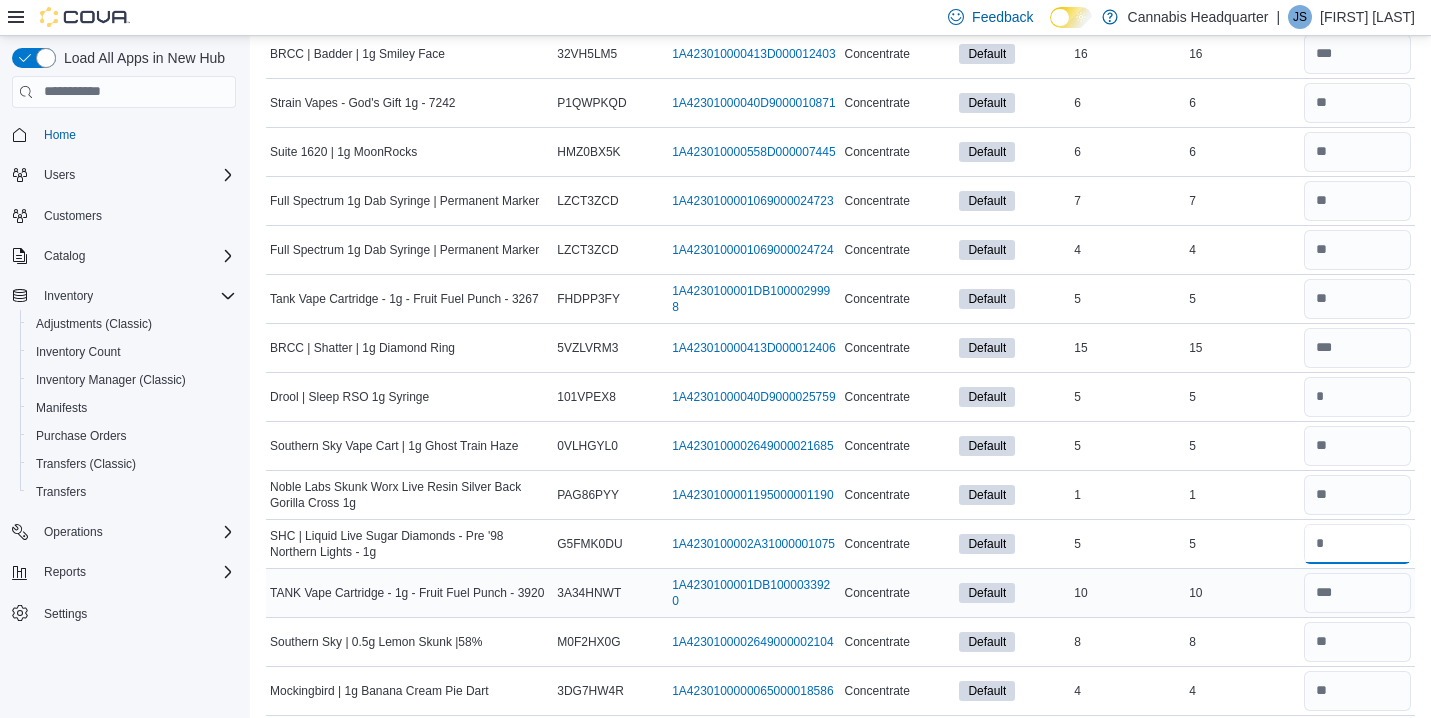 type on "*" 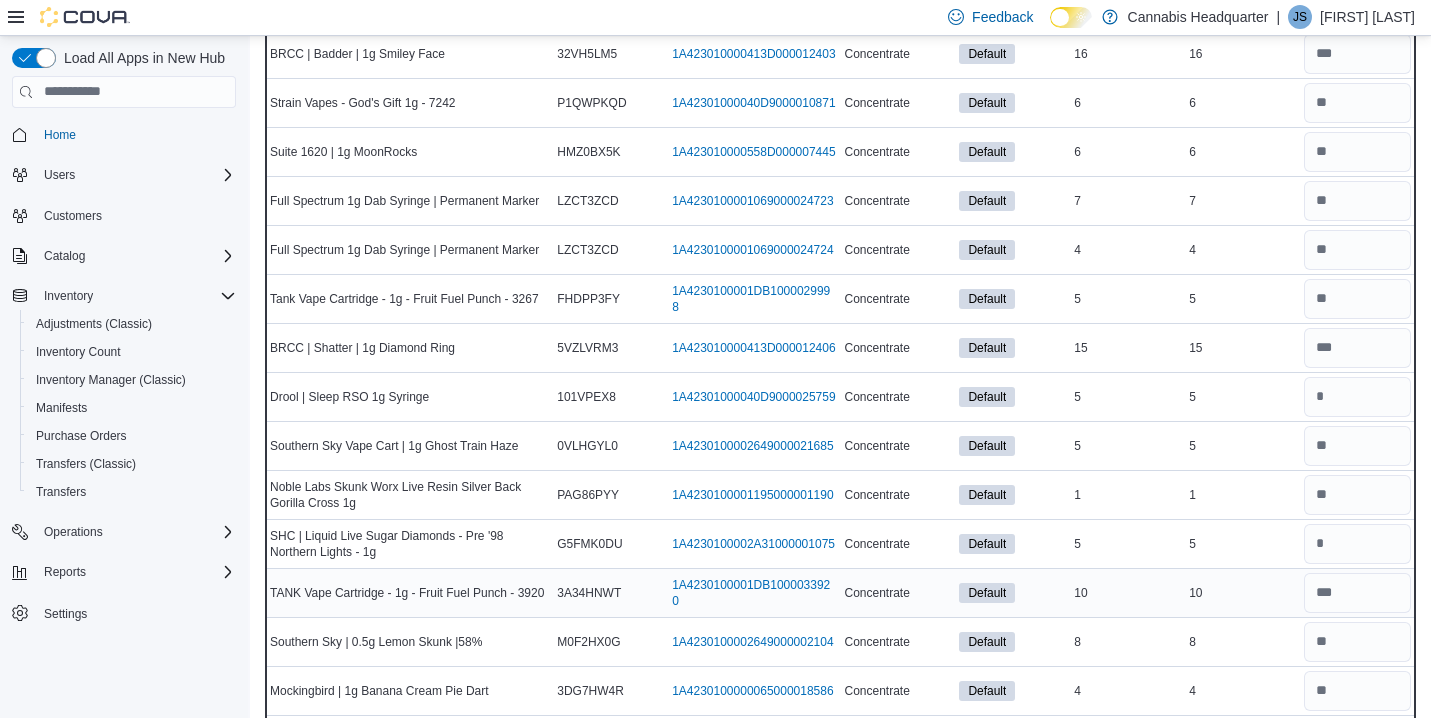 type 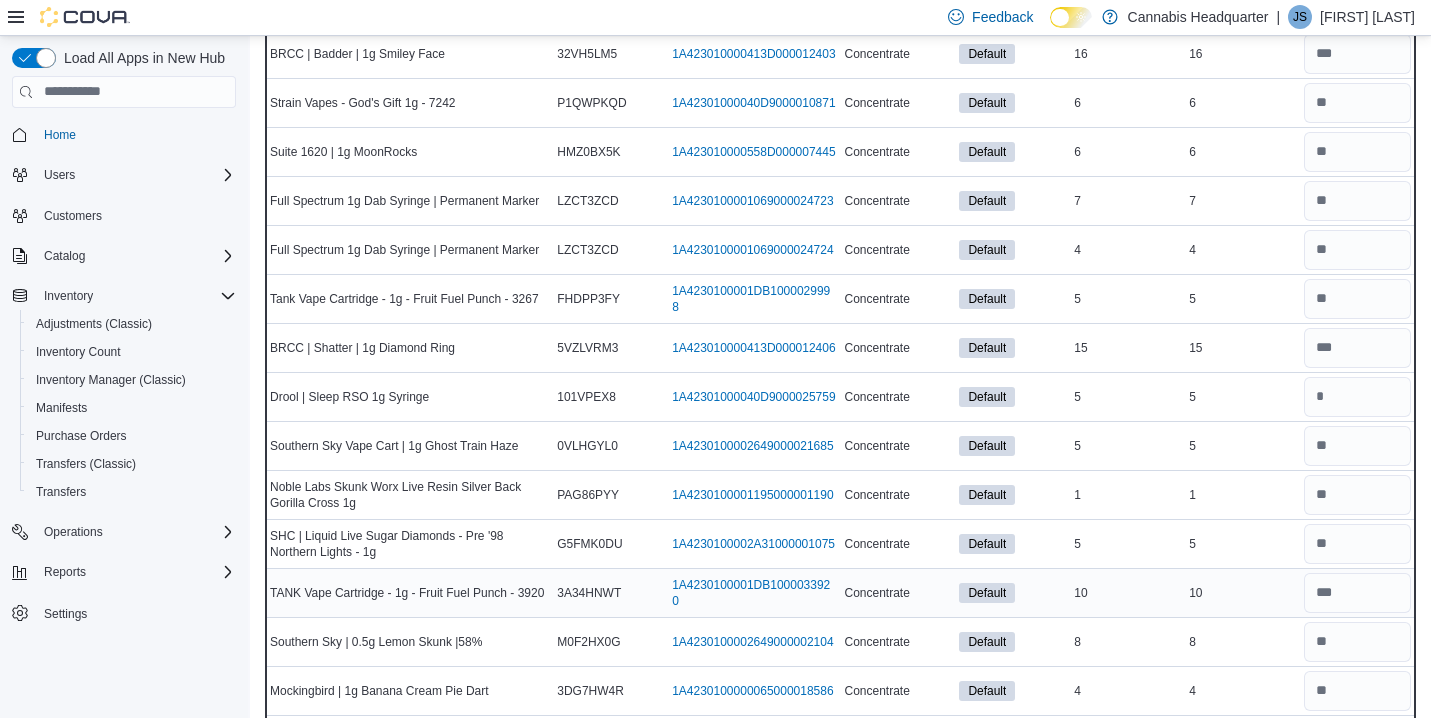 click on "Real Time Stock 10" at bounding box center (1242, 592) 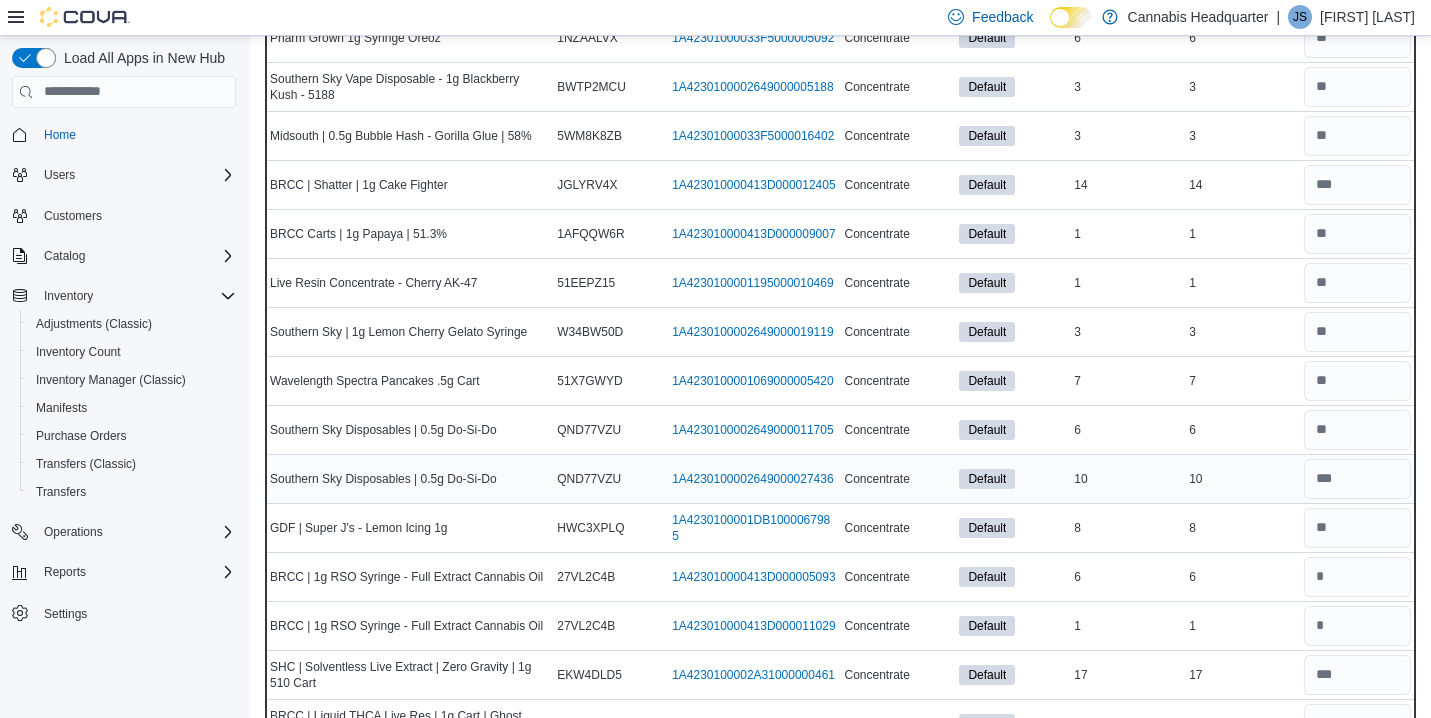 scroll, scrollTop: 5760, scrollLeft: 0, axis: vertical 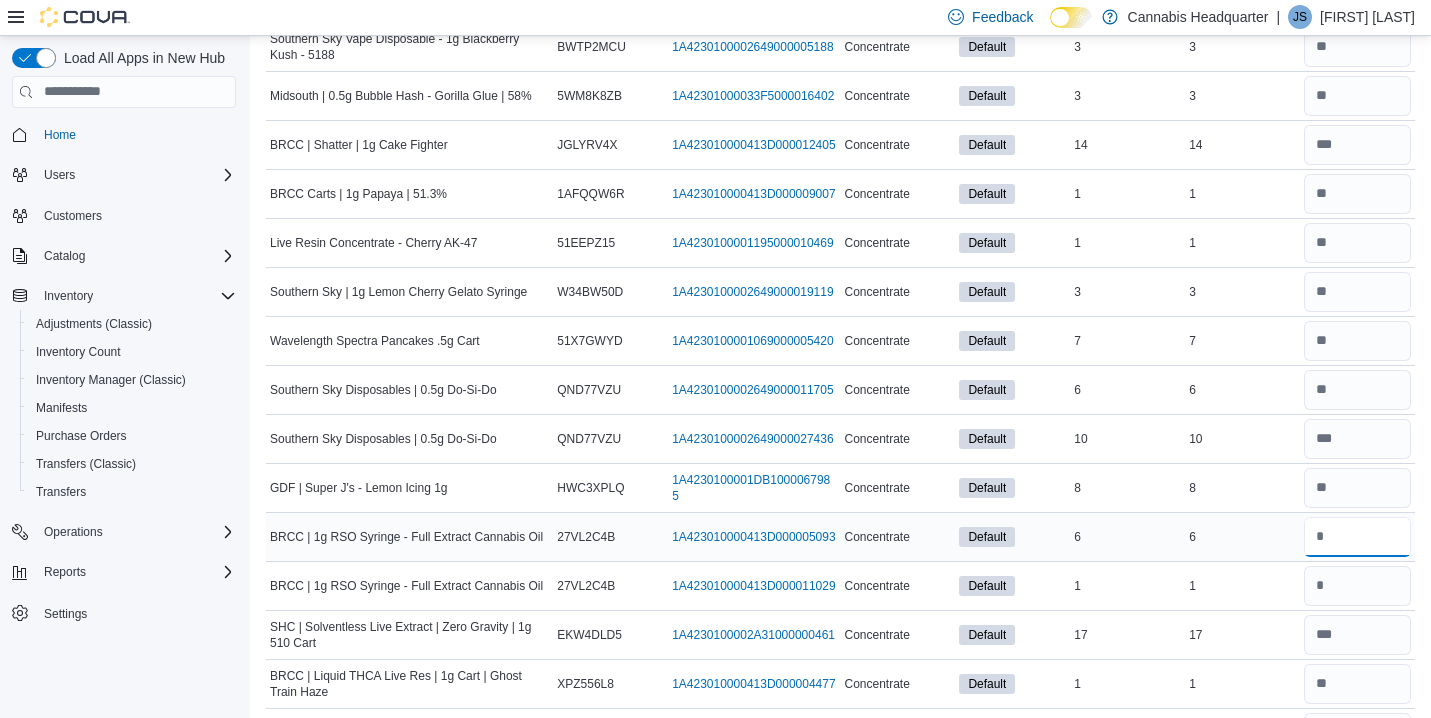 click at bounding box center [1357, 537] 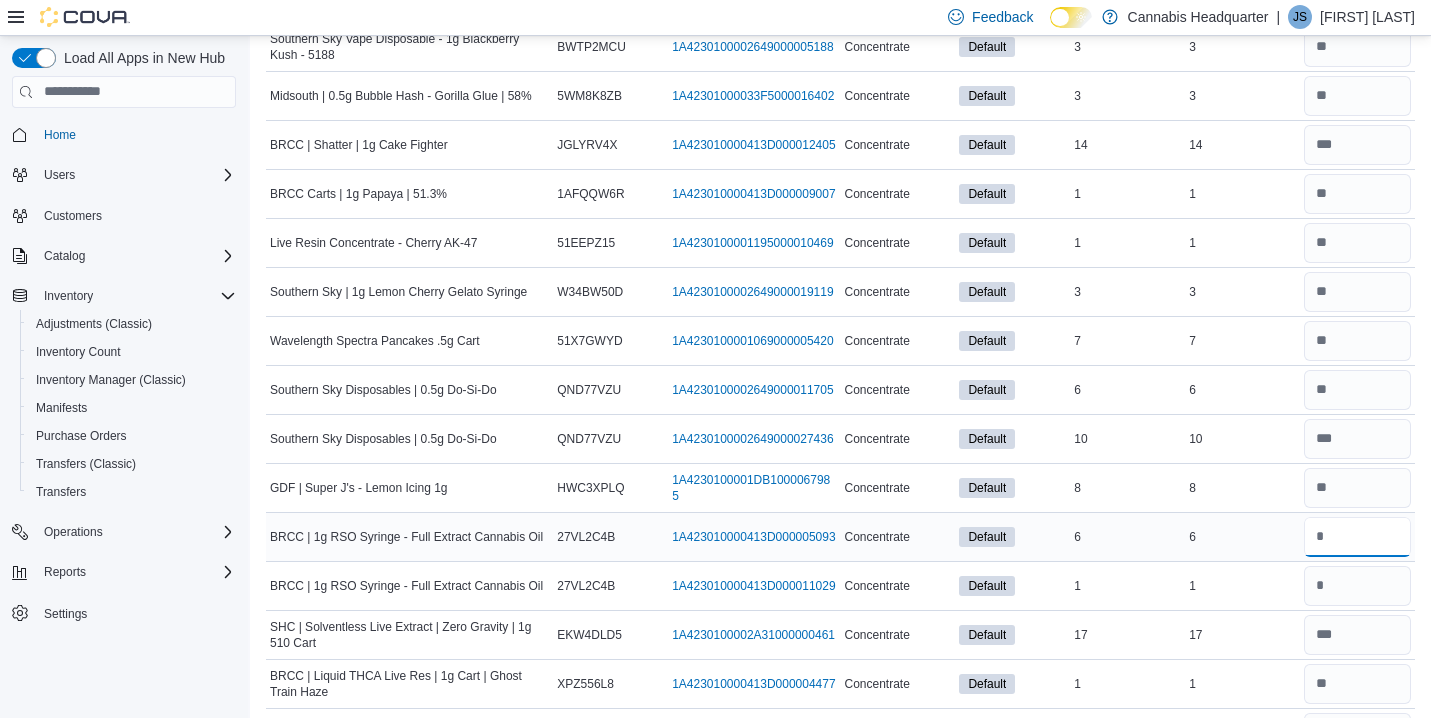 type on "*" 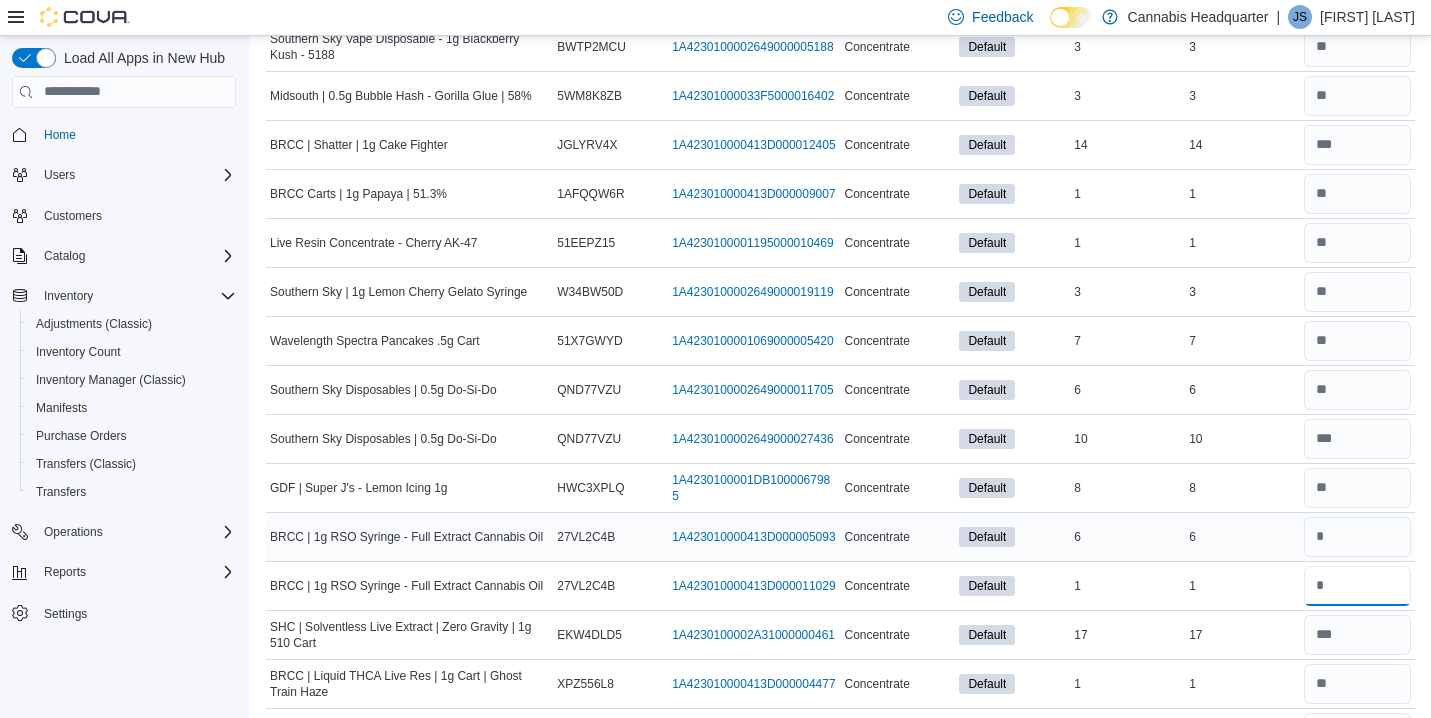 type 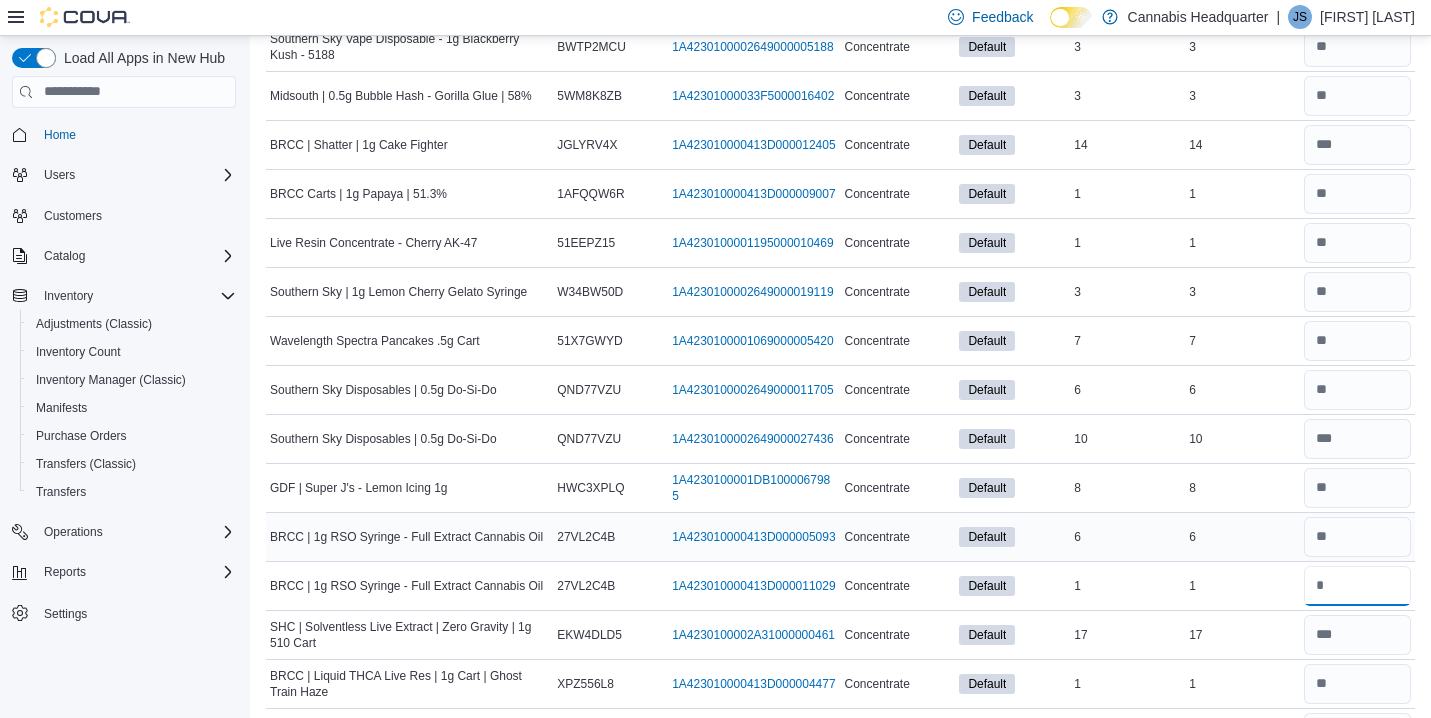 type on "*" 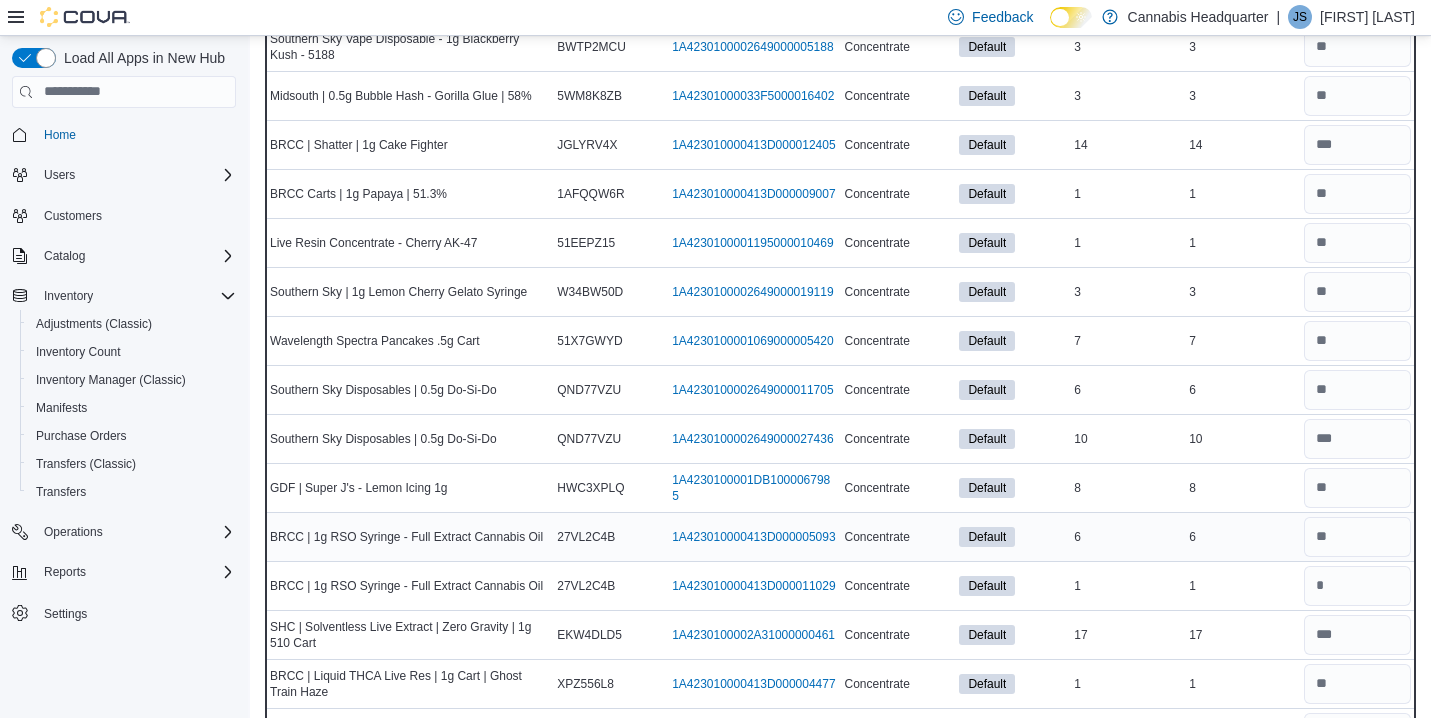 type 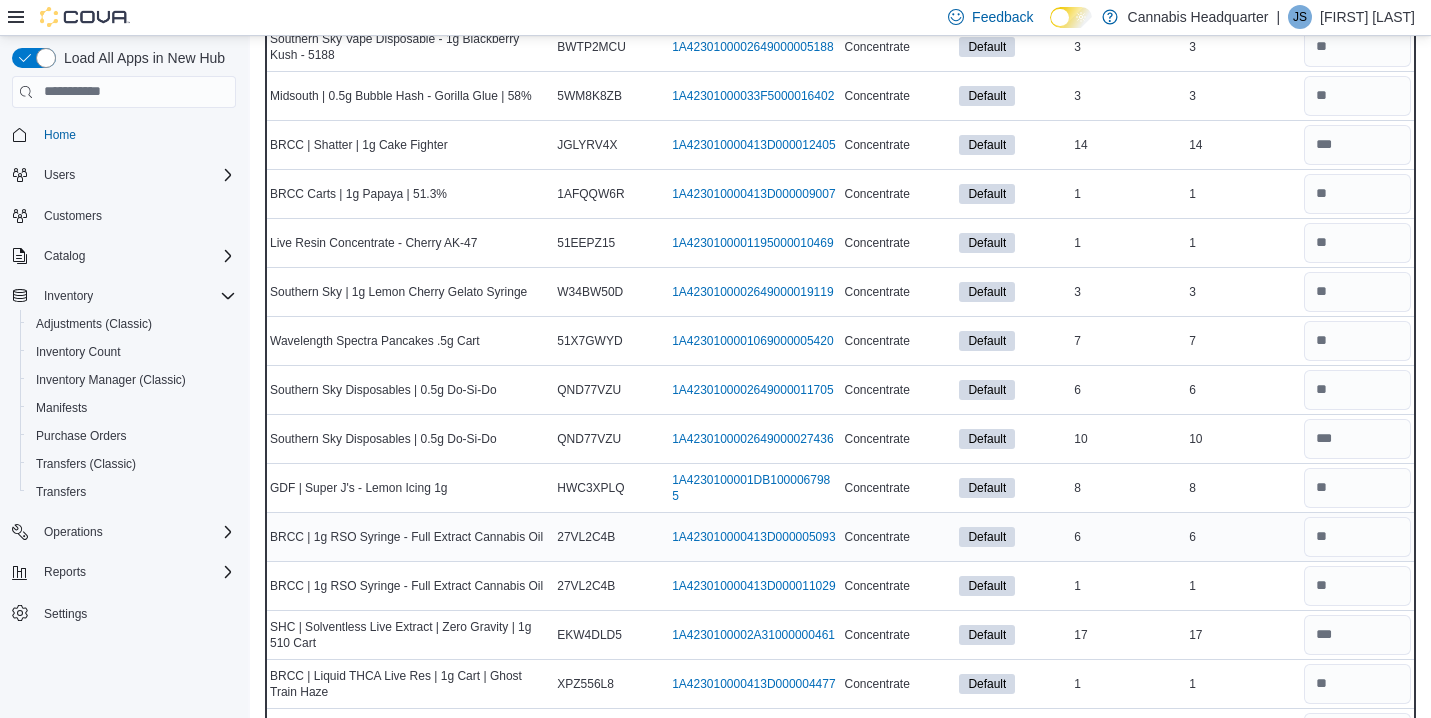 click on "Real Time Stock 6" at bounding box center (1242, 536) 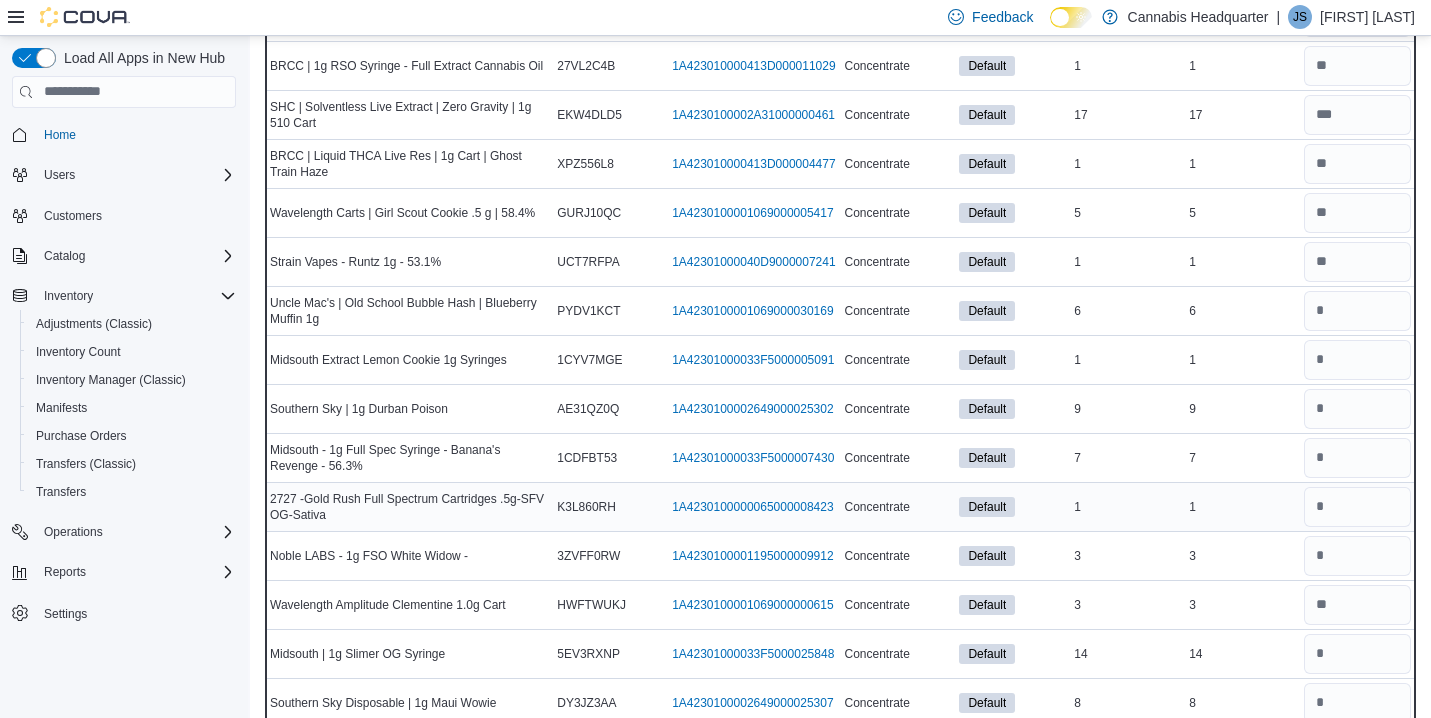 scroll, scrollTop: 6320, scrollLeft: 0, axis: vertical 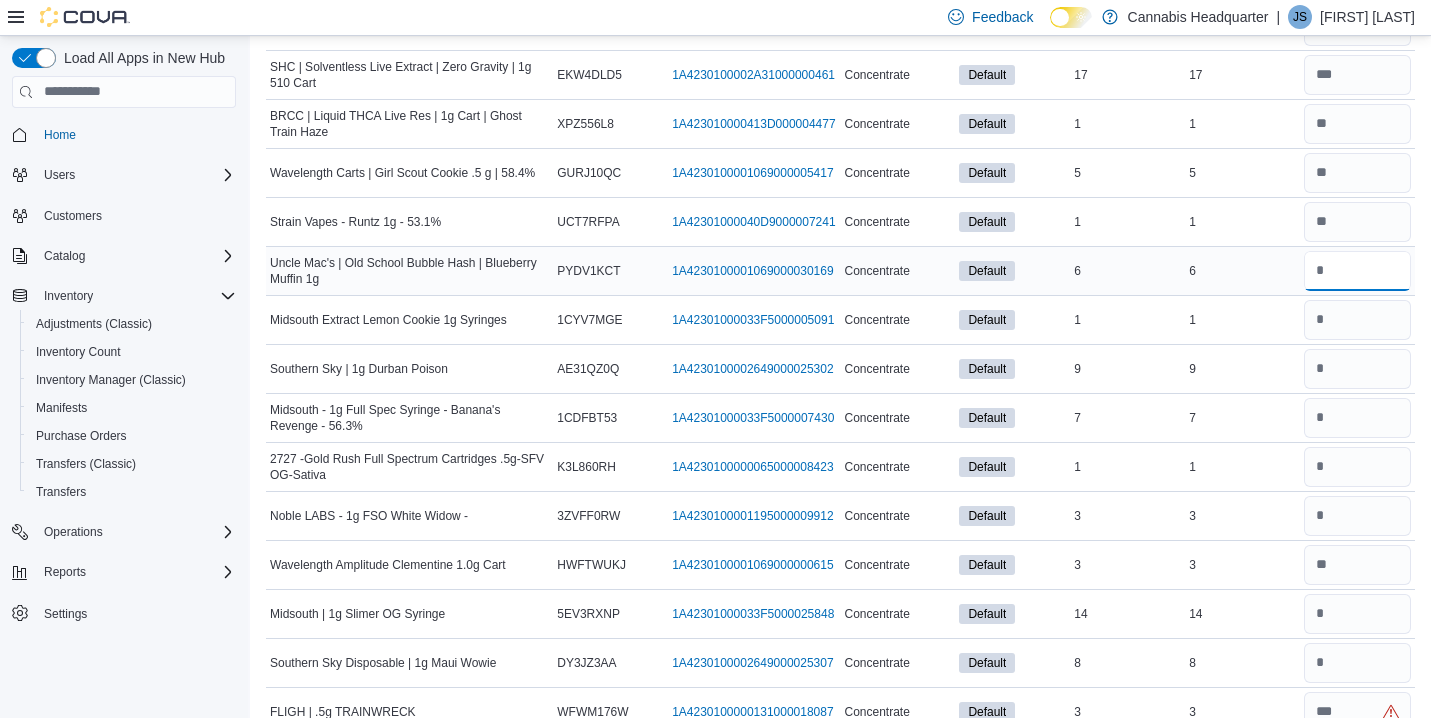 click at bounding box center [1357, 271] 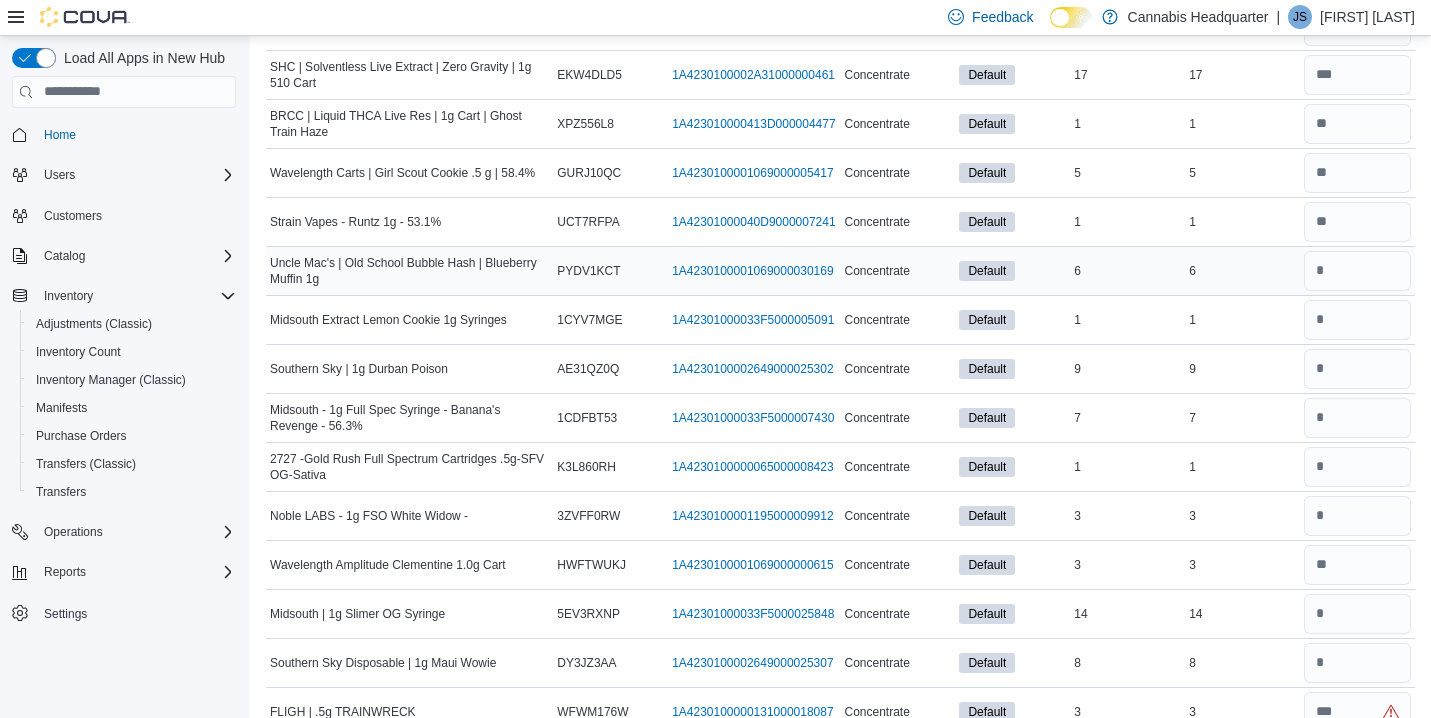 type 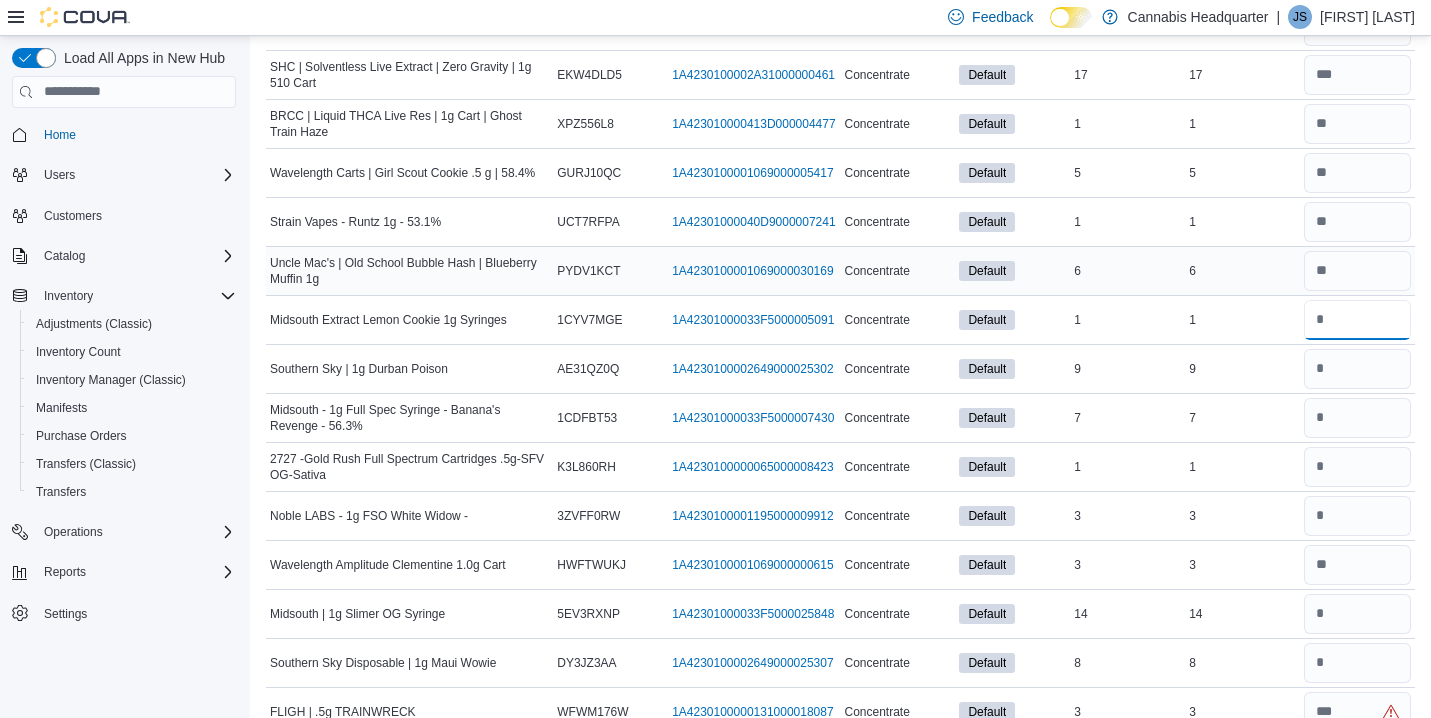 type on "*" 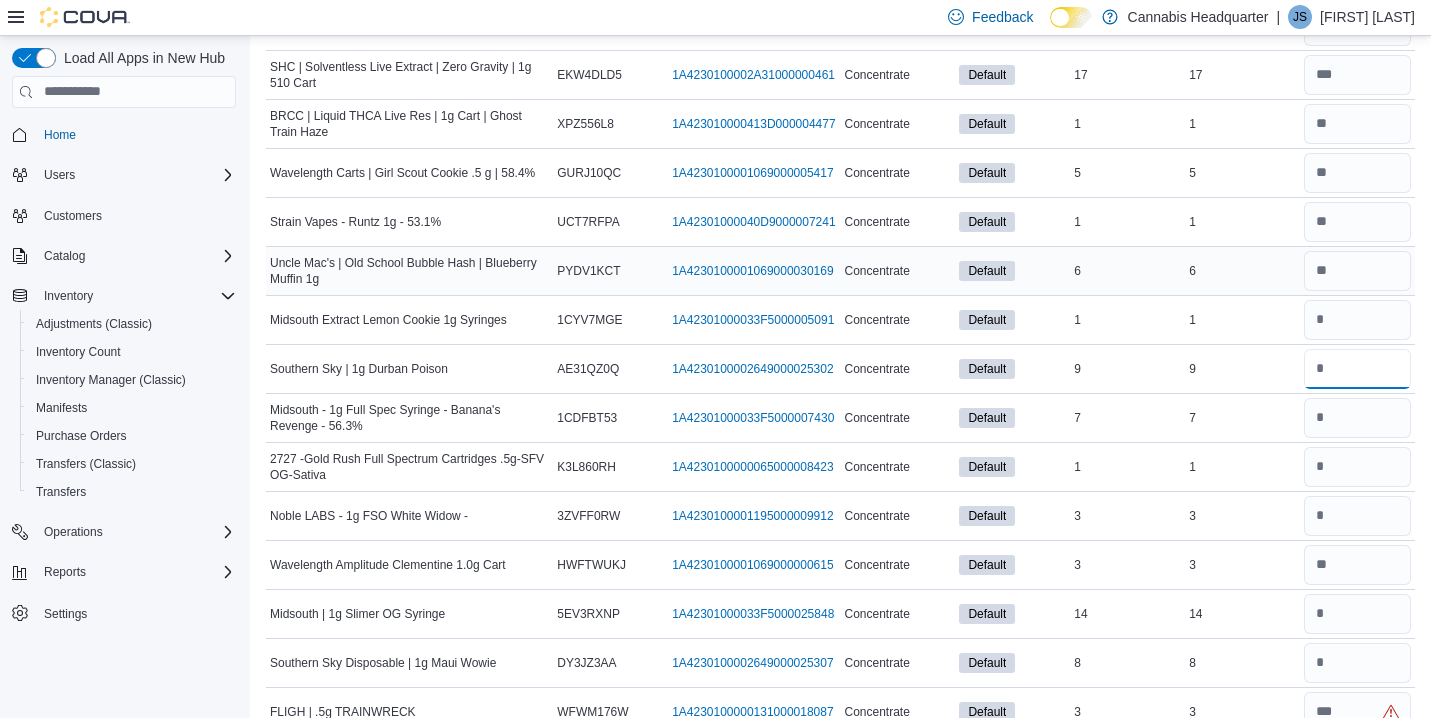 type 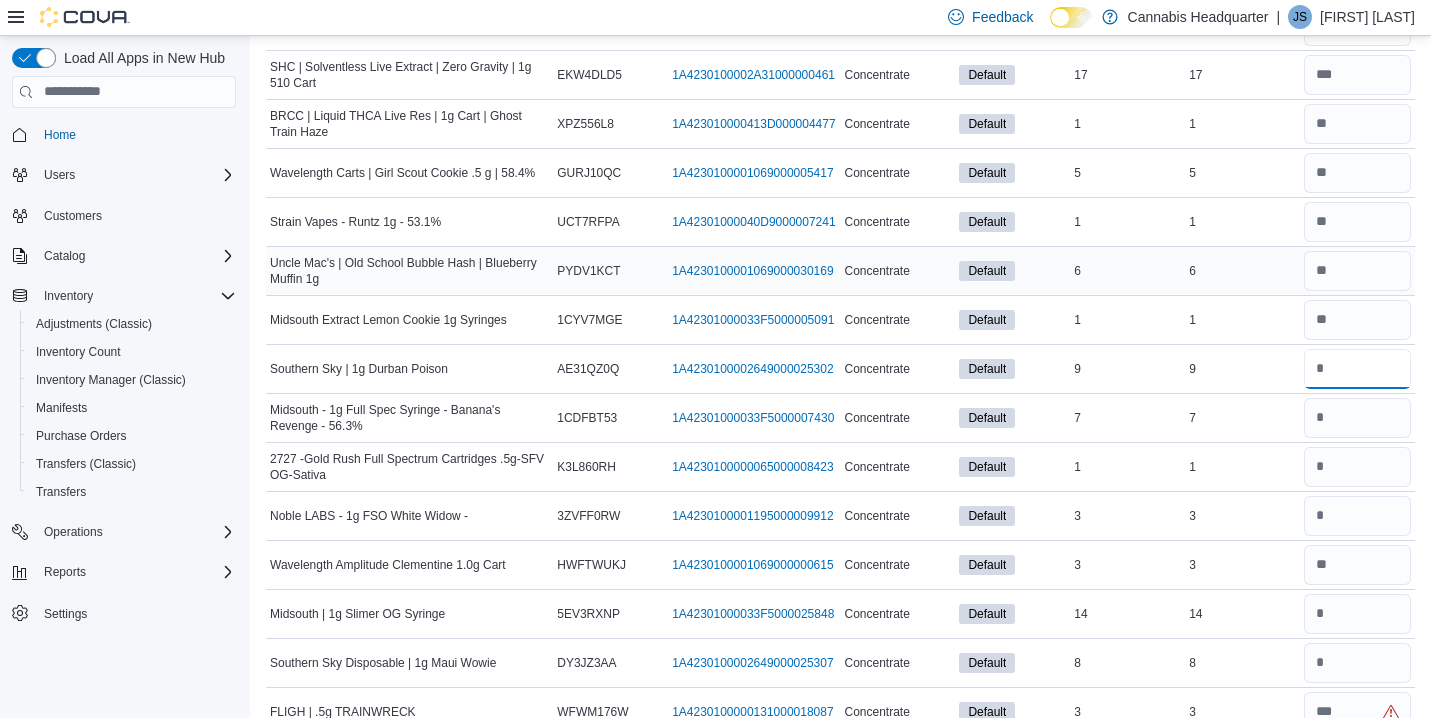type on "*" 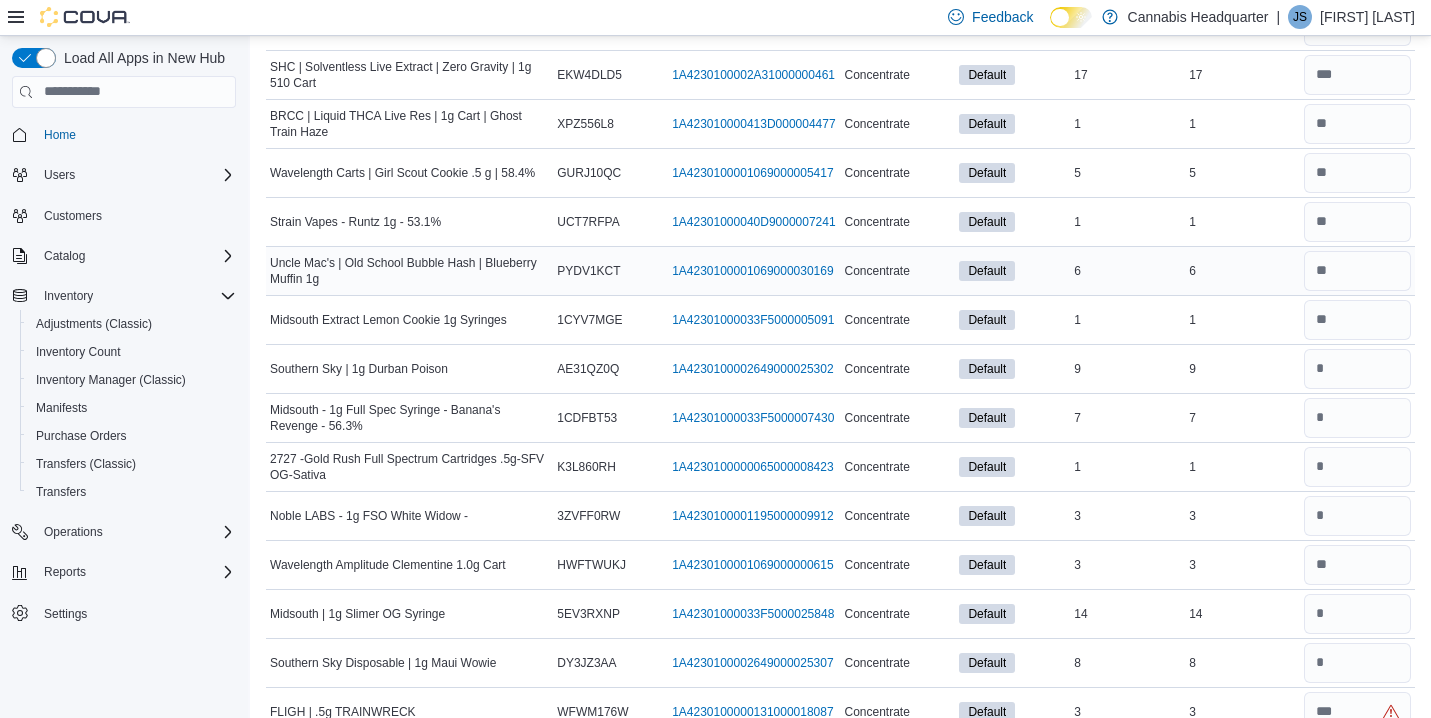 type 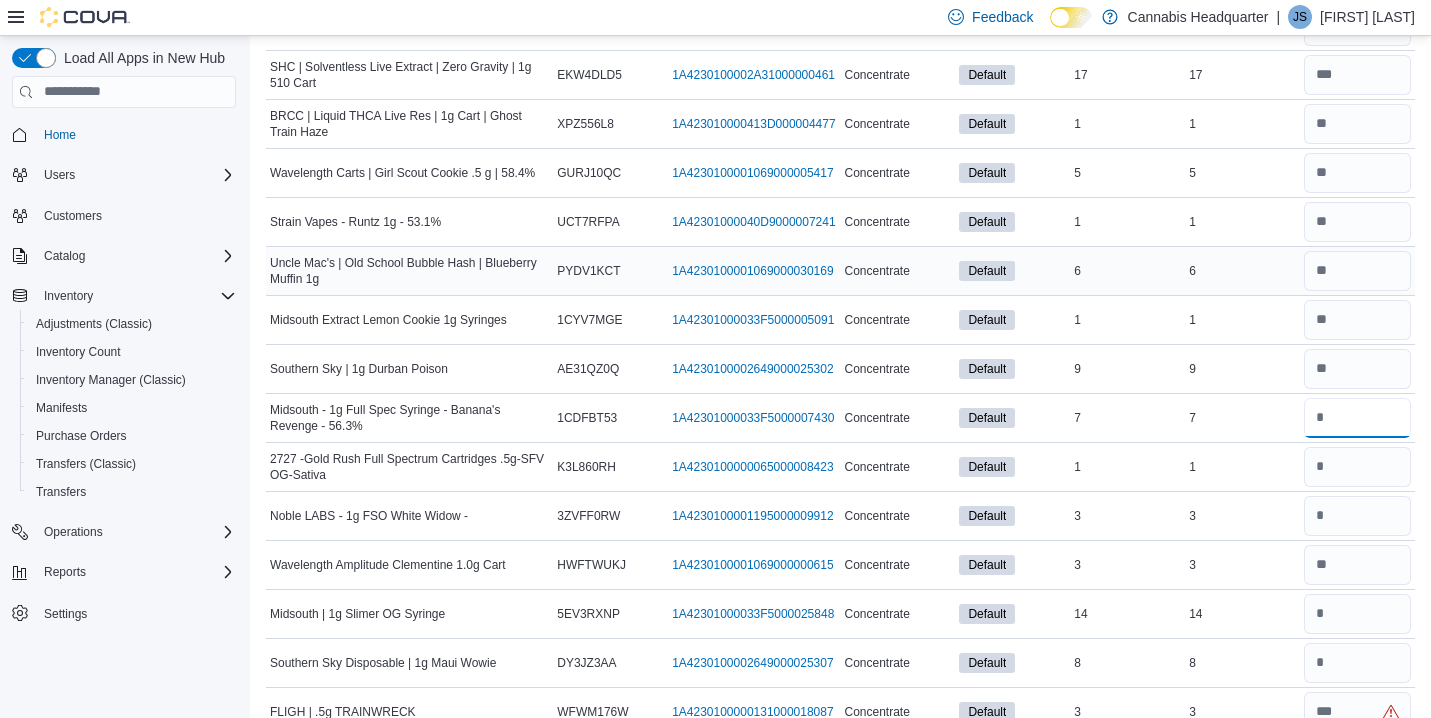 type on "*" 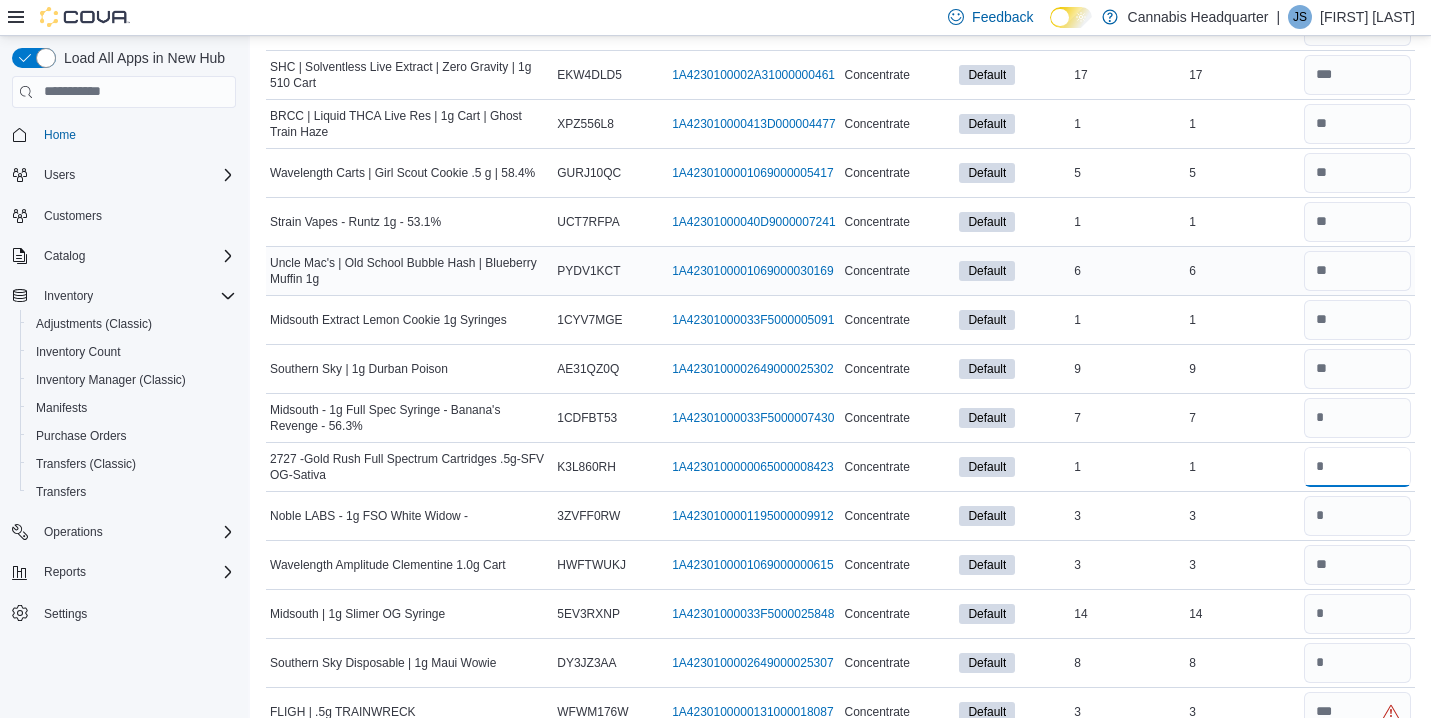 type 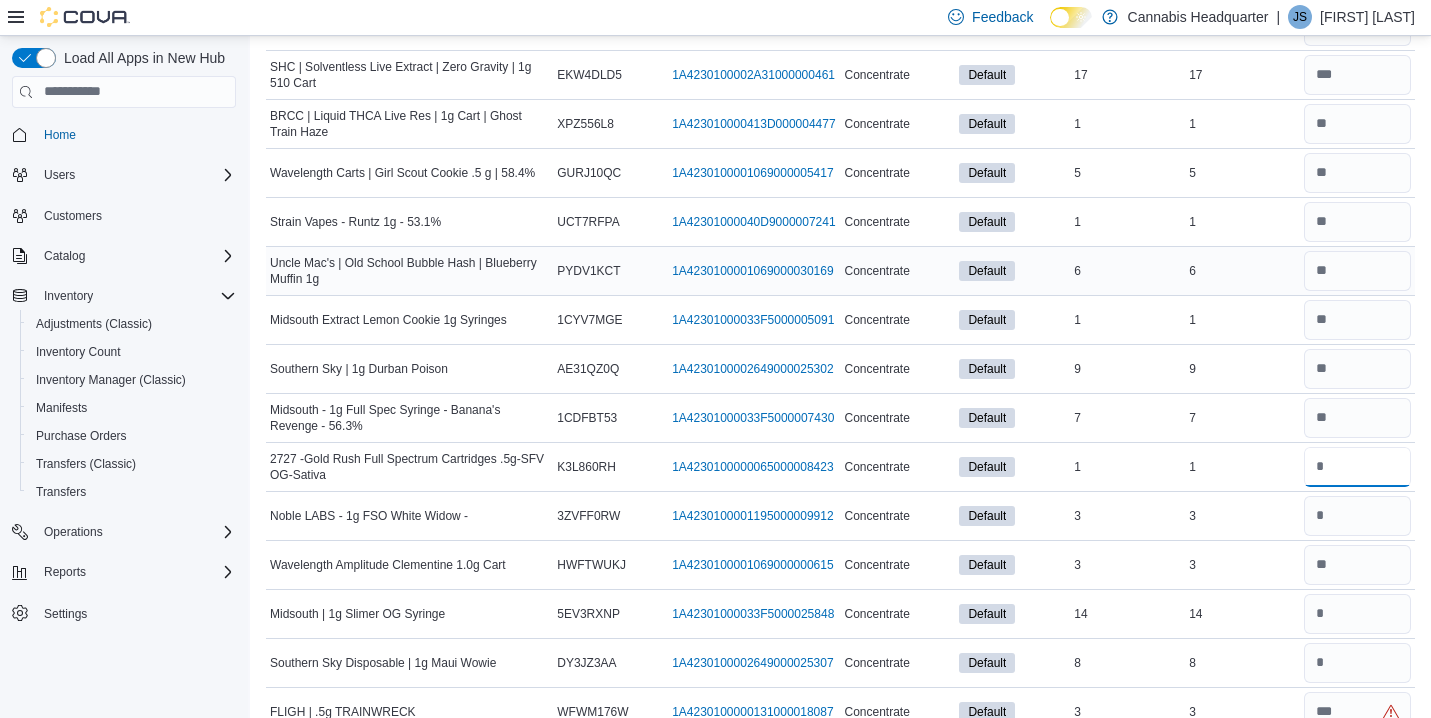 type on "*" 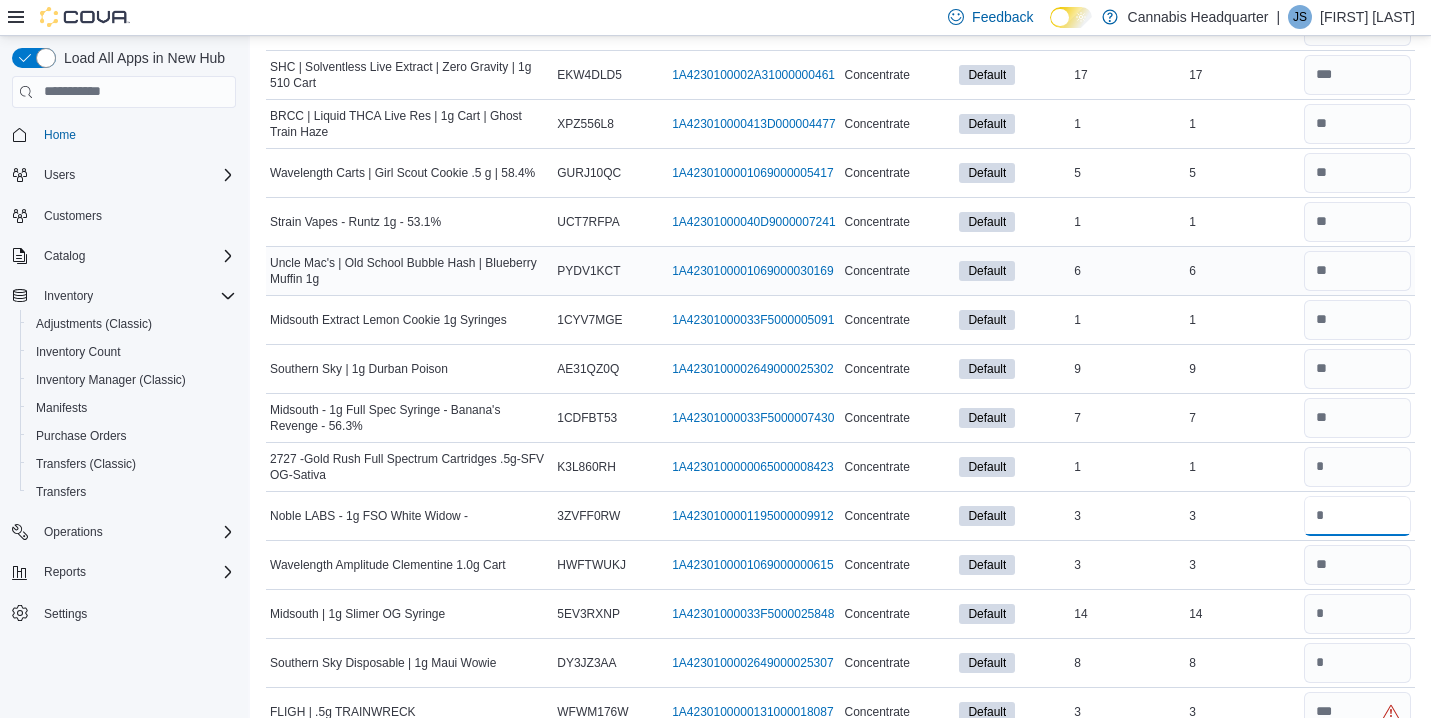 type 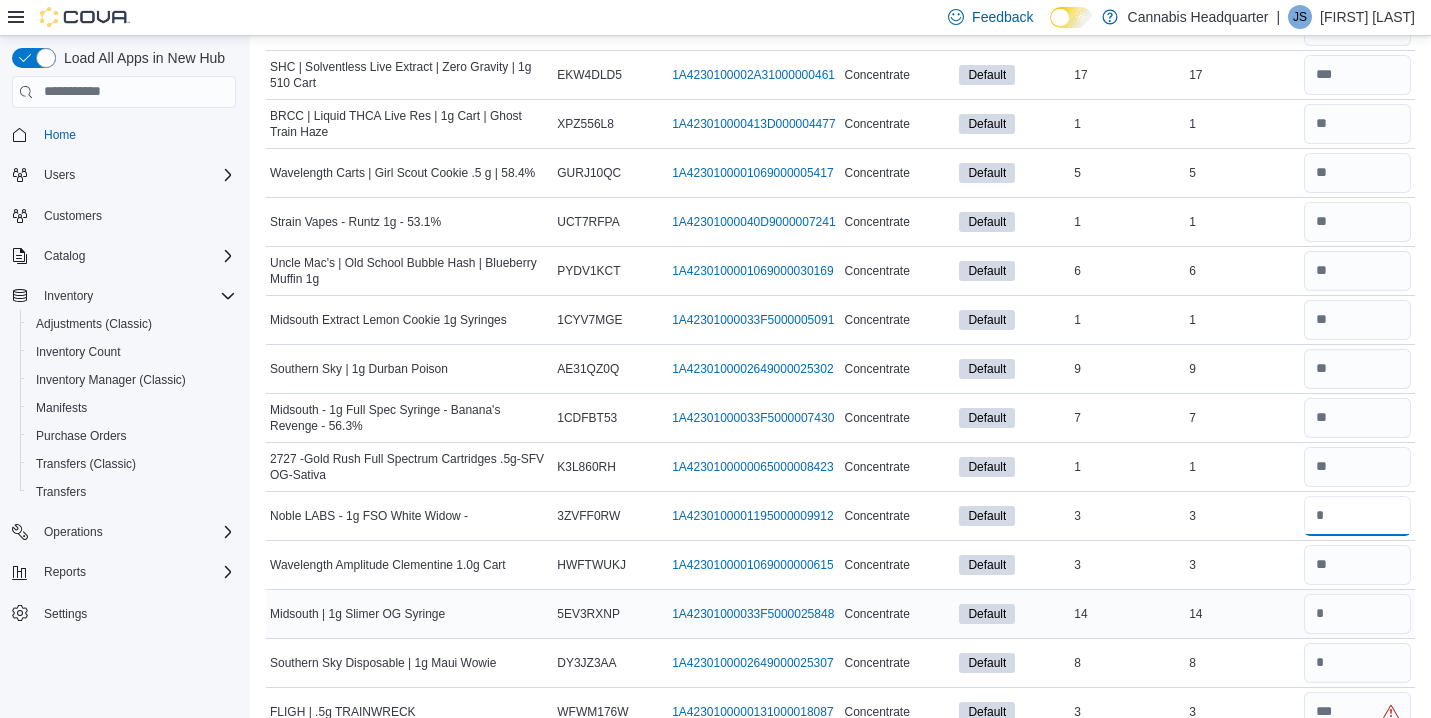 type on "*" 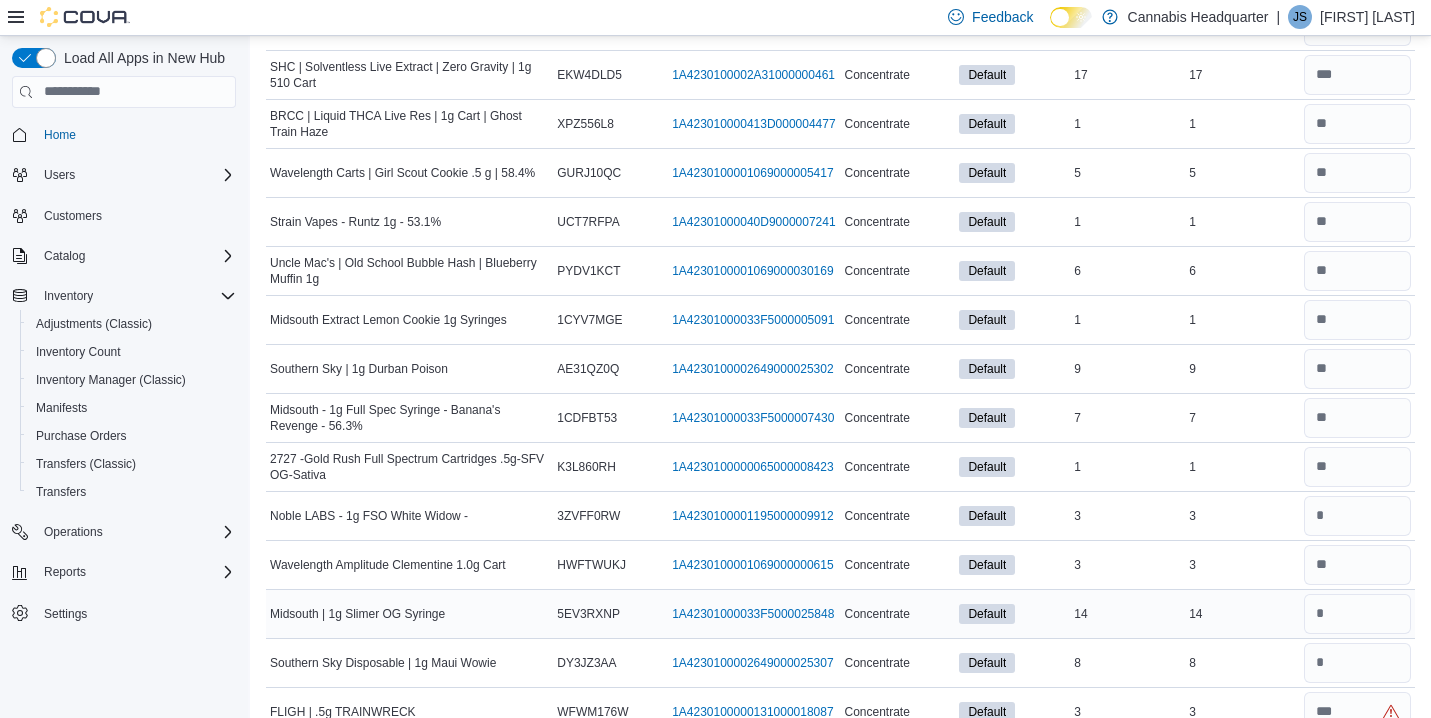 type 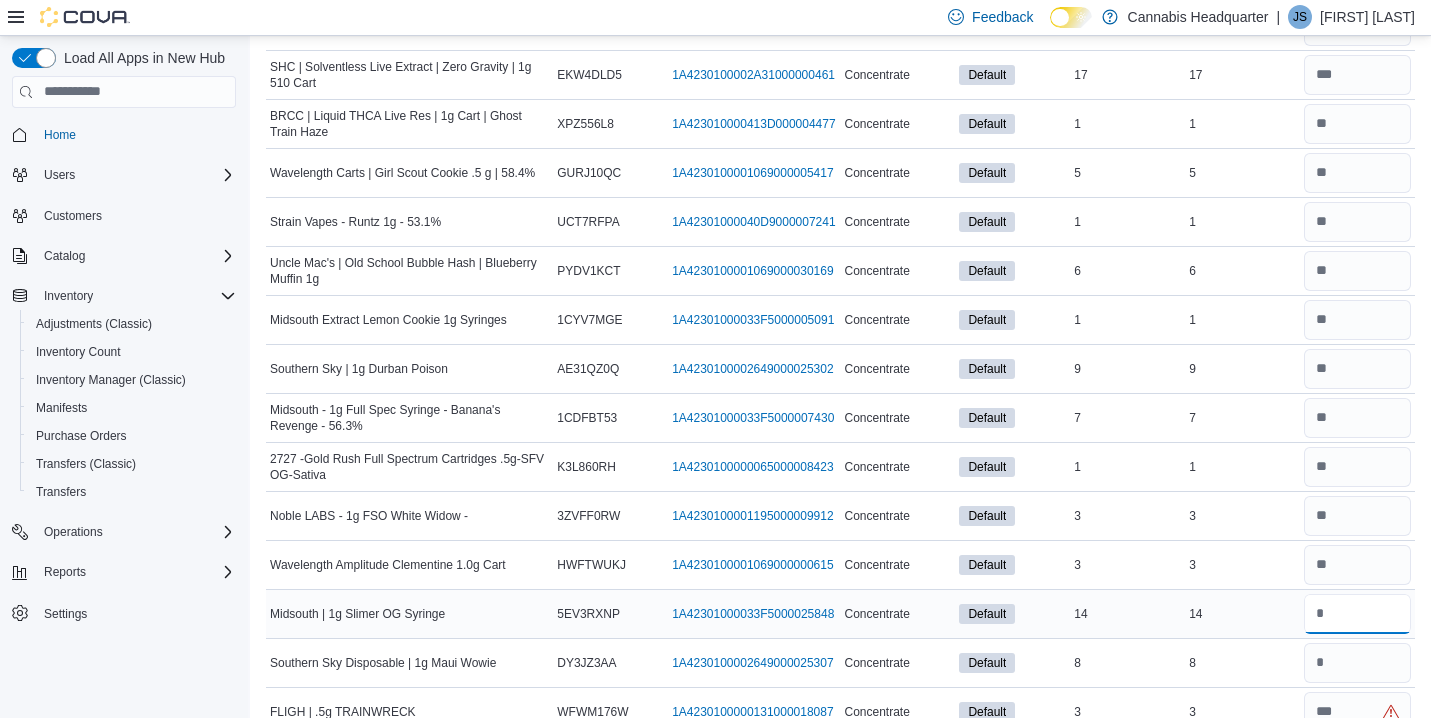 click at bounding box center [1357, 614] 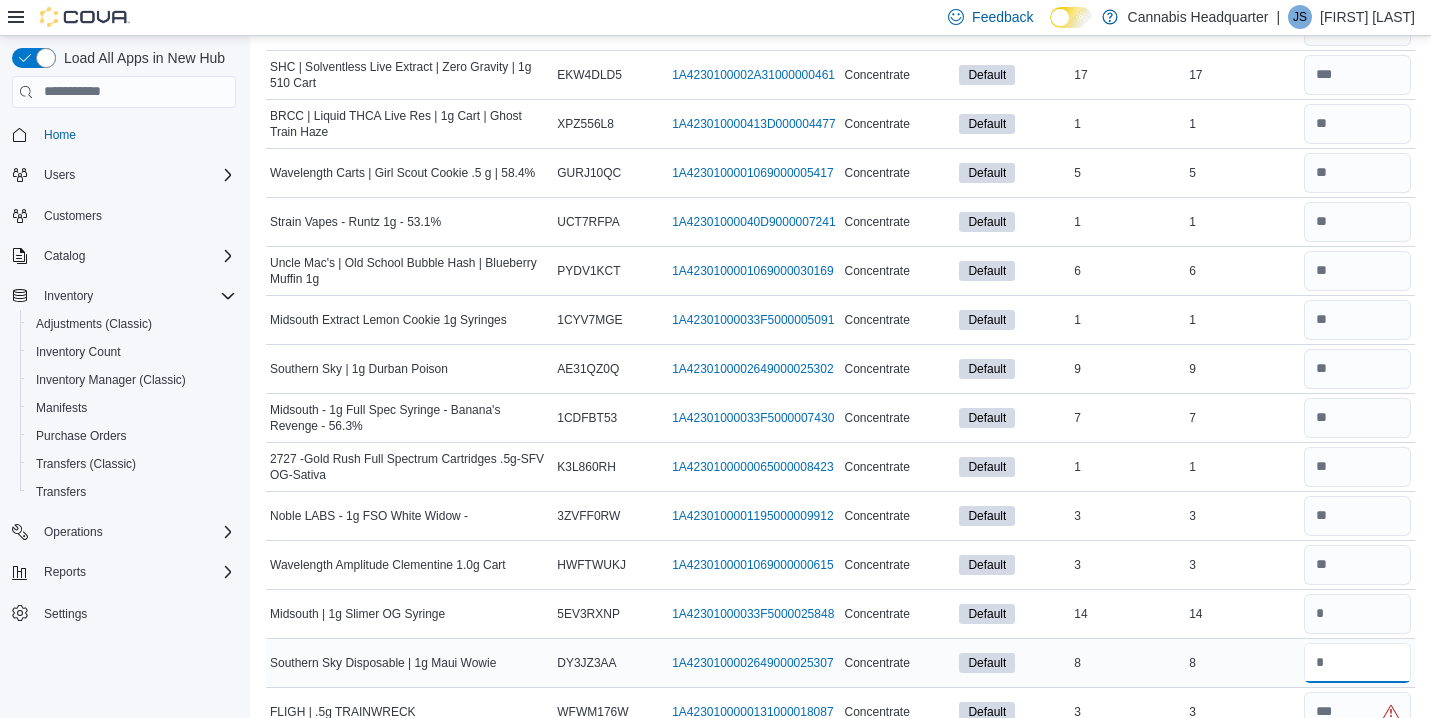 click at bounding box center (1357, 663) 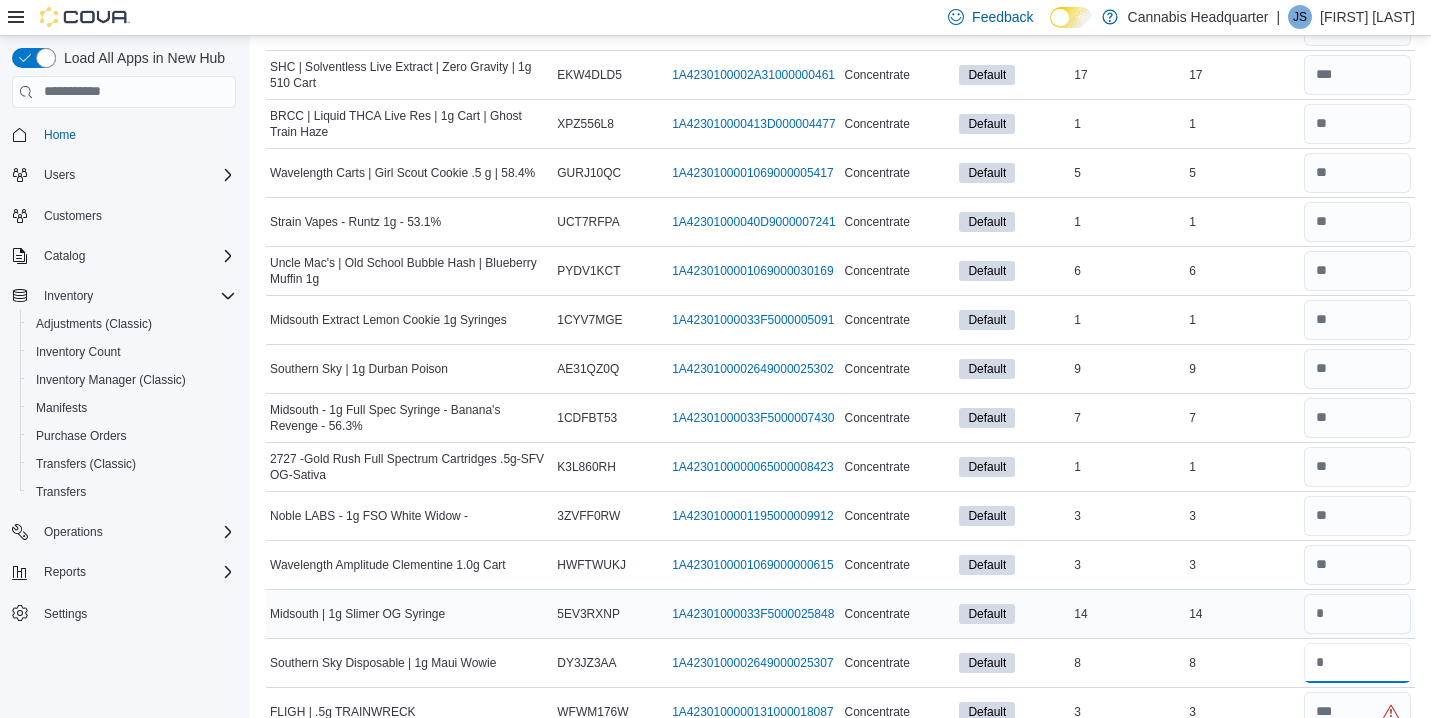 type on "*" 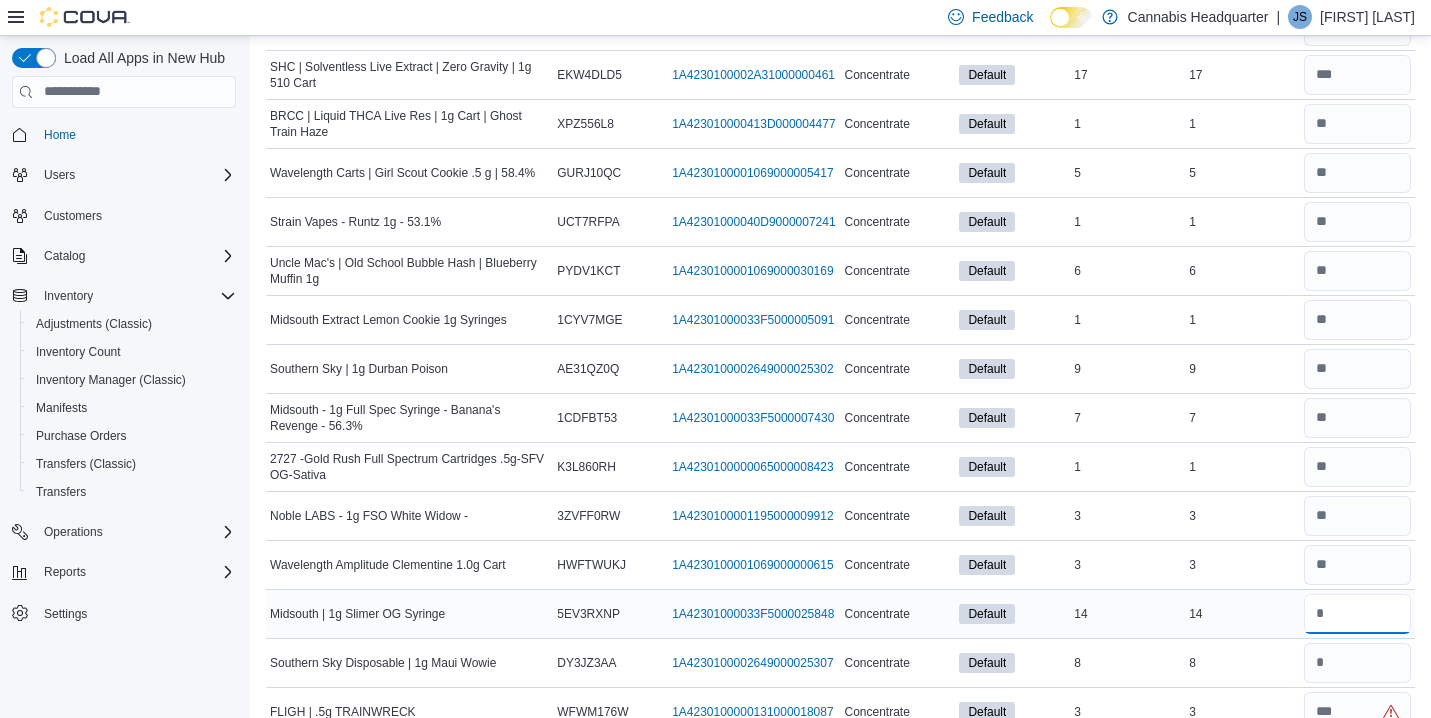 type 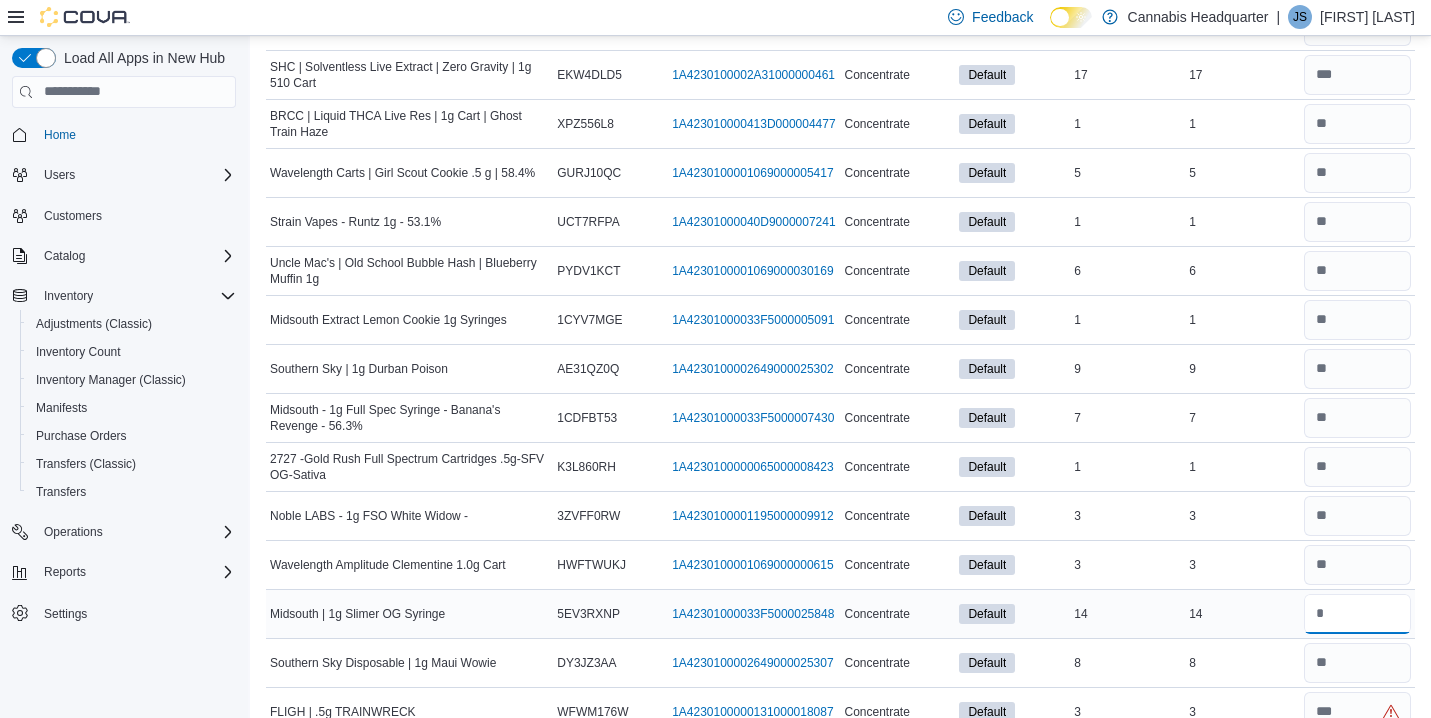 click at bounding box center (1357, 614) 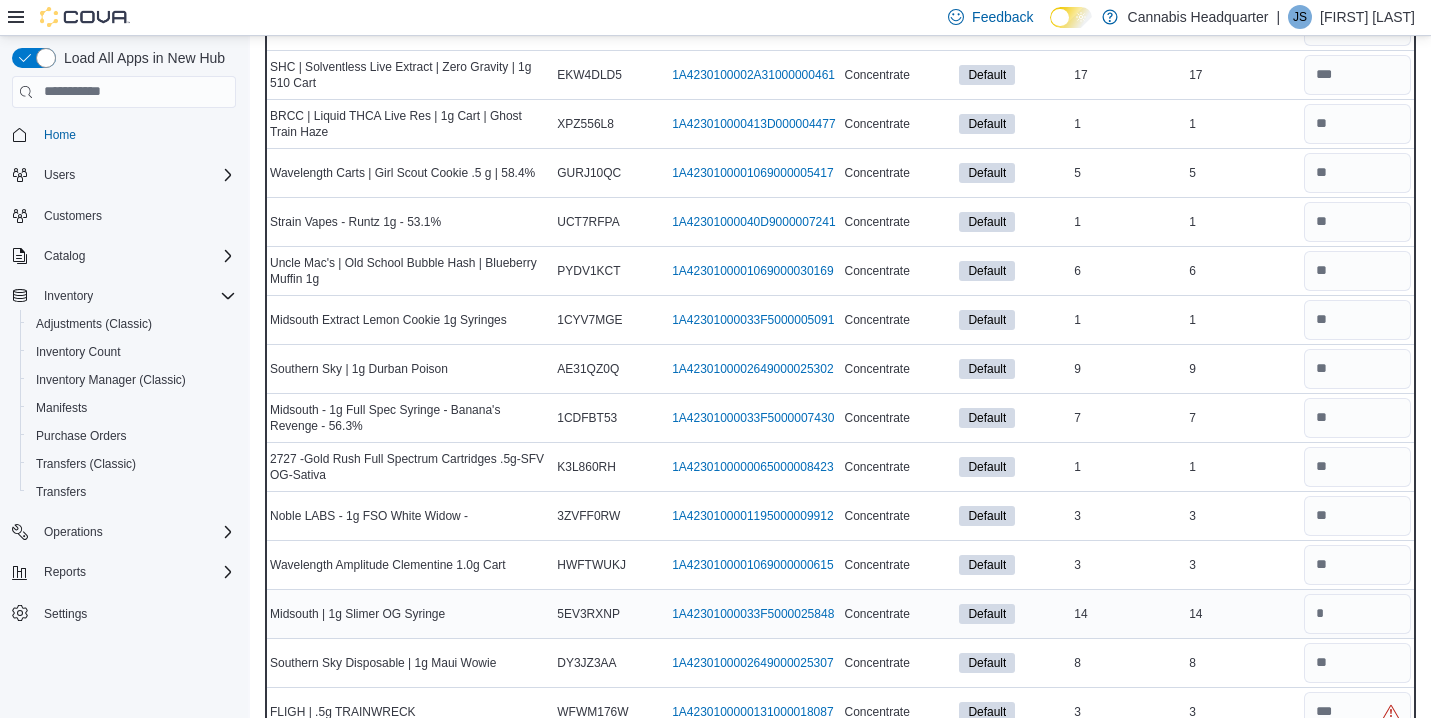 type 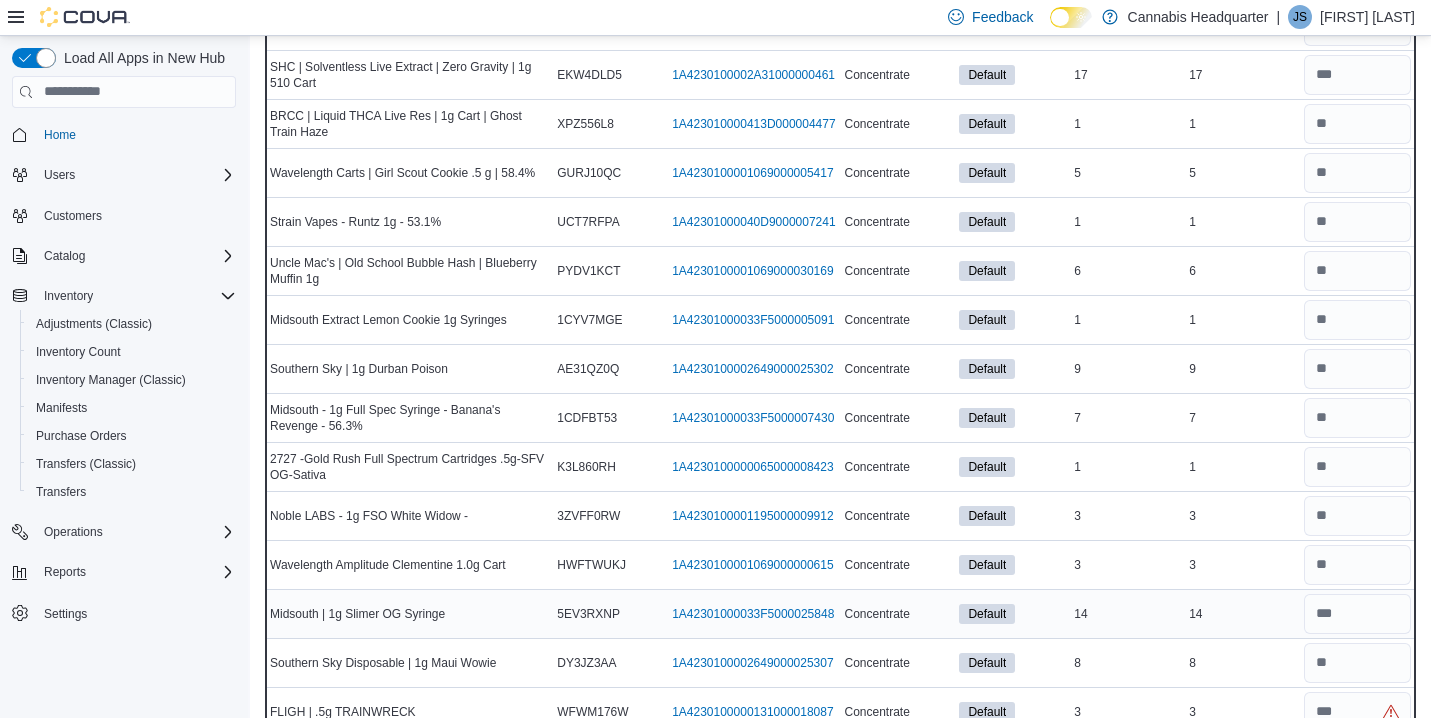 click on "14" at bounding box center [1242, 614] 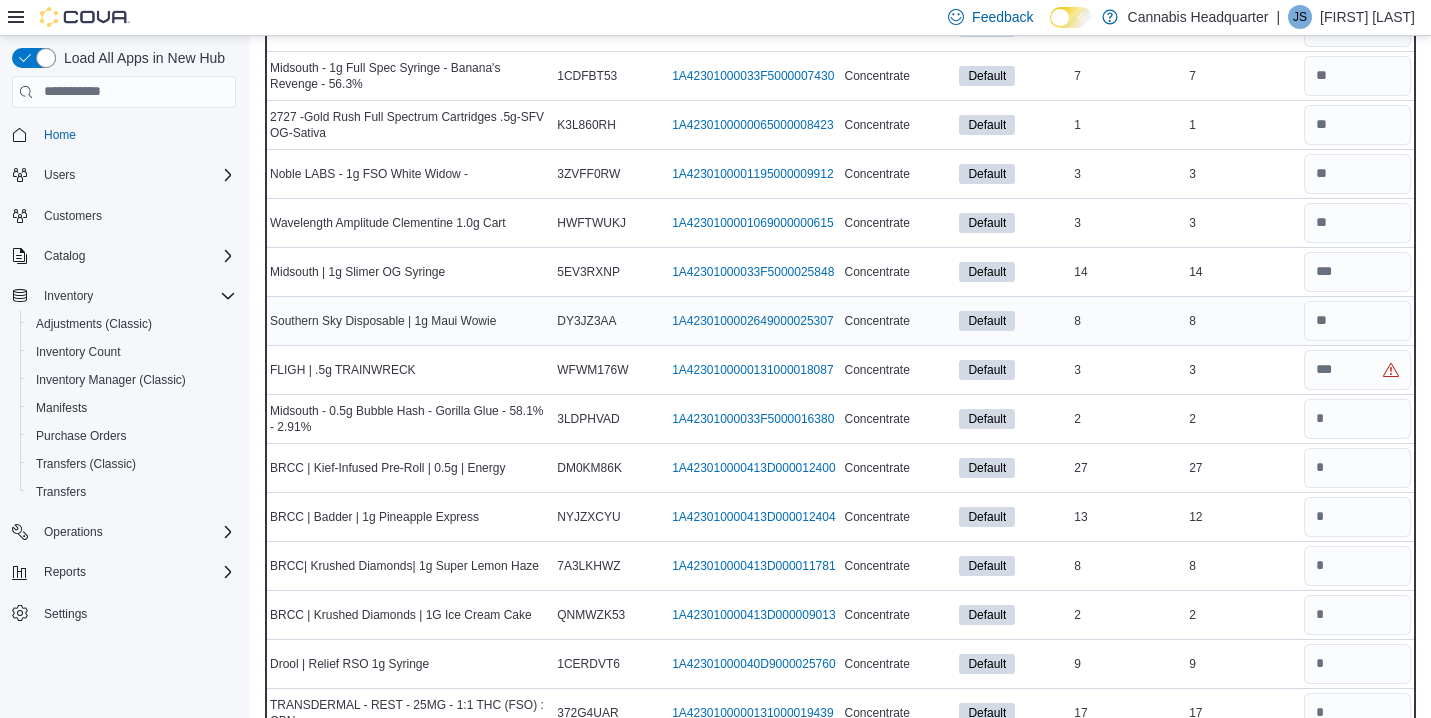 scroll, scrollTop: 6680, scrollLeft: 0, axis: vertical 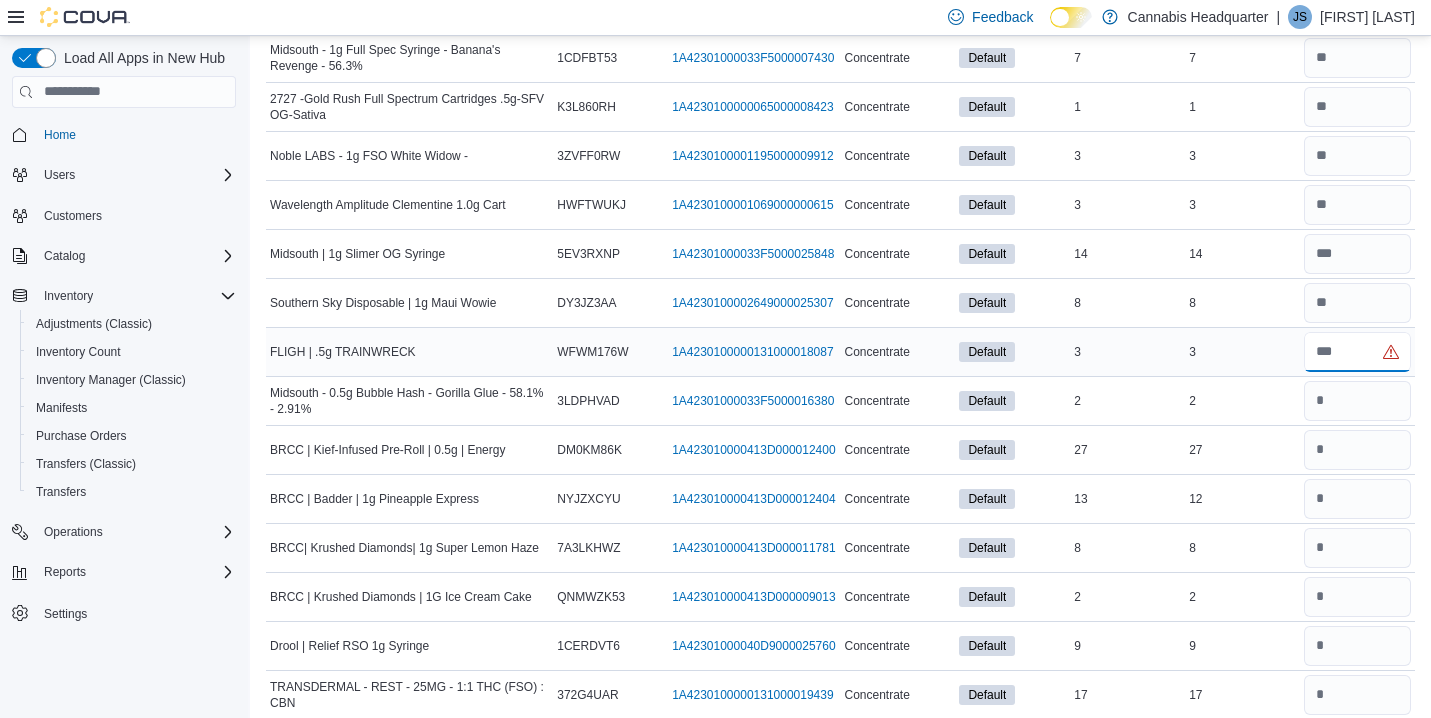 click at bounding box center (1357, 352) 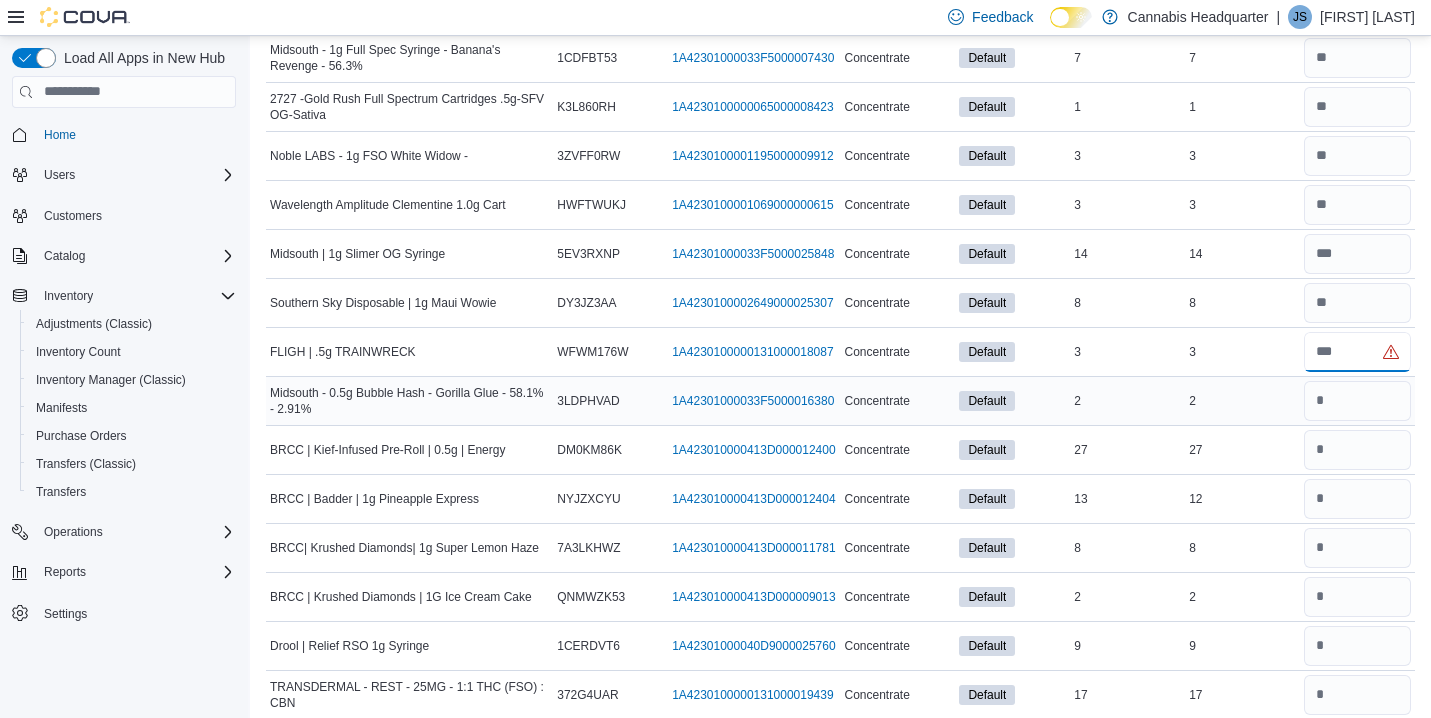 type on "*" 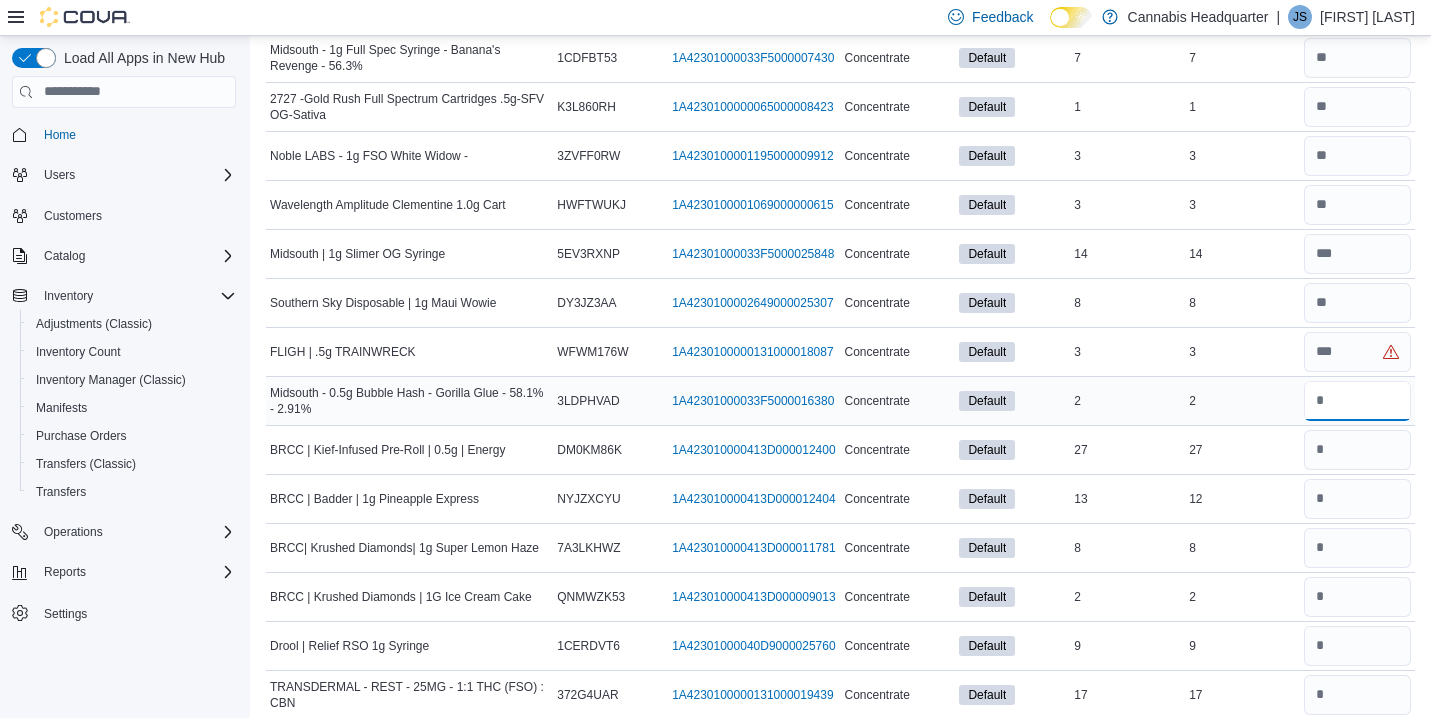 type 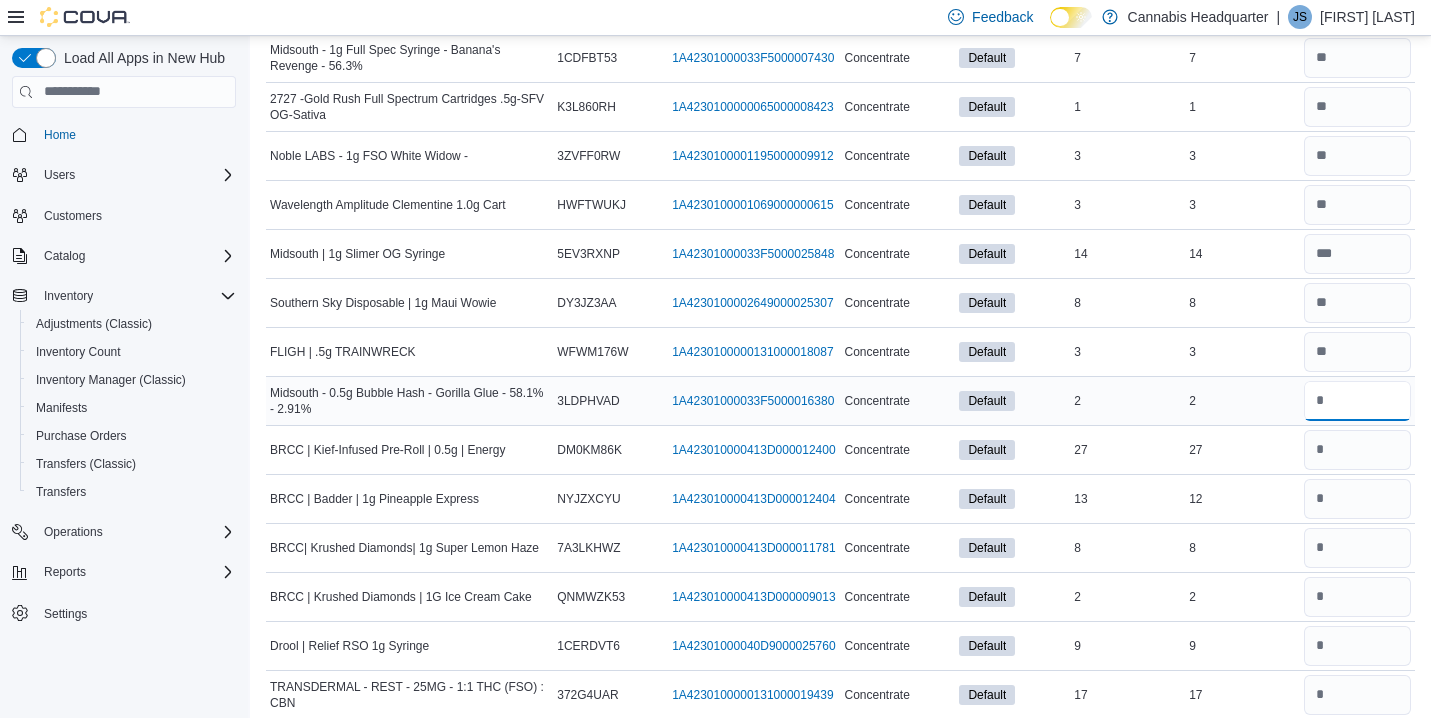 click at bounding box center (1357, 401) 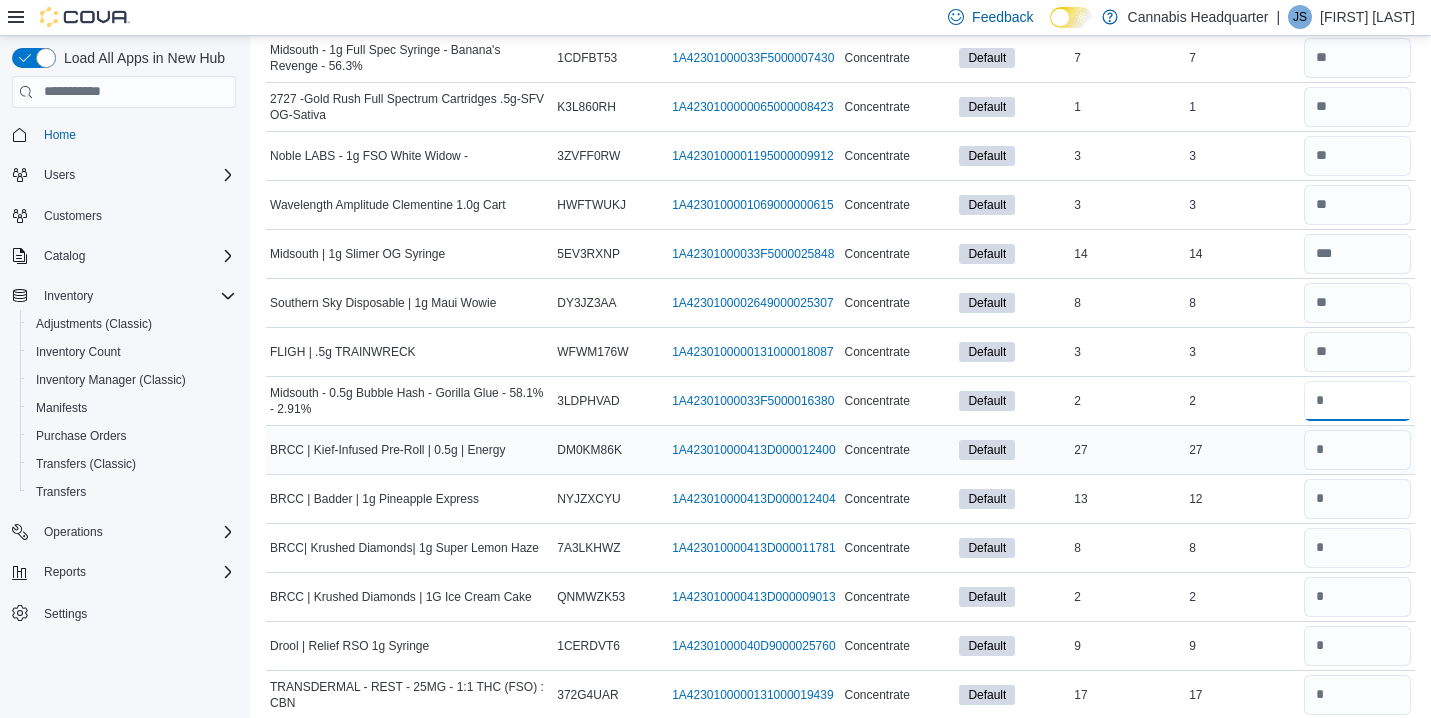 type on "*" 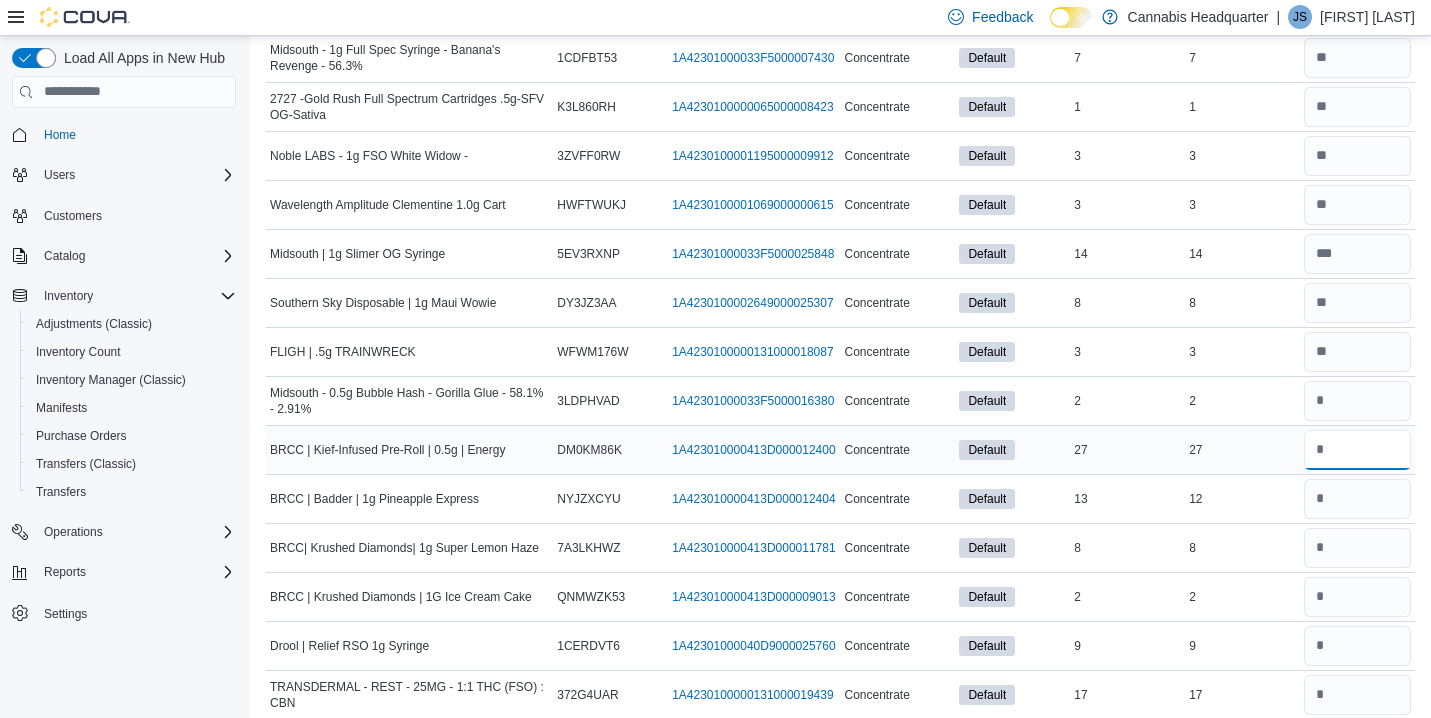 type 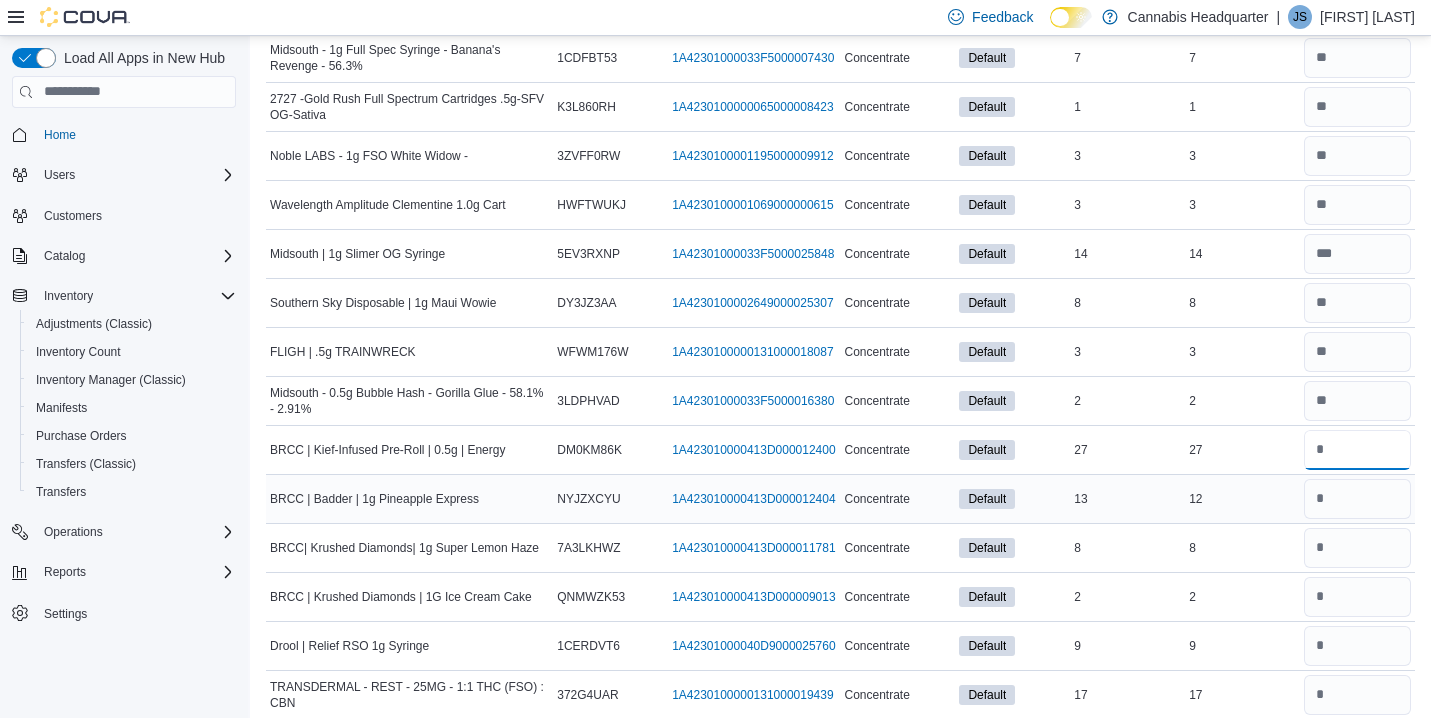 type on "**" 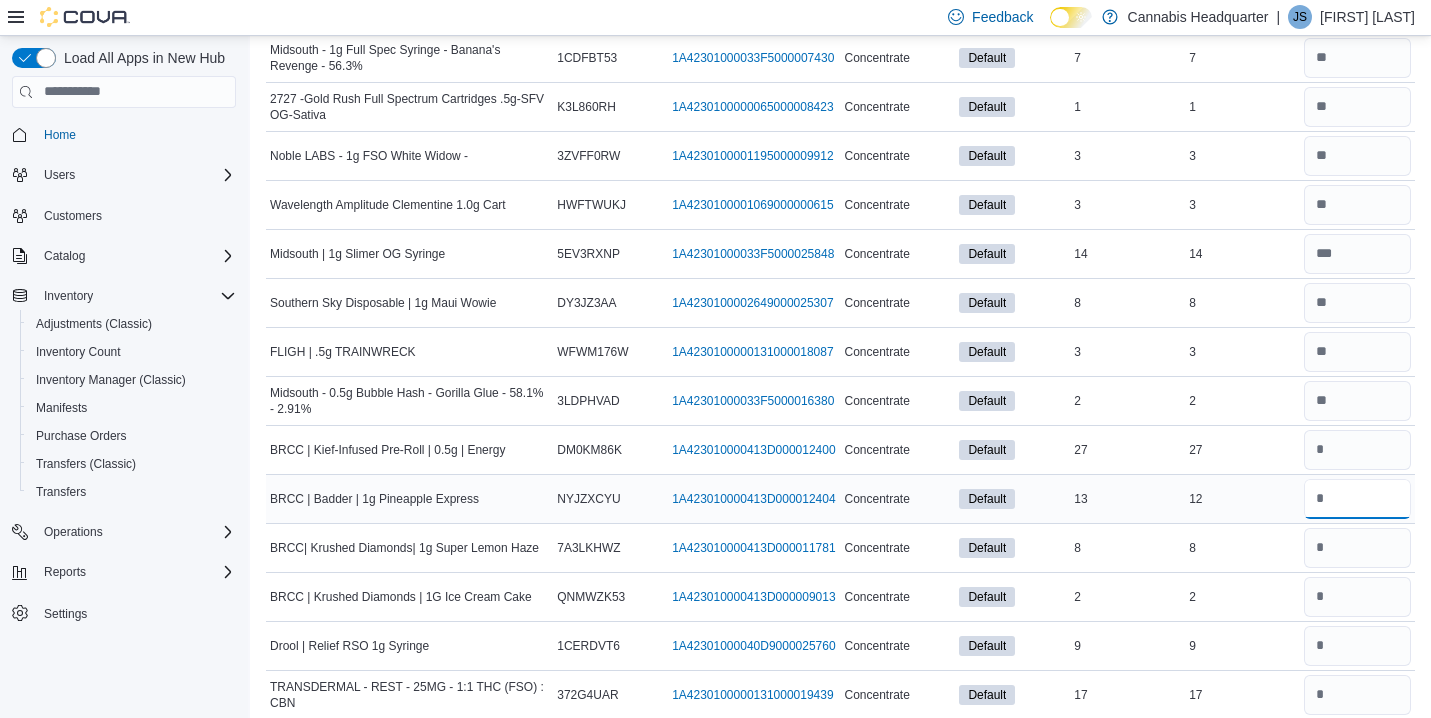 type 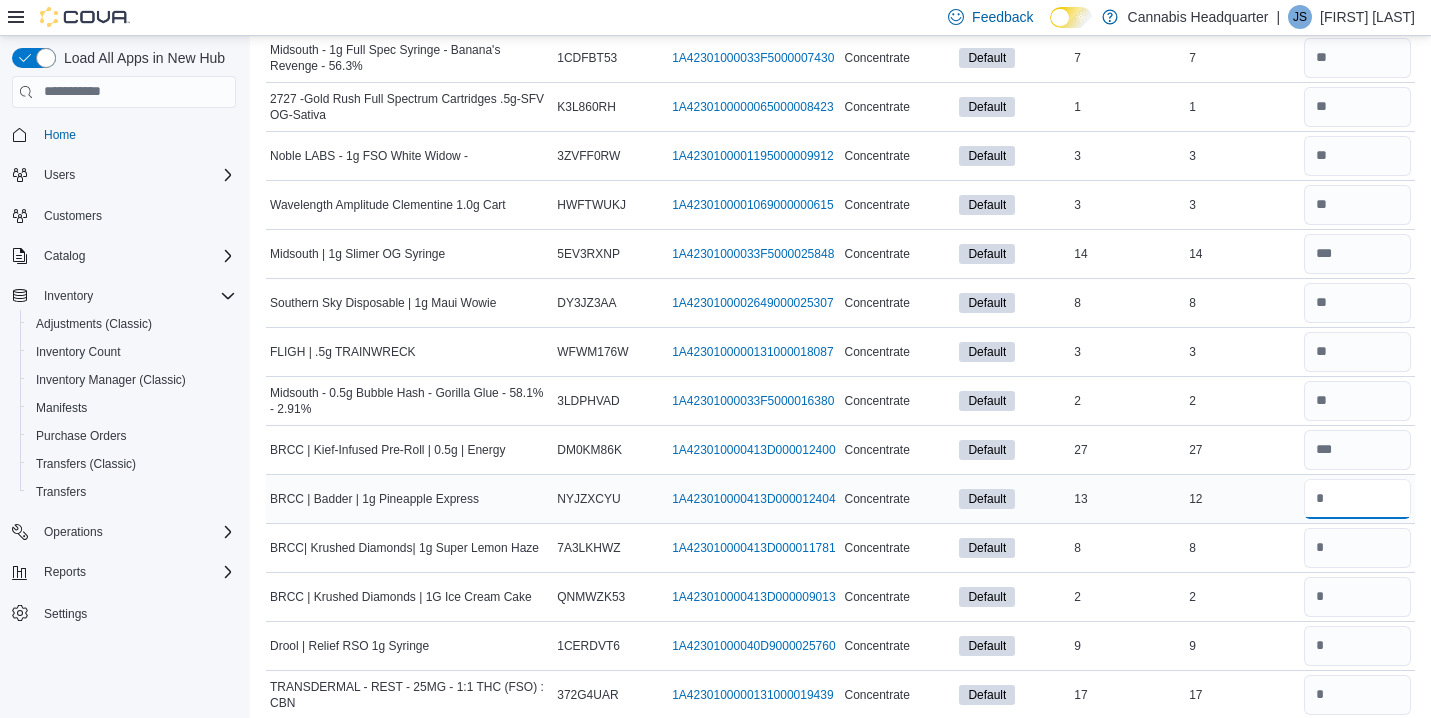 click at bounding box center (1357, 499) 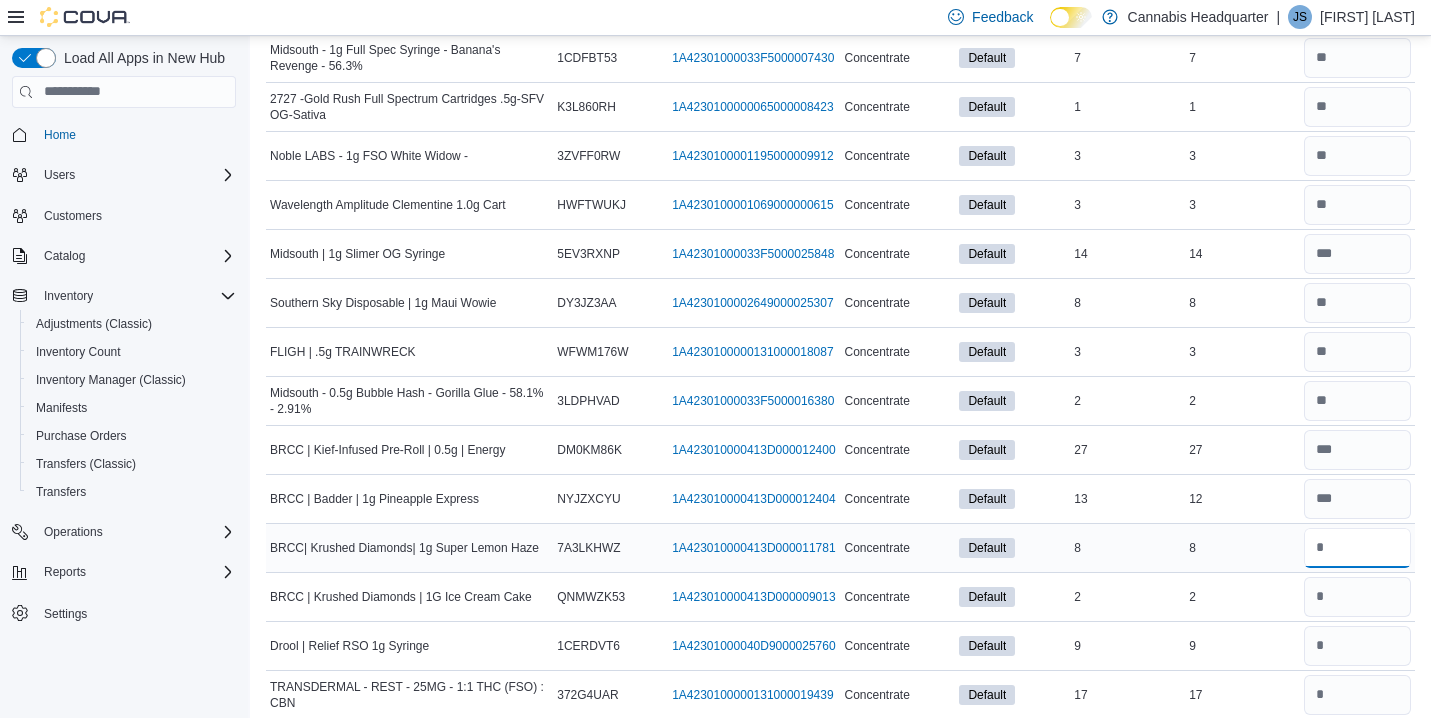 click at bounding box center [1357, 548] 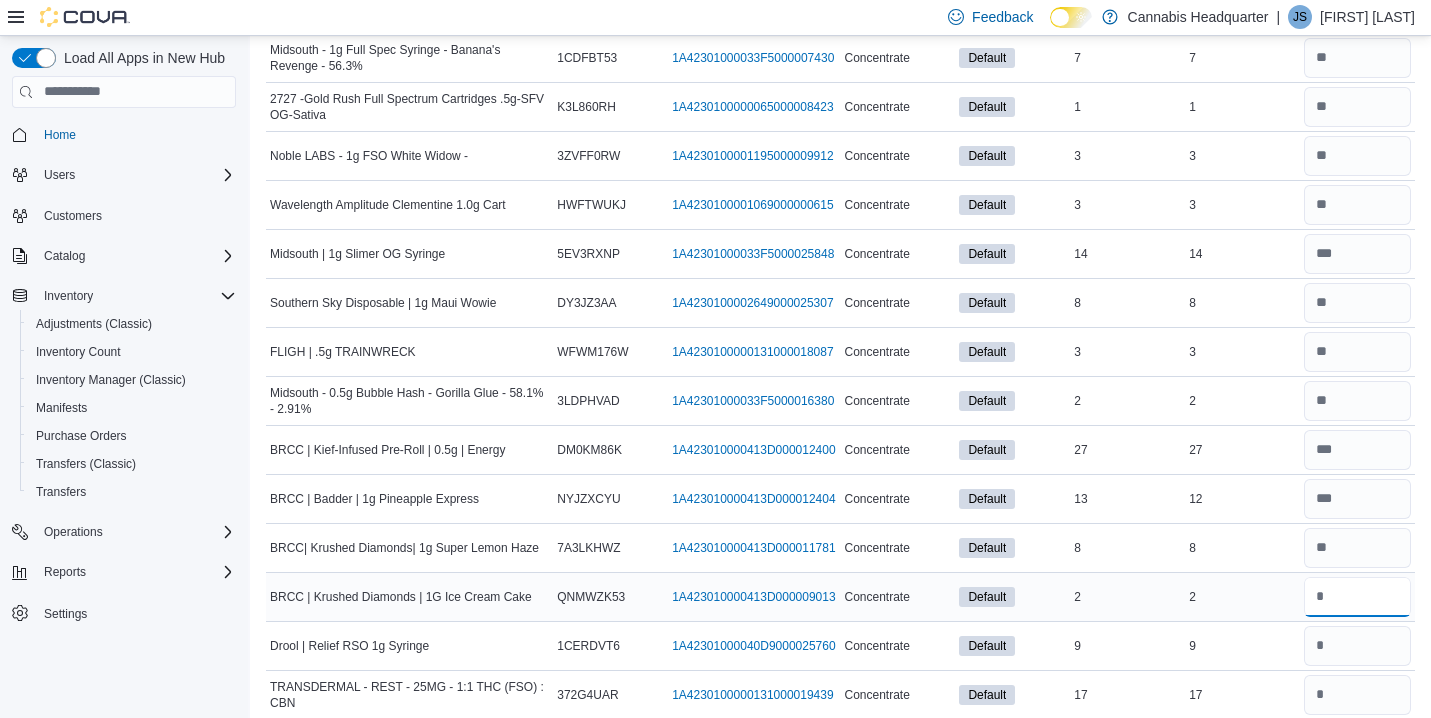 click at bounding box center [1357, 597] 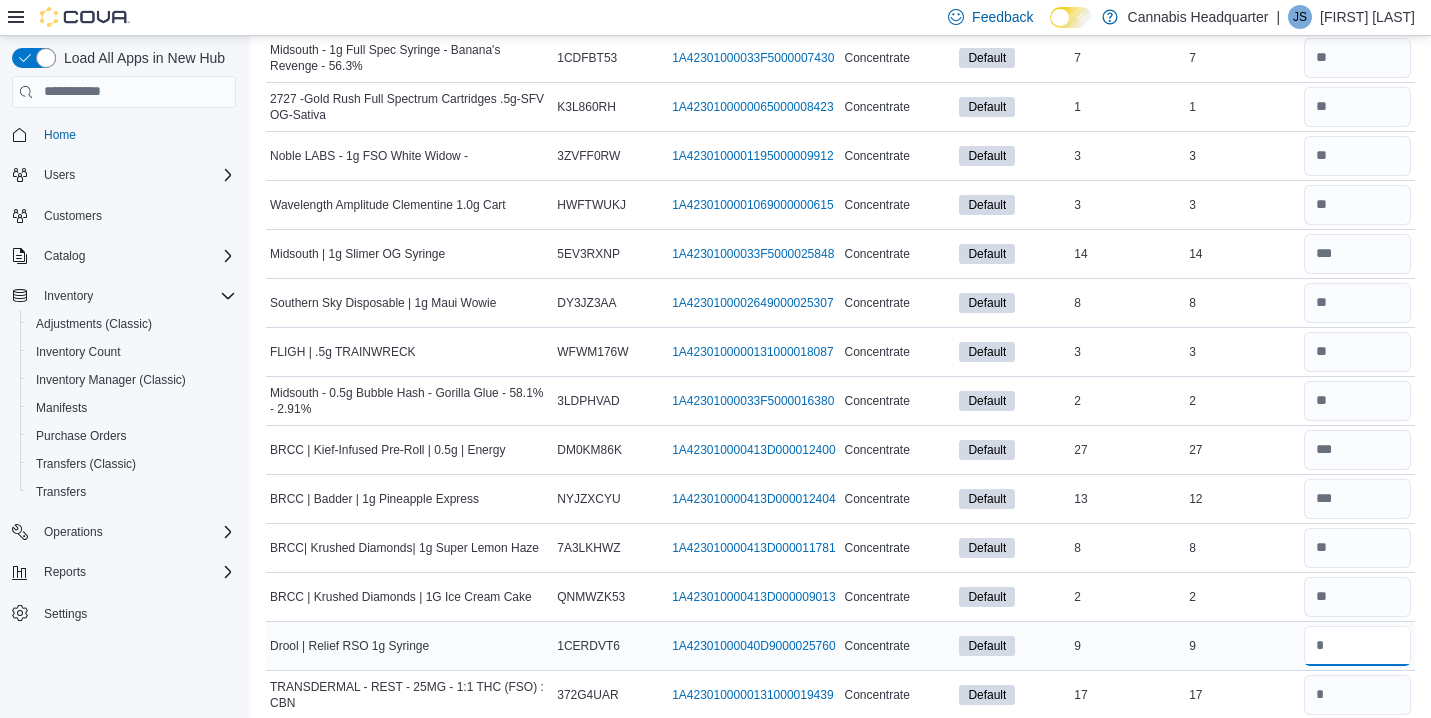 click at bounding box center [1357, 646] 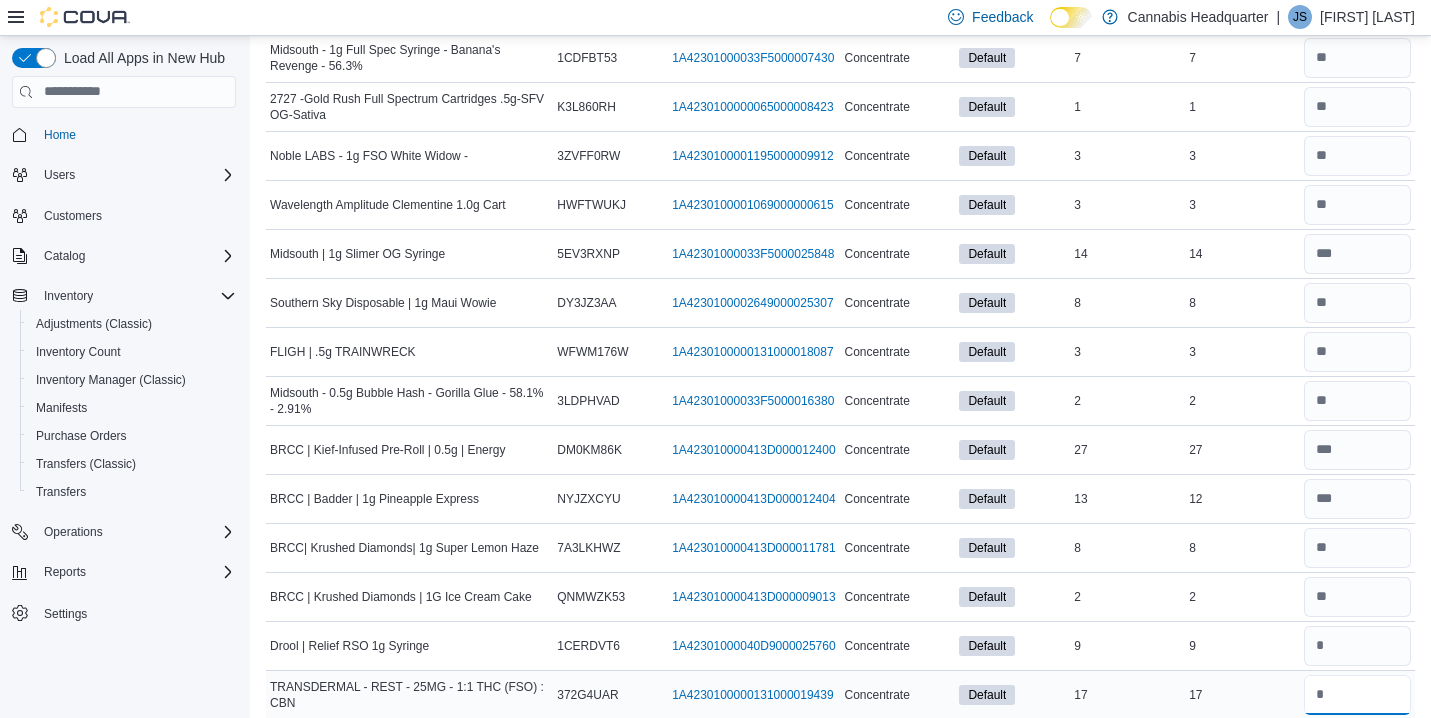 click at bounding box center (1357, 695) 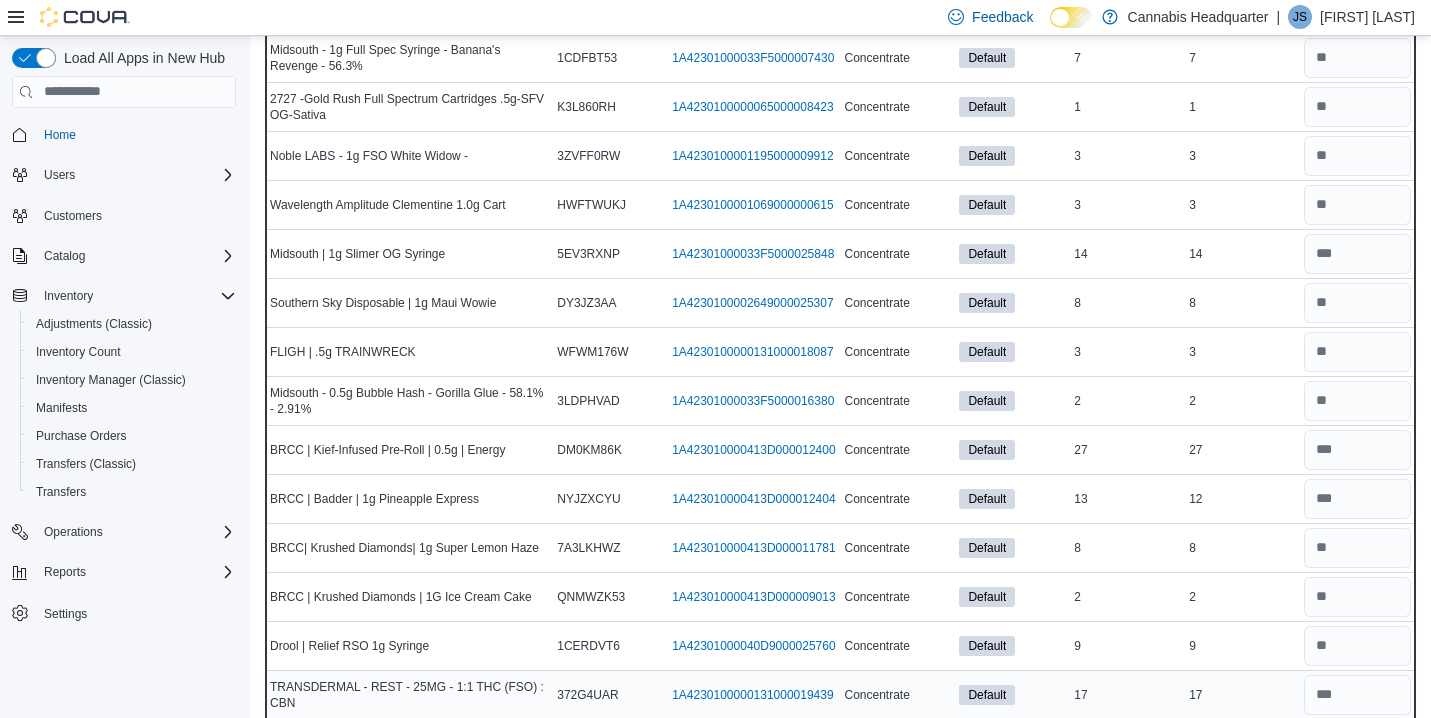 click on "17" at bounding box center (1242, 695) 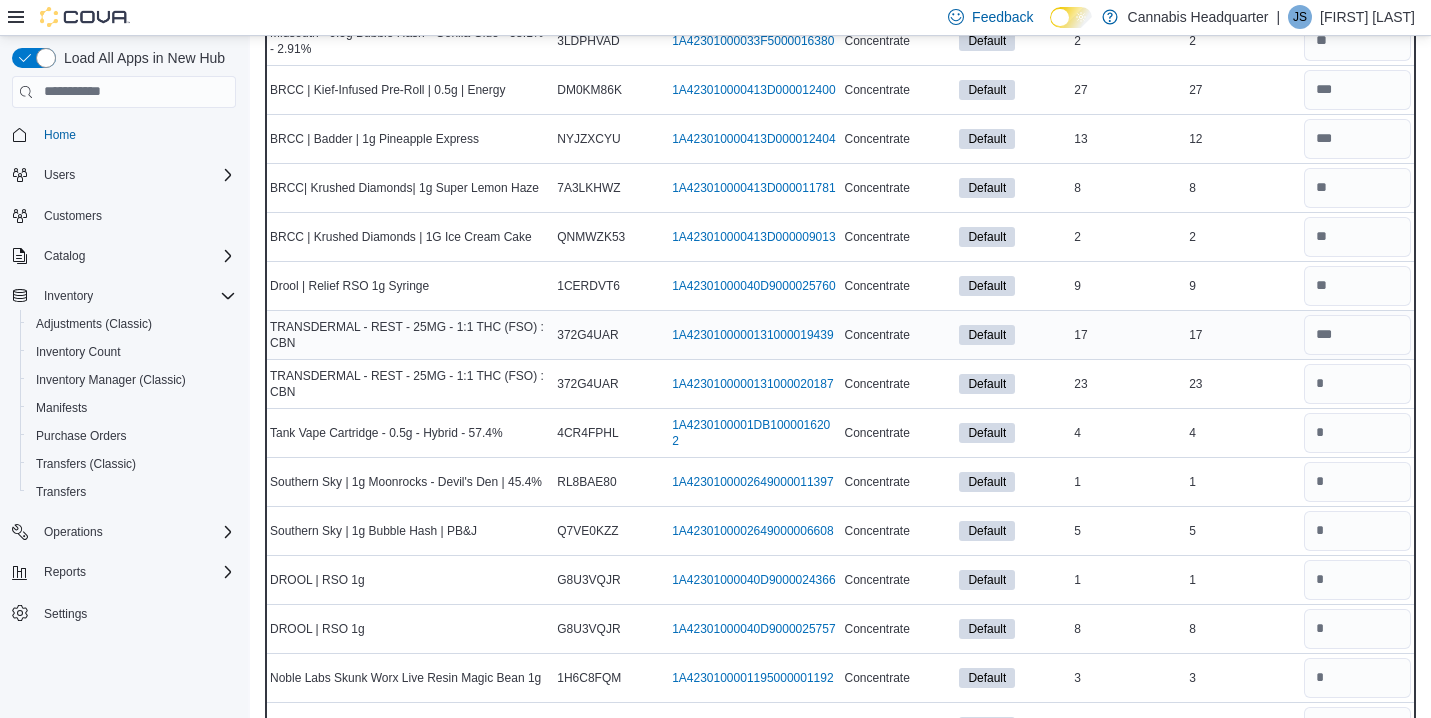 scroll, scrollTop: 7080, scrollLeft: 0, axis: vertical 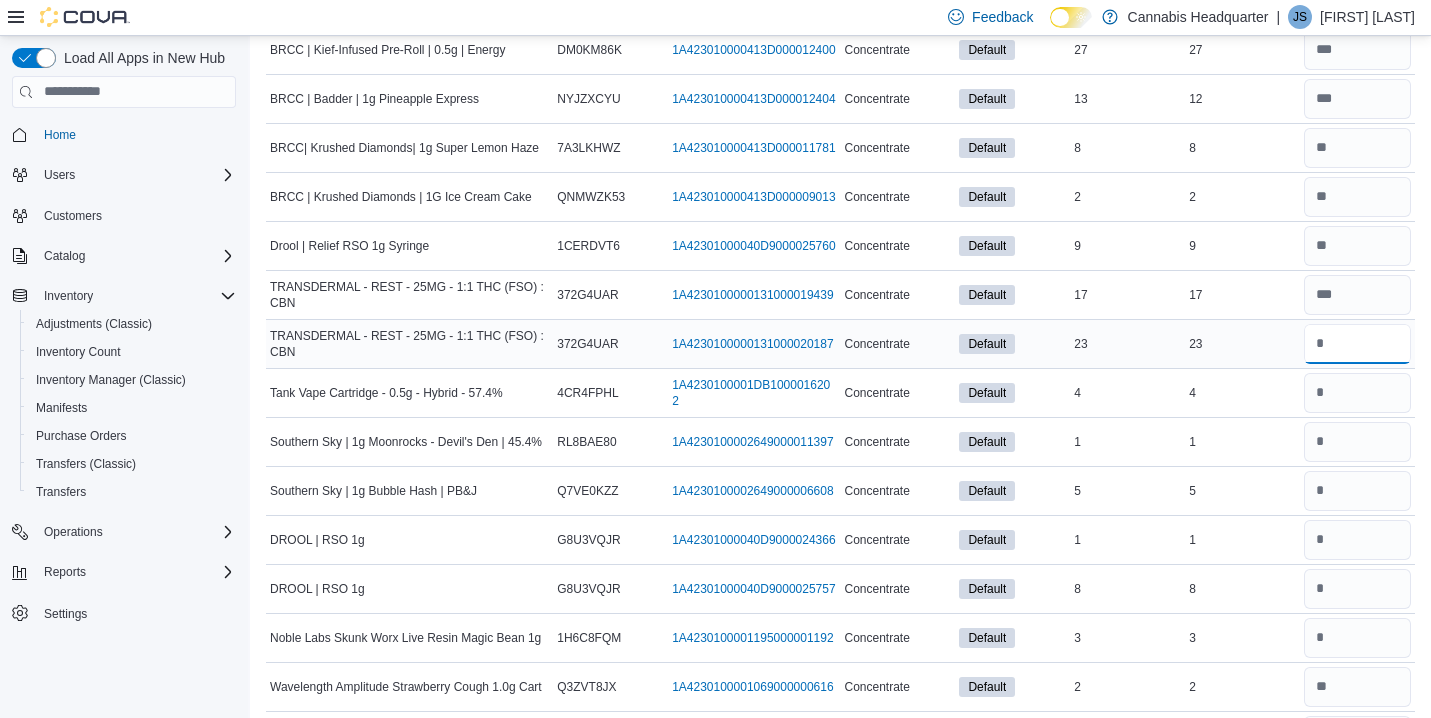 click at bounding box center [1357, 344] 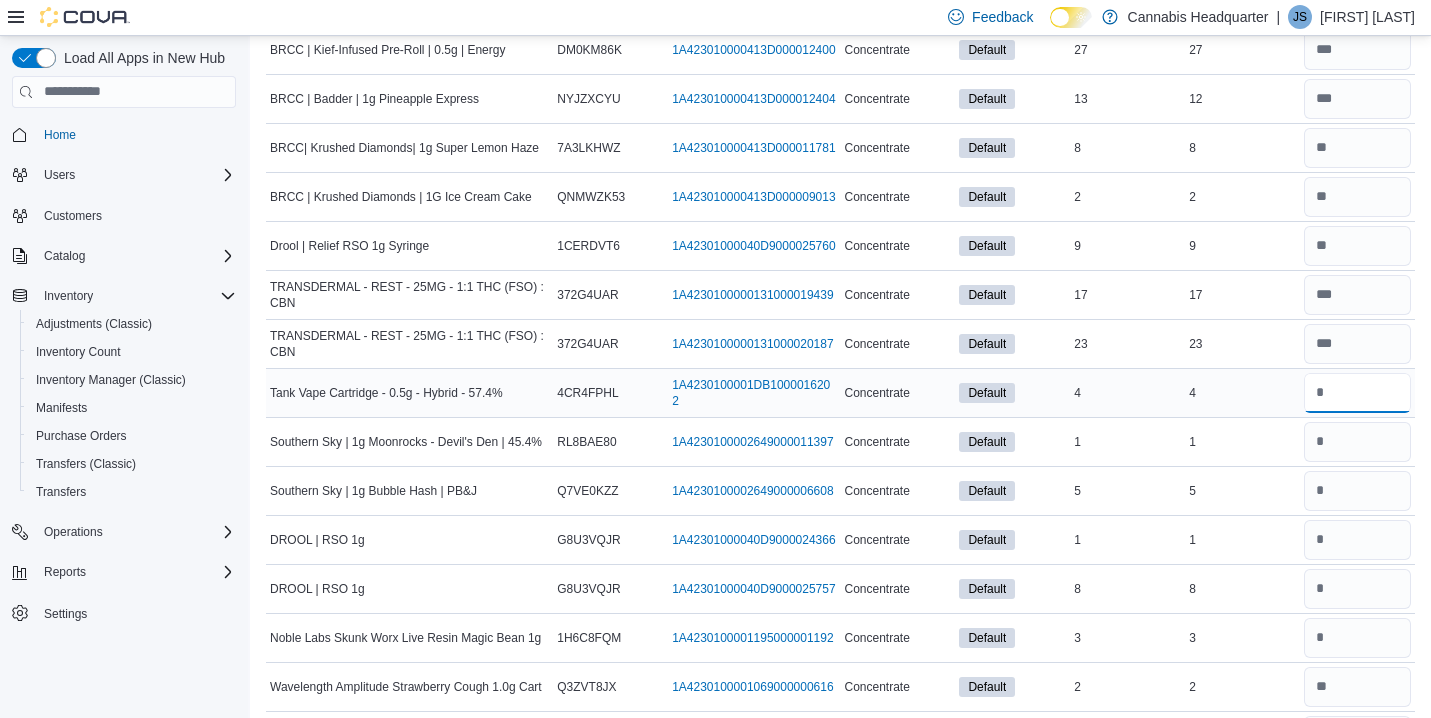 click at bounding box center [1357, 393] 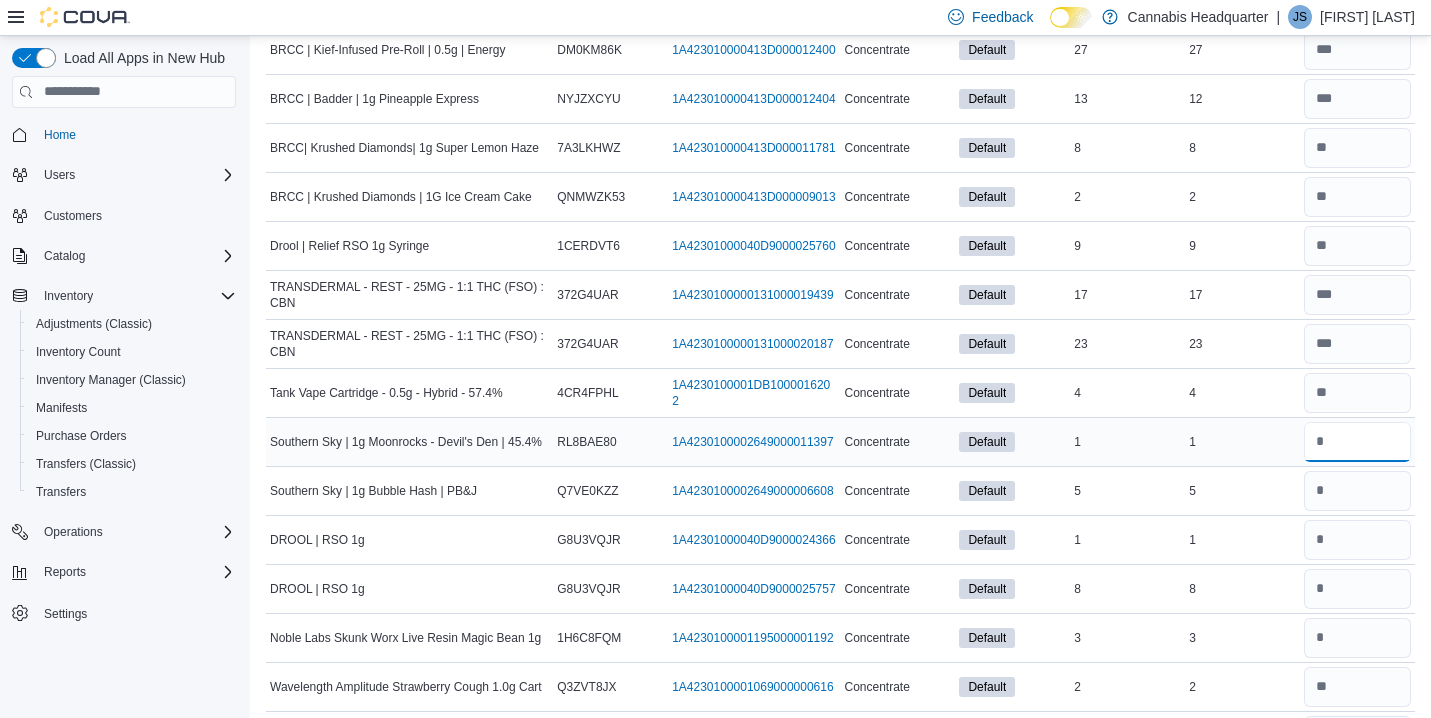 click at bounding box center (1357, 442) 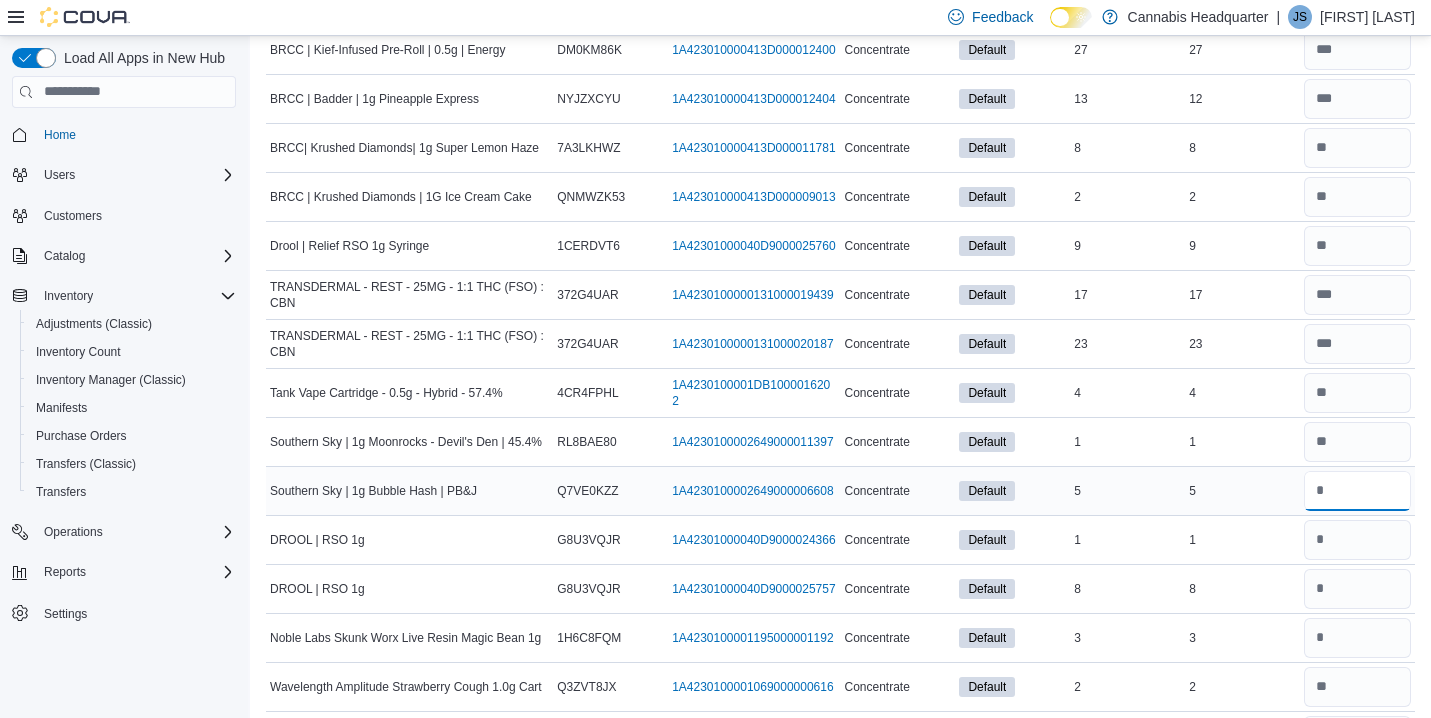 click at bounding box center (1357, 491) 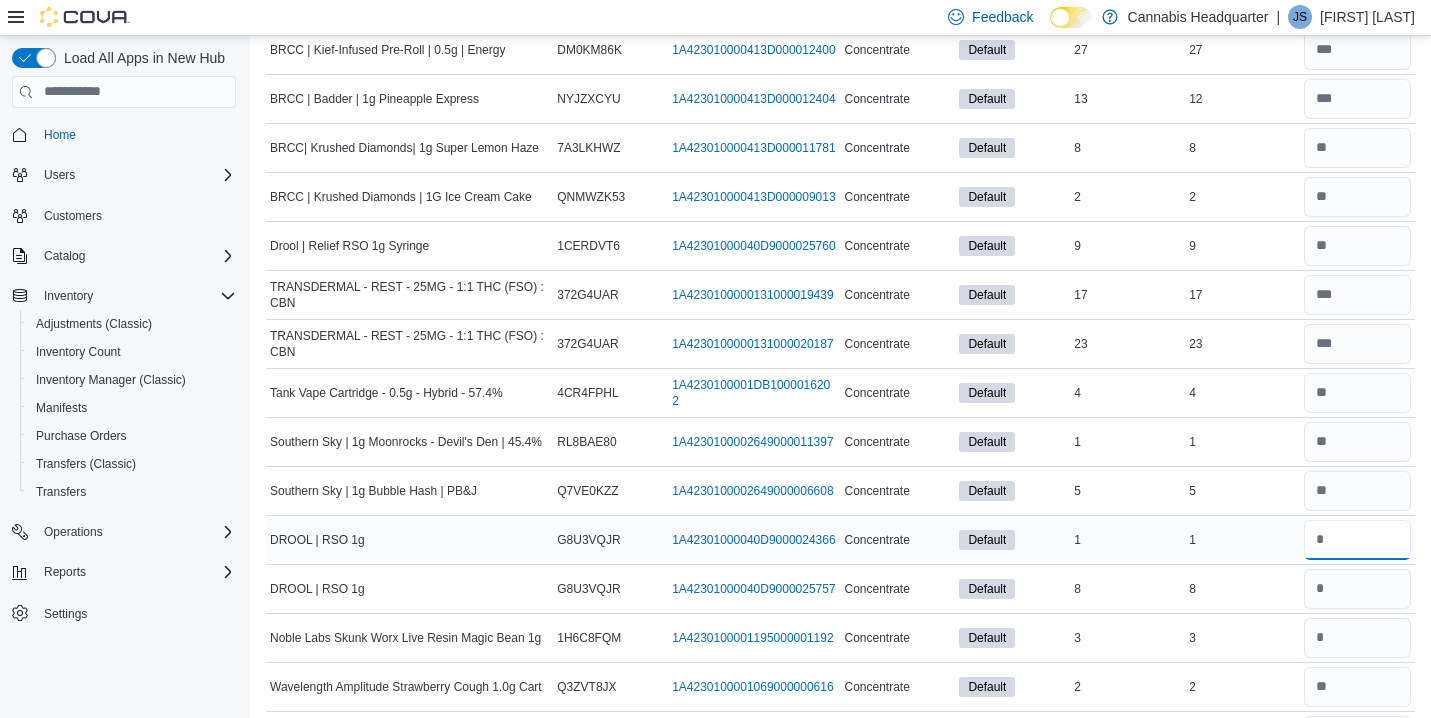 click at bounding box center (1357, 540) 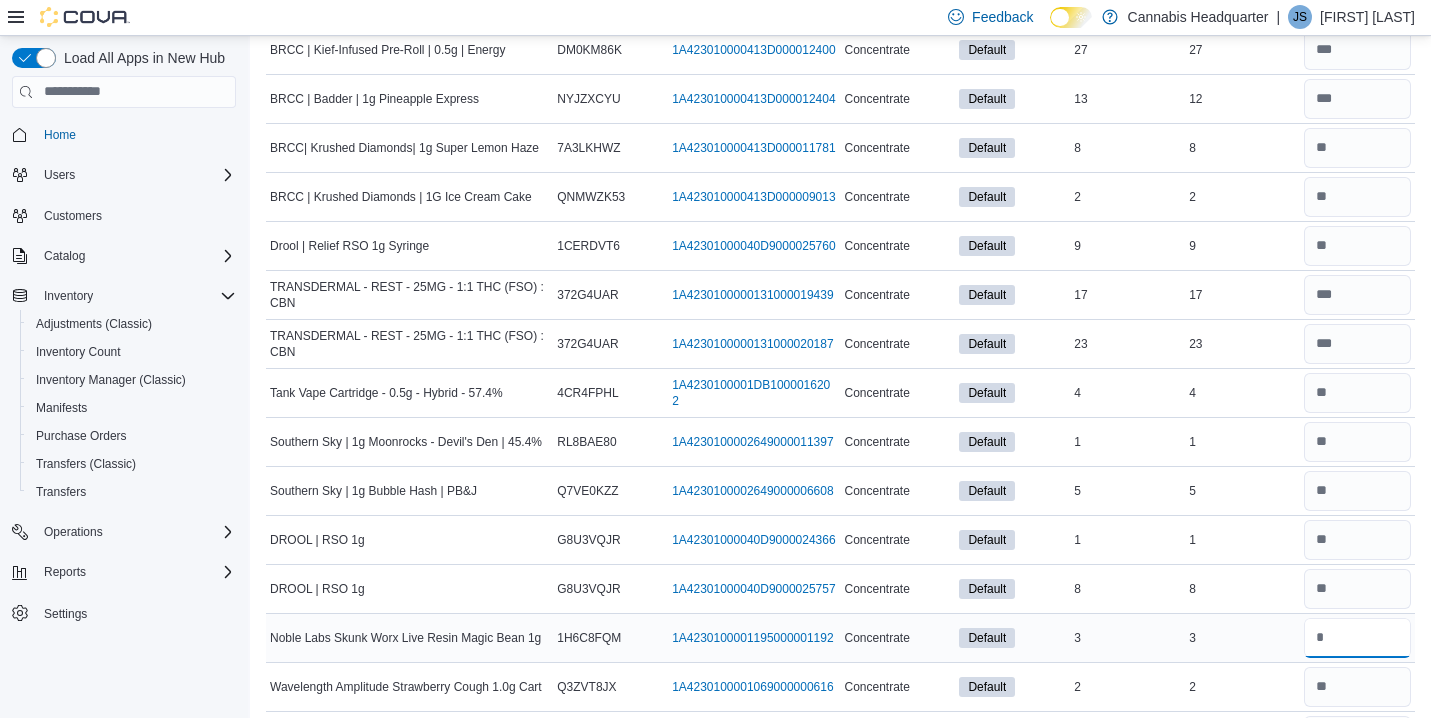 click at bounding box center (1357, 638) 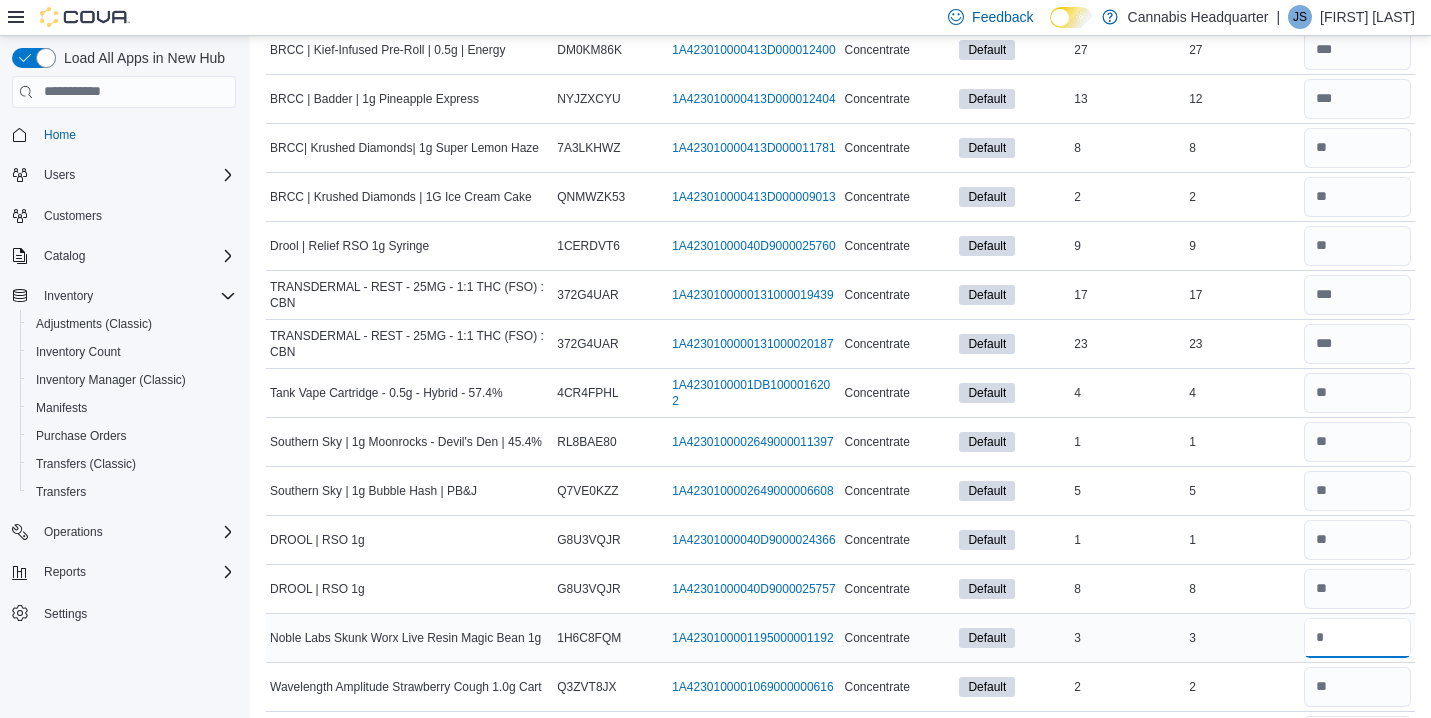 click at bounding box center (1357, 638) 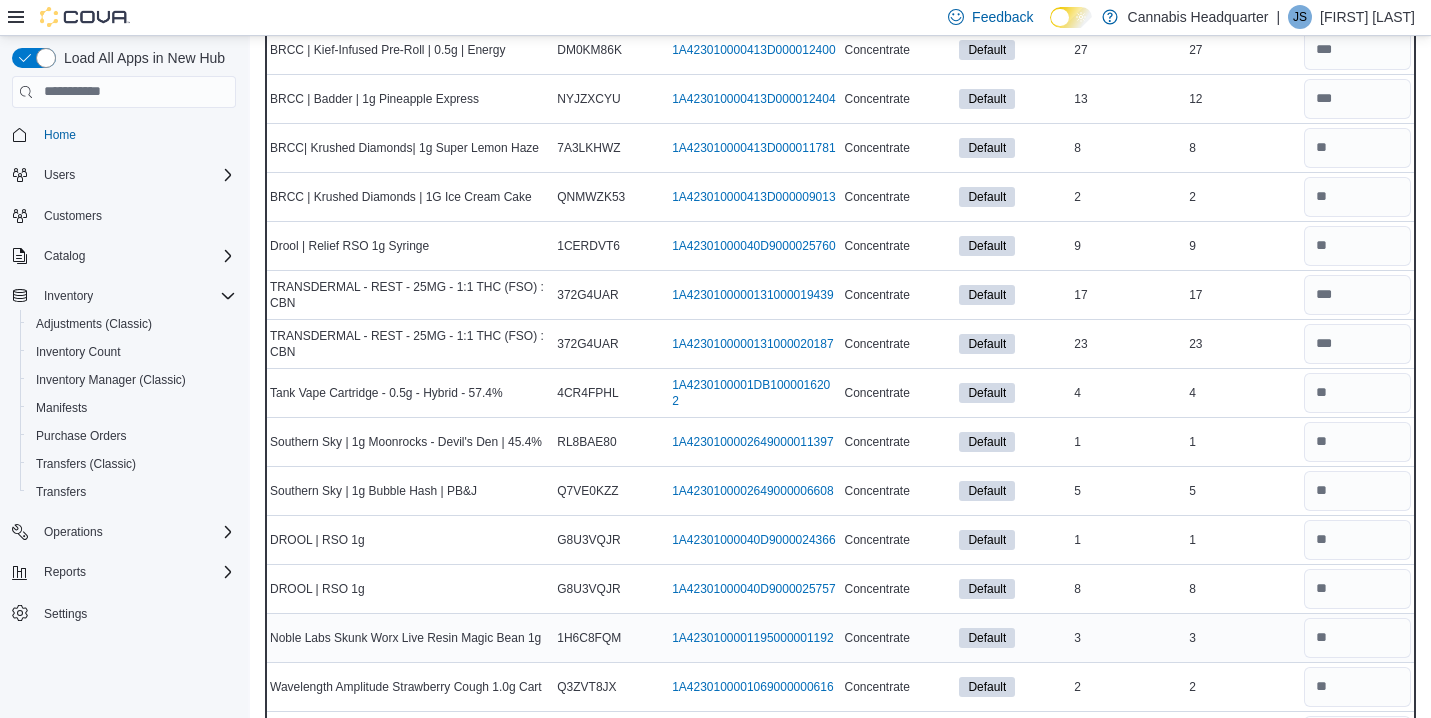 click on "3" at bounding box center (1242, 638) 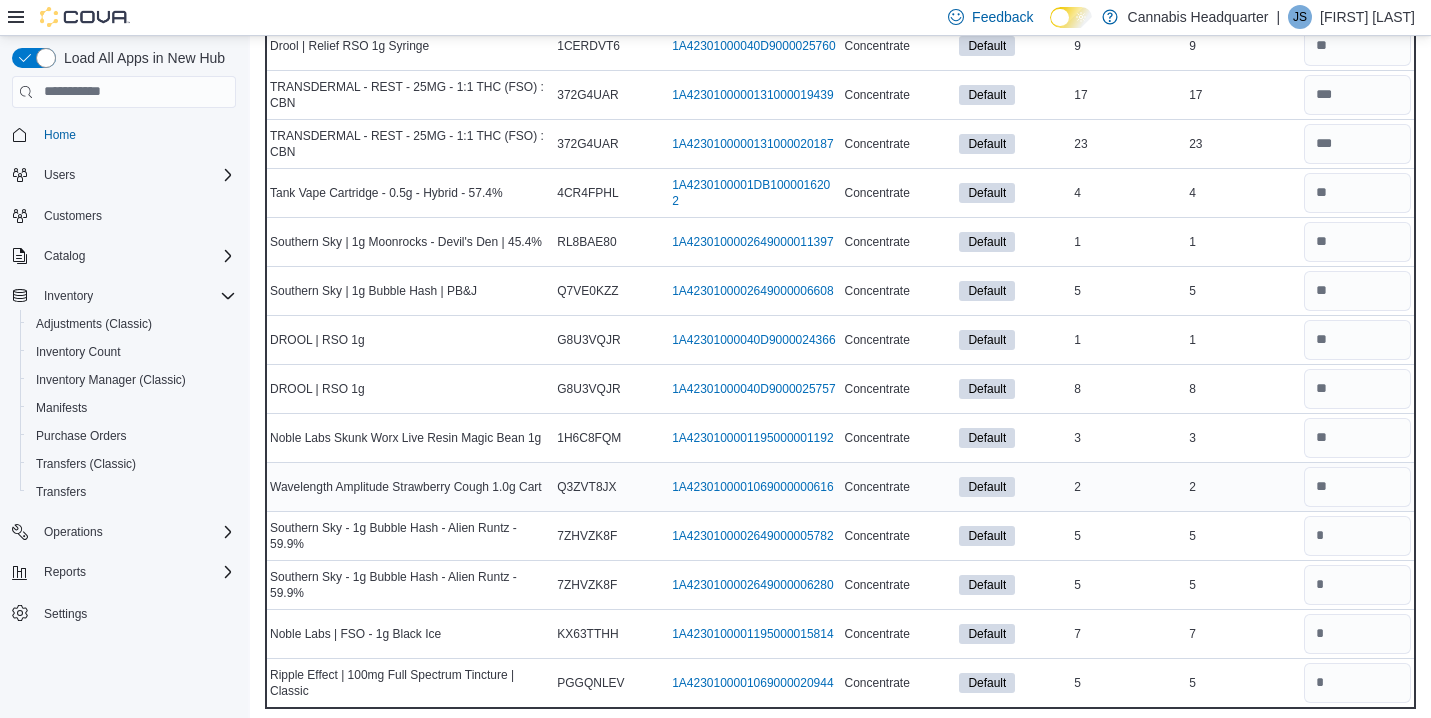 scroll, scrollTop: 7286, scrollLeft: 0, axis: vertical 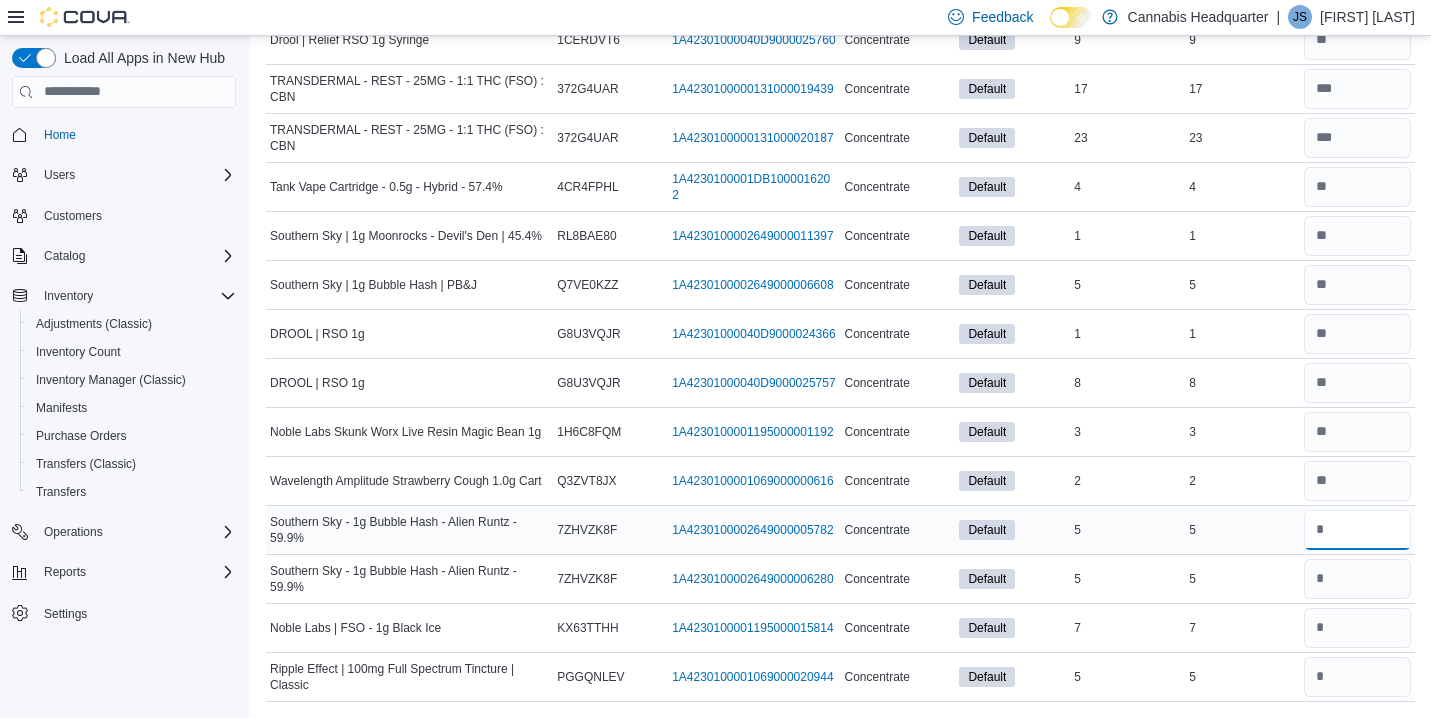 click at bounding box center [1357, 530] 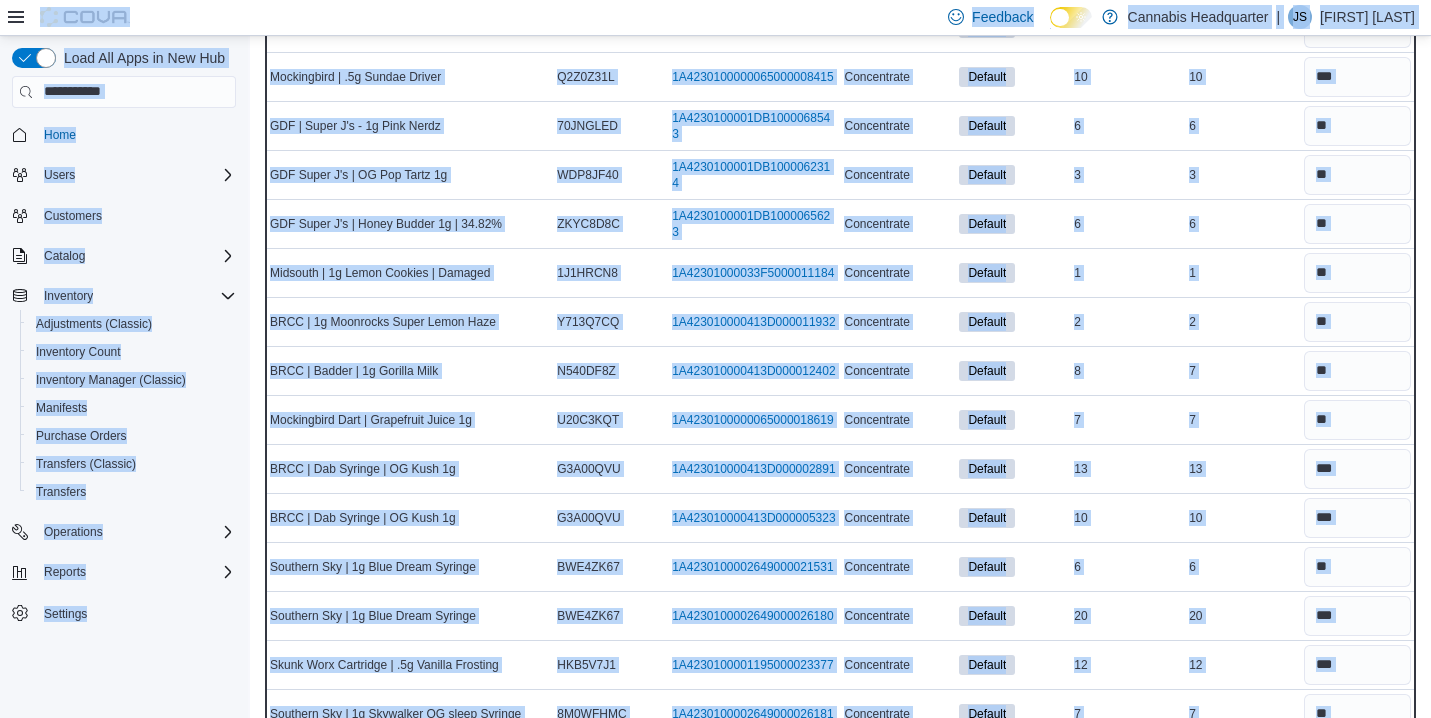 scroll, scrollTop: 0, scrollLeft: 0, axis: both 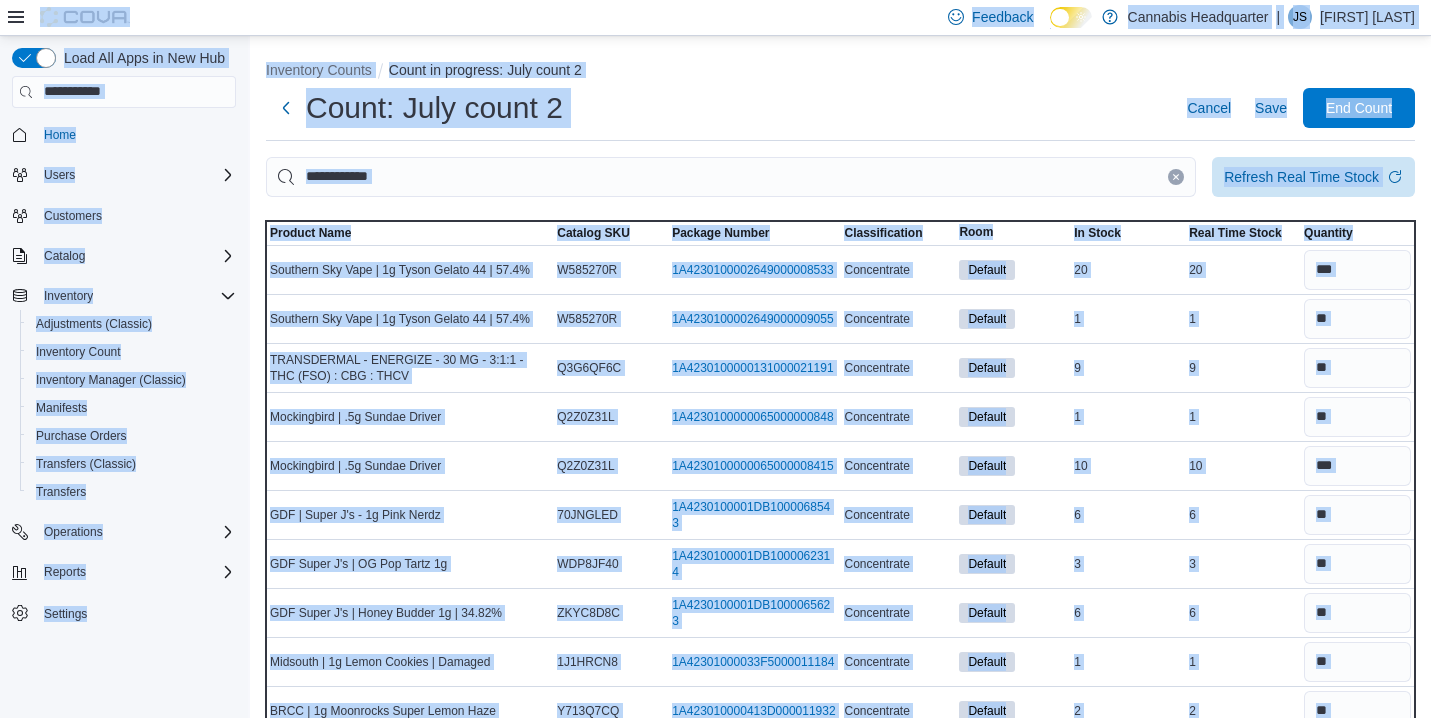 drag, startPoint x: 1252, startPoint y: 472, endPoint x: 1297, endPoint y: -101, distance: 574.7643 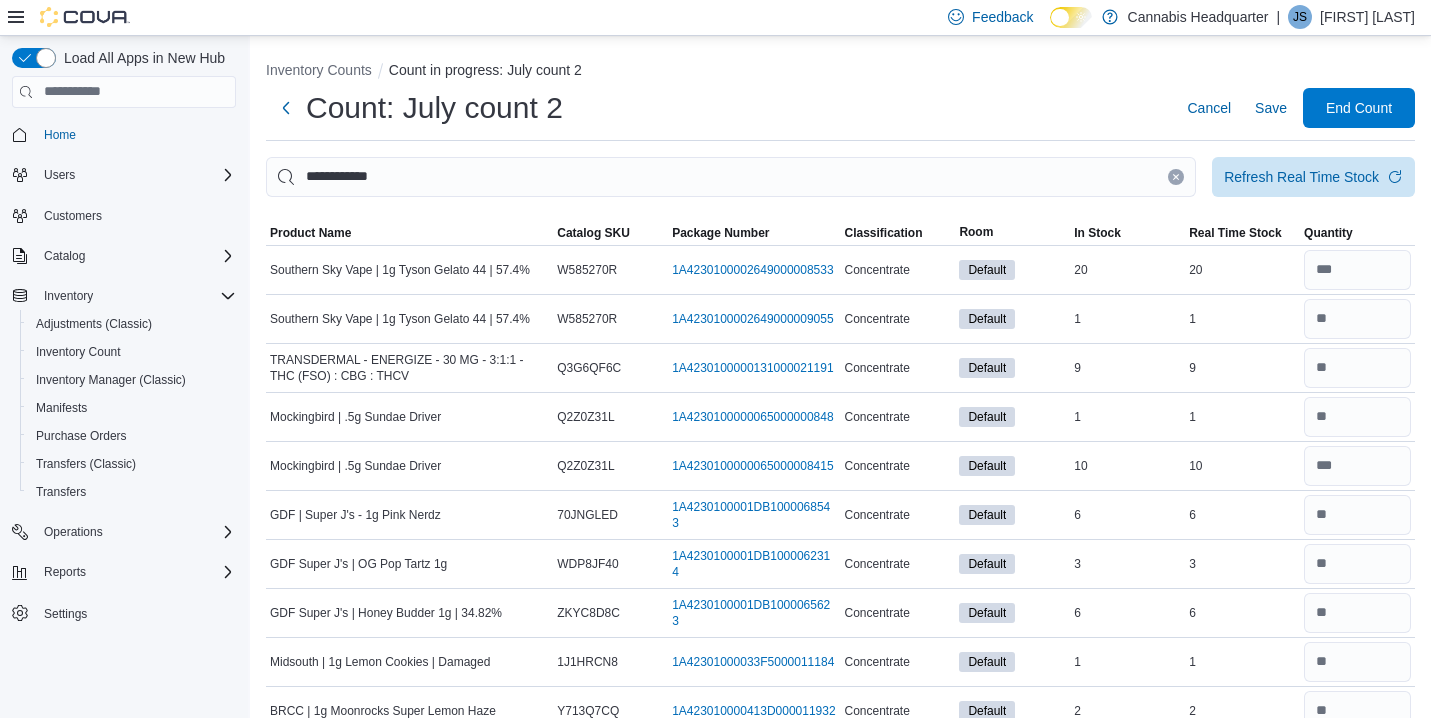 click on "Inventory Counts Count in progress: July count 2" at bounding box center [840, 72] 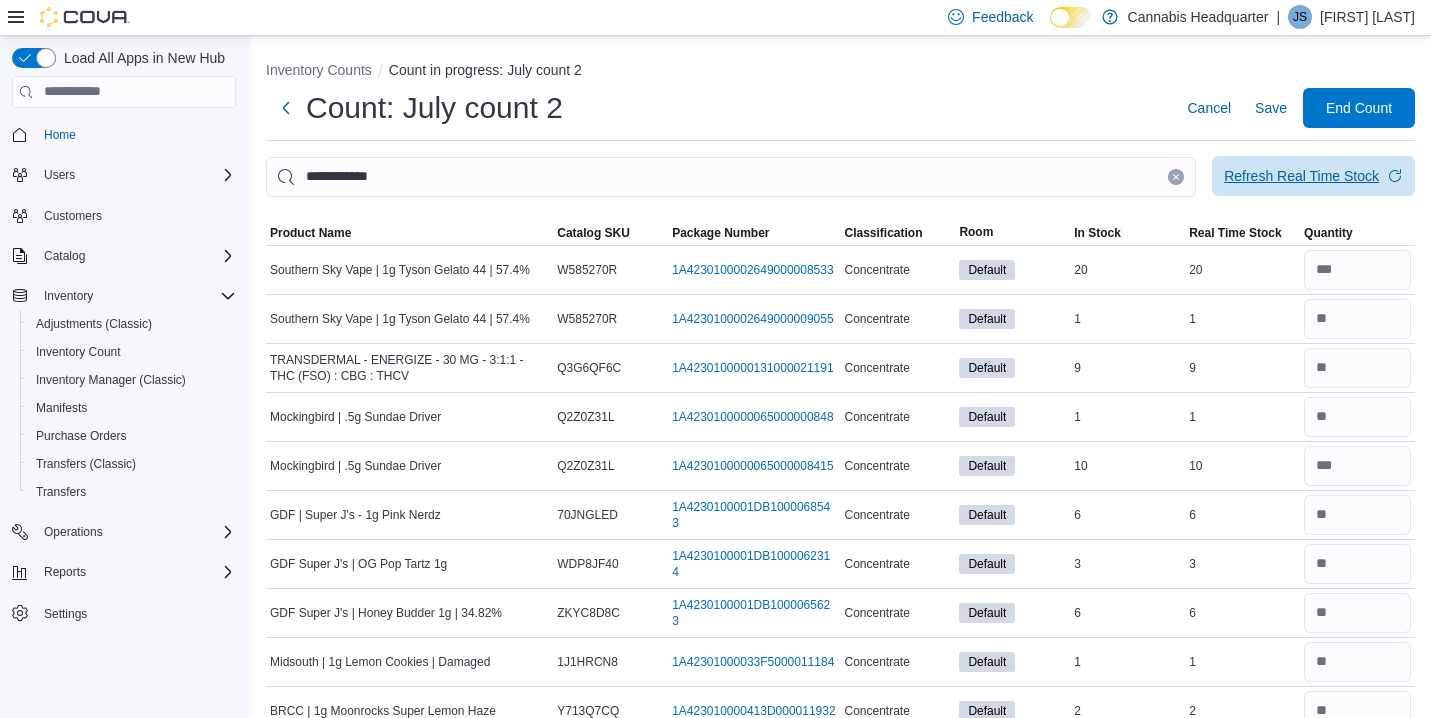 click on "Refresh Real Time Stock" at bounding box center (1301, 176) 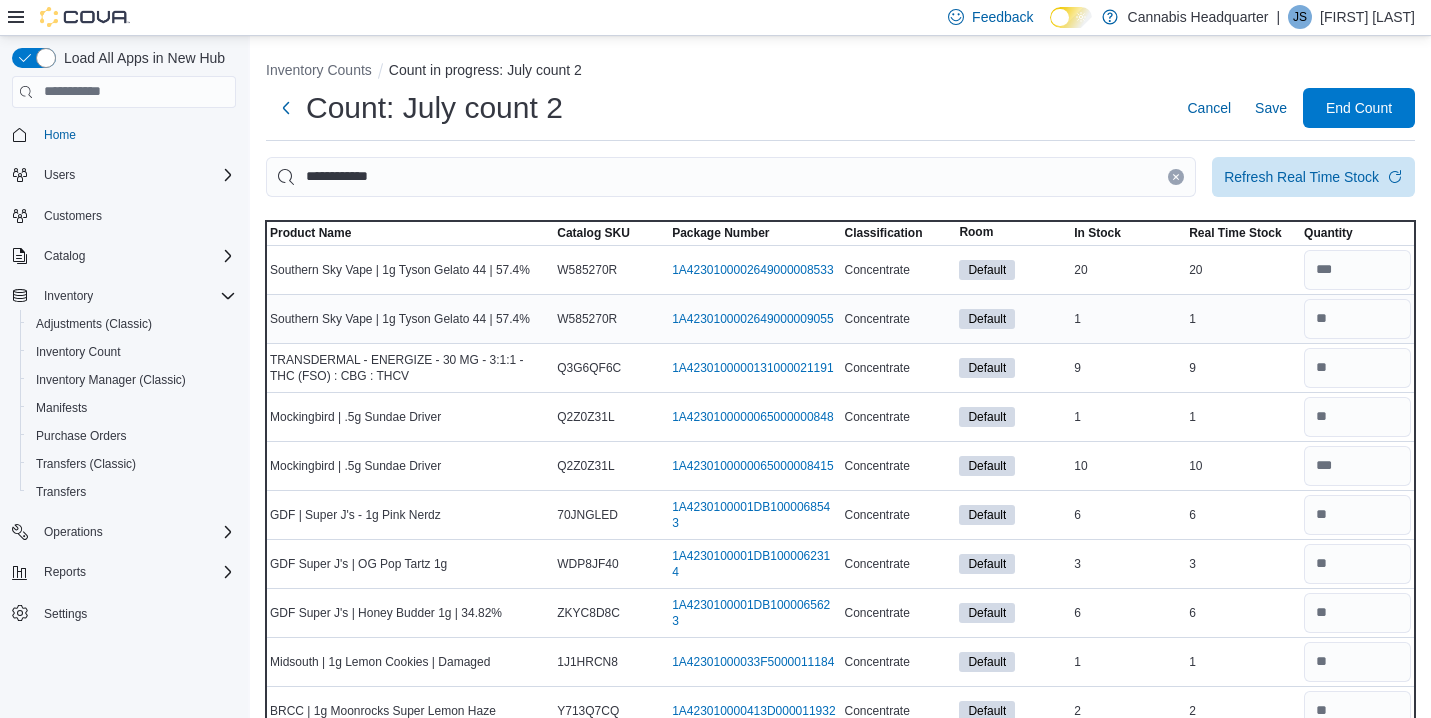 click on "1" at bounding box center [1242, 319] 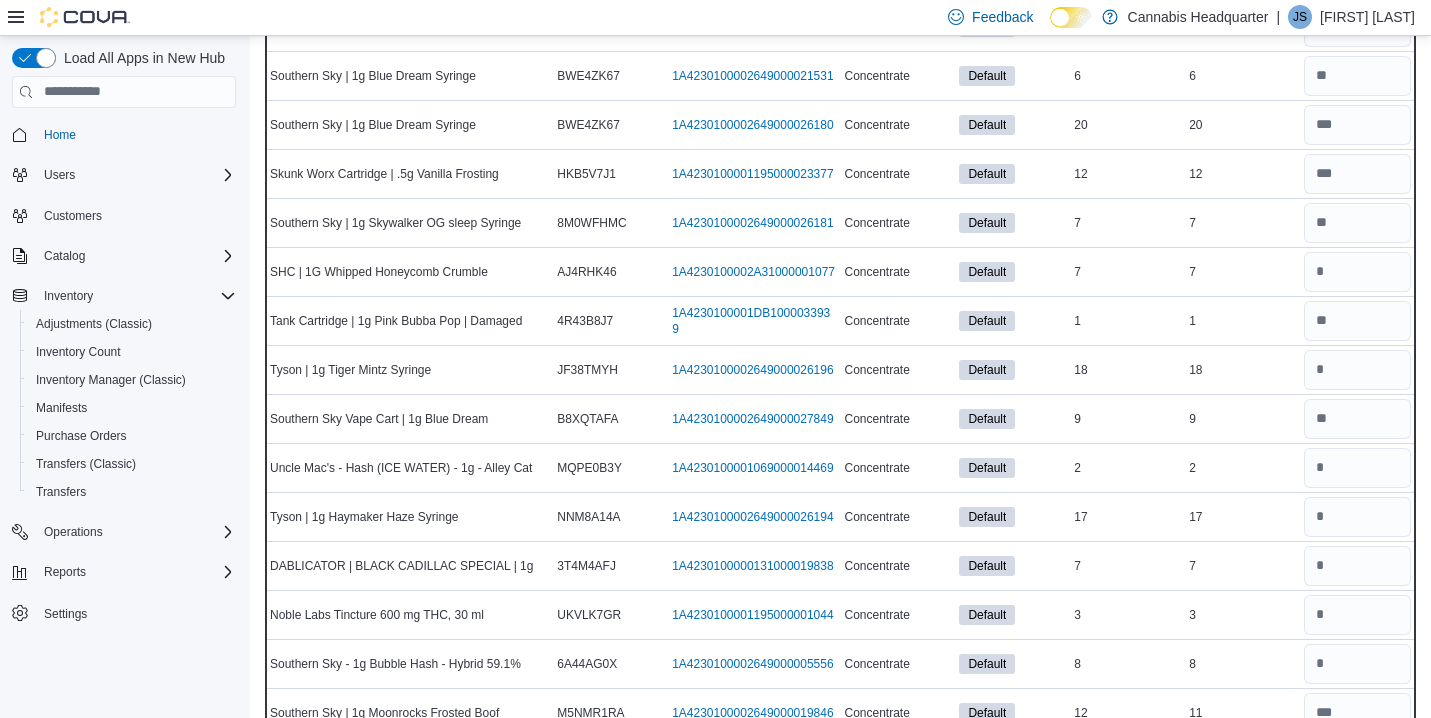 scroll, scrollTop: 920, scrollLeft: 0, axis: vertical 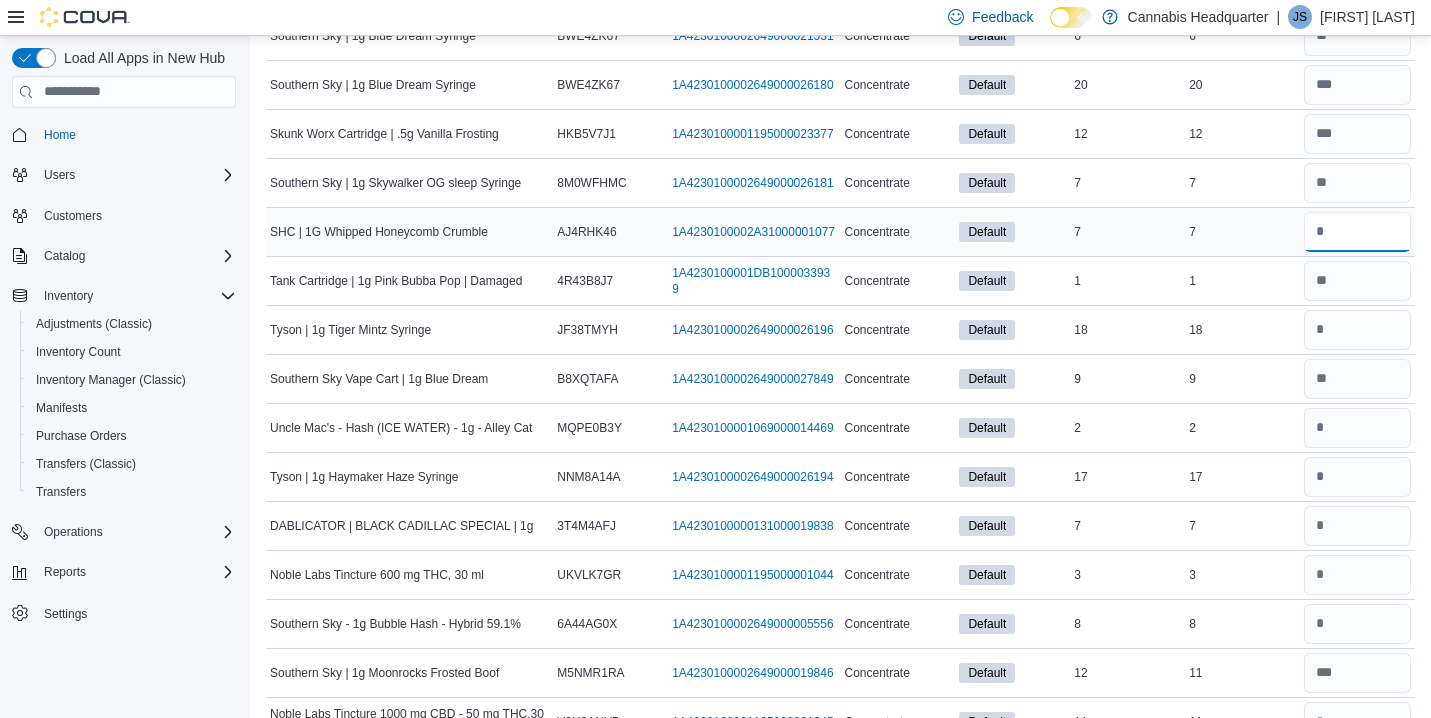 click at bounding box center [1357, 232] 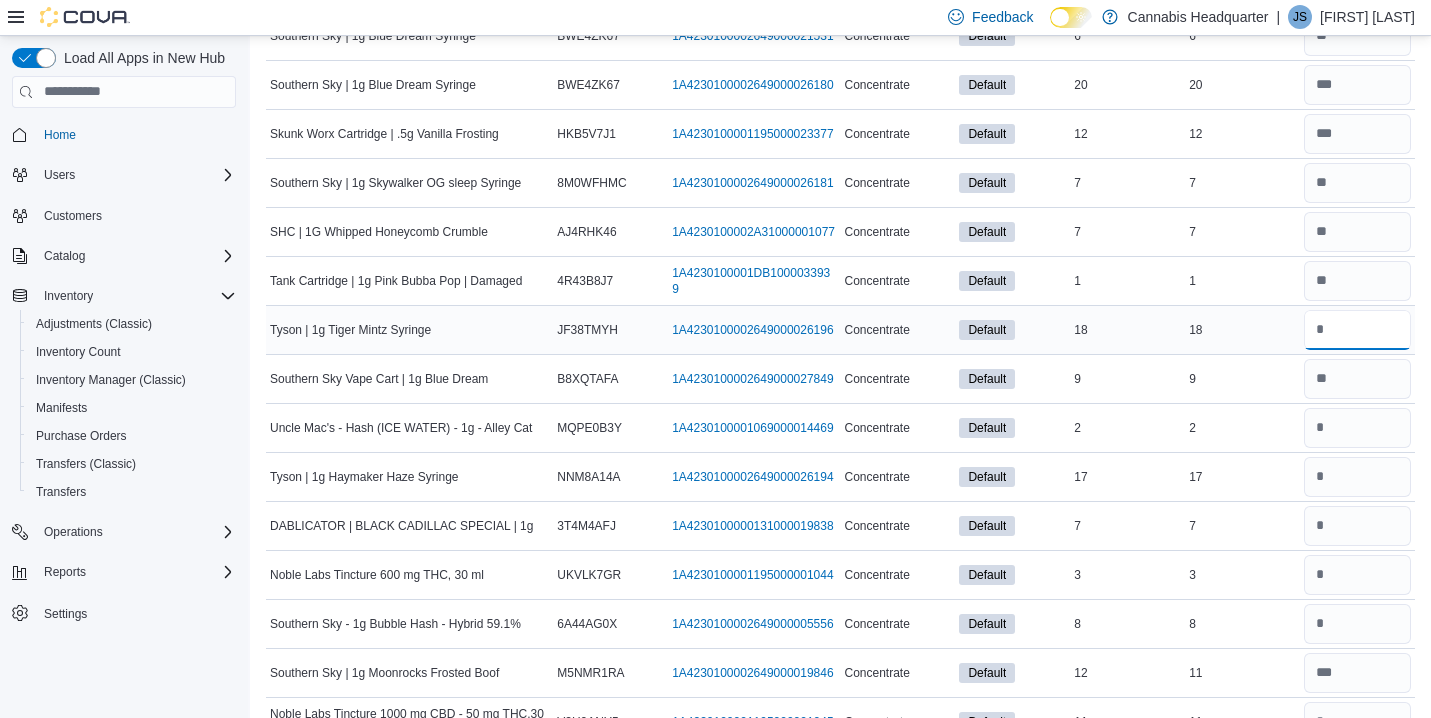 click at bounding box center (1357, 330) 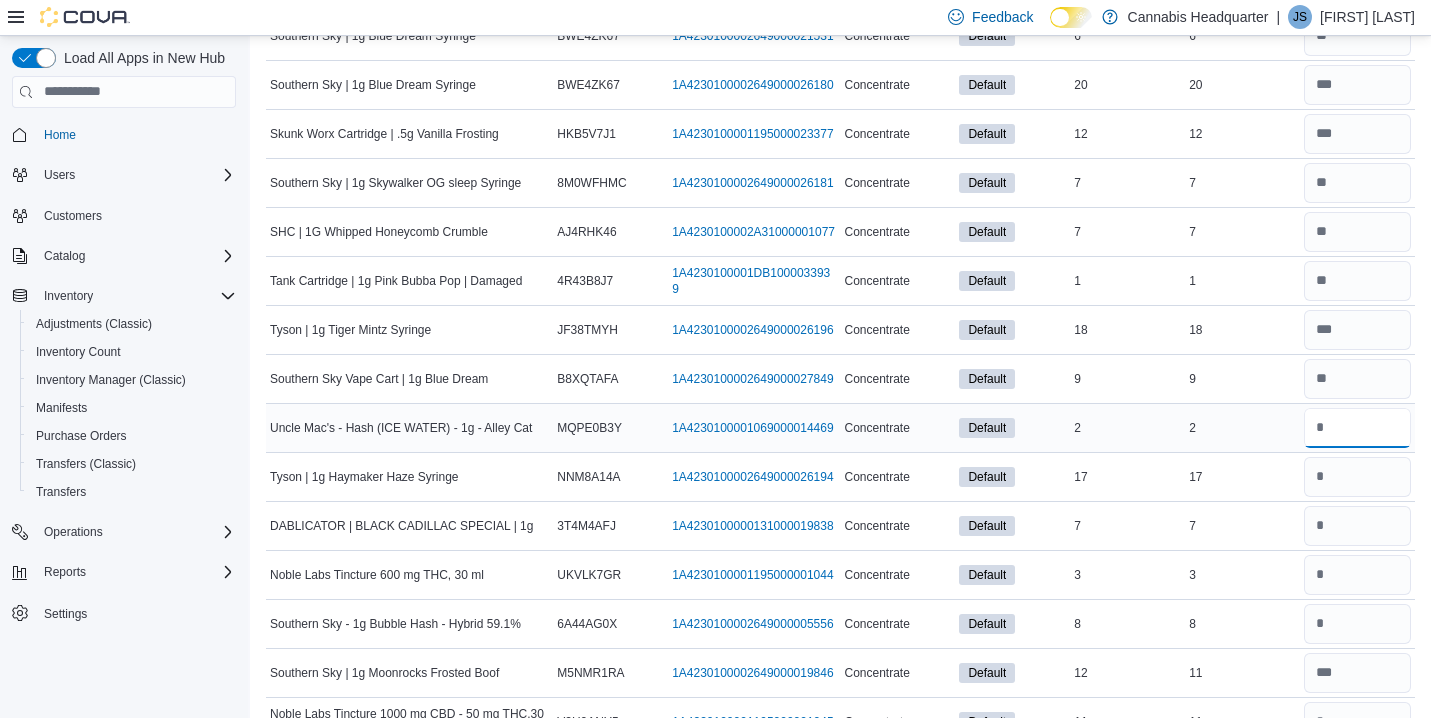 click at bounding box center [1357, 428] 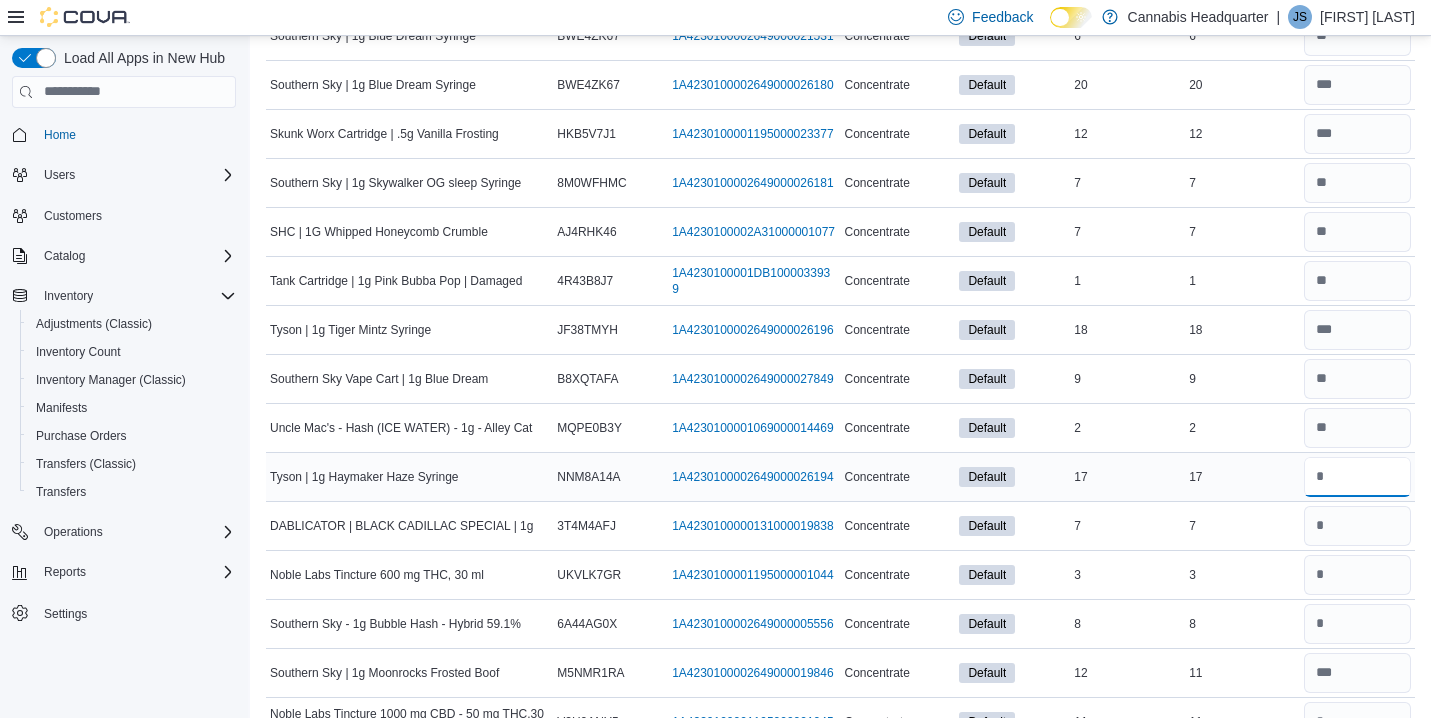 click at bounding box center [1357, 477] 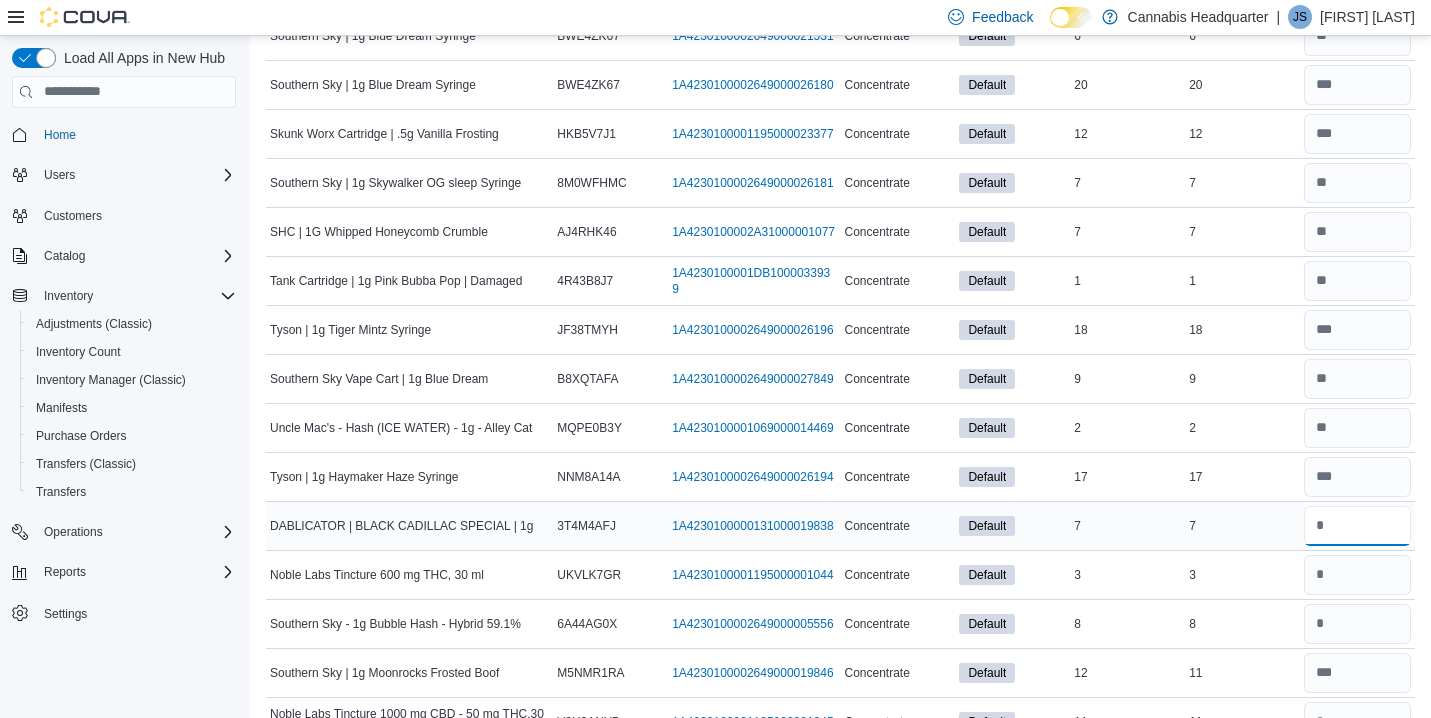 click at bounding box center [1357, 526] 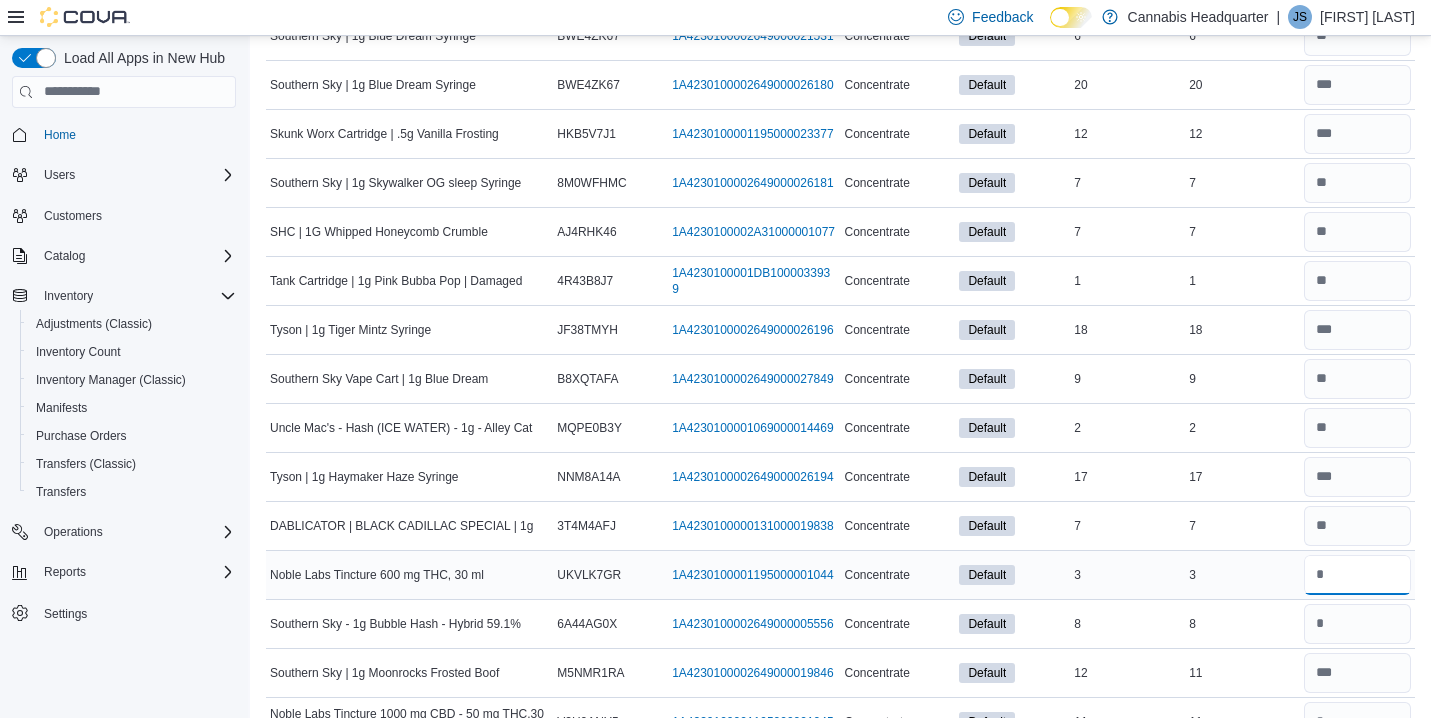 click at bounding box center (1357, 575) 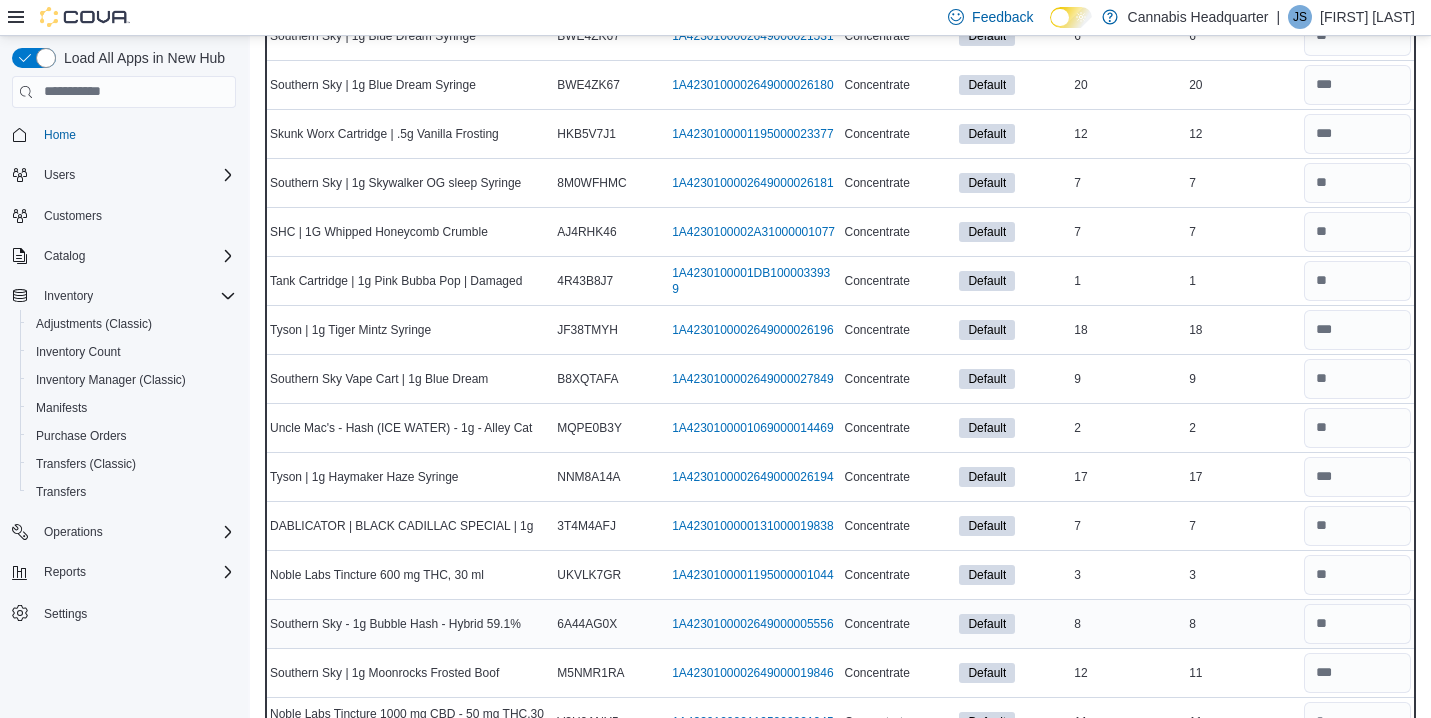 click on "Real Time Stock 8" at bounding box center (1242, 623) 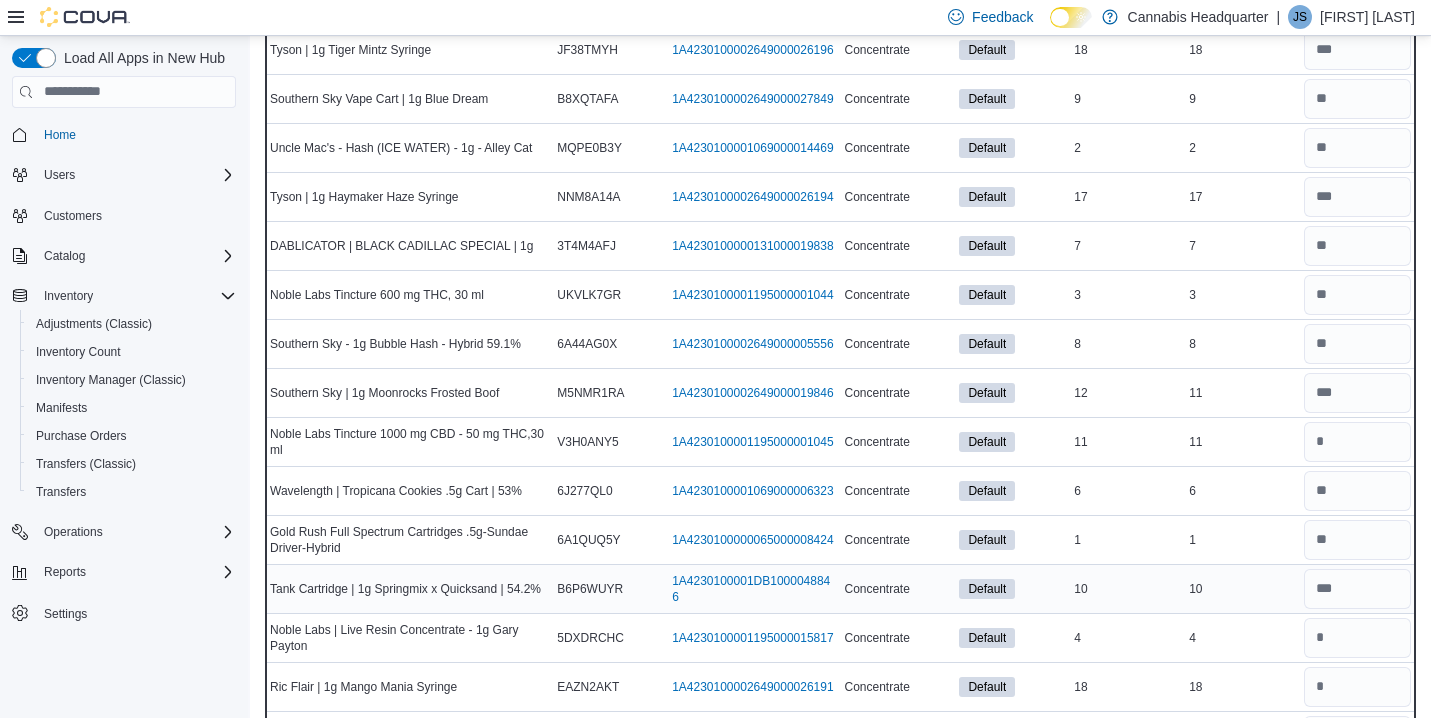 scroll, scrollTop: 1240, scrollLeft: 0, axis: vertical 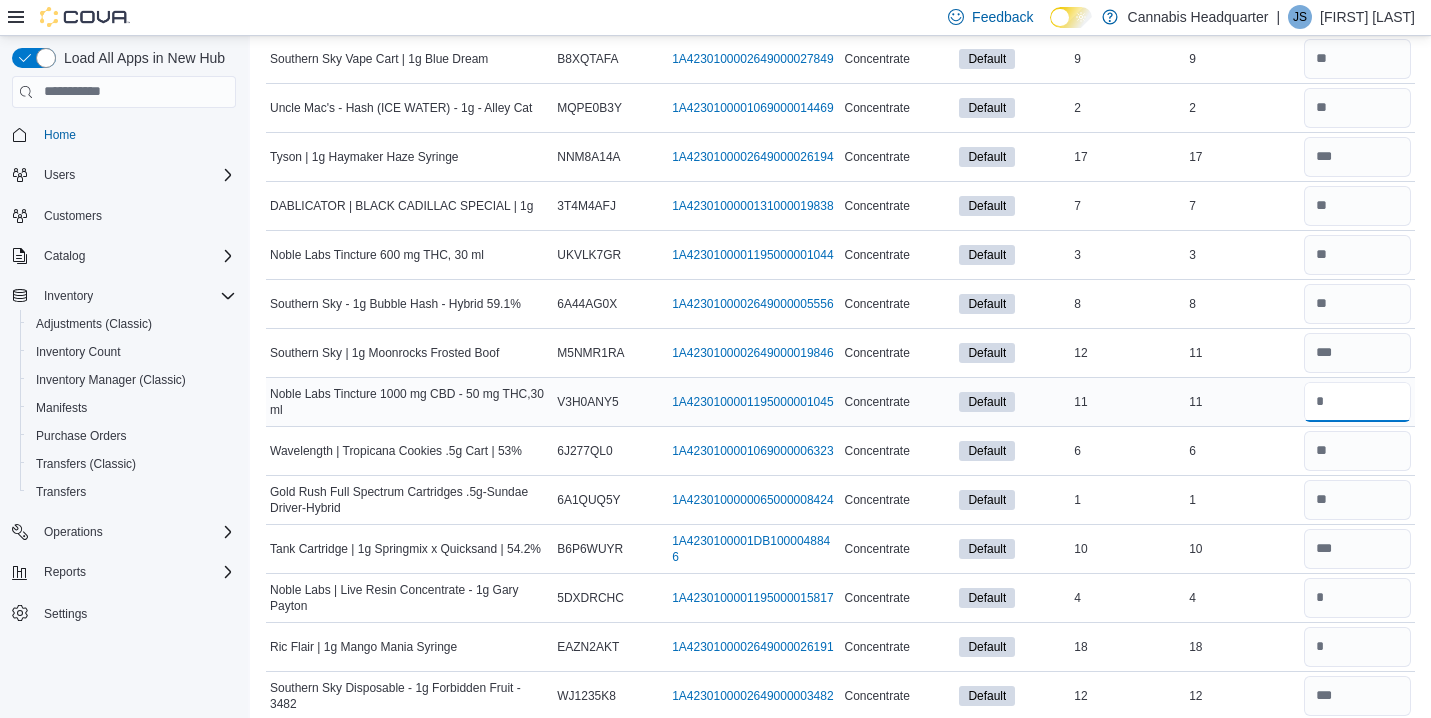 click at bounding box center (1357, 402) 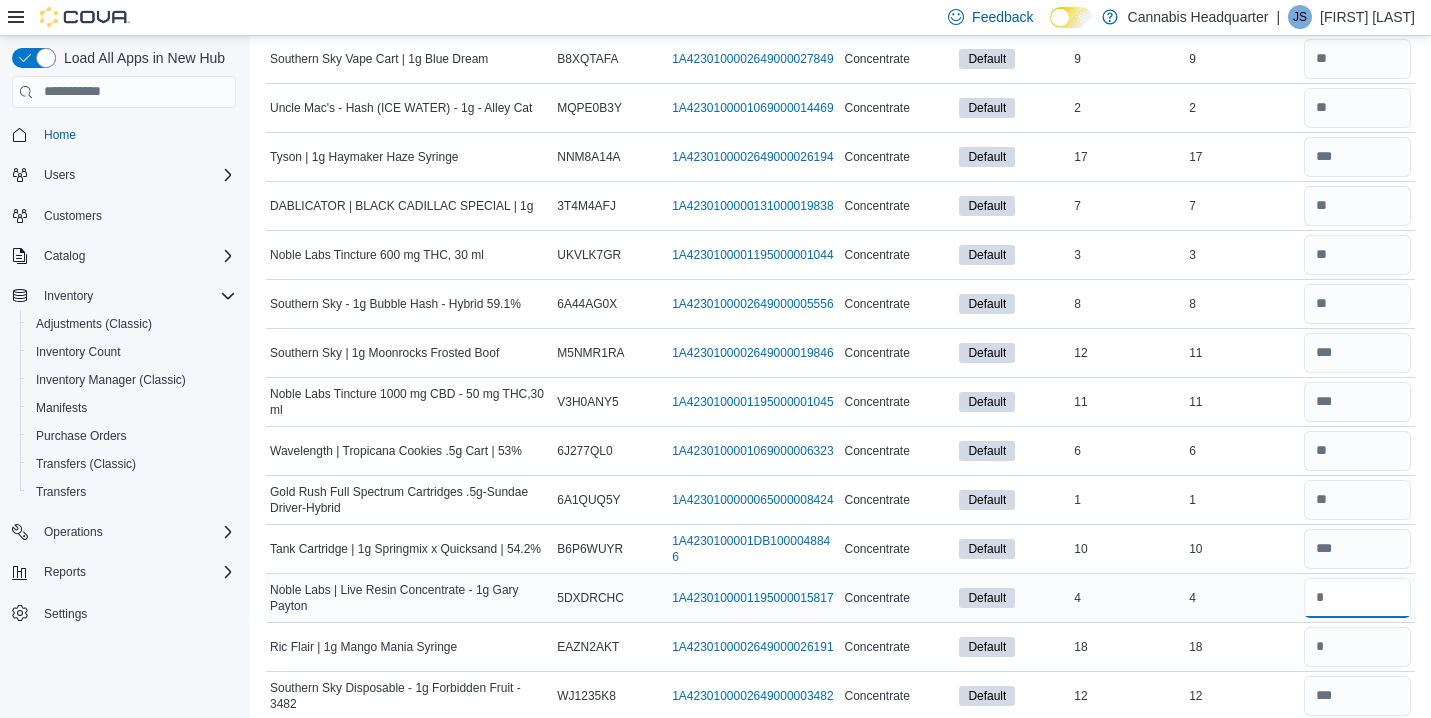 click at bounding box center (1357, 598) 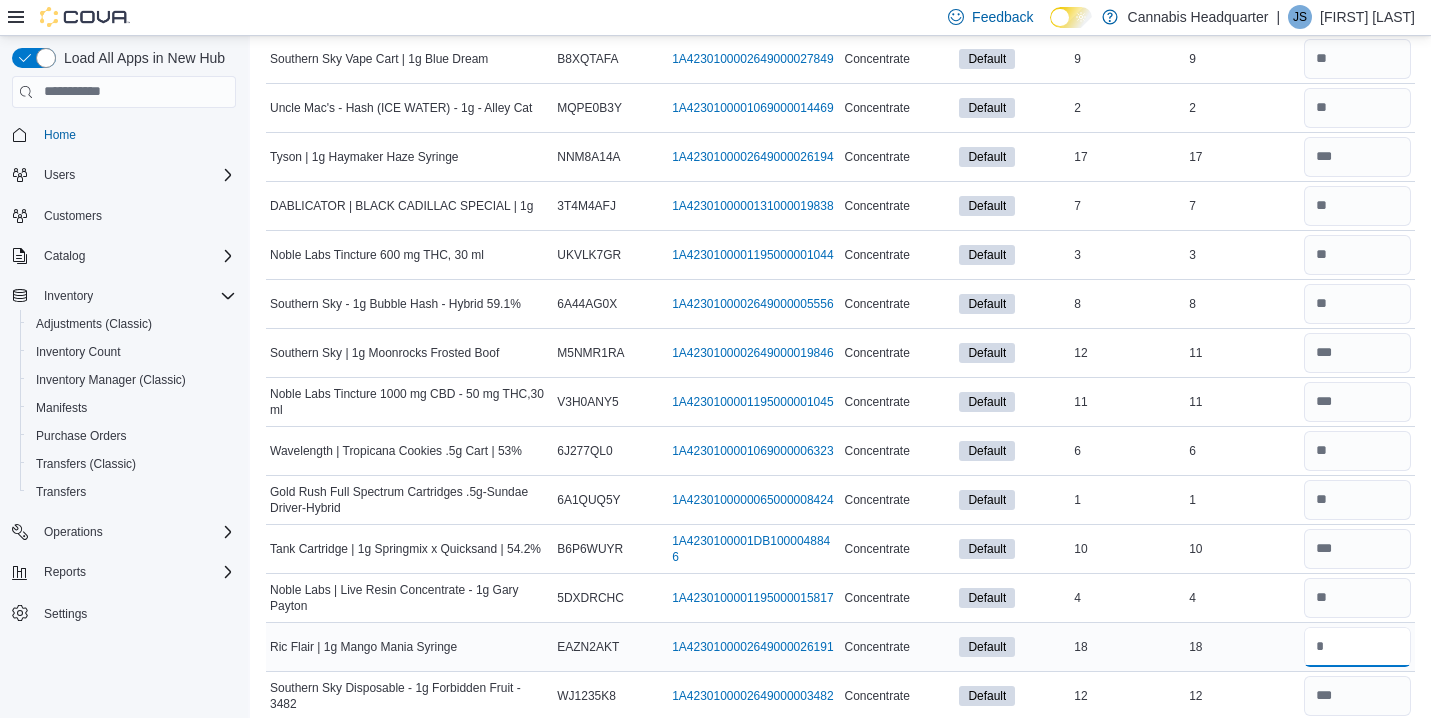 click at bounding box center (1357, 647) 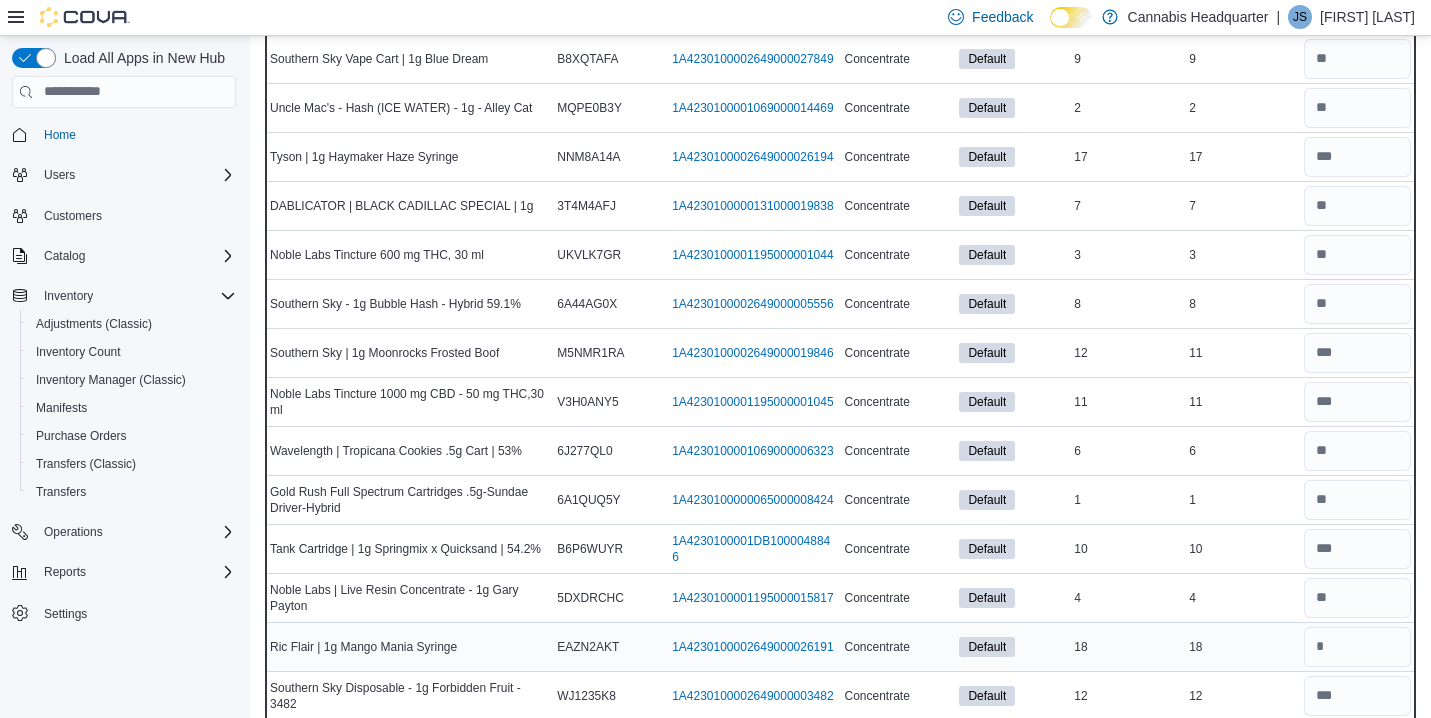 click on "Real Time Stock 18" at bounding box center [1242, 646] 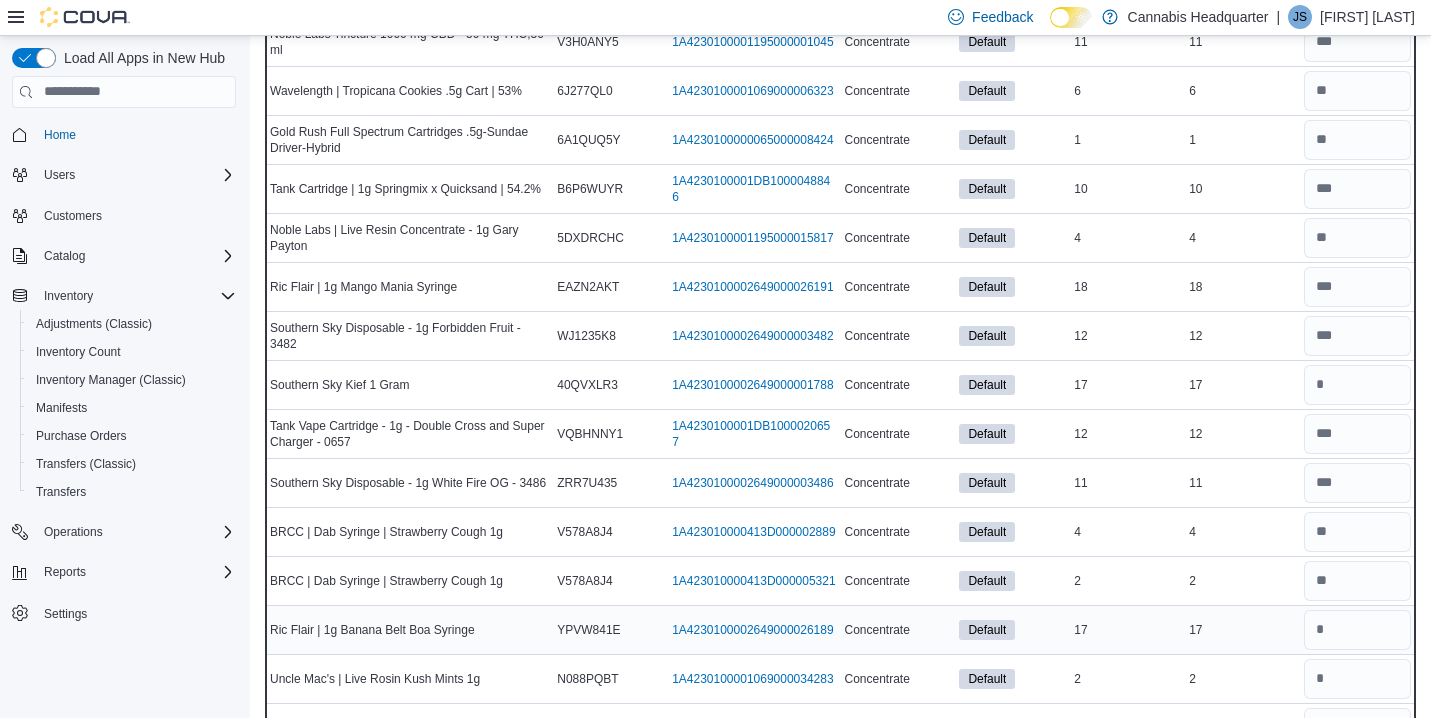 scroll, scrollTop: 1640, scrollLeft: 0, axis: vertical 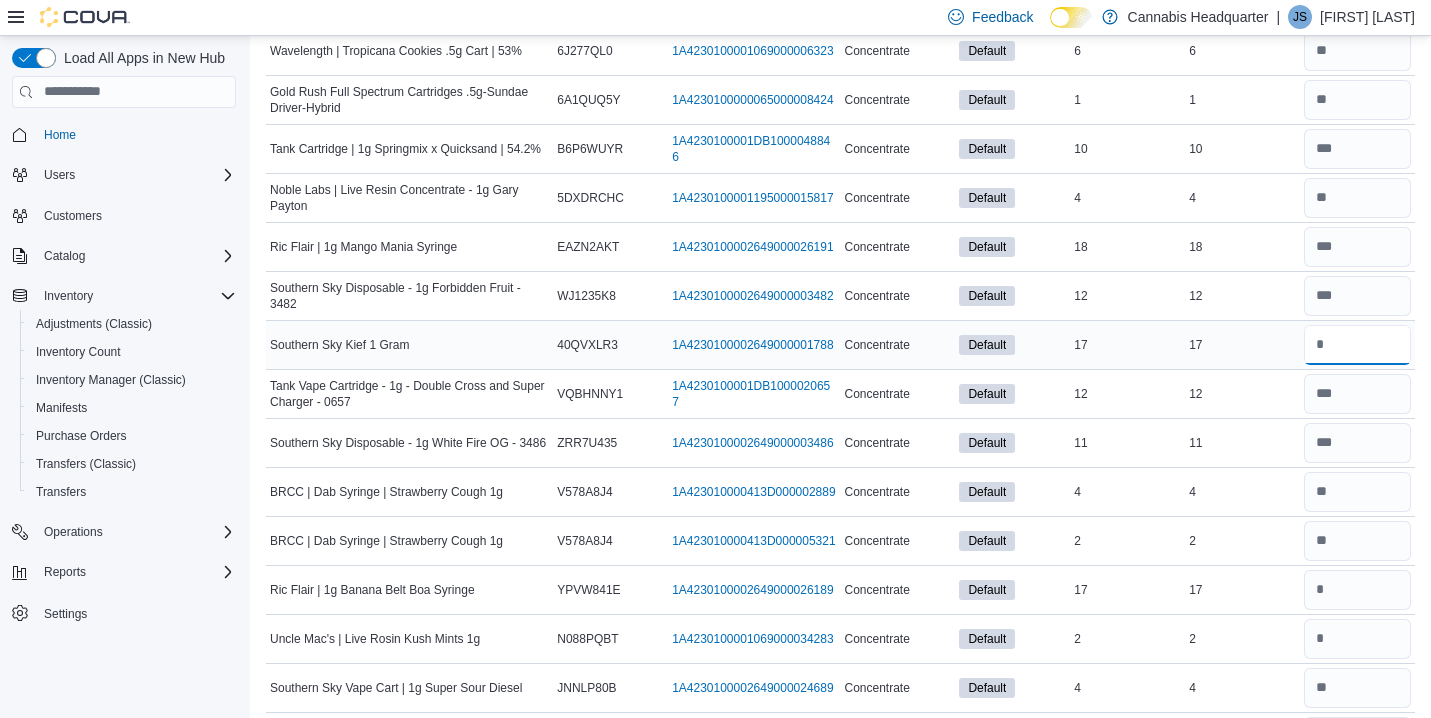 click at bounding box center (1357, 345) 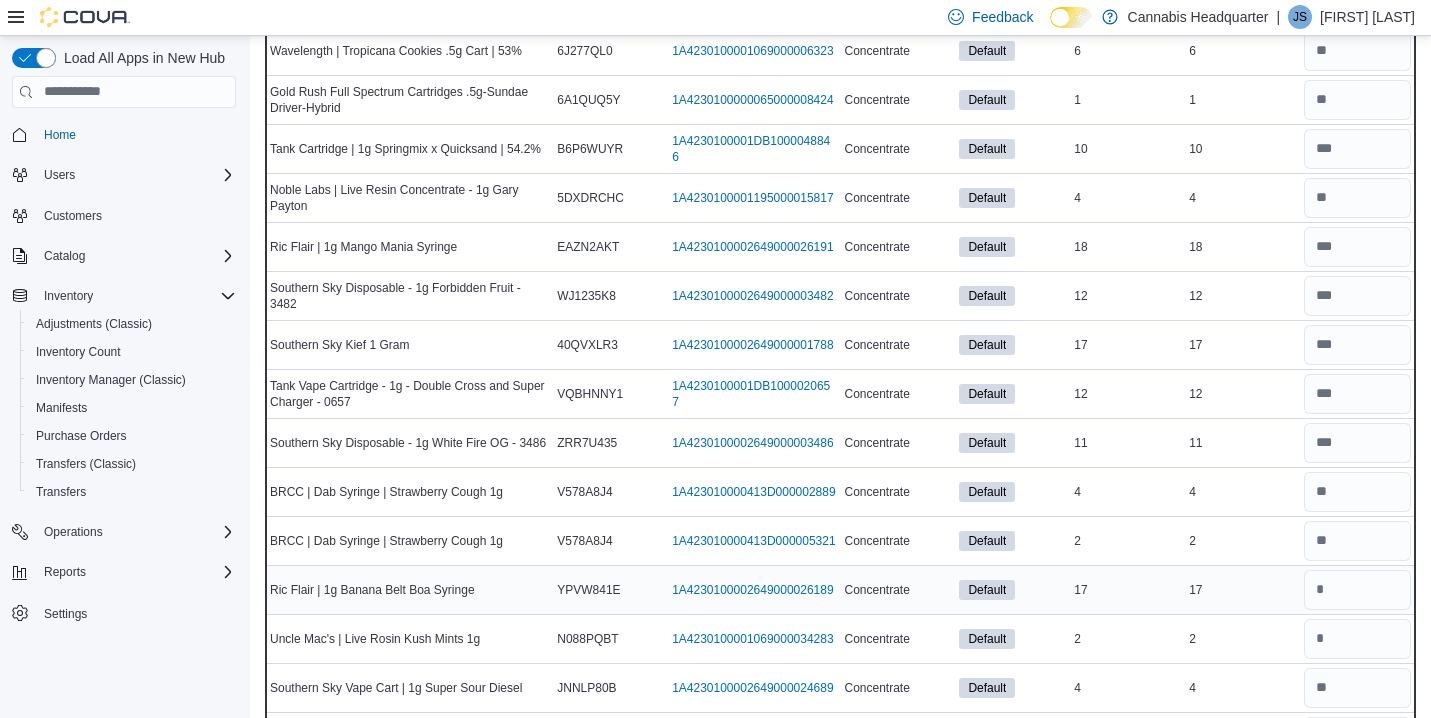 drag, startPoint x: 1280, startPoint y: 628, endPoint x: 1288, endPoint y: 580, distance: 48.6621 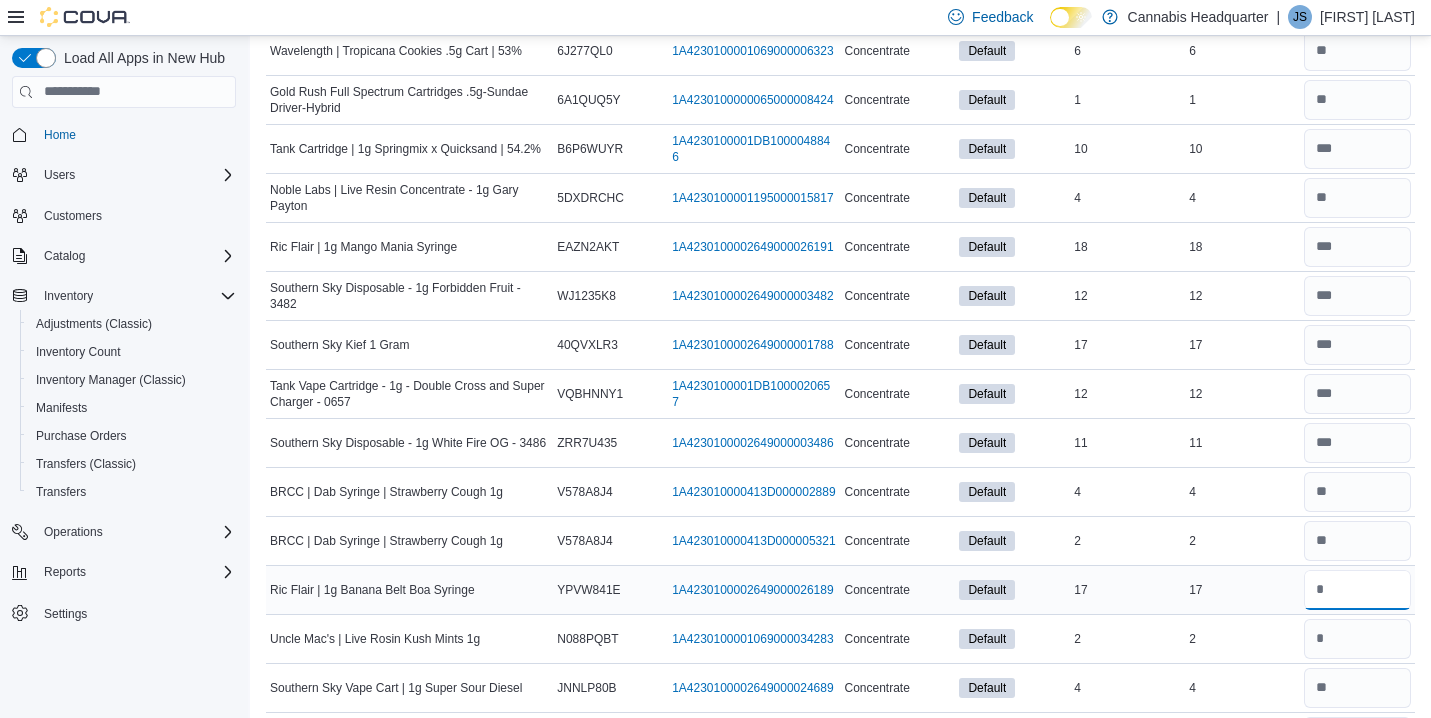 click at bounding box center [1357, 590] 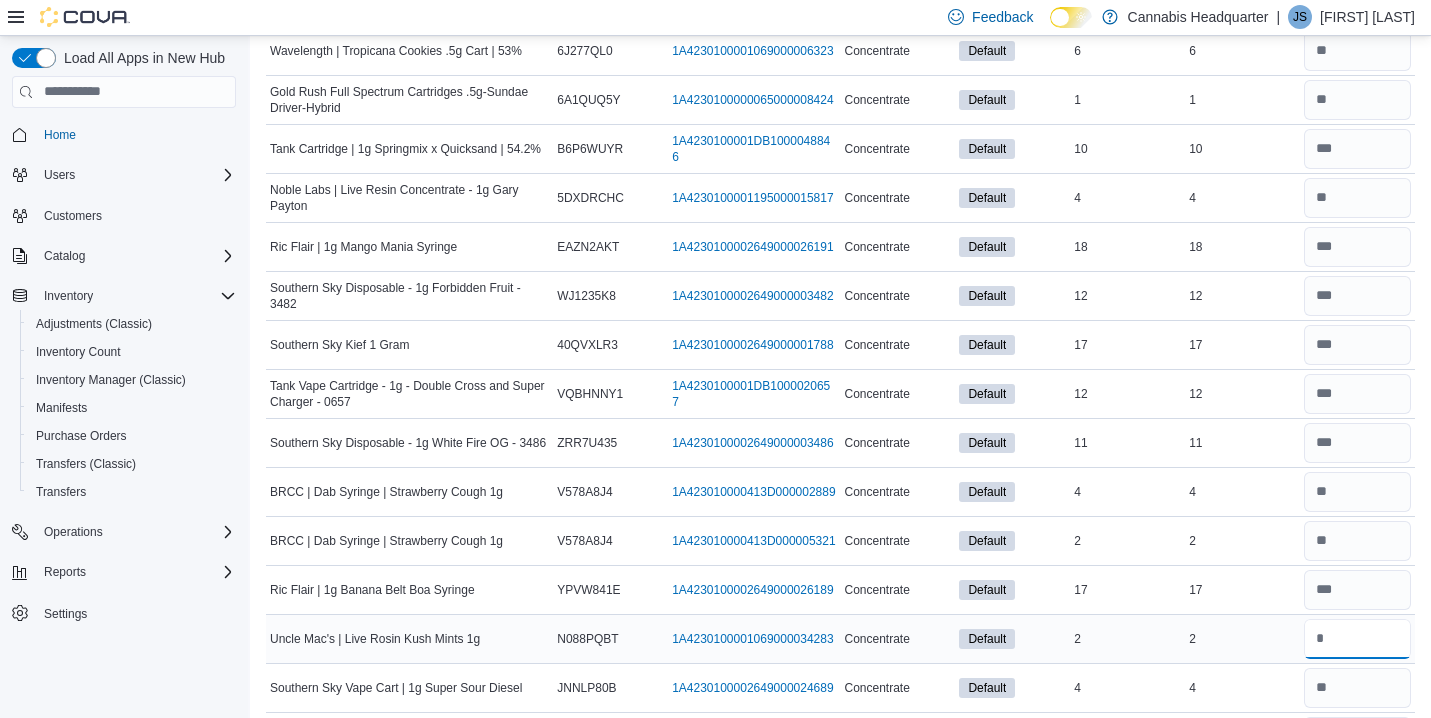 click at bounding box center [1357, 639] 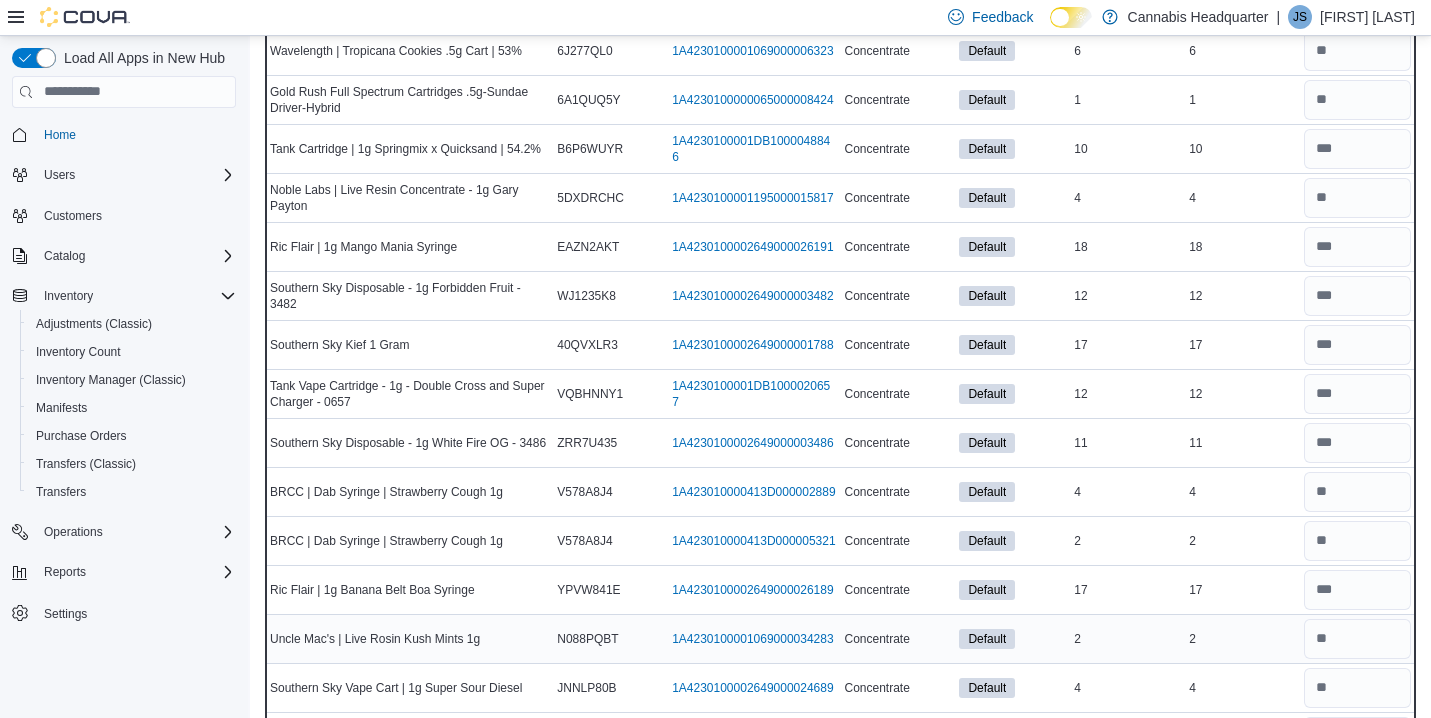 click on "Real Time Stock 2" at bounding box center [1242, 638] 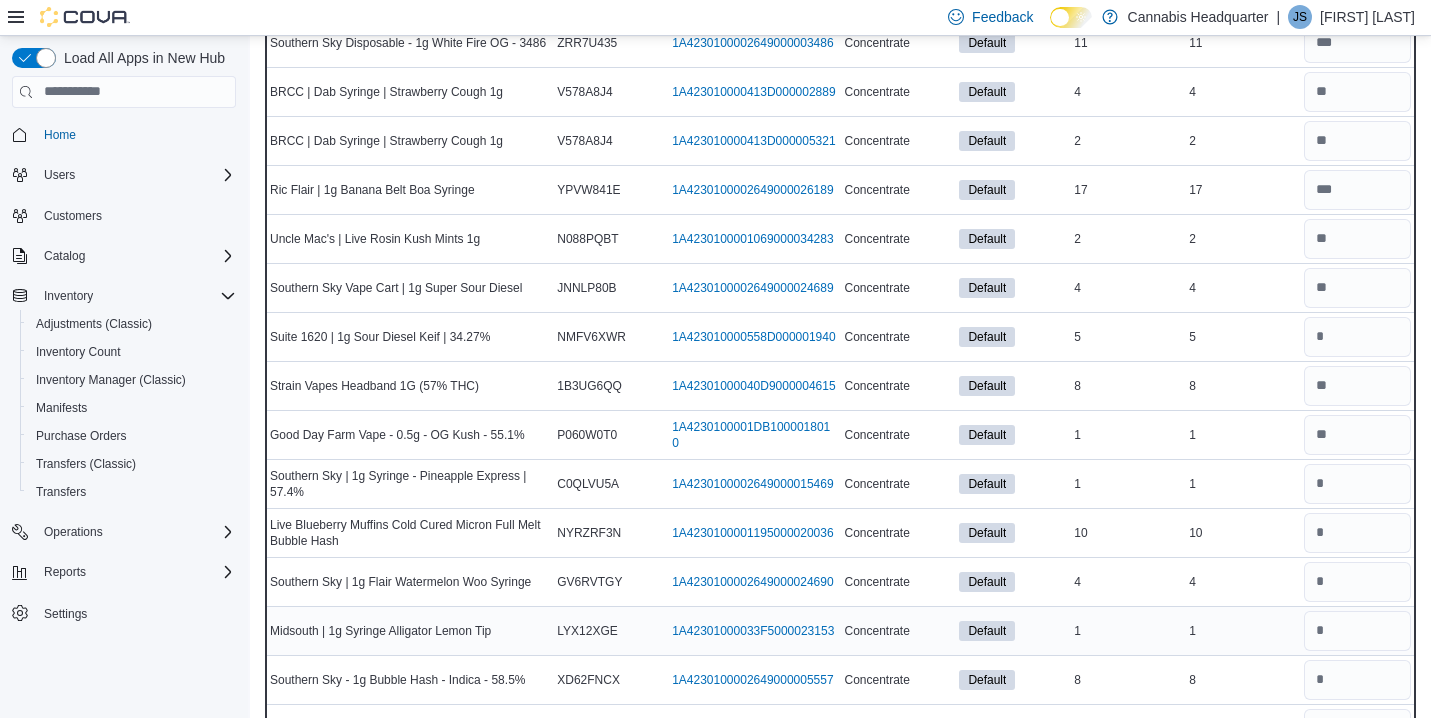 scroll, scrollTop: 2080, scrollLeft: 0, axis: vertical 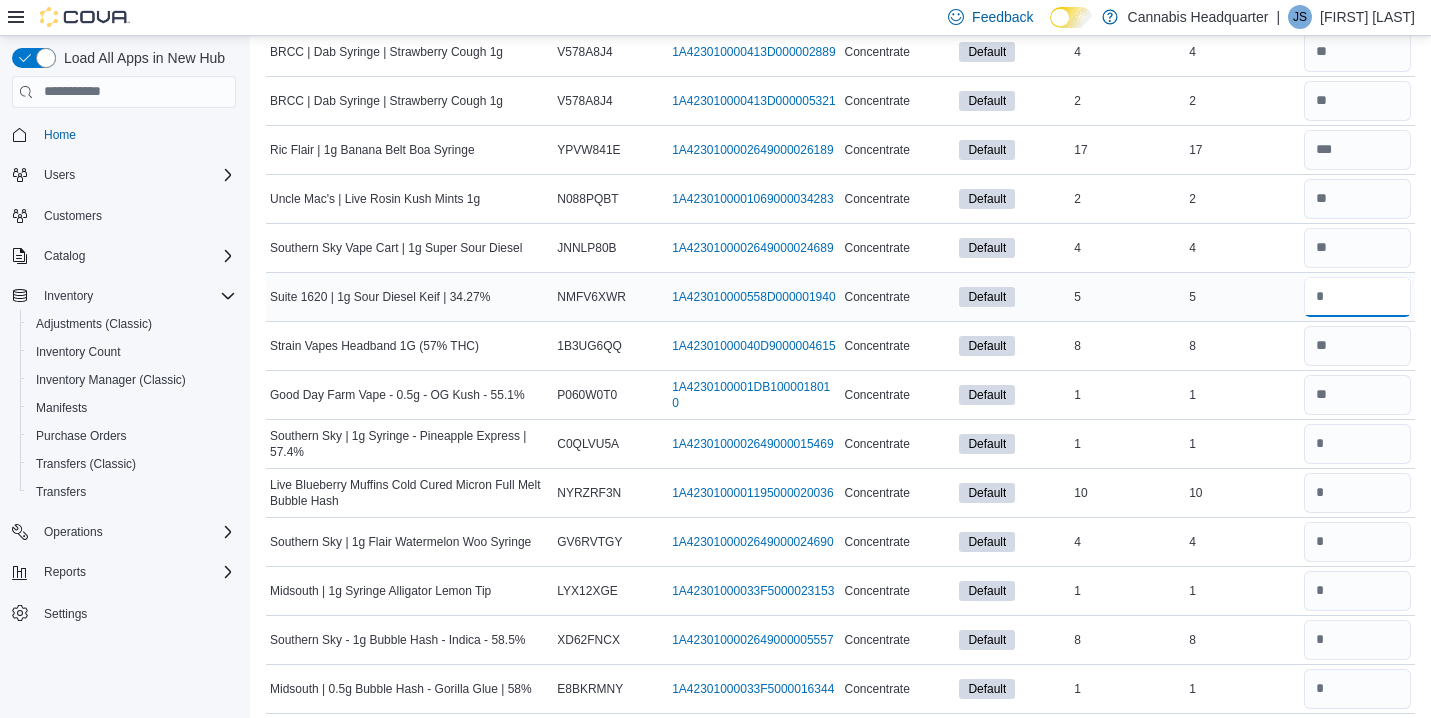 click at bounding box center [1357, 297] 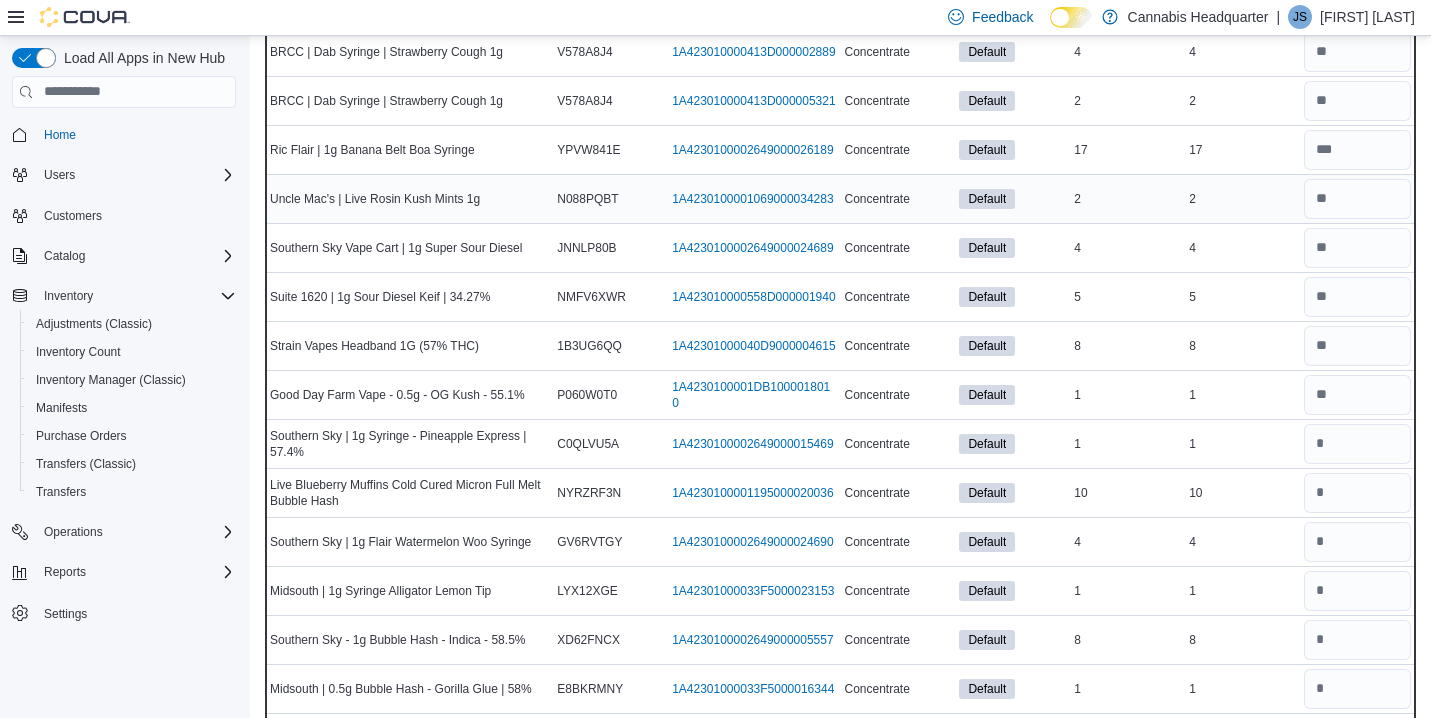 click on "Real Time Stock 2" at bounding box center [1242, 198] 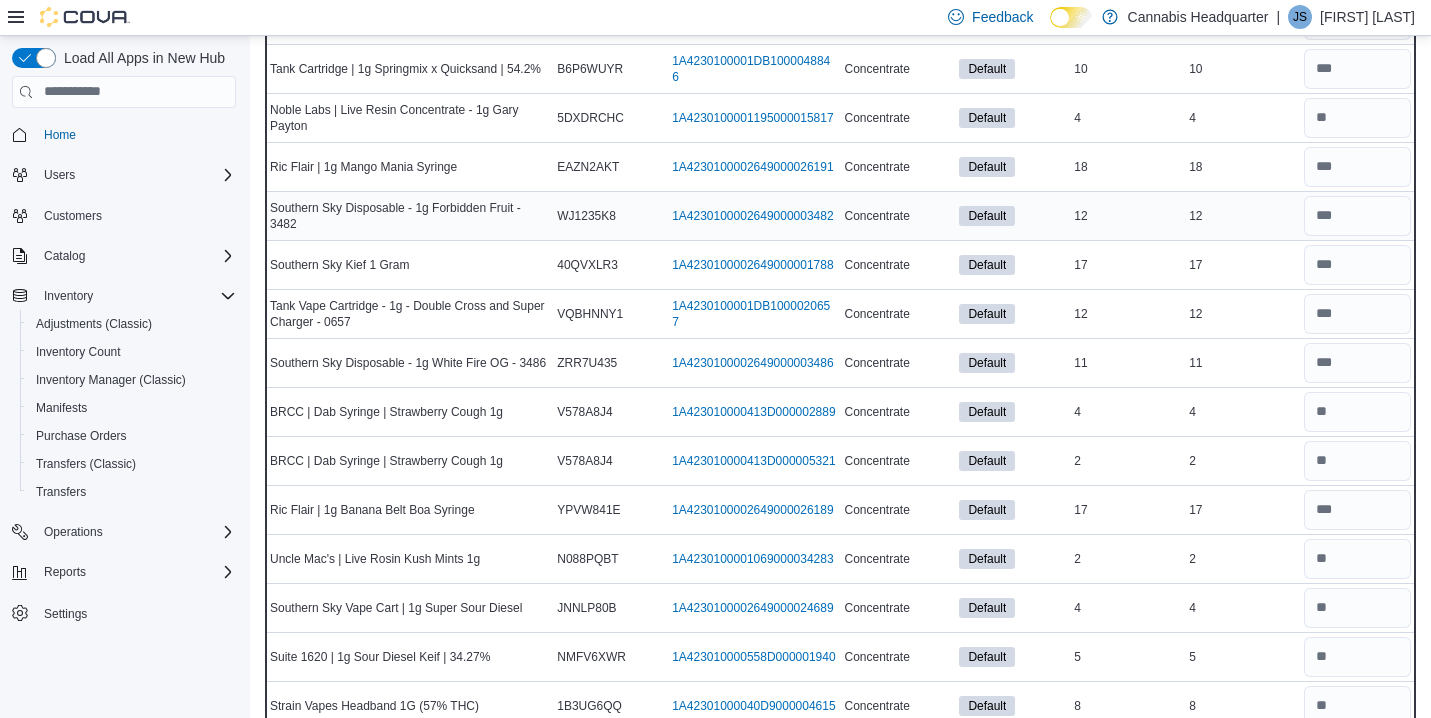 scroll, scrollTop: 1760, scrollLeft: 0, axis: vertical 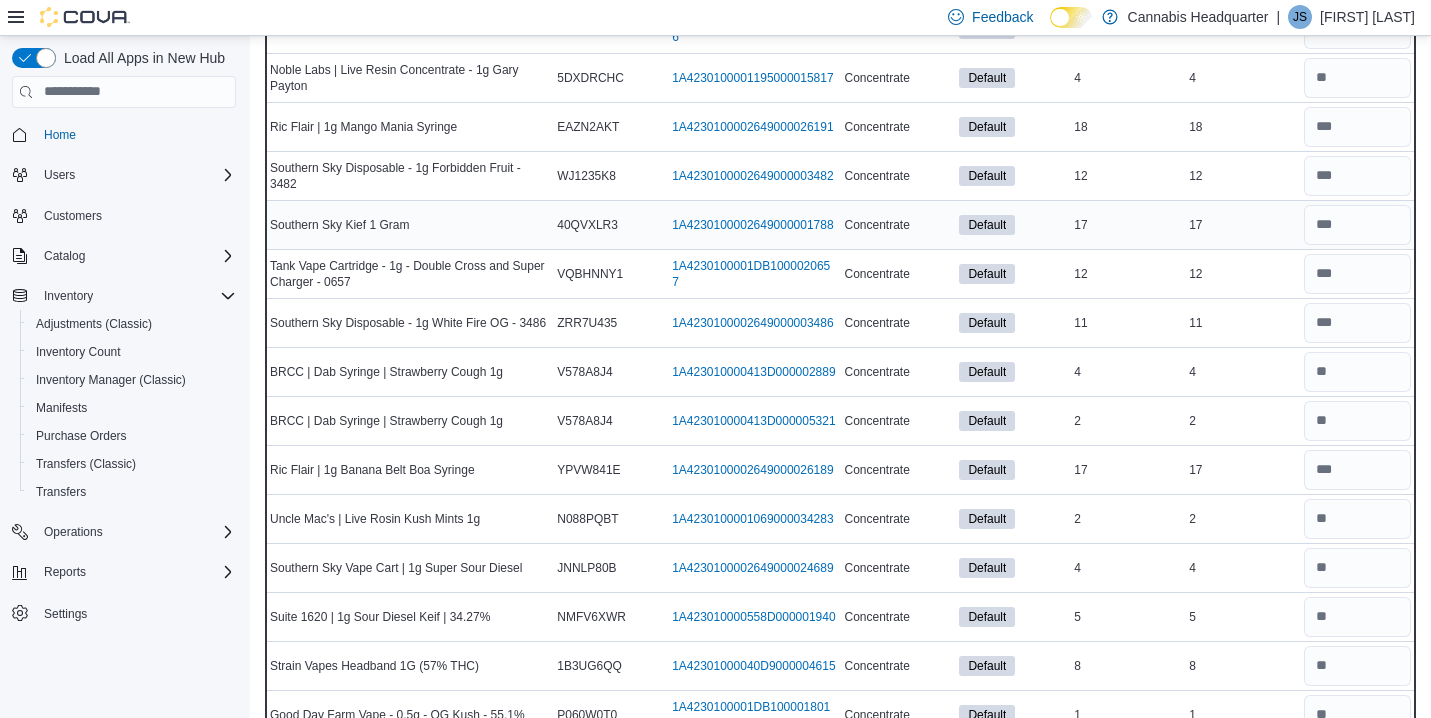 click on "17" at bounding box center [1242, 225] 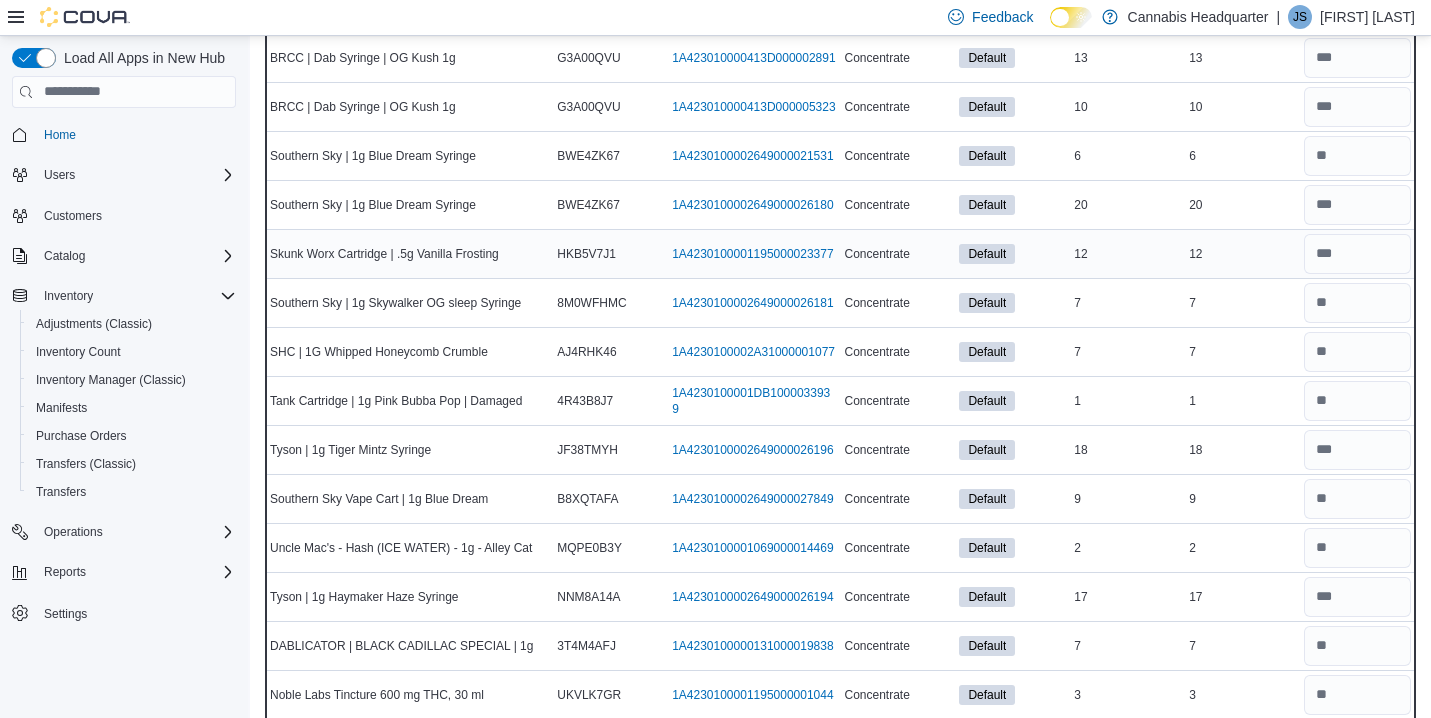 scroll, scrollTop: 840, scrollLeft: 0, axis: vertical 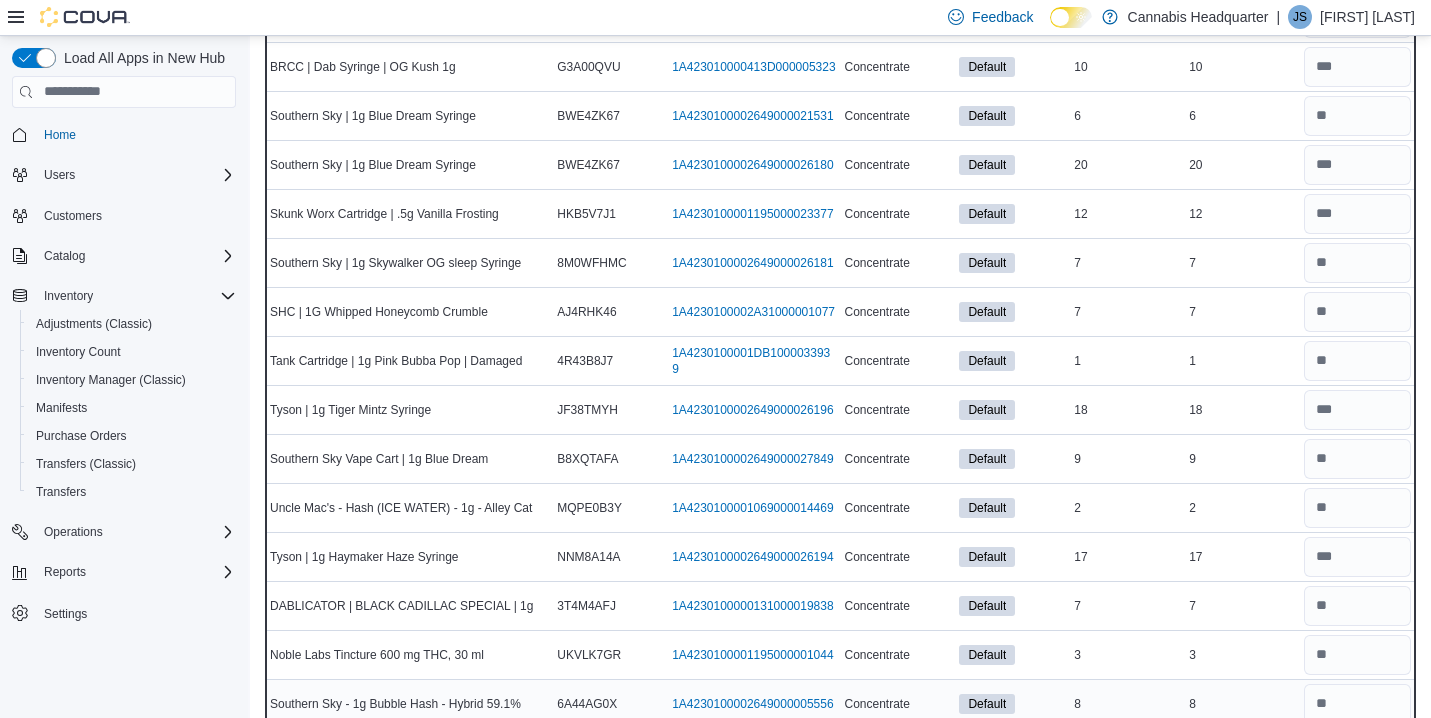 click on "8" at bounding box center (1242, 704) 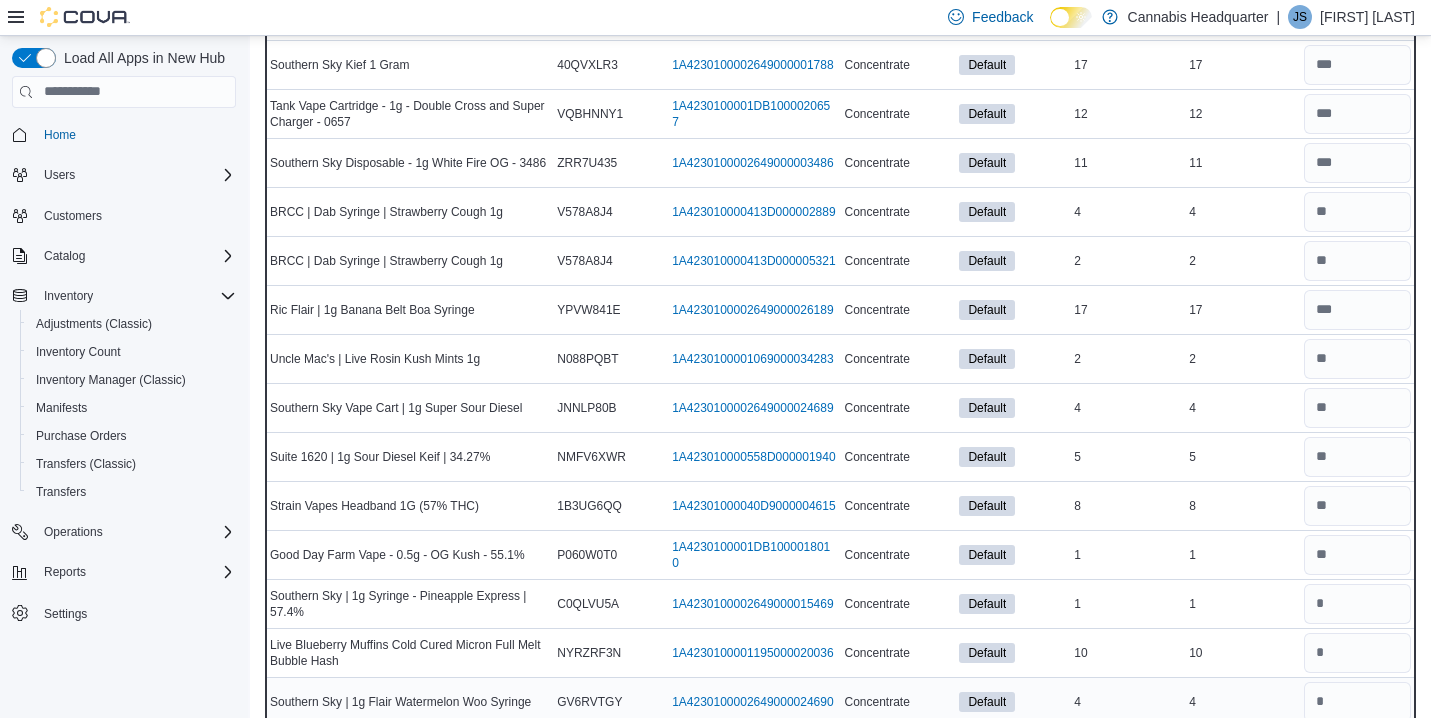 scroll, scrollTop: 1960, scrollLeft: 0, axis: vertical 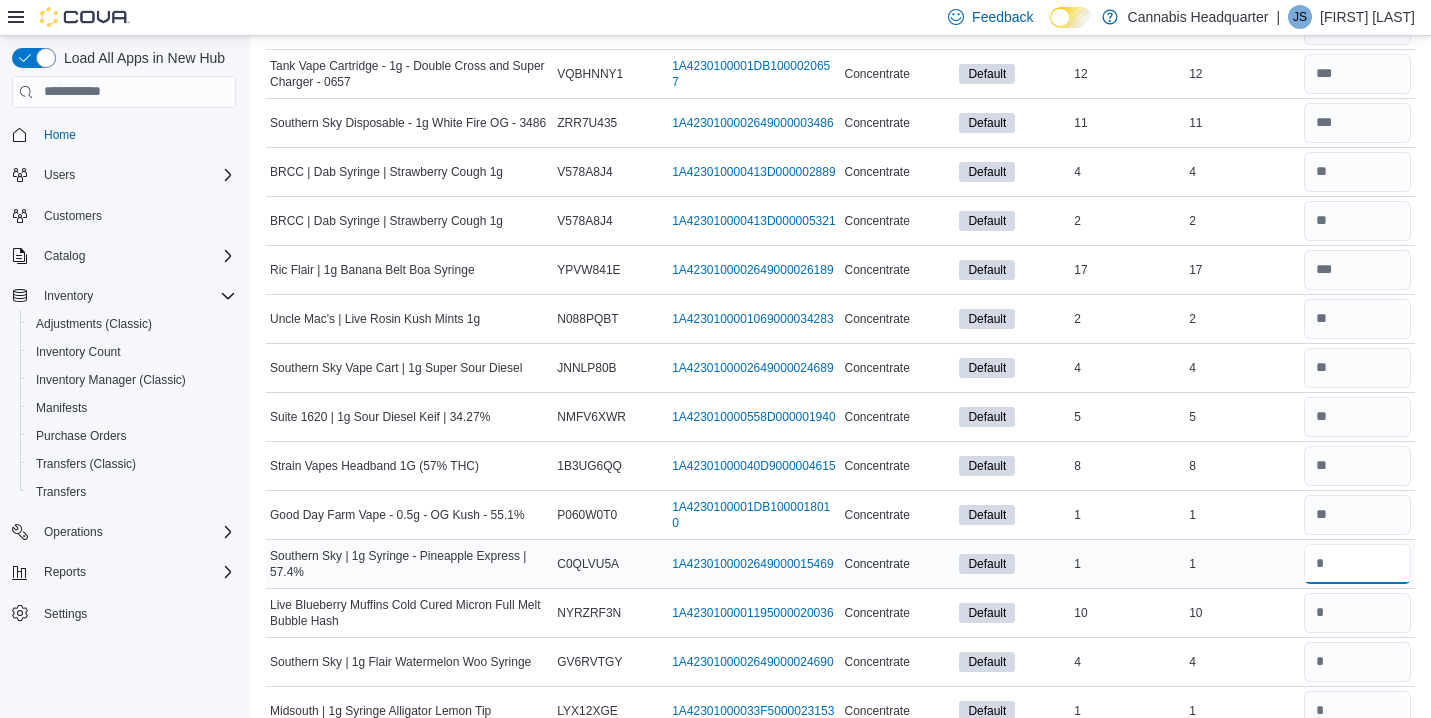 click at bounding box center [1357, 564] 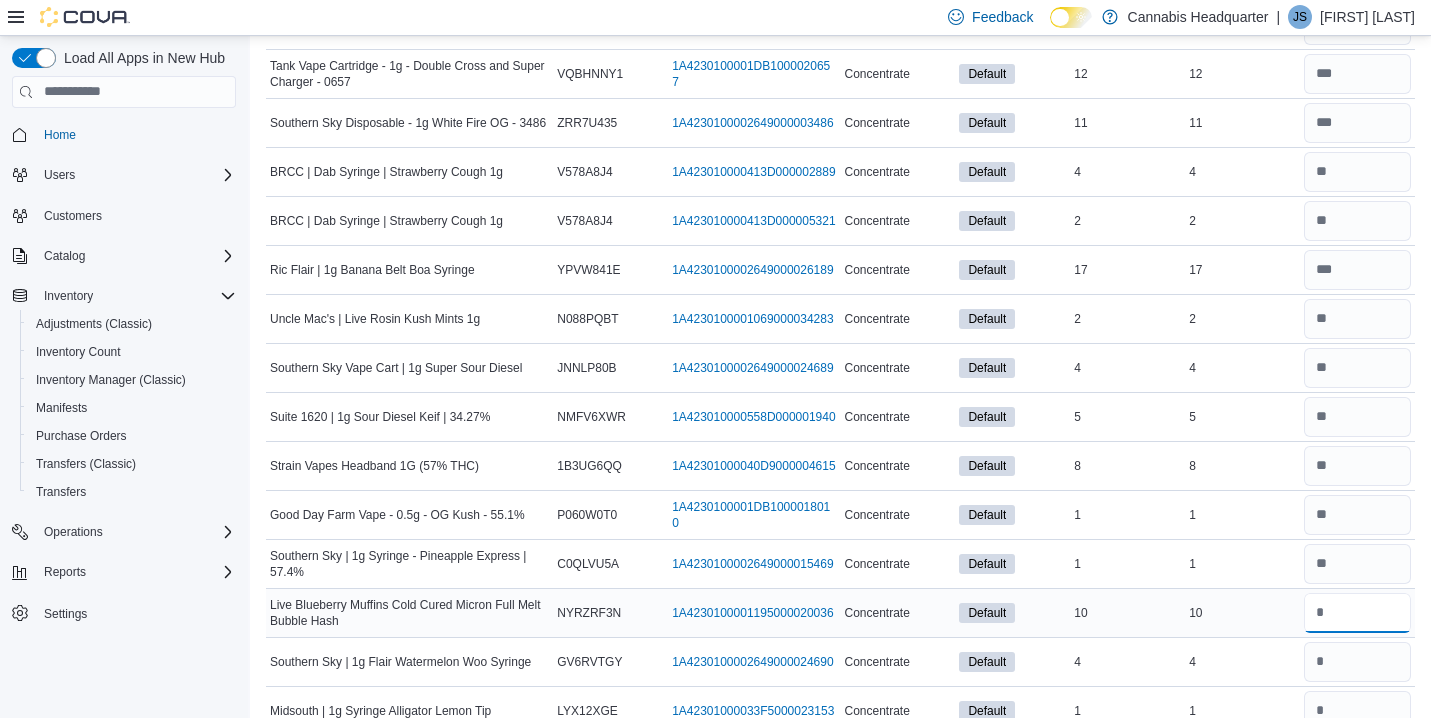 click at bounding box center [1357, 613] 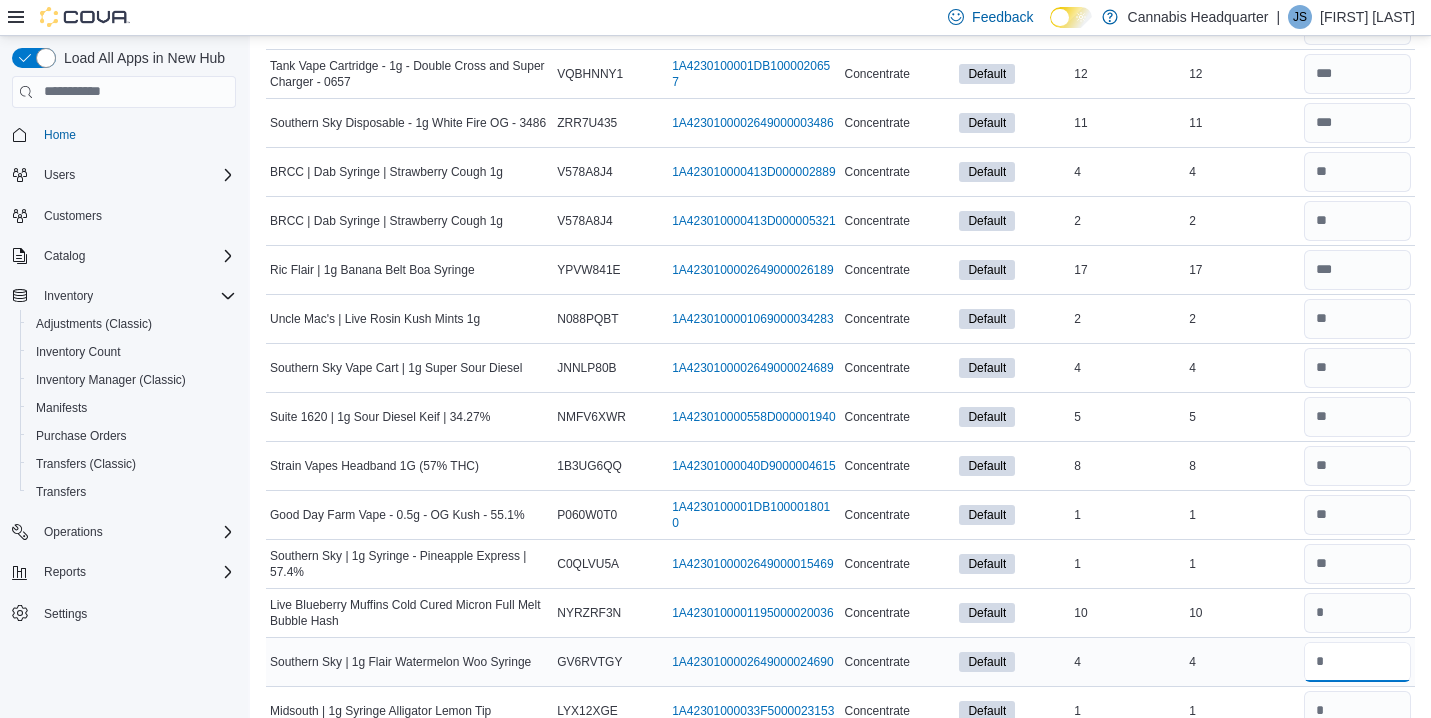 click at bounding box center [1357, 662] 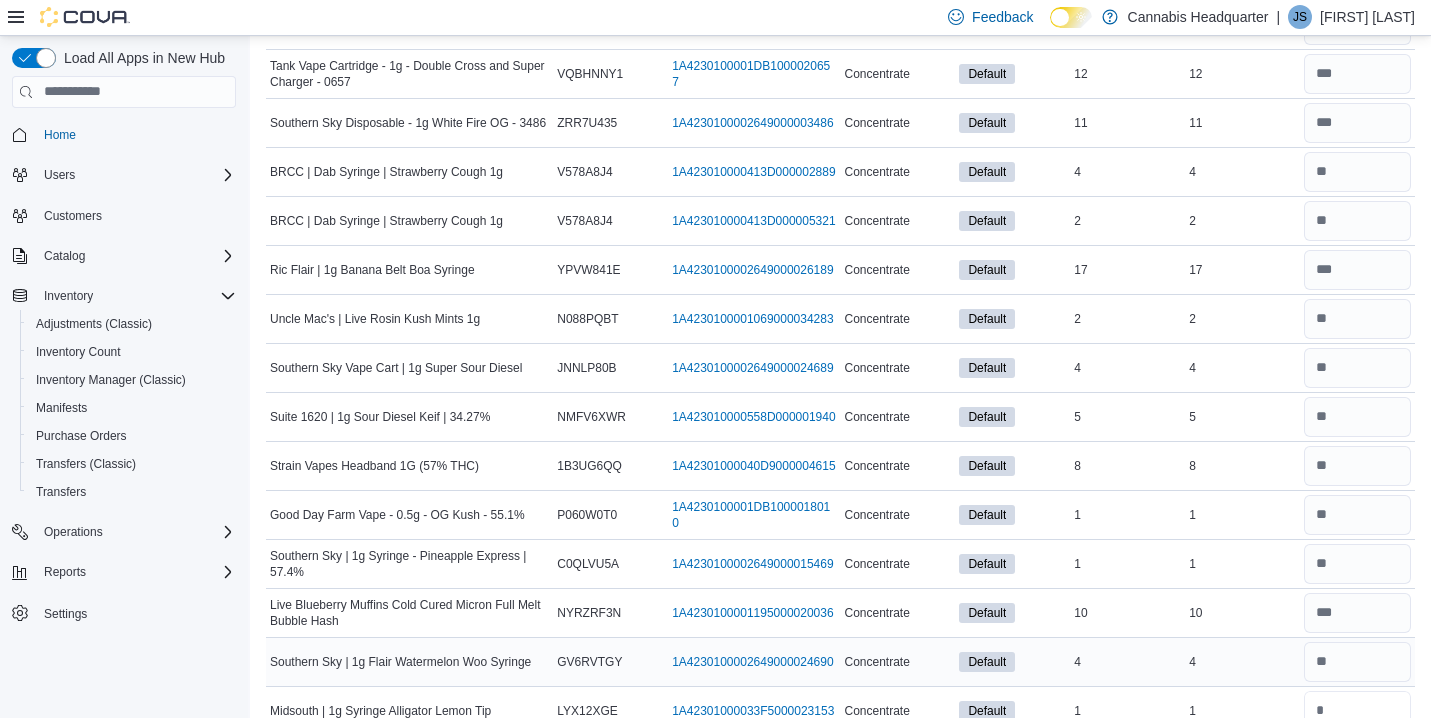 scroll, scrollTop: 1962, scrollLeft: 0, axis: vertical 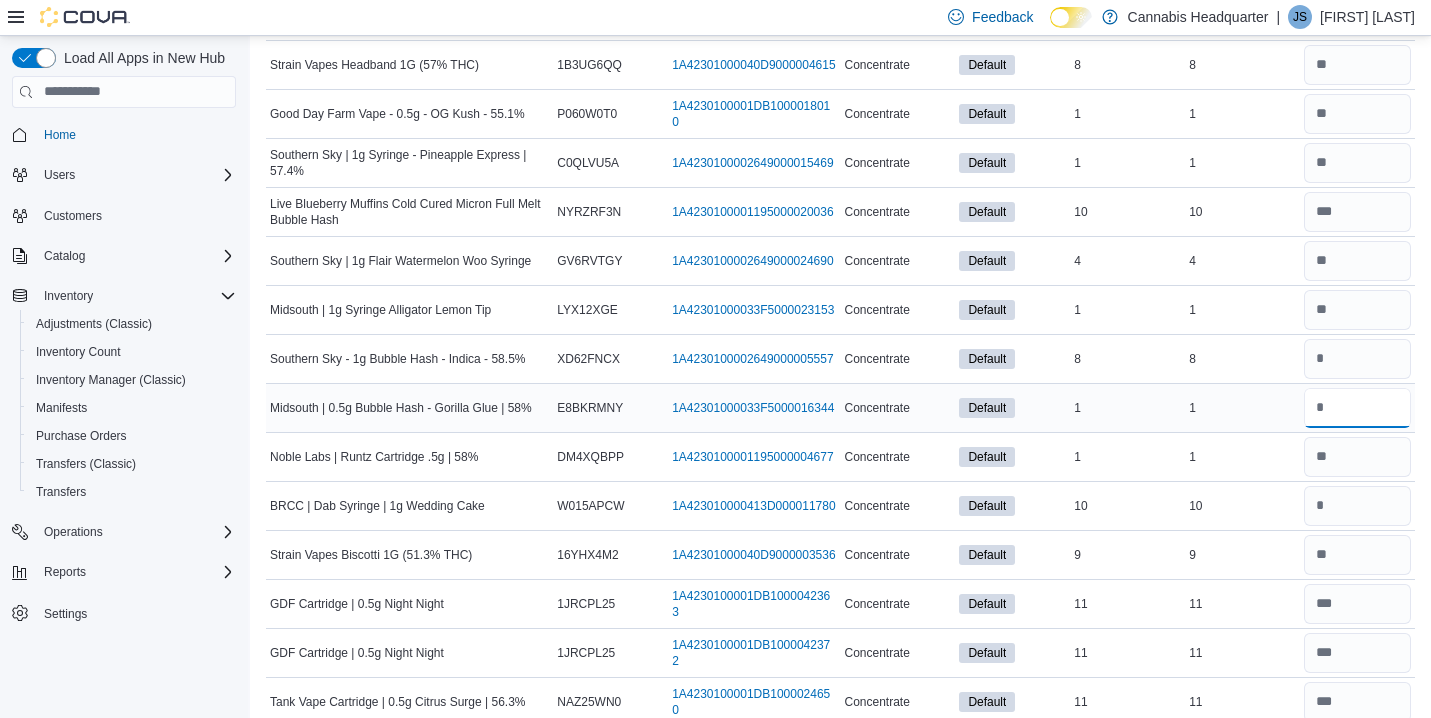 click at bounding box center (1357, 408) 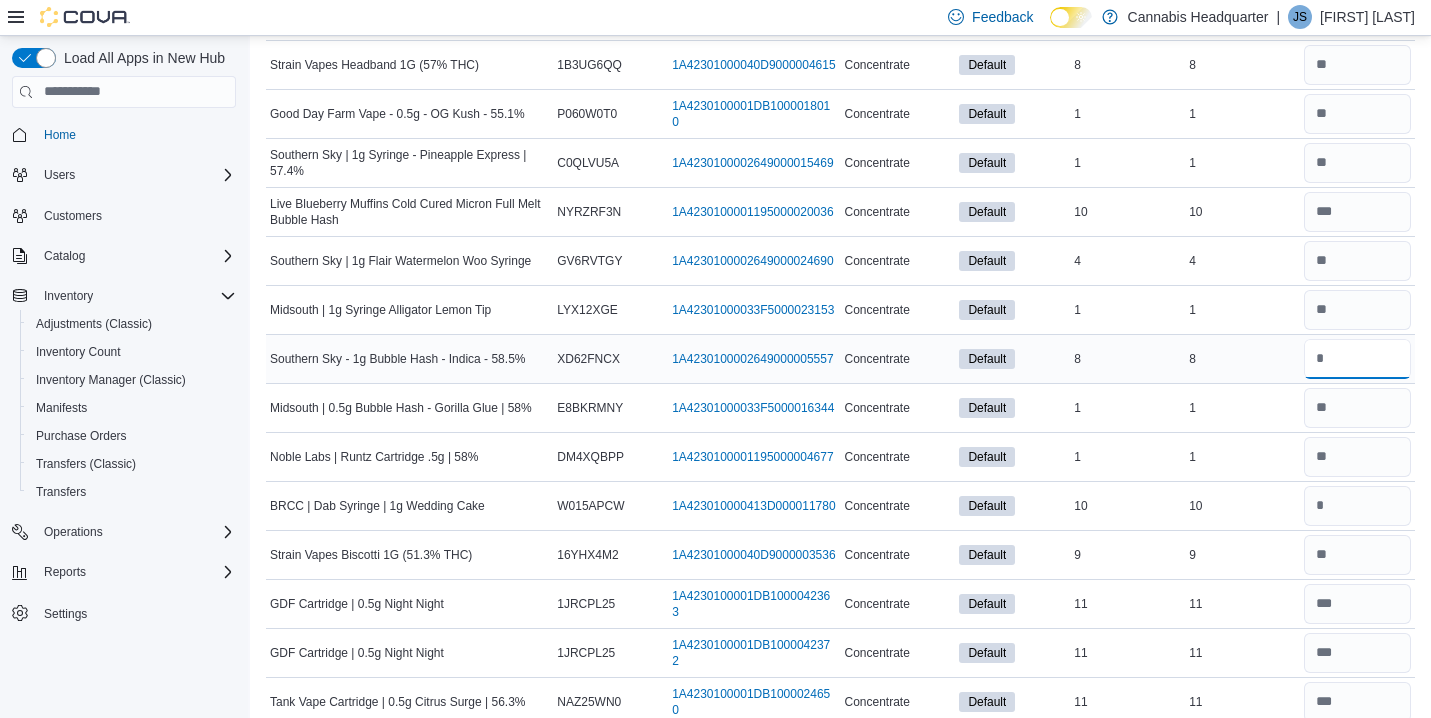 click at bounding box center (1357, 359) 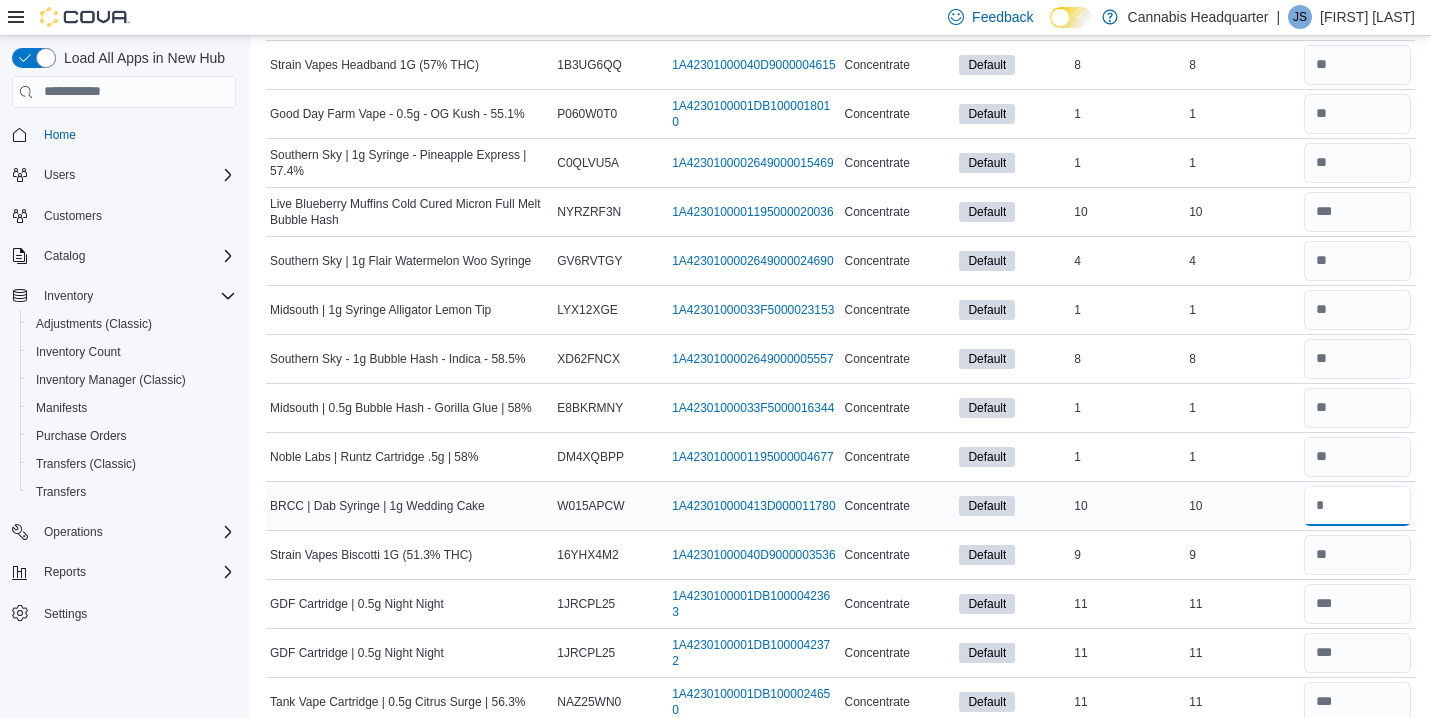 click at bounding box center [1357, 506] 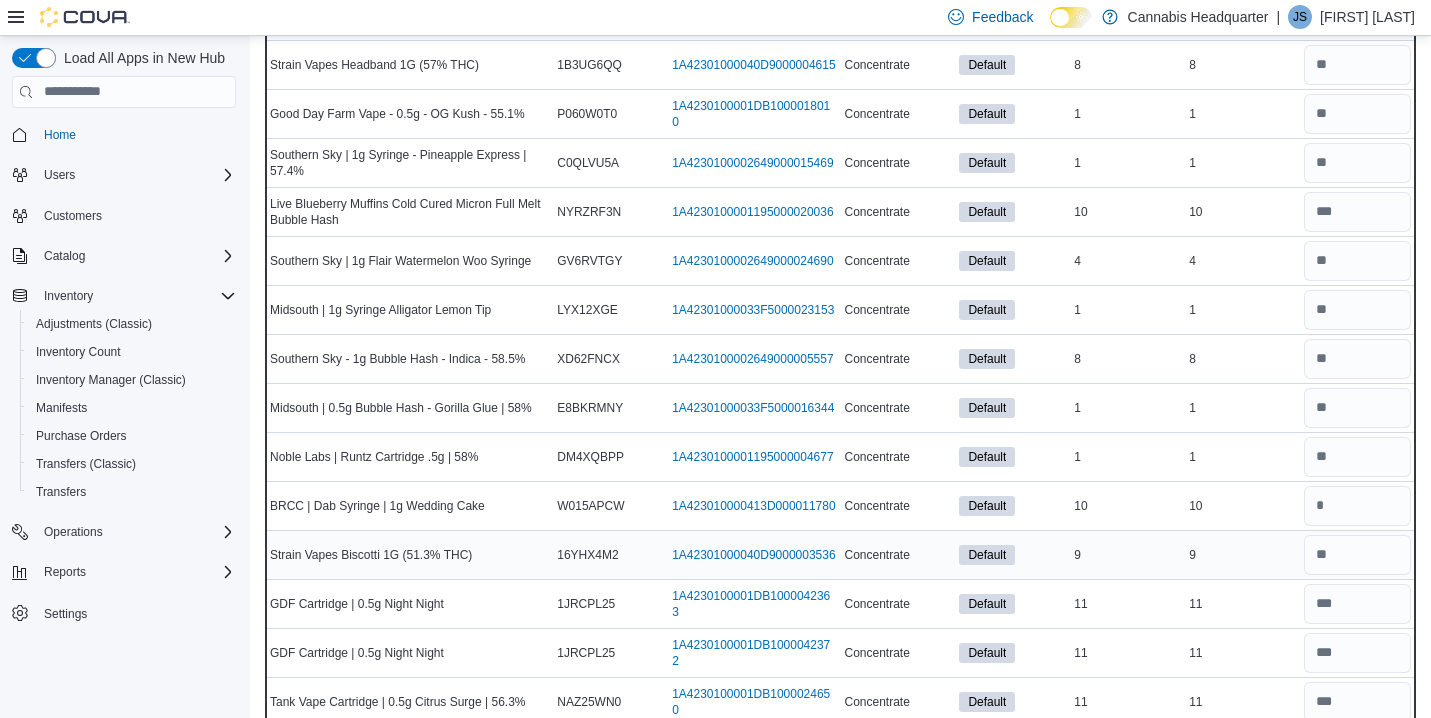 click on "9" at bounding box center [1242, 555] 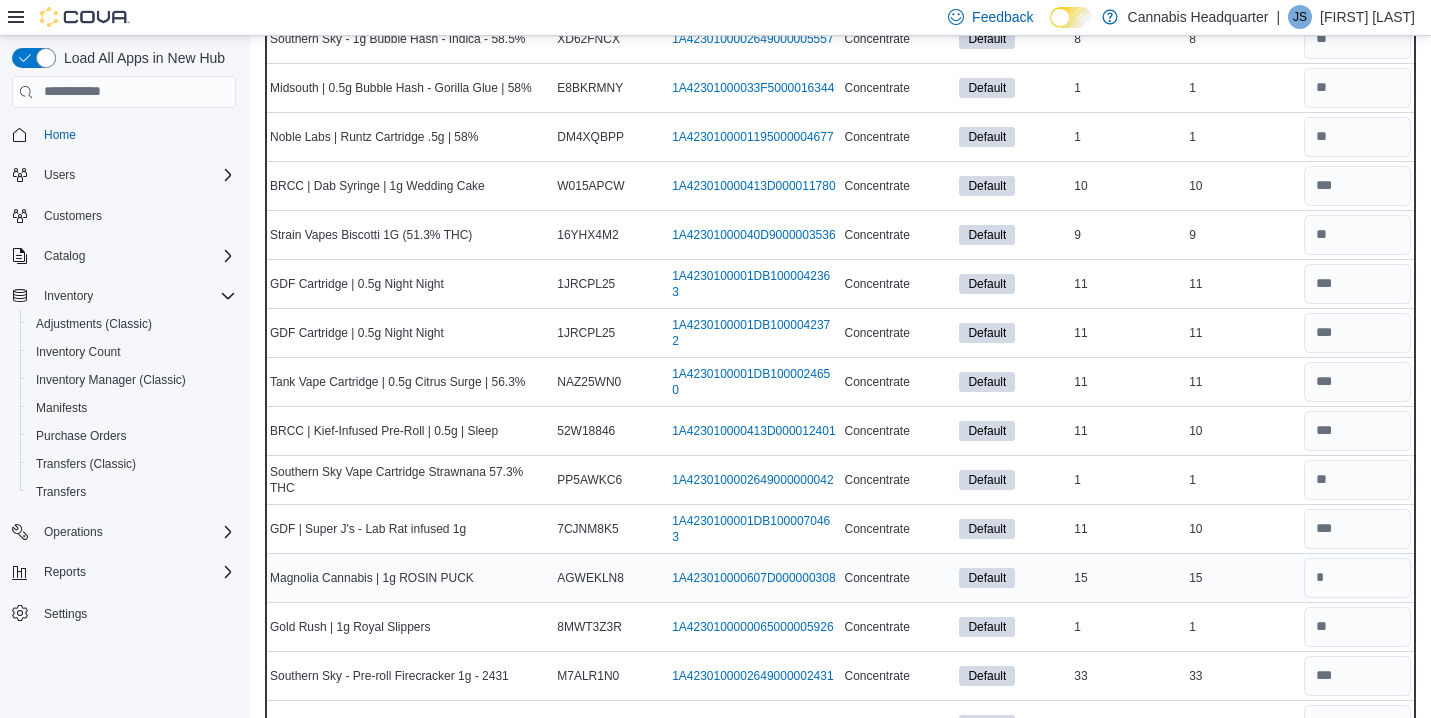scroll, scrollTop: 2721, scrollLeft: 0, axis: vertical 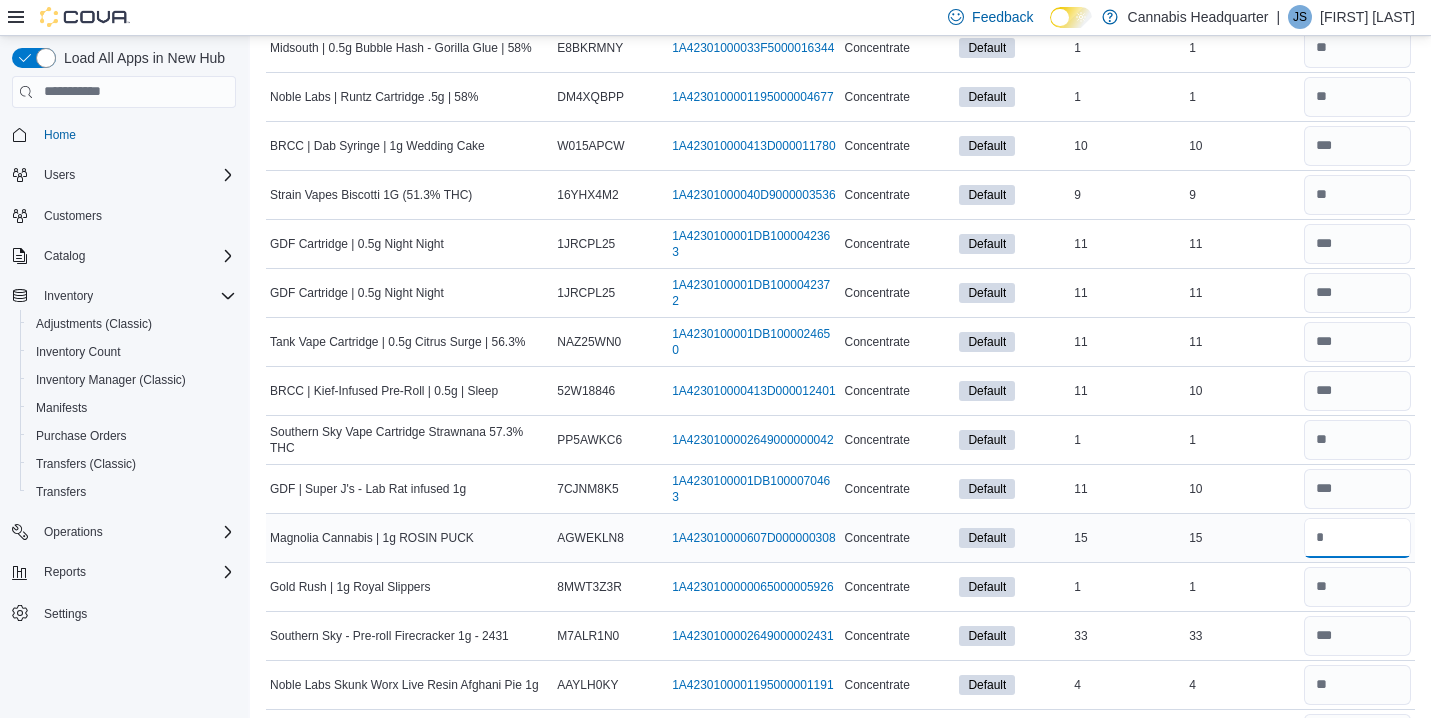 click at bounding box center [1357, 538] 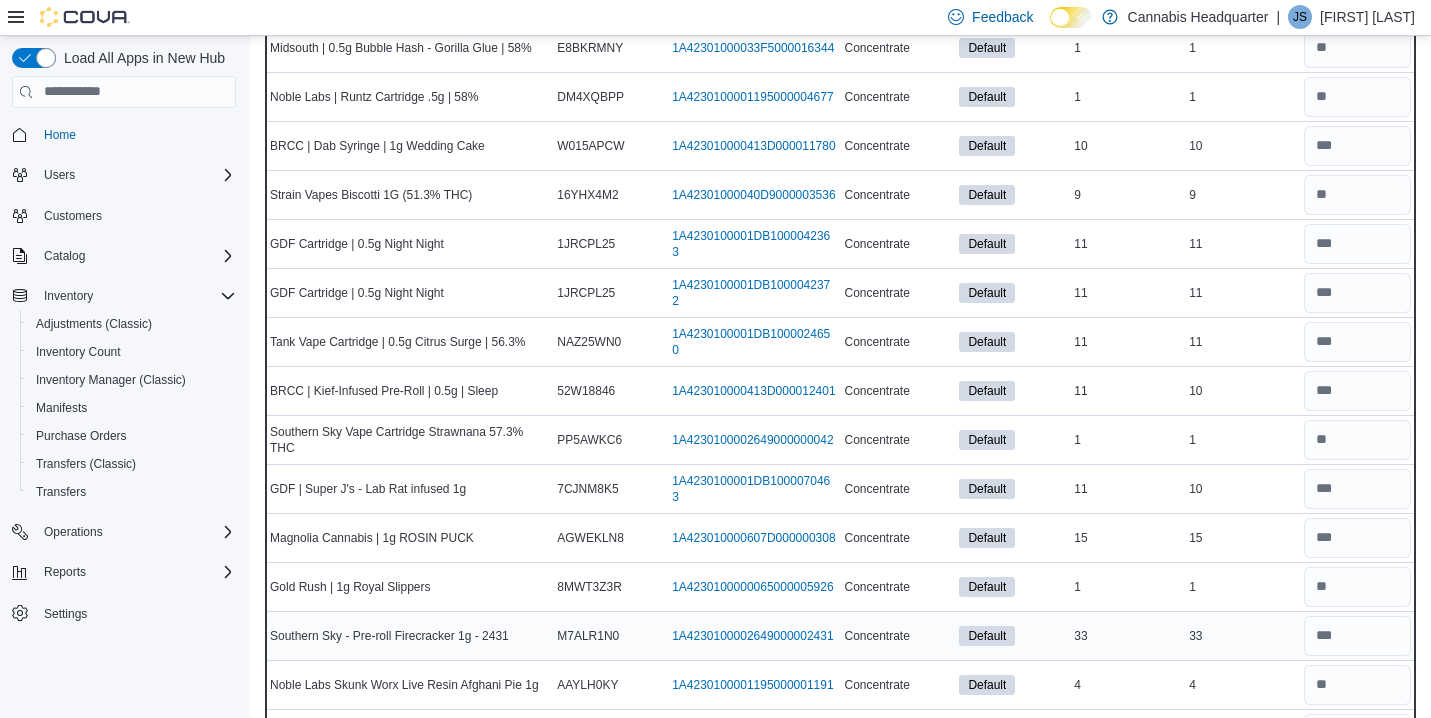 click on "Real Time Stock 33" at bounding box center [1242, 635] 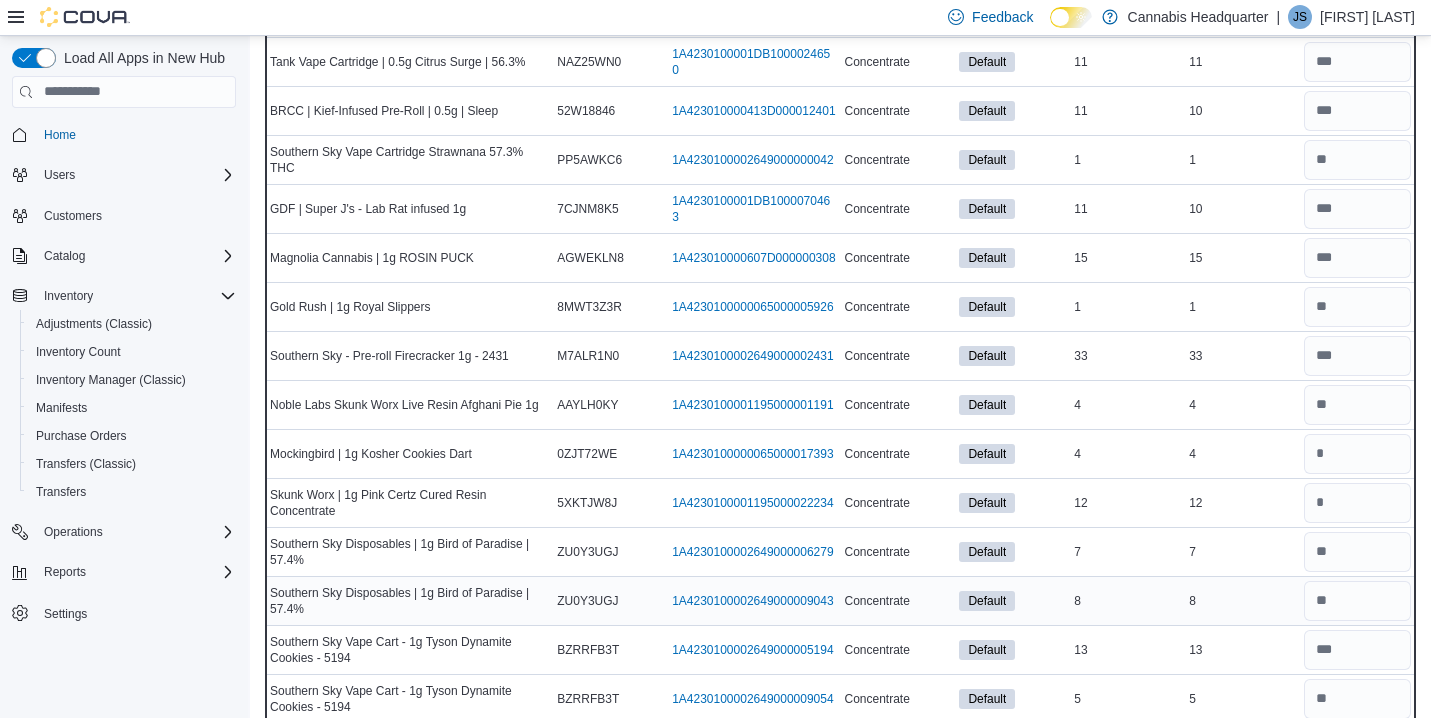 scroll, scrollTop: 3041, scrollLeft: 0, axis: vertical 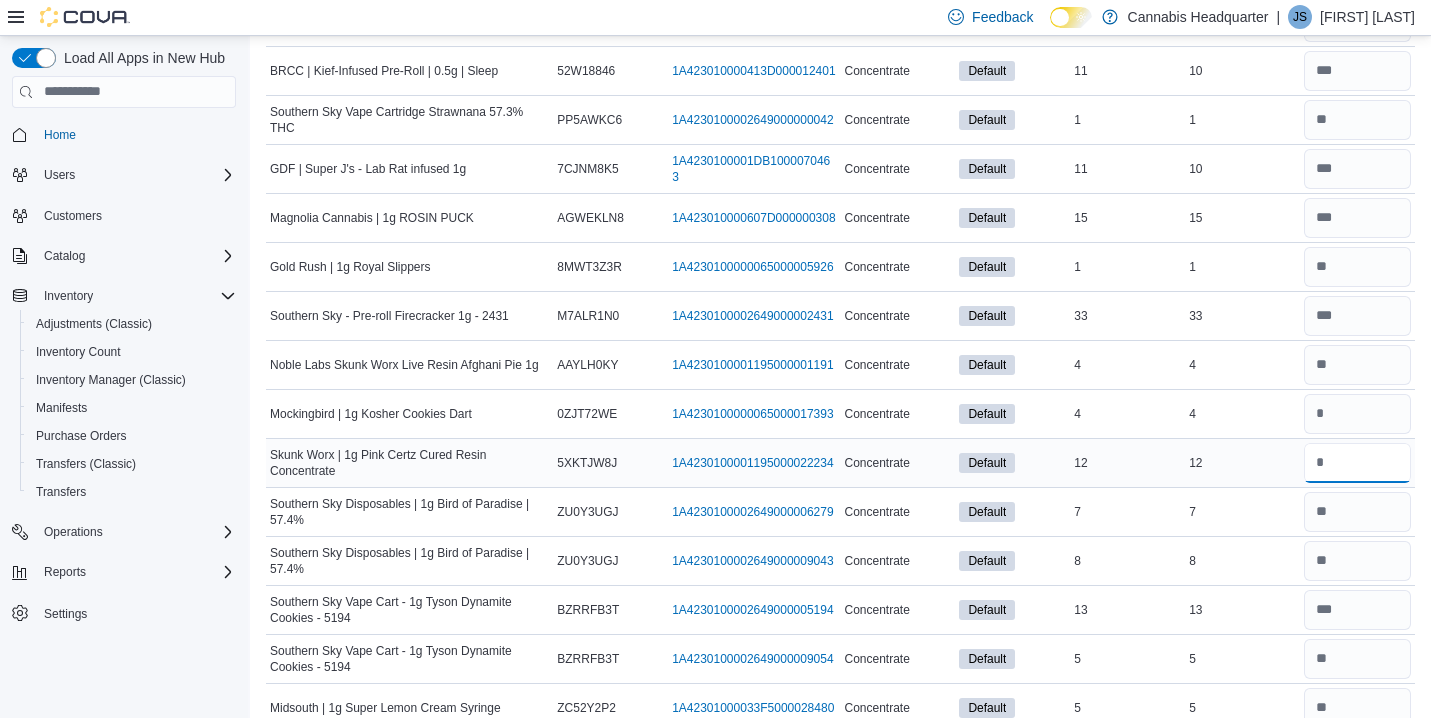 click at bounding box center (1357, 463) 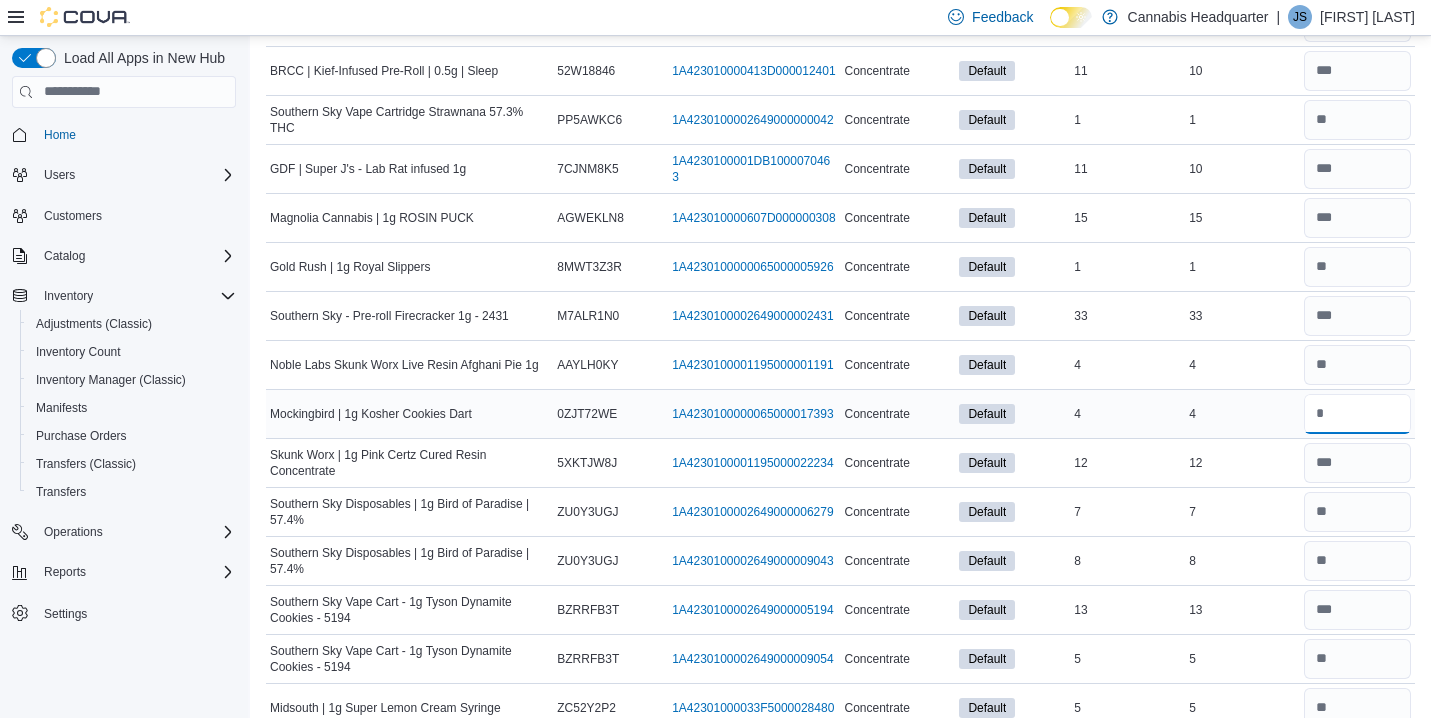 click at bounding box center [1357, 414] 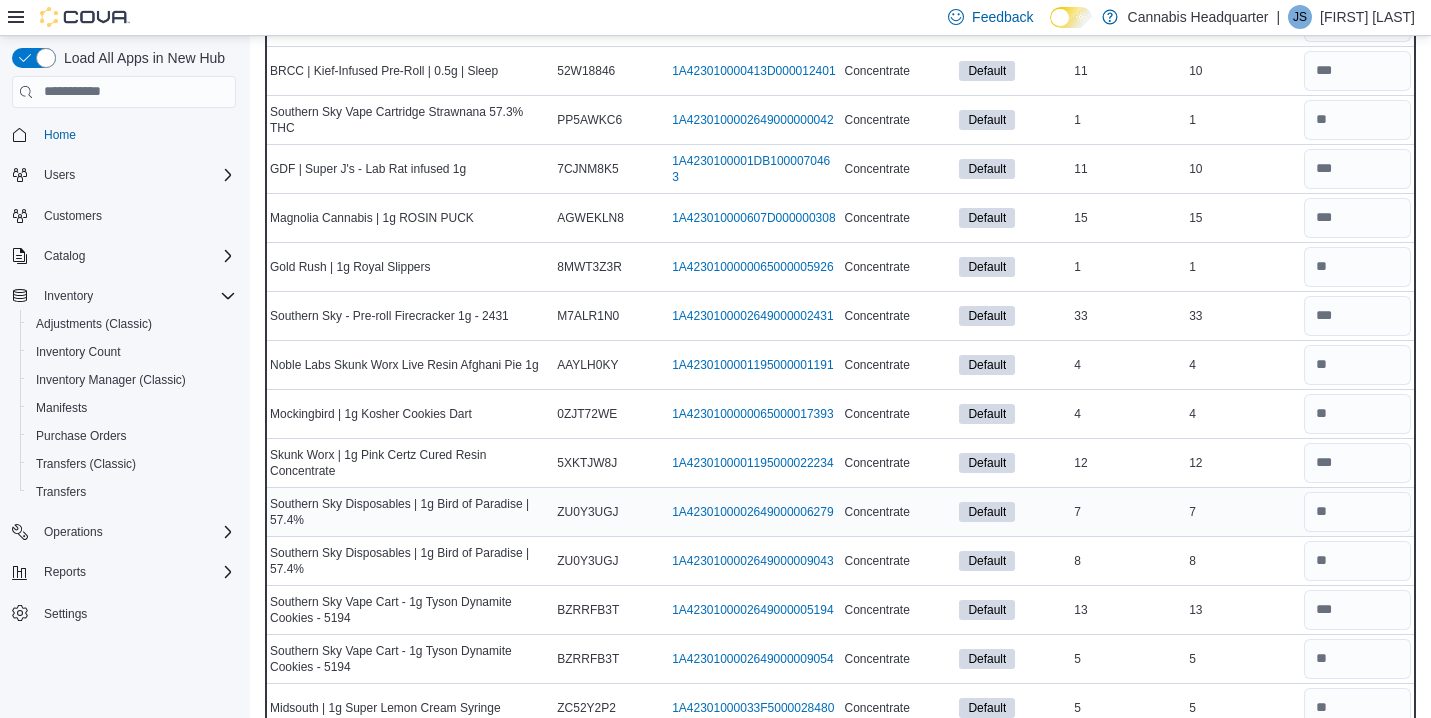click on "Real Time Stock 7" at bounding box center (1242, 511) 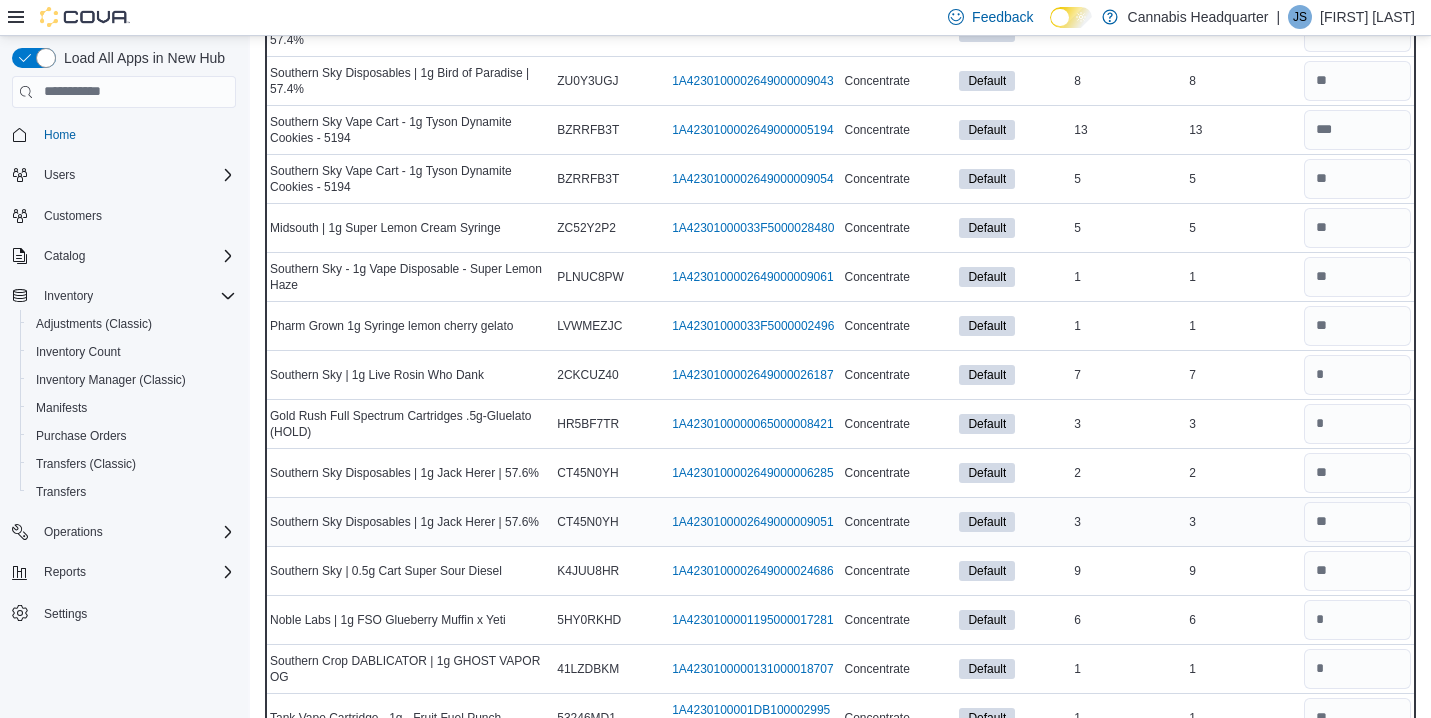 scroll, scrollTop: 3561, scrollLeft: 0, axis: vertical 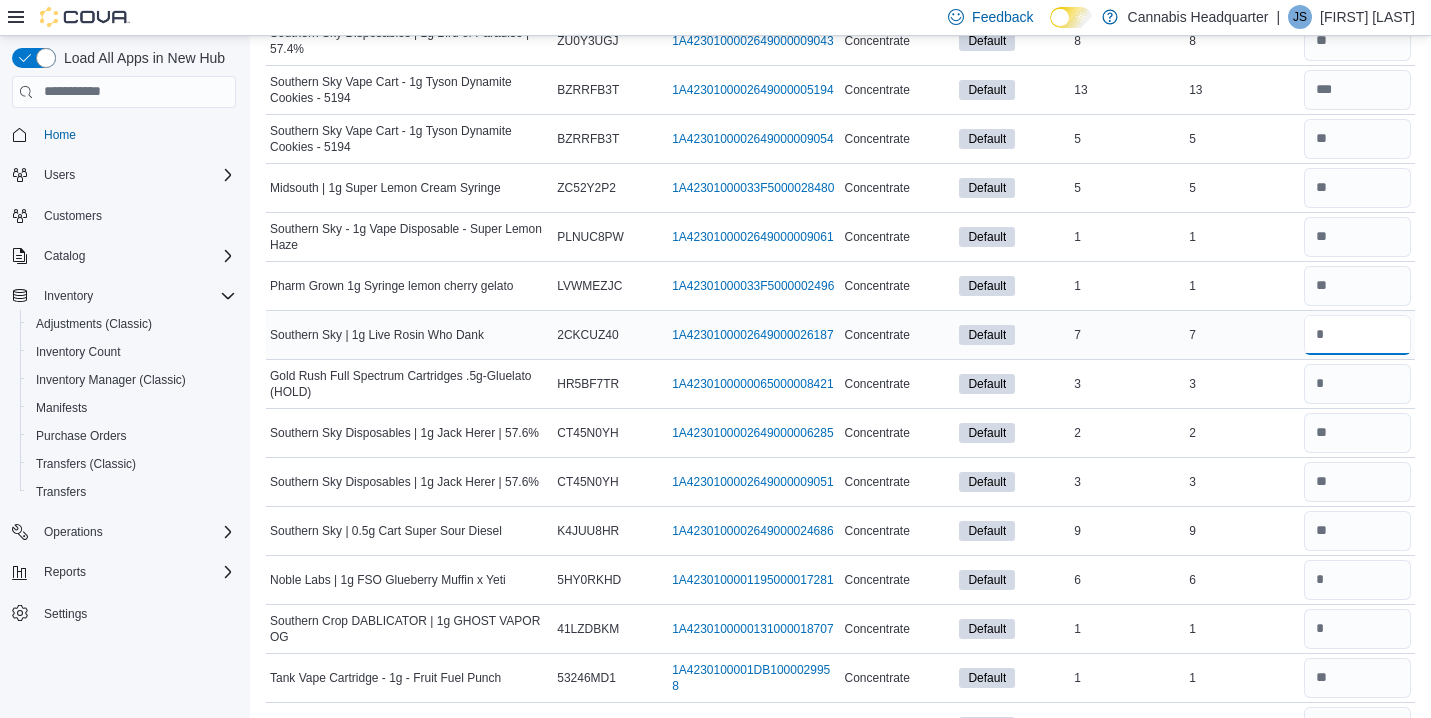 click at bounding box center [1357, 335] 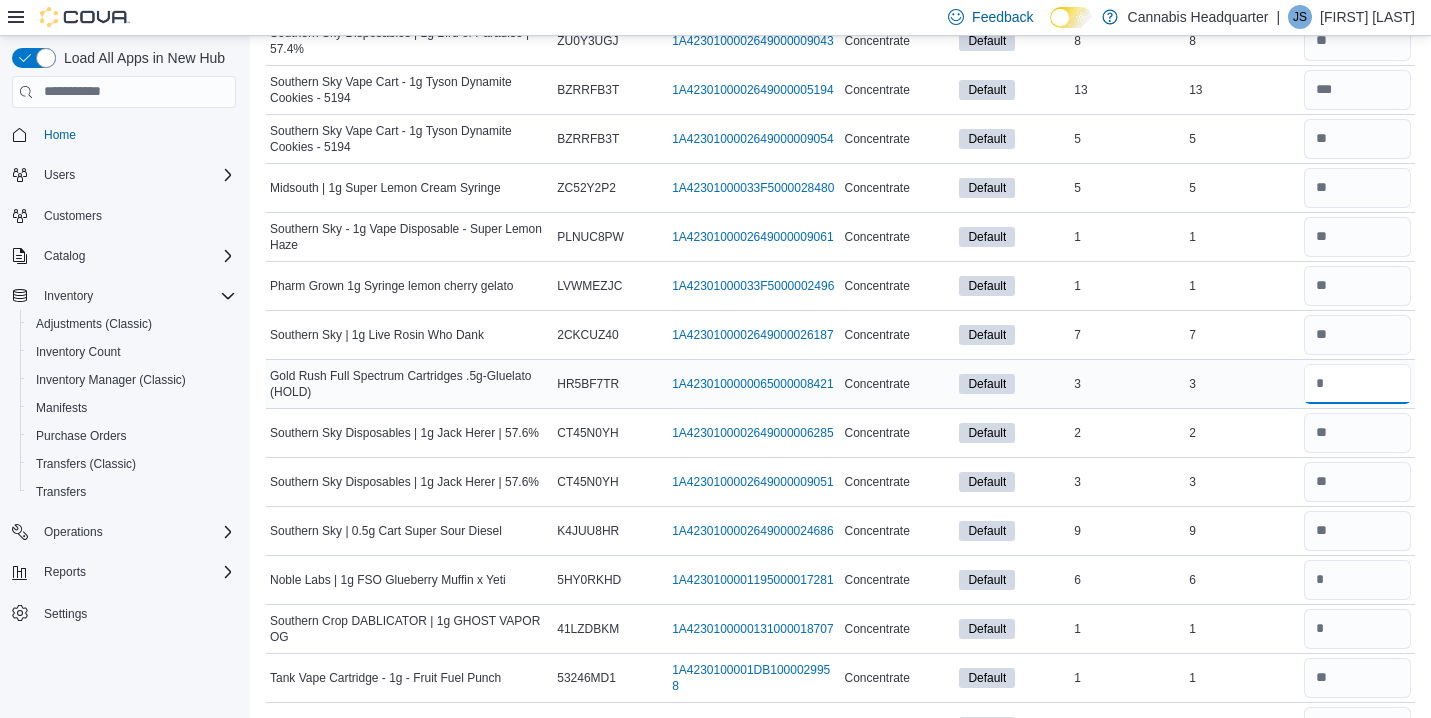 click at bounding box center [1357, 384] 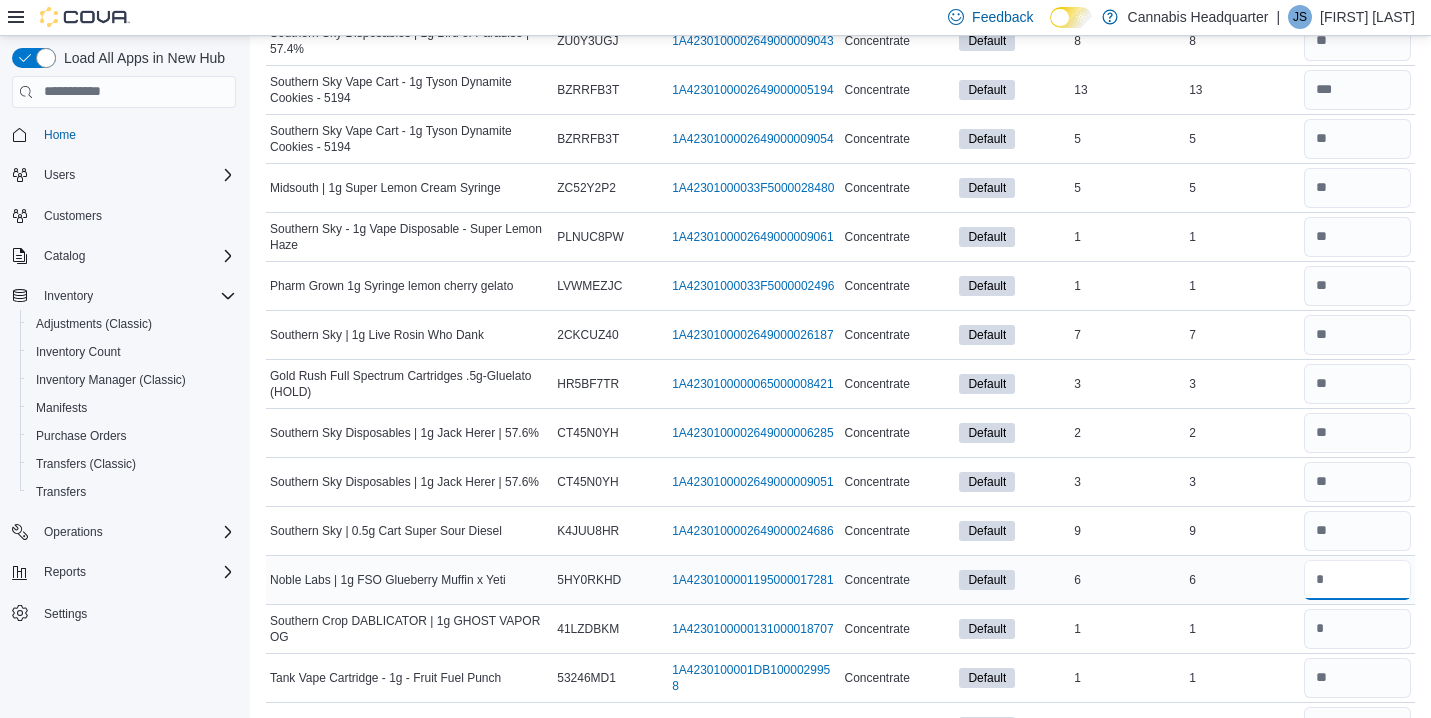 click at bounding box center (1357, 580) 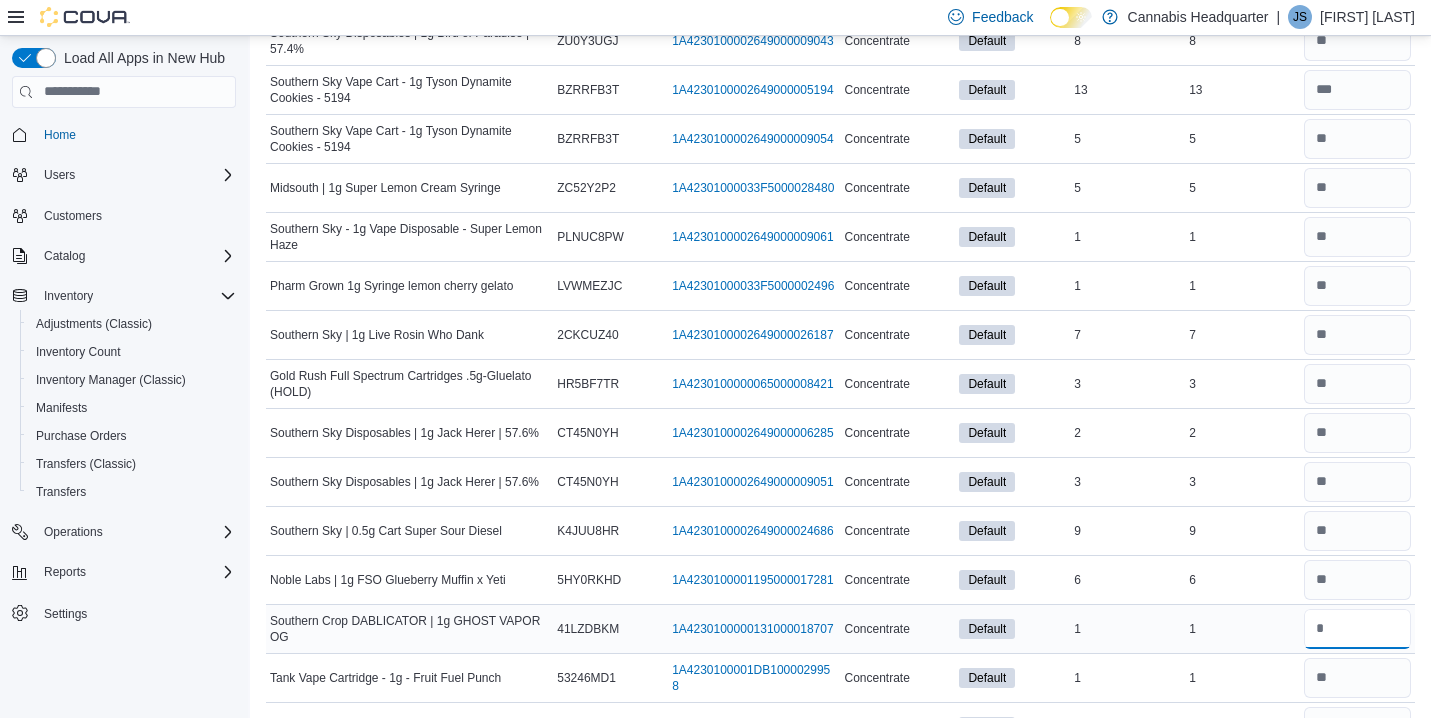 click at bounding box center [1357, 629] 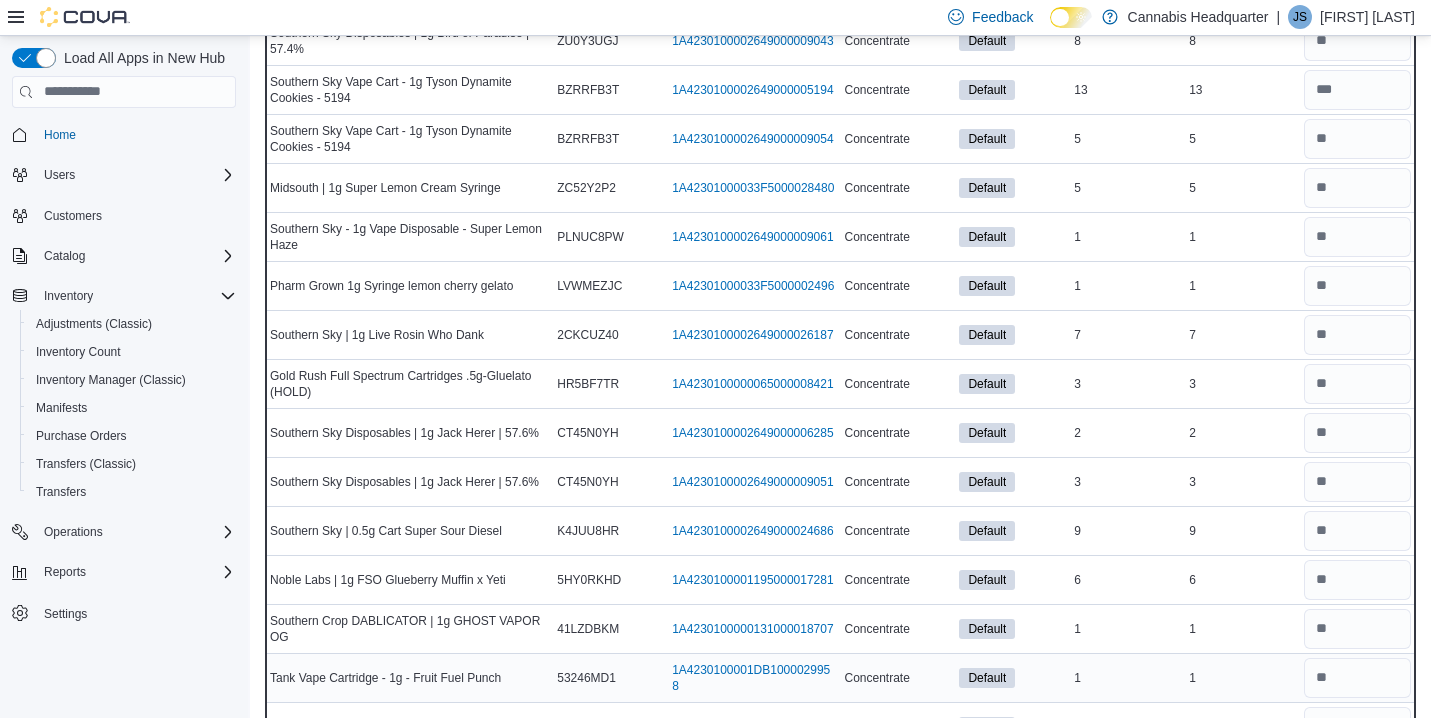 click on "Real Time Stock 1" at bounding box center (1242, 677) 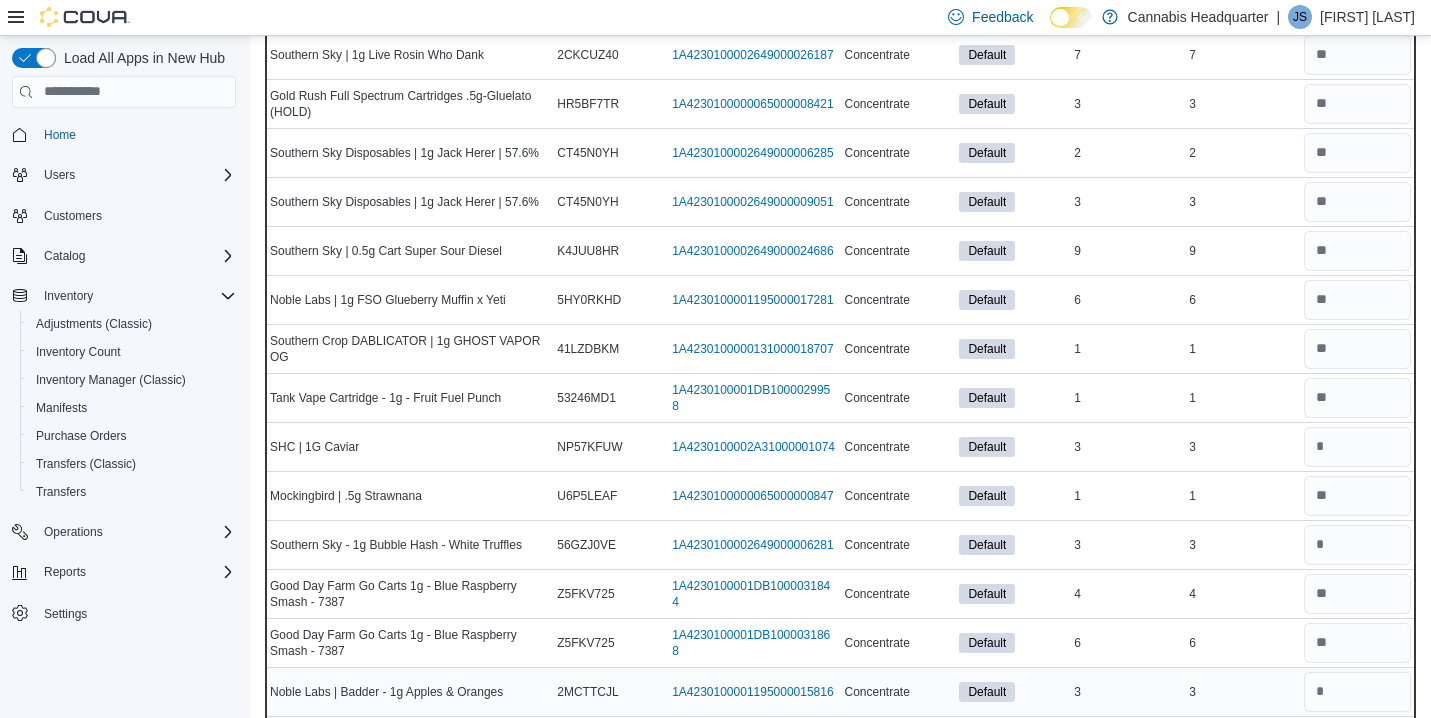 scroll, scrollTop: 3881, scrollLeft: 0, axis: vertical 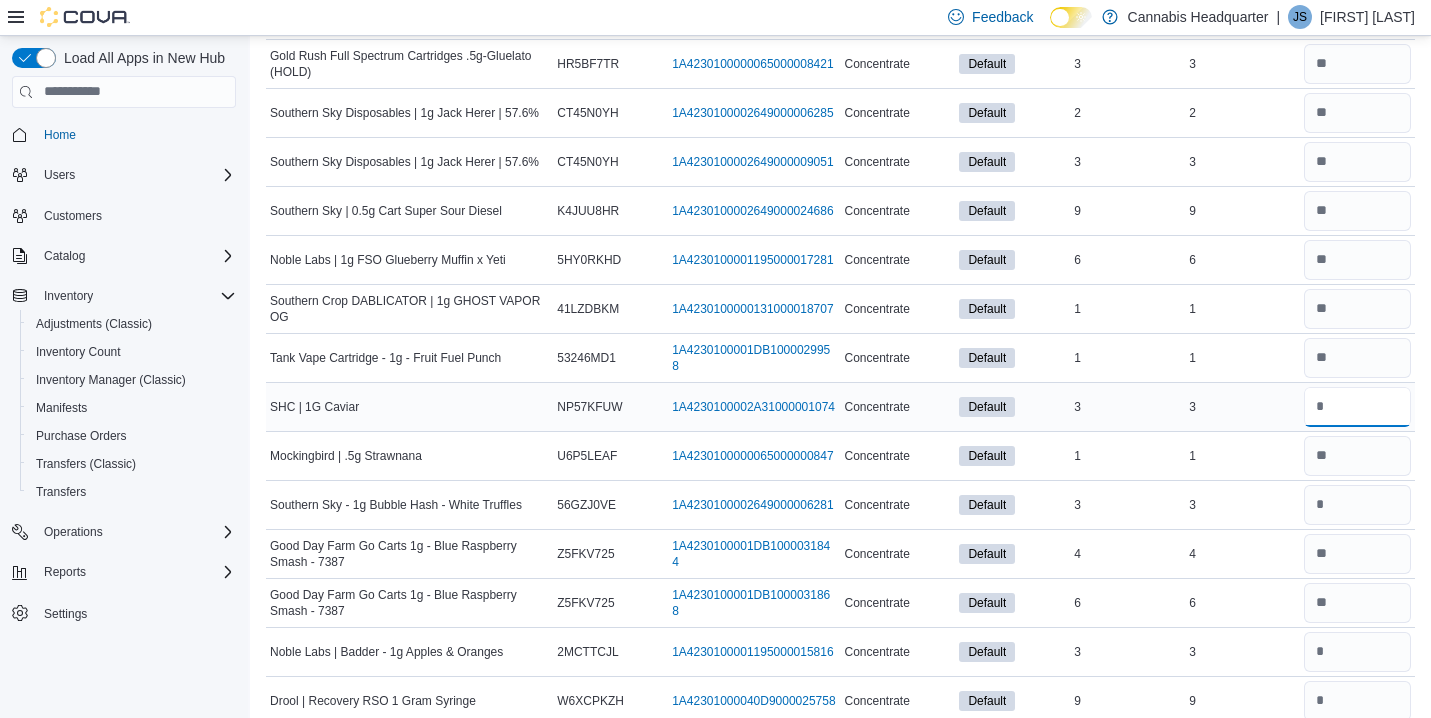 click at bounding box center [1357, 407] 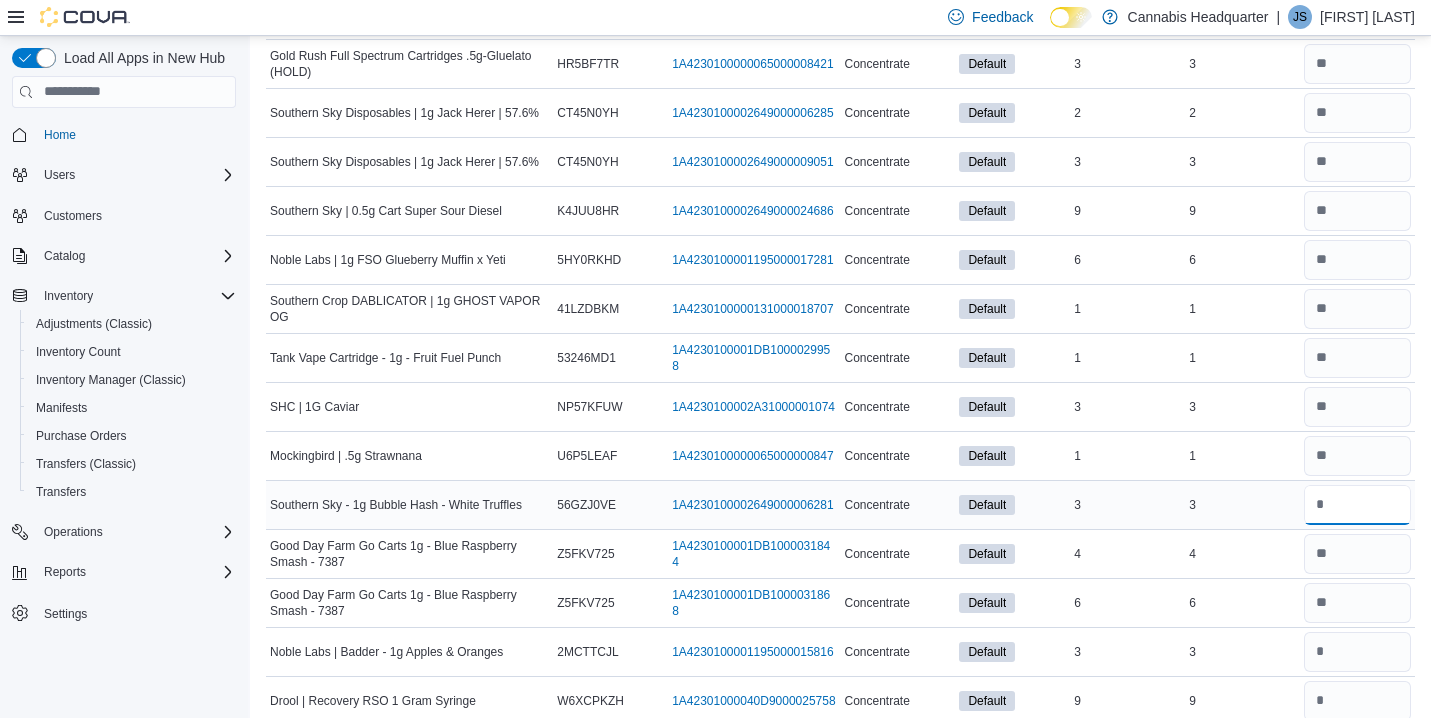 click at bounding box center [1357, 505] 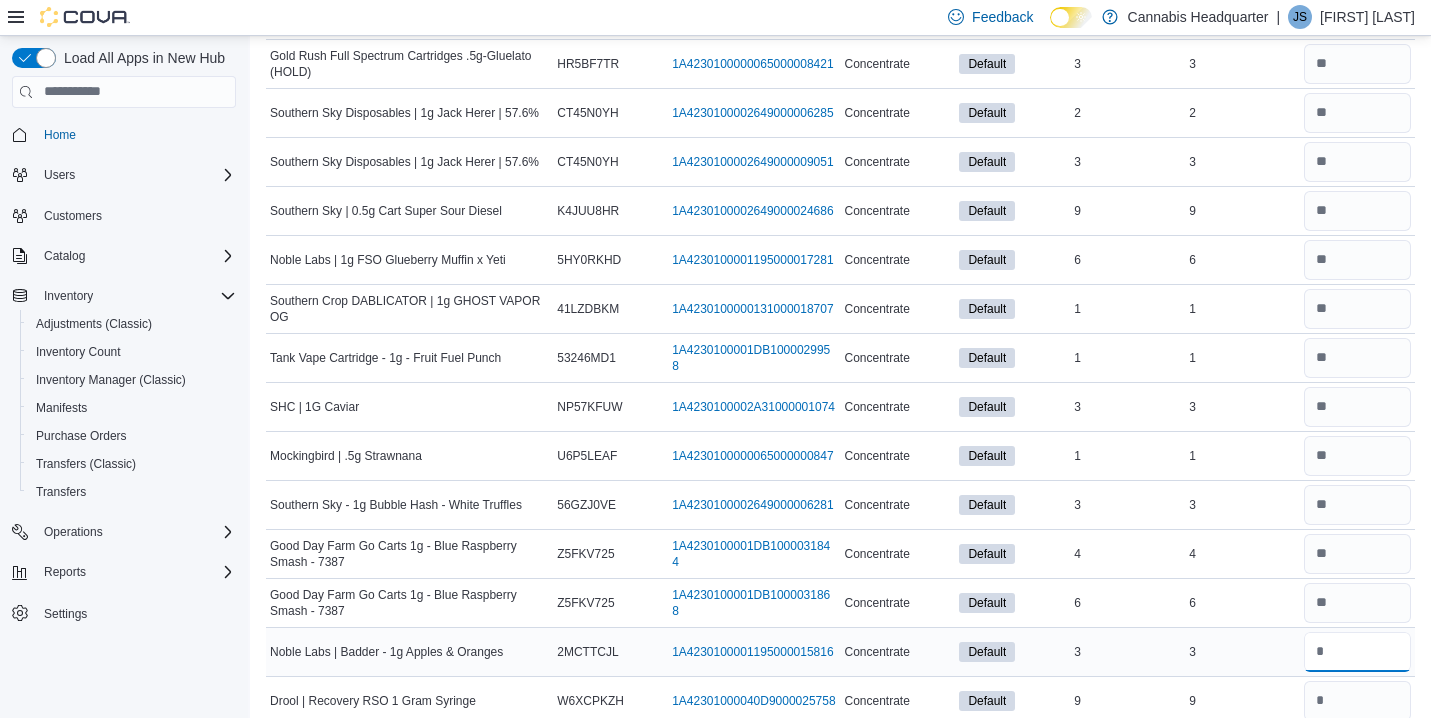 click at bounding box center [1357, 652] 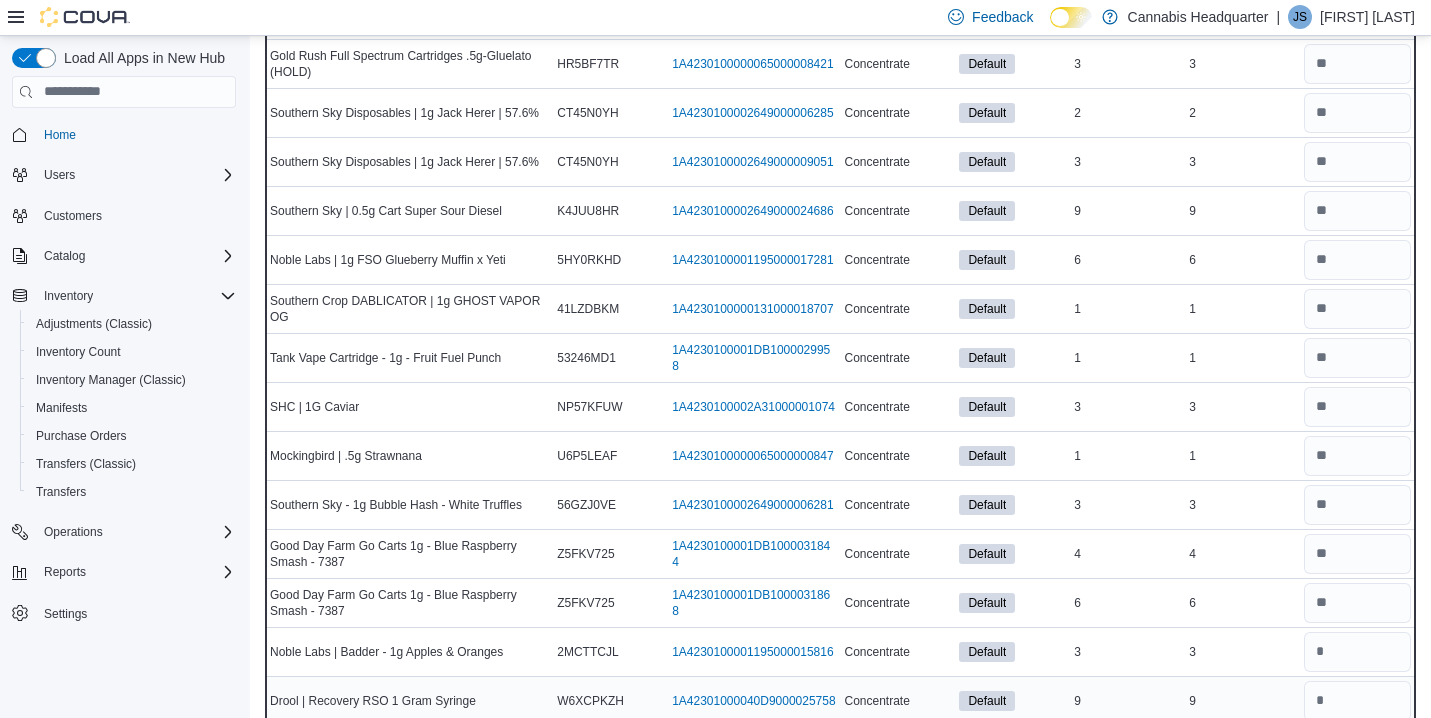 click on "9" at bounding box center (1242, 701) 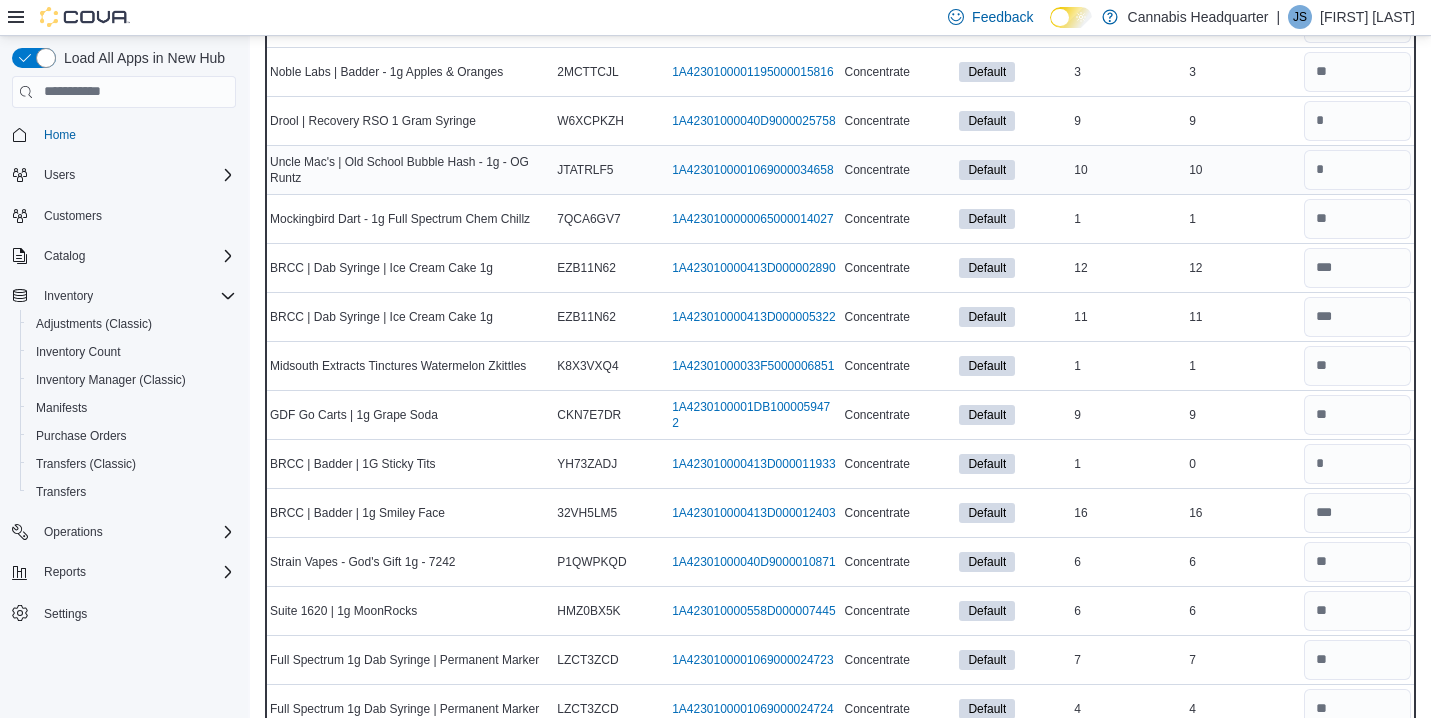 scroll, scrollTop: 4521, scrollLeft: 0, axis: vertical 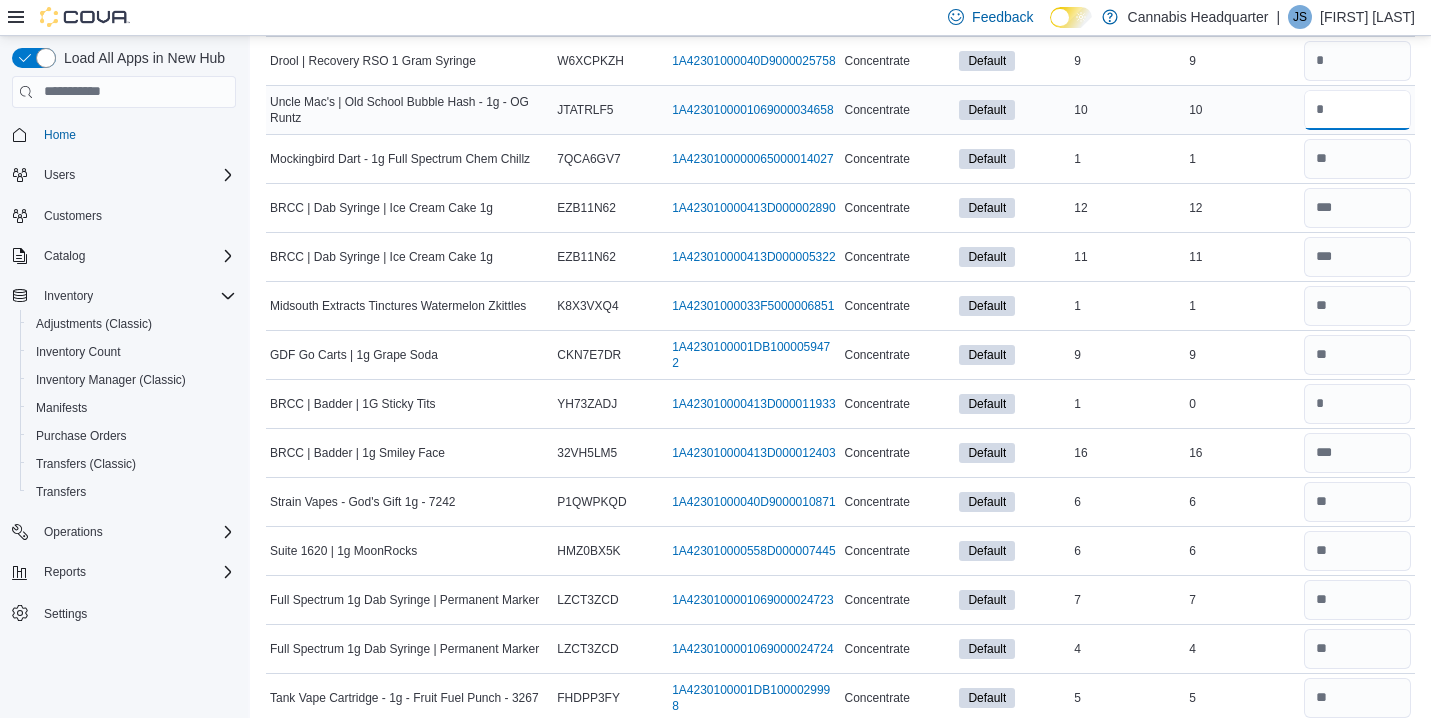 click at bounding box center (1357, 110) 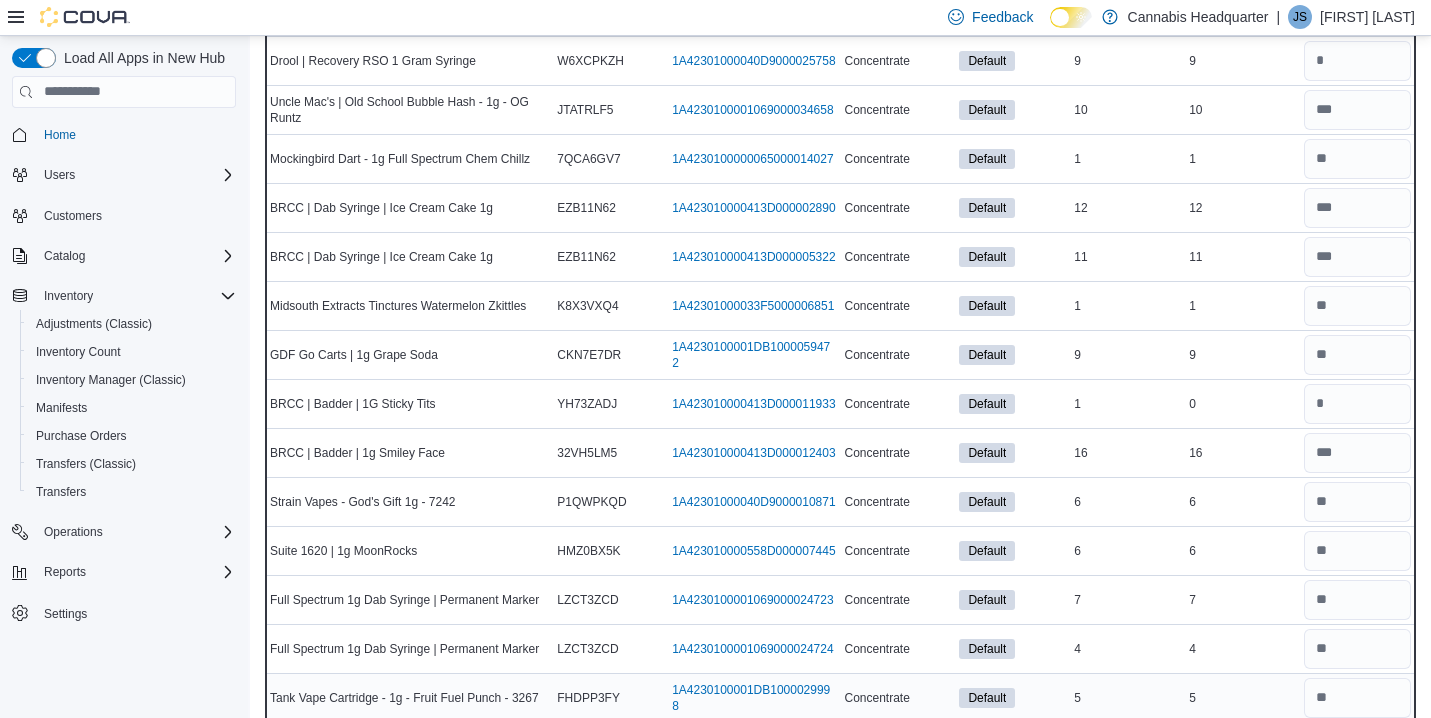 click on "5" at bounding box center (1242, 698) 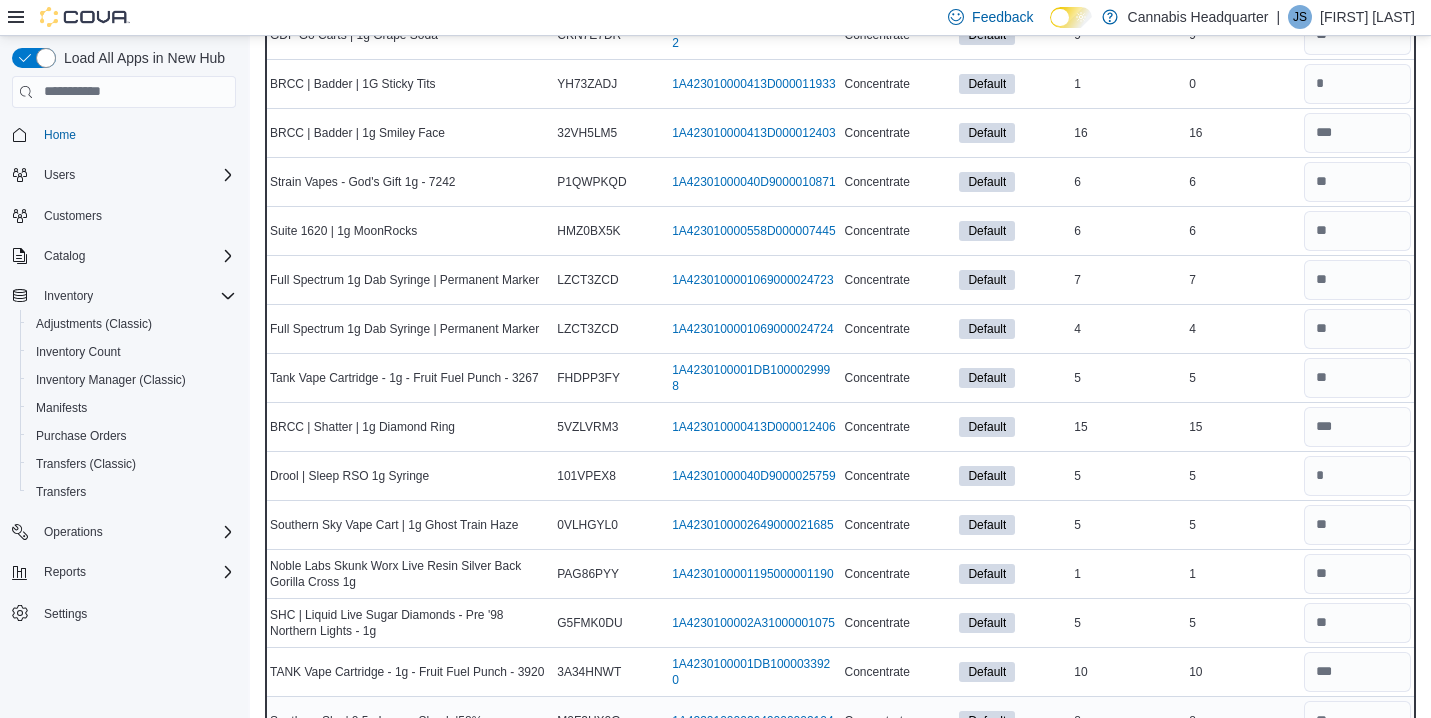 scroll, scrollTop: 4881, scrollLeft: 0, axis: vertical 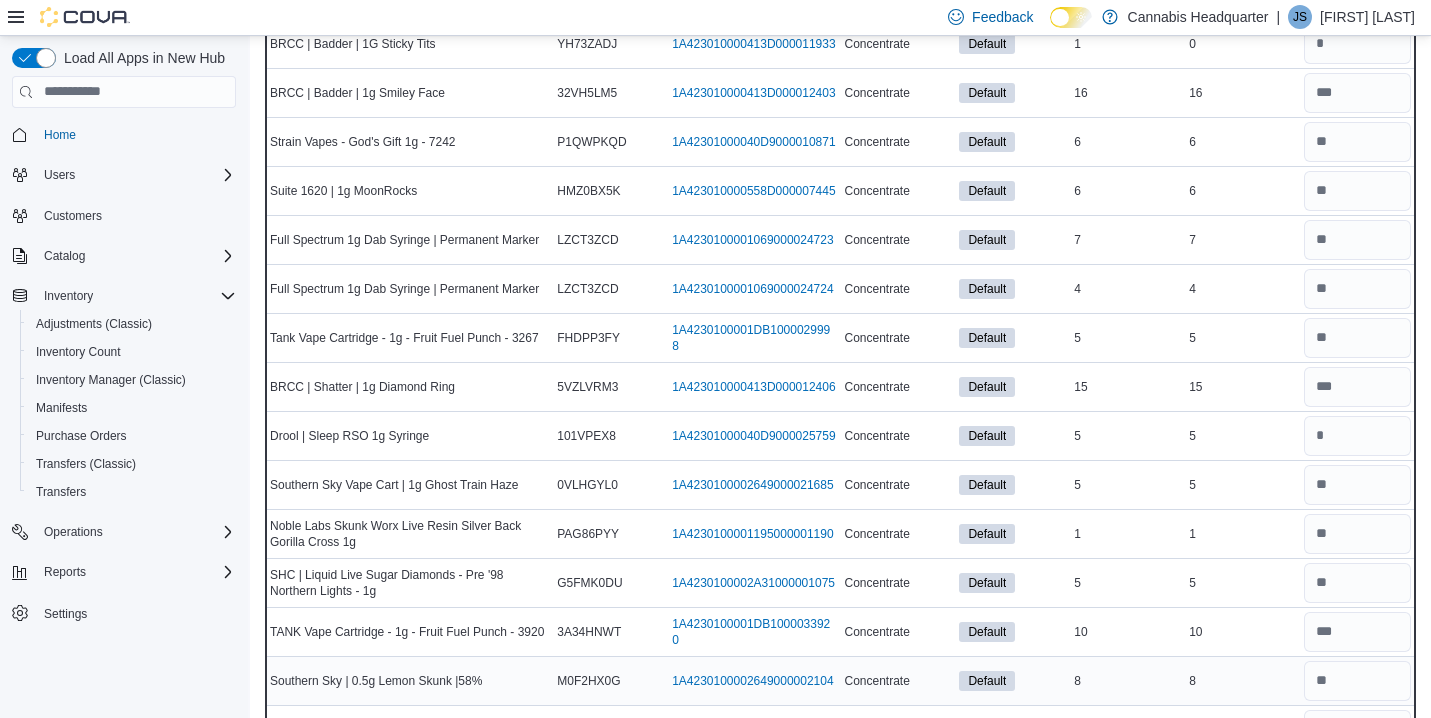 drag, startPoint x: 1280, startPoint y: 704, endPoint x: 1410, endPoint y: 683, distance: 131.68523 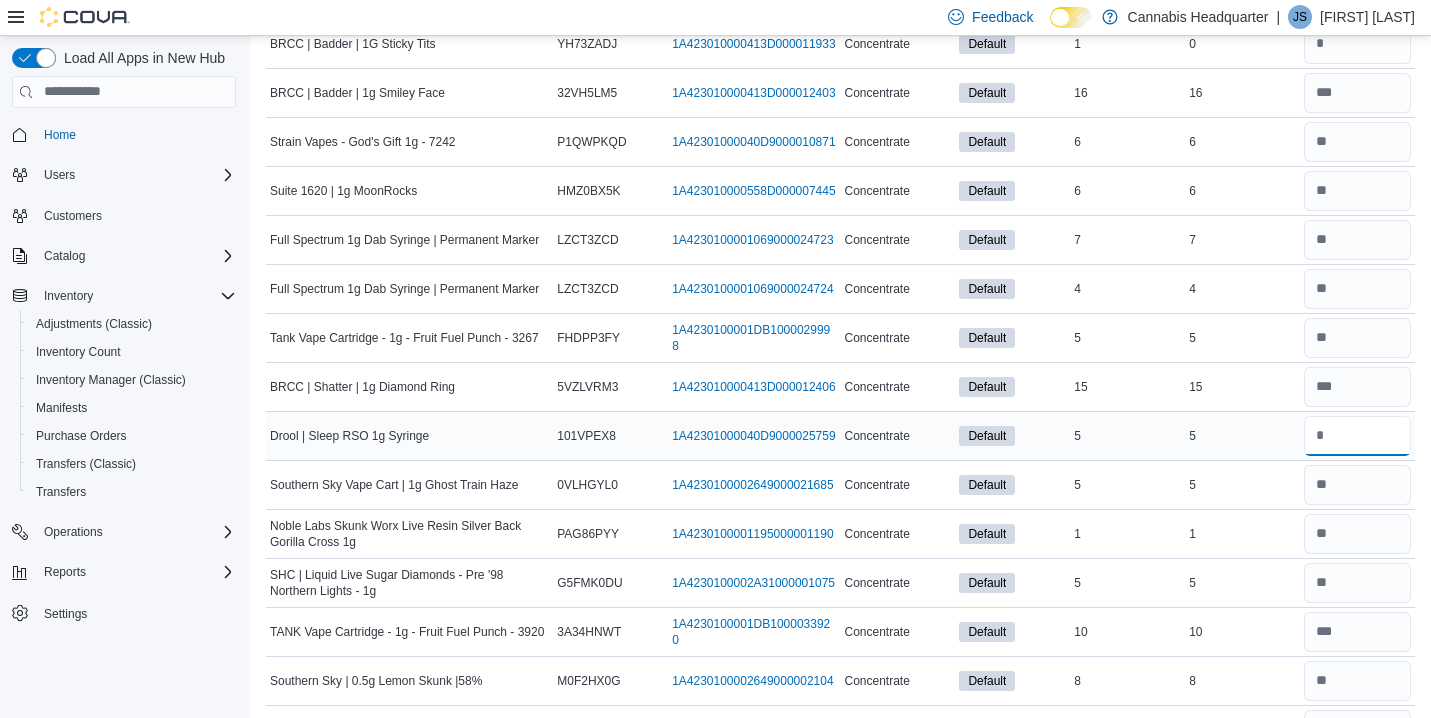click at bounding box center (1357, 436) 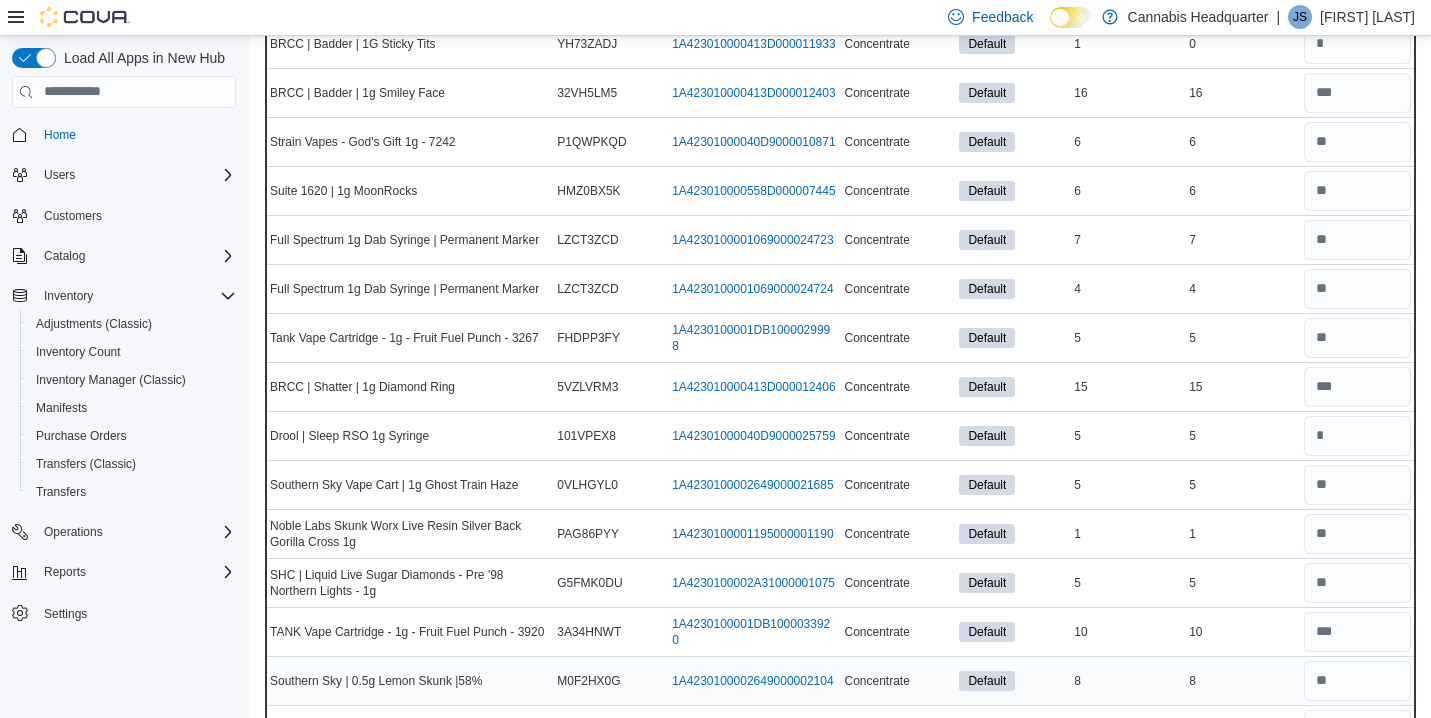click on "8" at bounding box center (1242, 681) 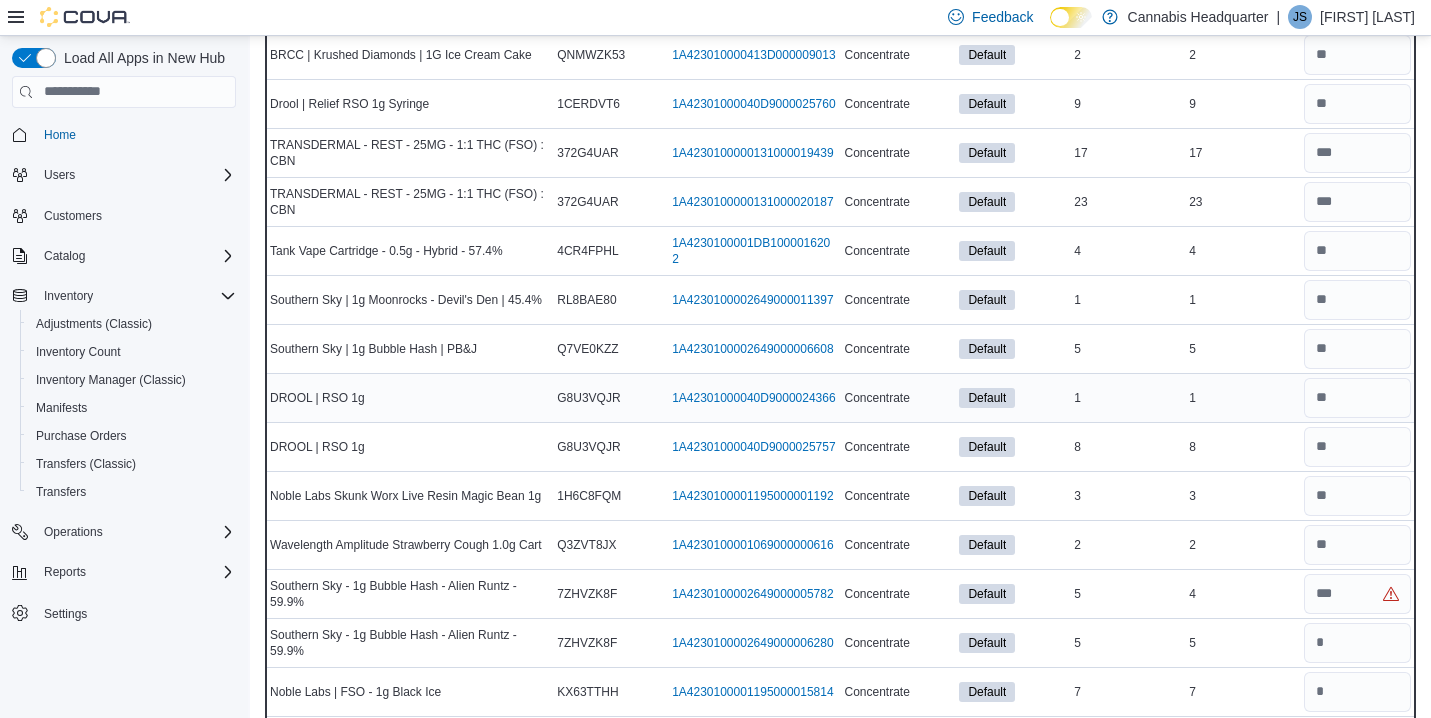 scroll, scrollTop: 7286, scrollLeft: 0, axis: vertical 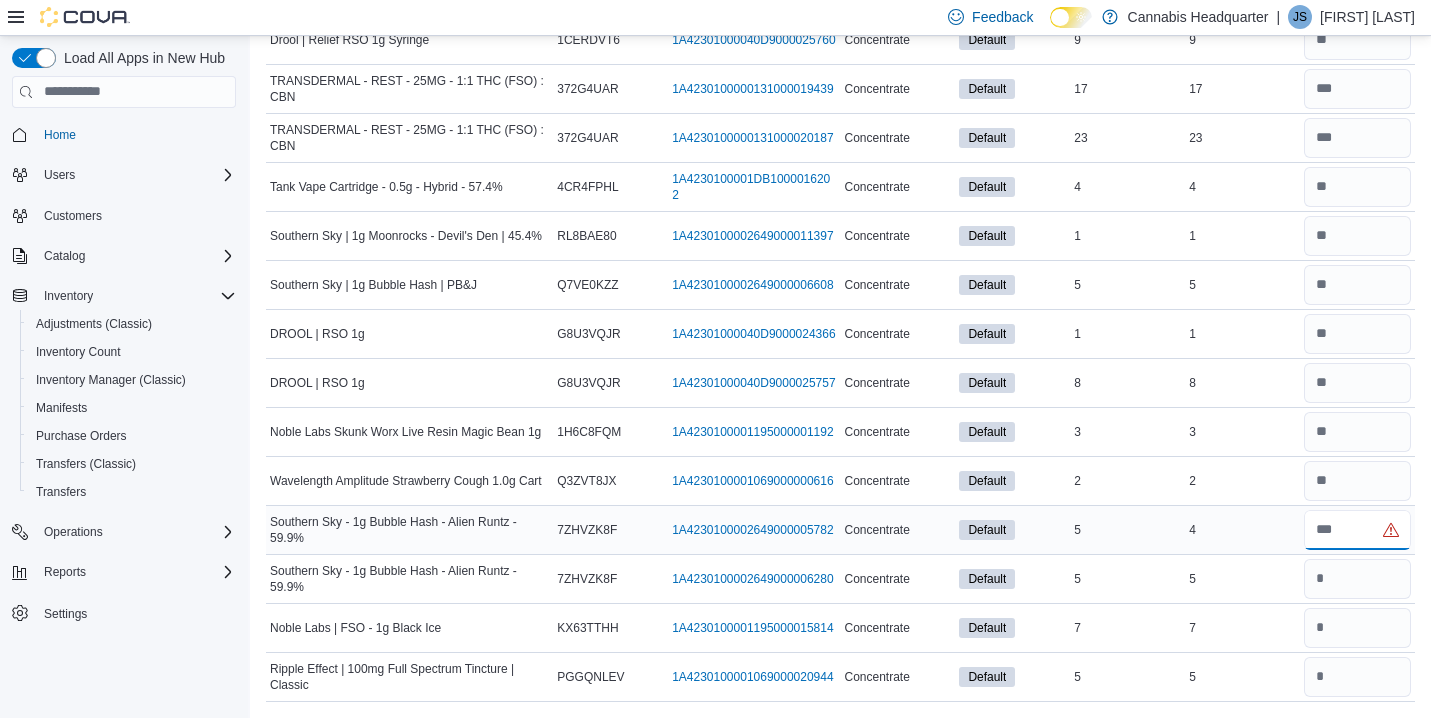 click at bounding box center [1357, 530] 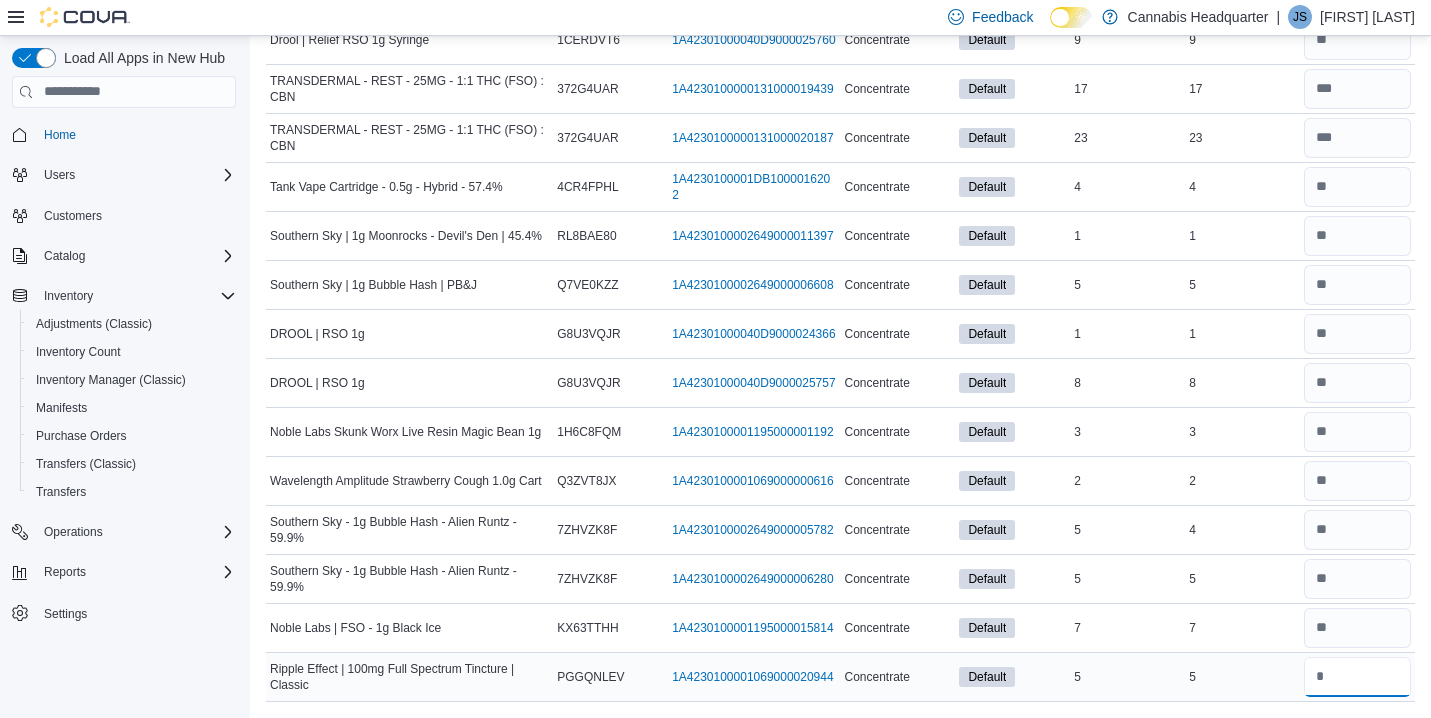 click at bounding box center [1357, 677] 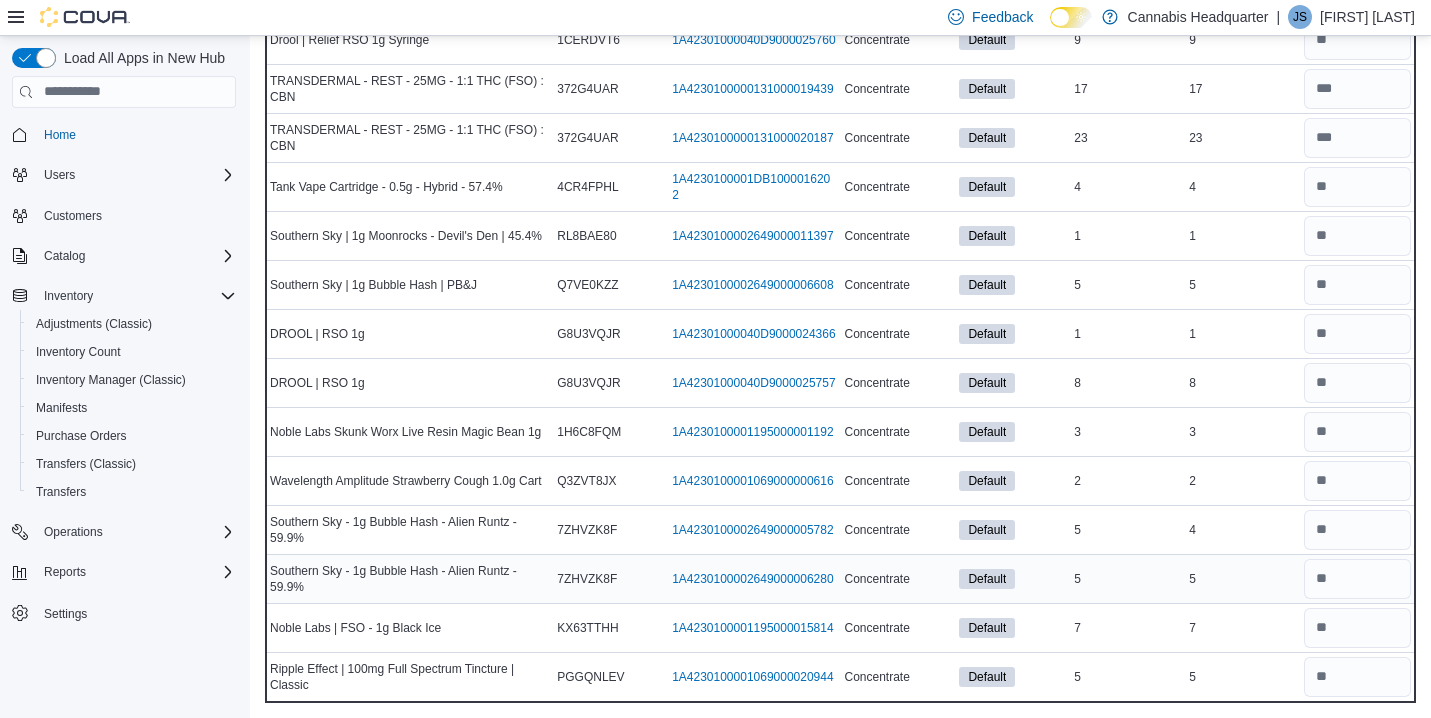 click on "Real Time Stock 5" at bounding box center (1242, 578) 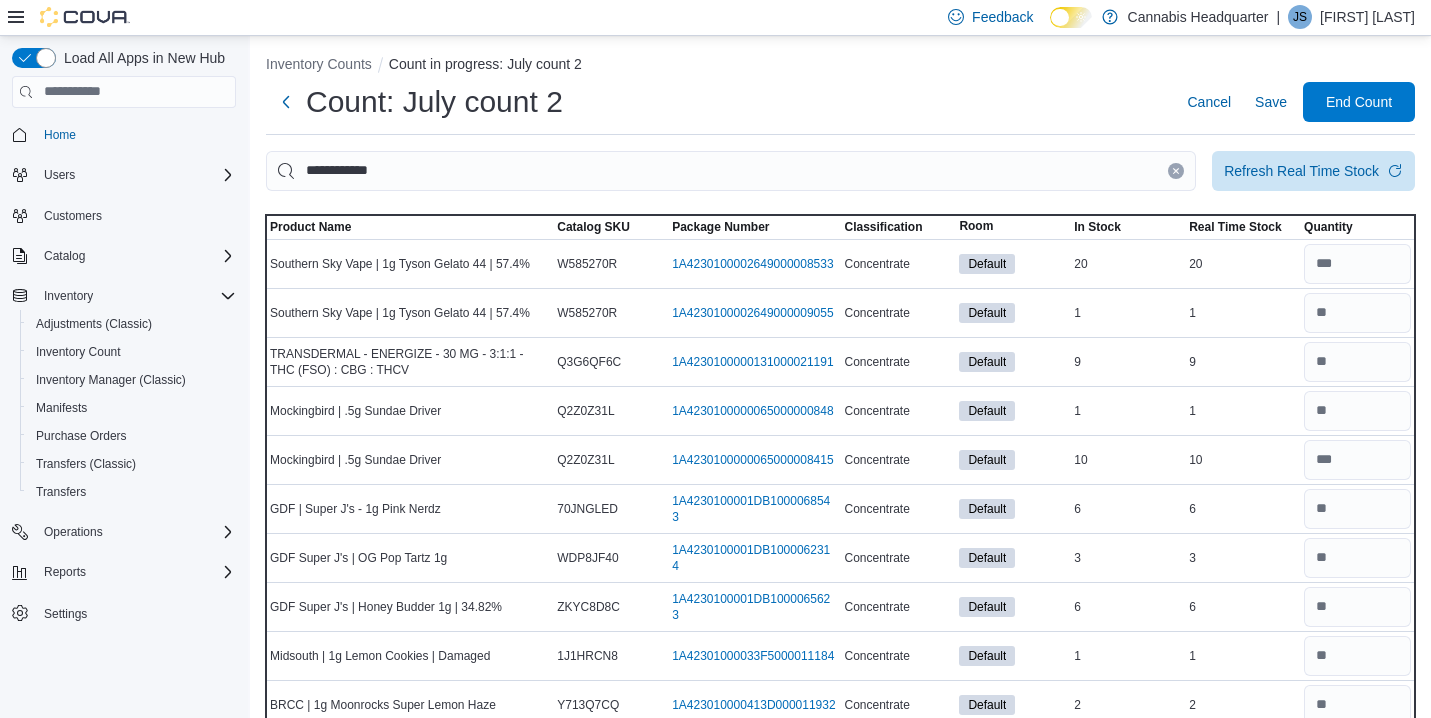 scroll, scrollTop: 0, scrollLeft: 0, axis: both 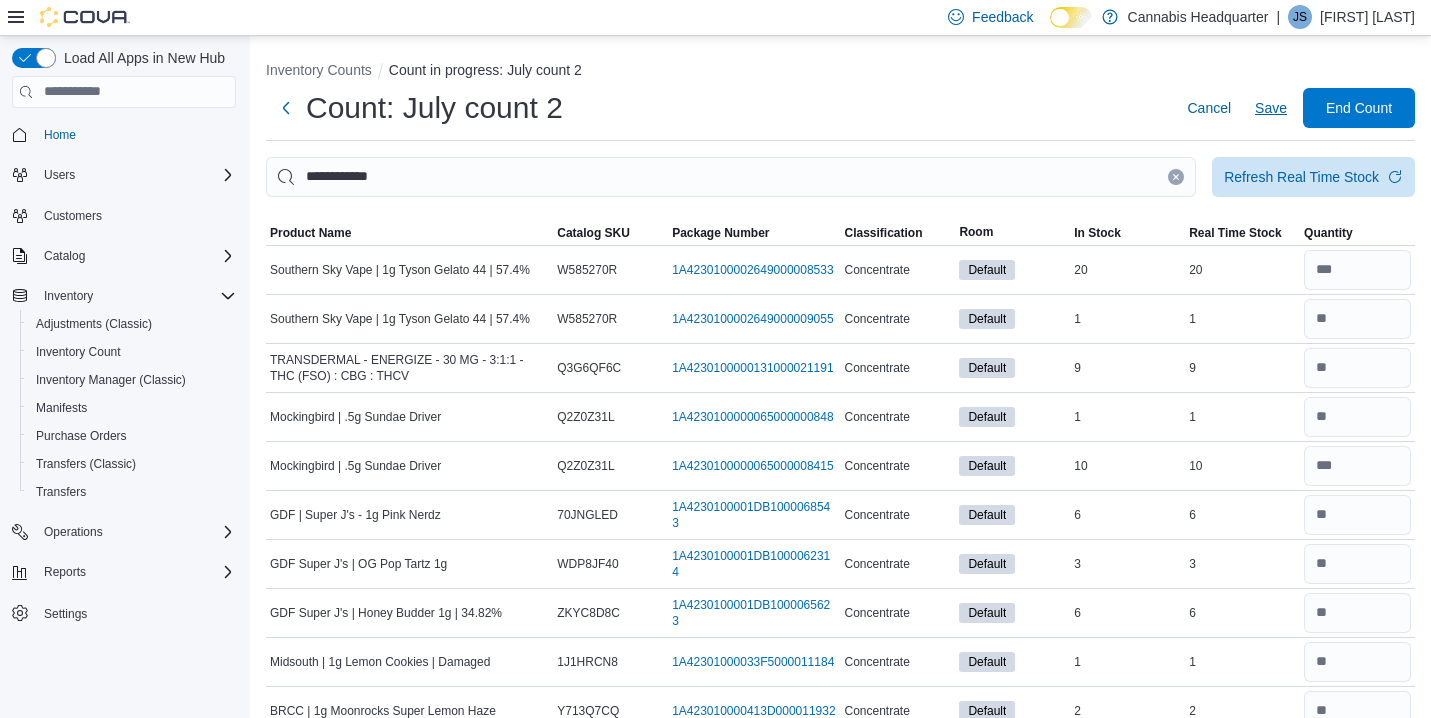click on "Save" at bounding box center [1271, 108] 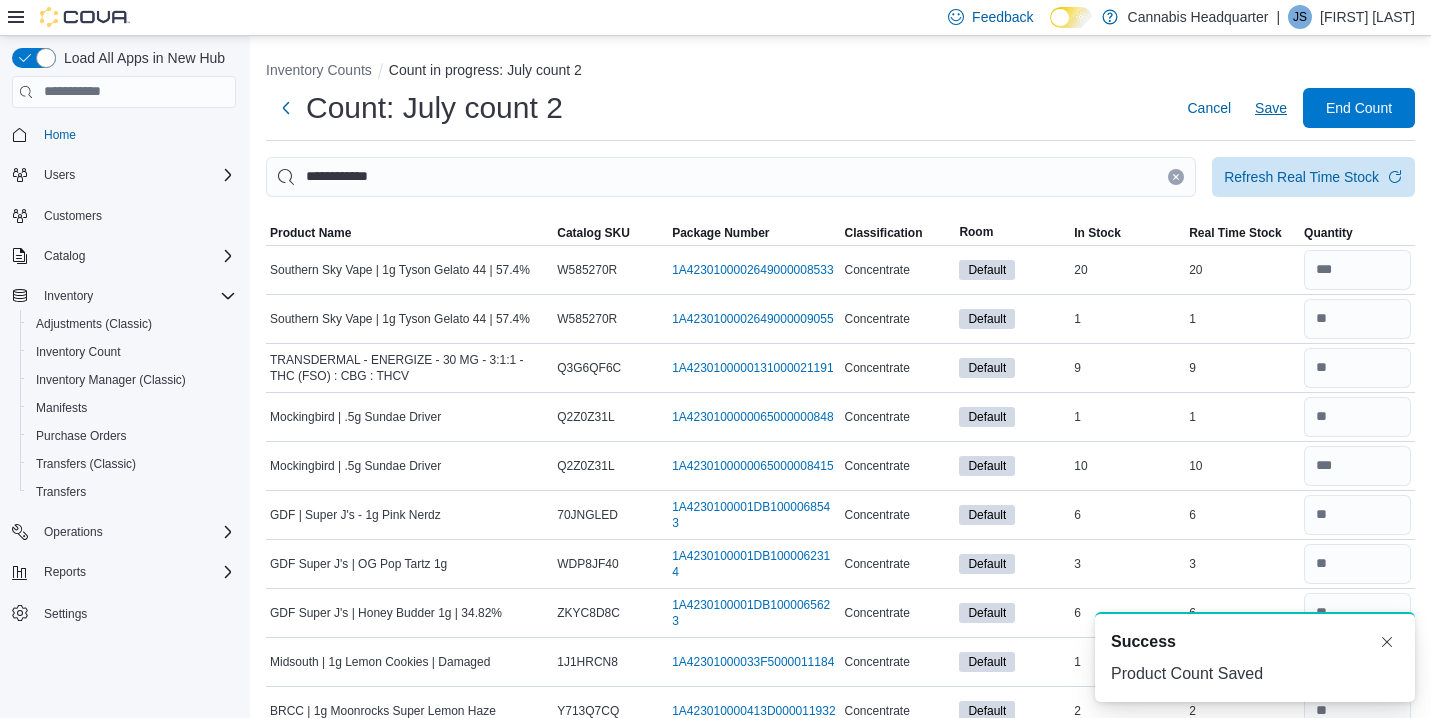 click on "Save" at bounding box center (1271, 108) 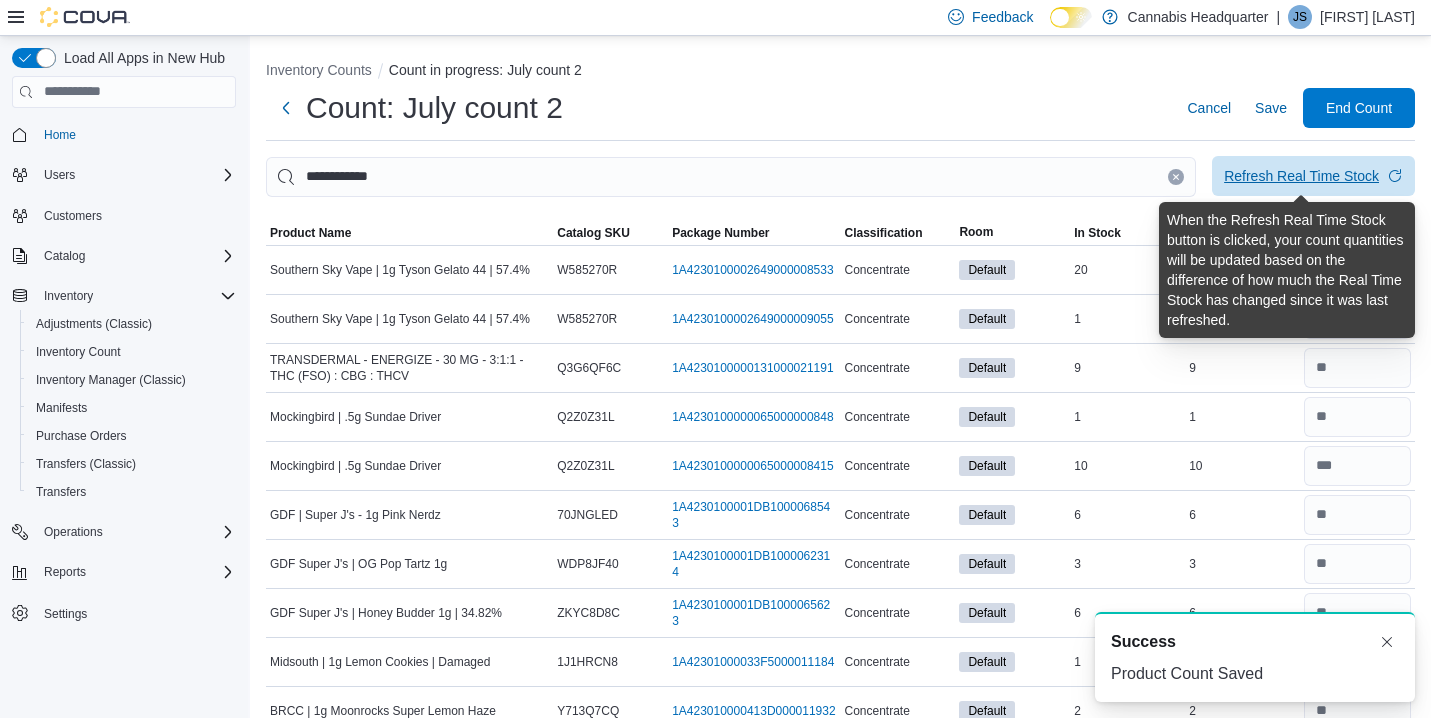 click on "Refresh Real Time Stock" at bounding box center [1301, 176] 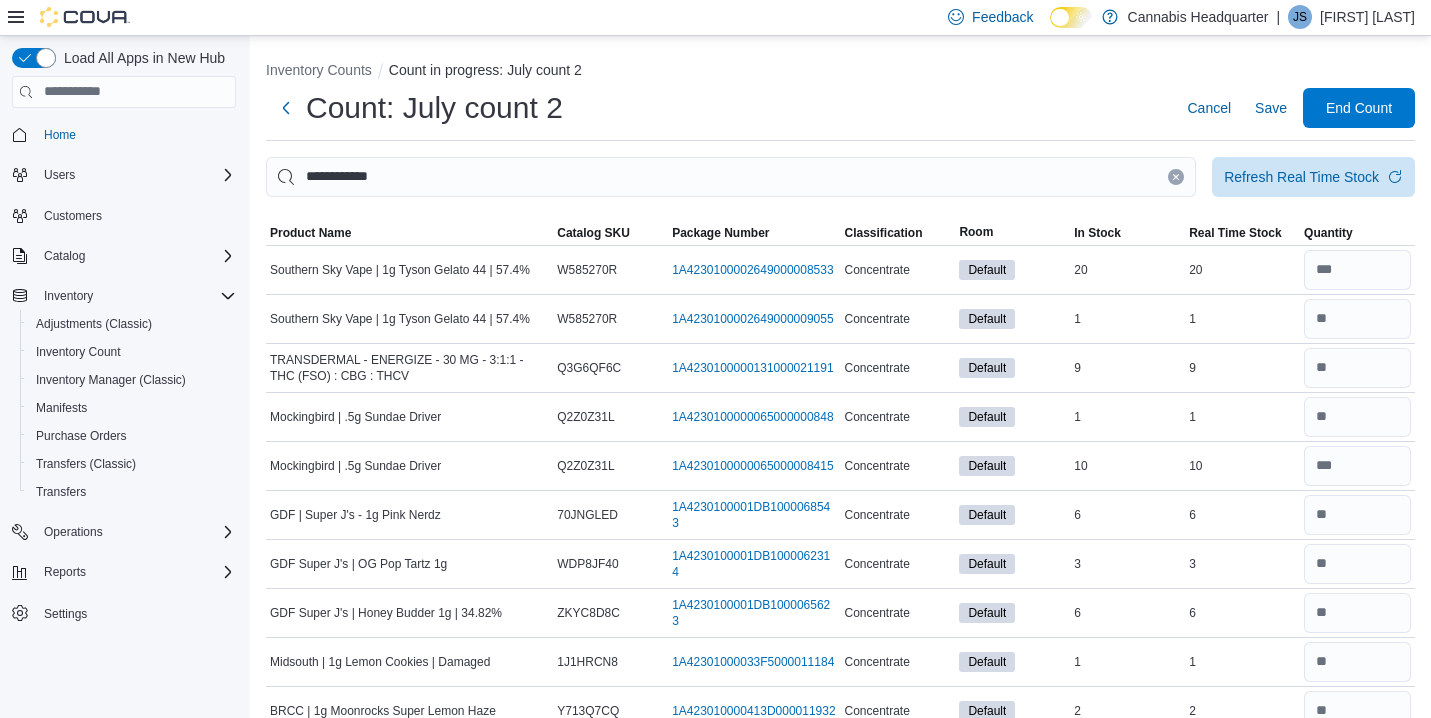 click on "Count: July count 2  Cancel Save End Count" at bounding box center [840, 108] 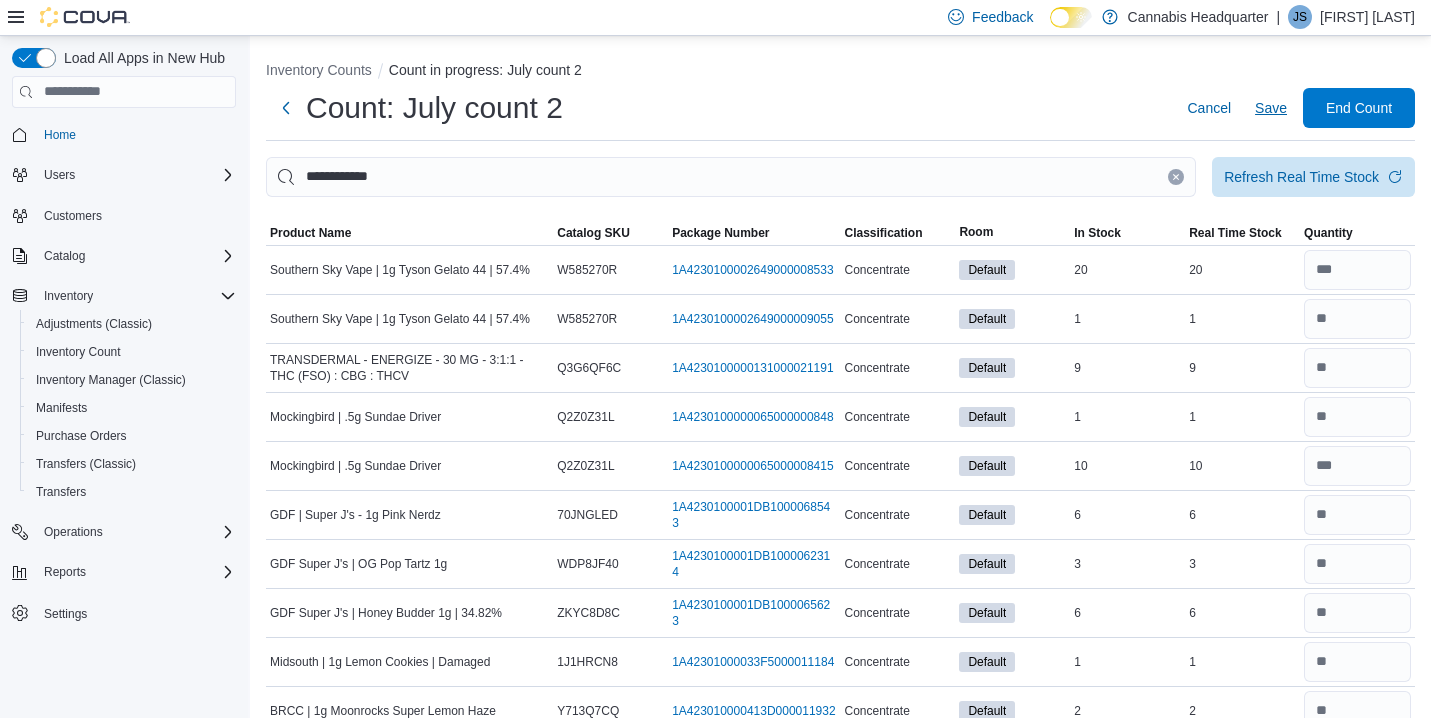 click on "Save" at bounding box center [1271, 108] 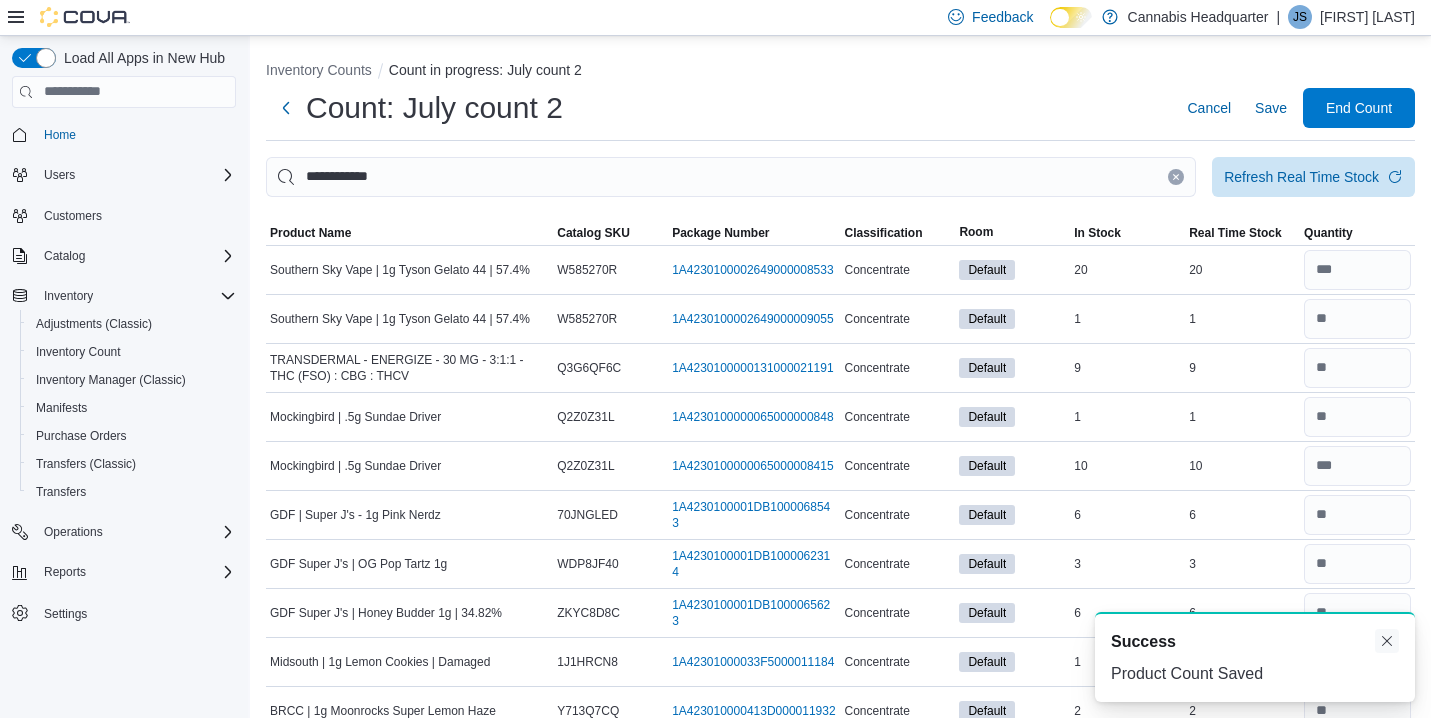 click at bounding box center (1387, 641) 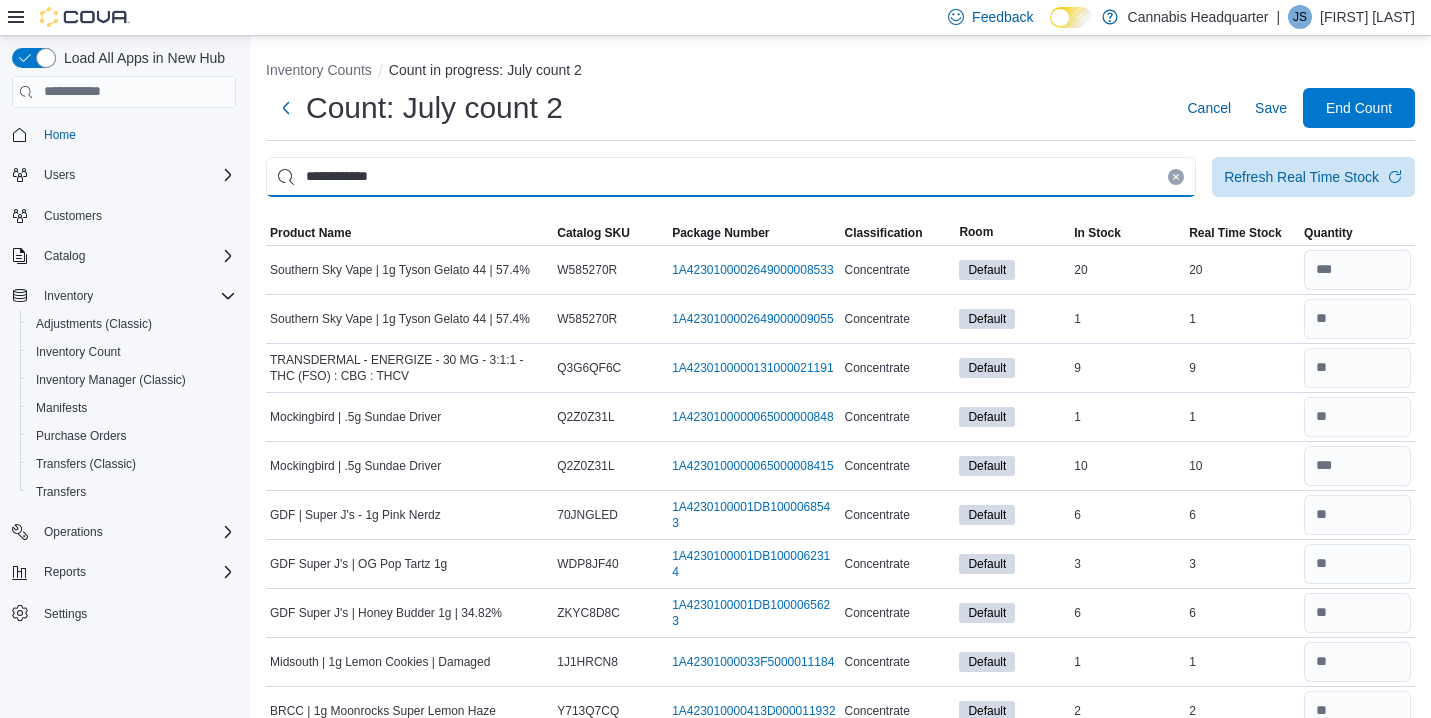 click on "**********" at bounding box center (731, 177) 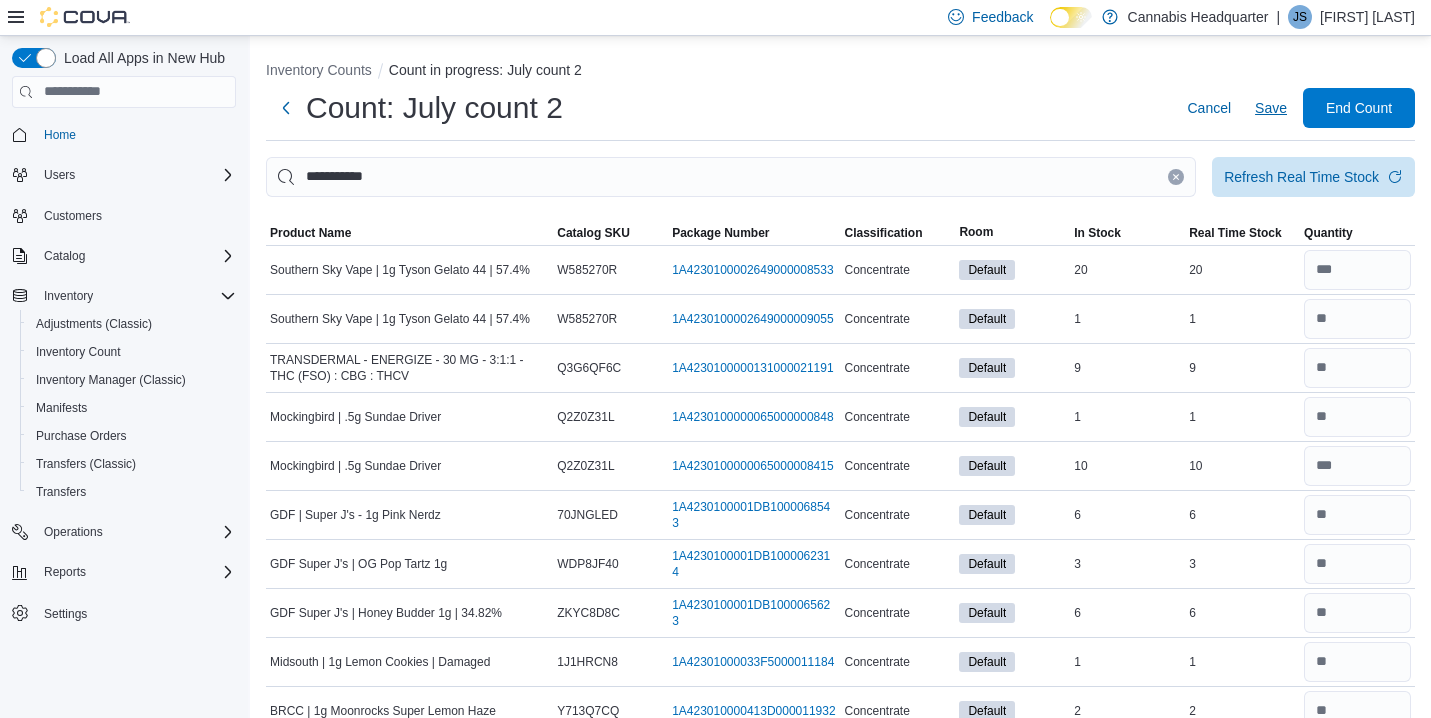 click on "Save" at bounding box center [1271, 108] 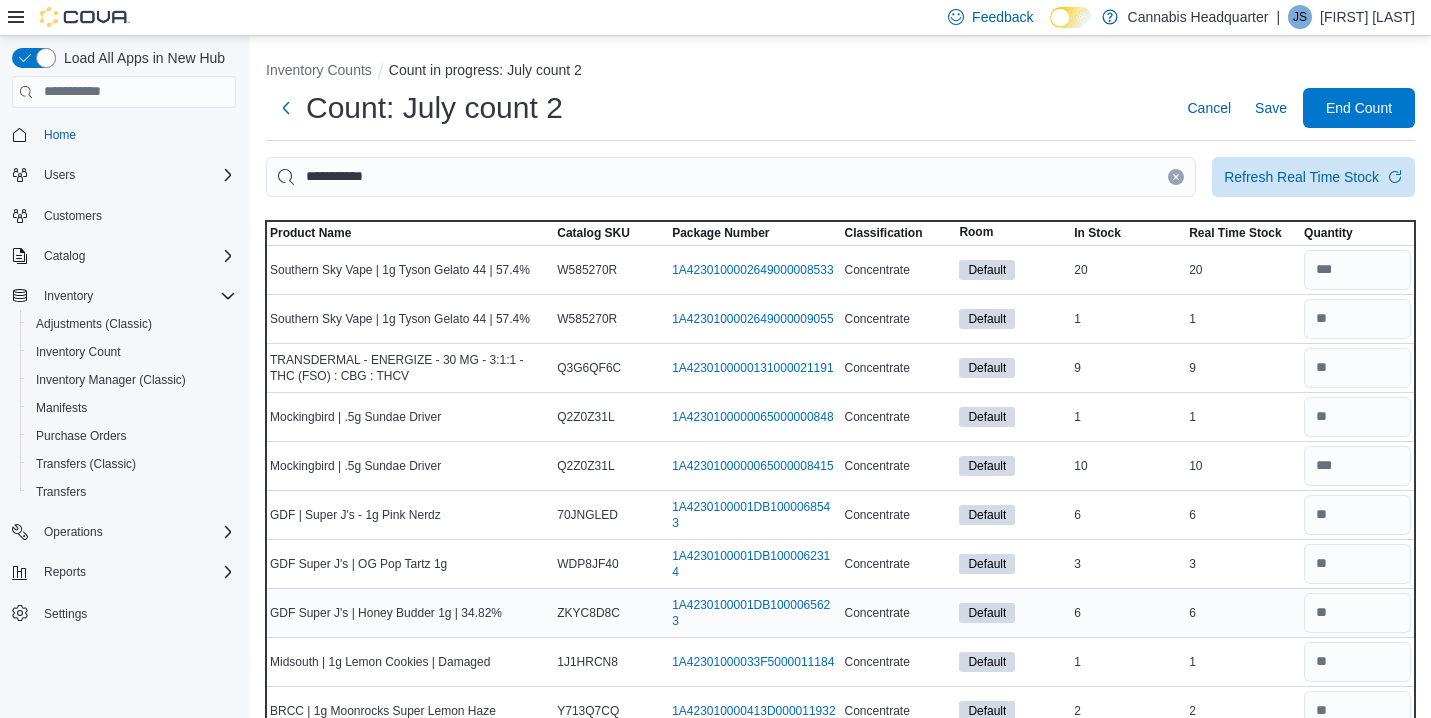 click on "6" at bounding box center (1242, 613) 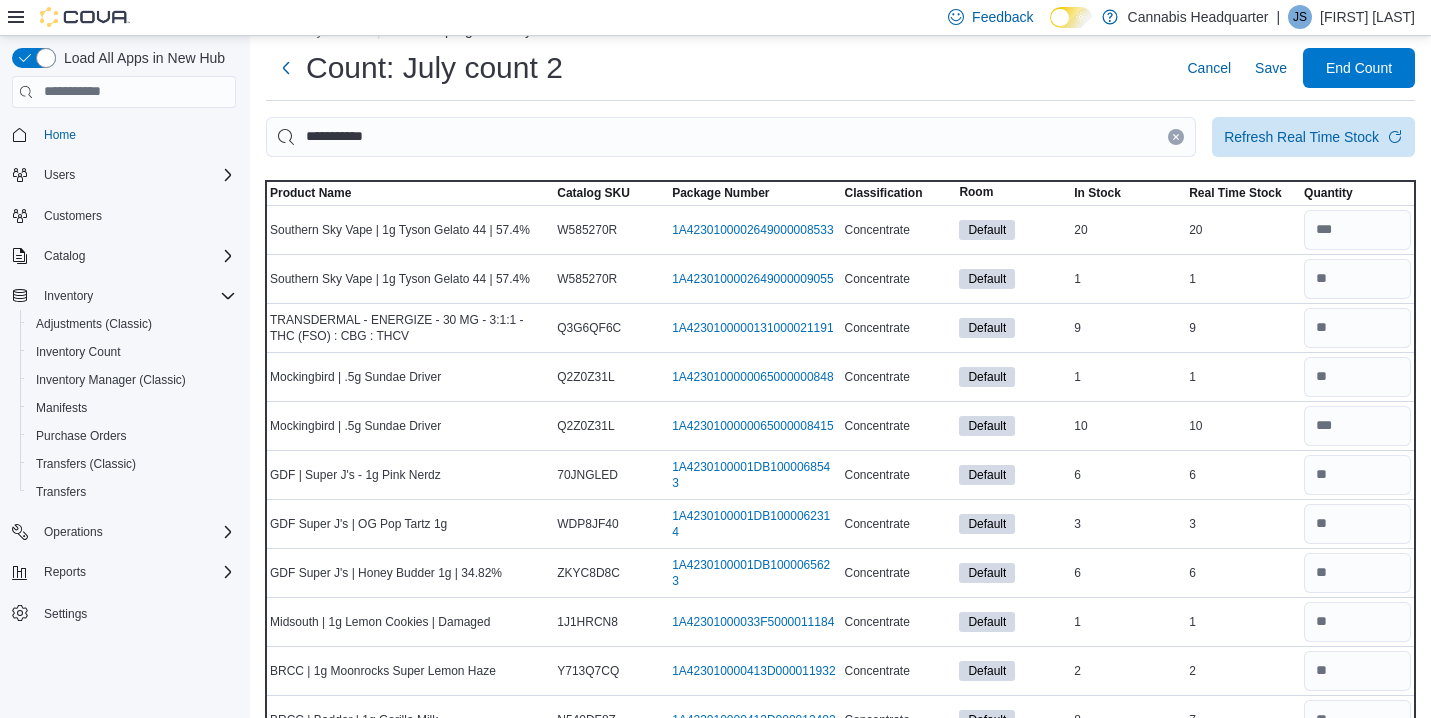 scroll, scrollTop: 0, scrollLeft: 0, axis: both 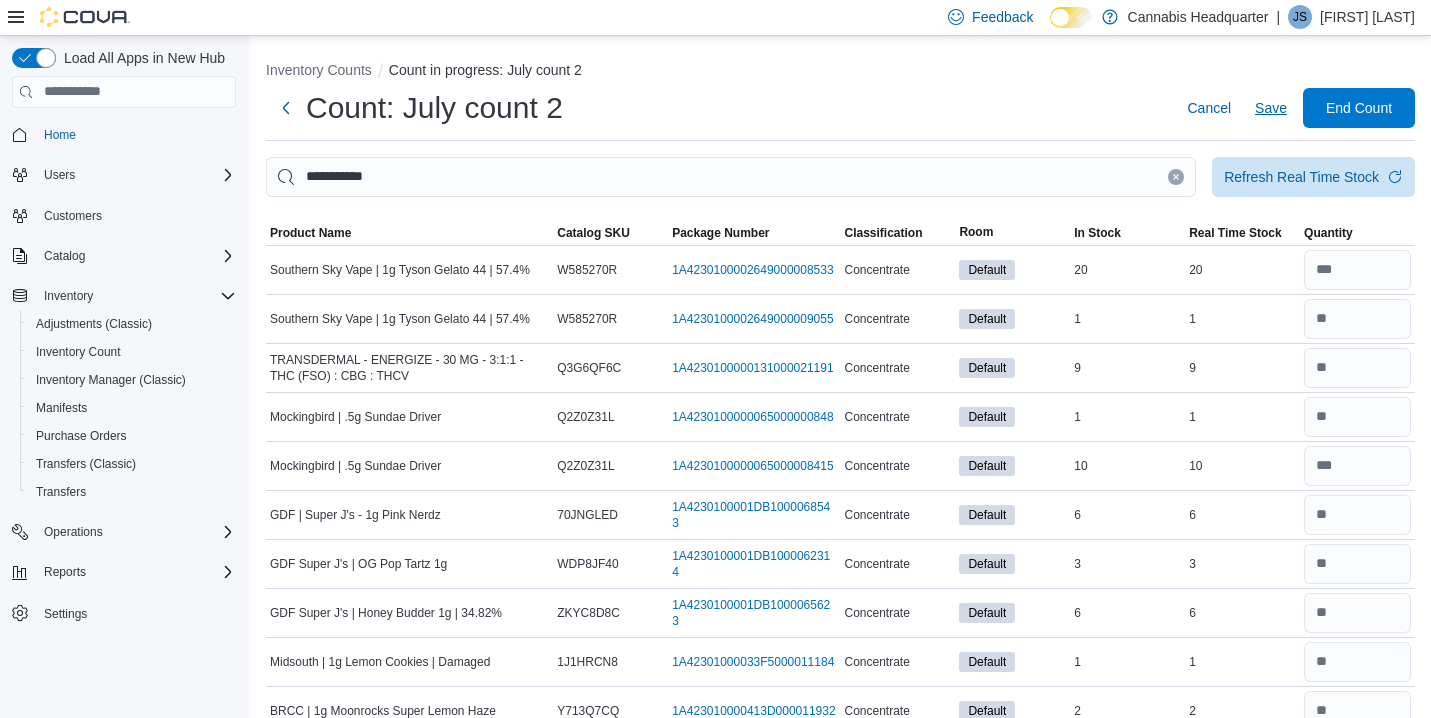 click on "Save" at bounding box center [1271, 108] 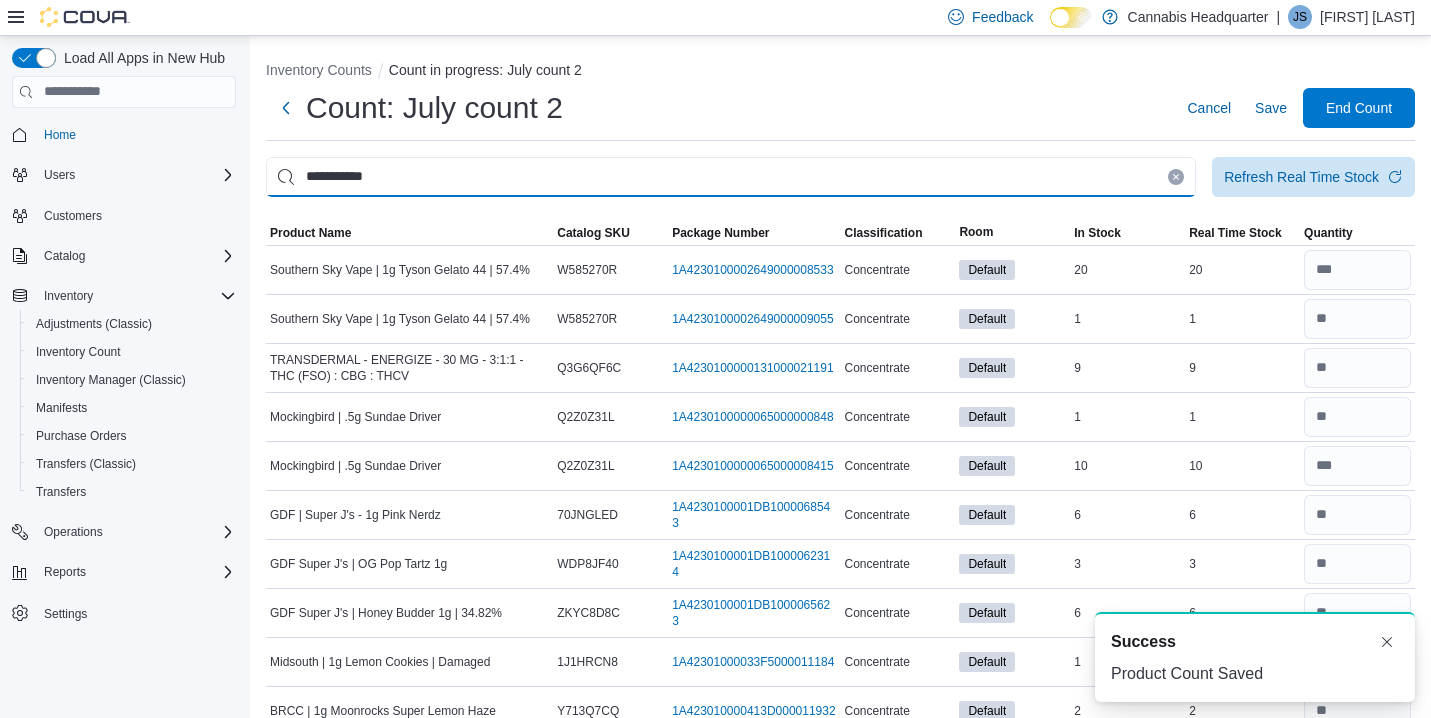 click on "**********" at bounding box center [731, 177] 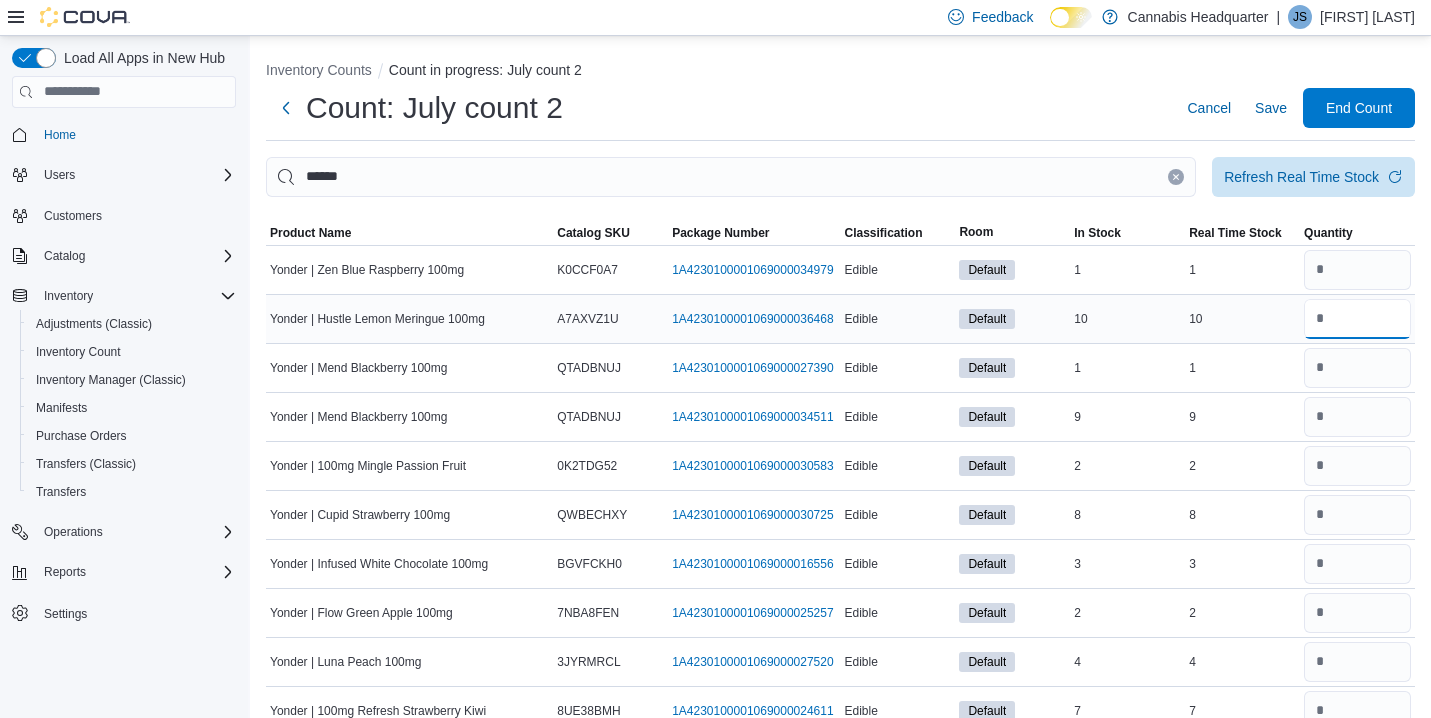 click at bounding box center (1357, 319) 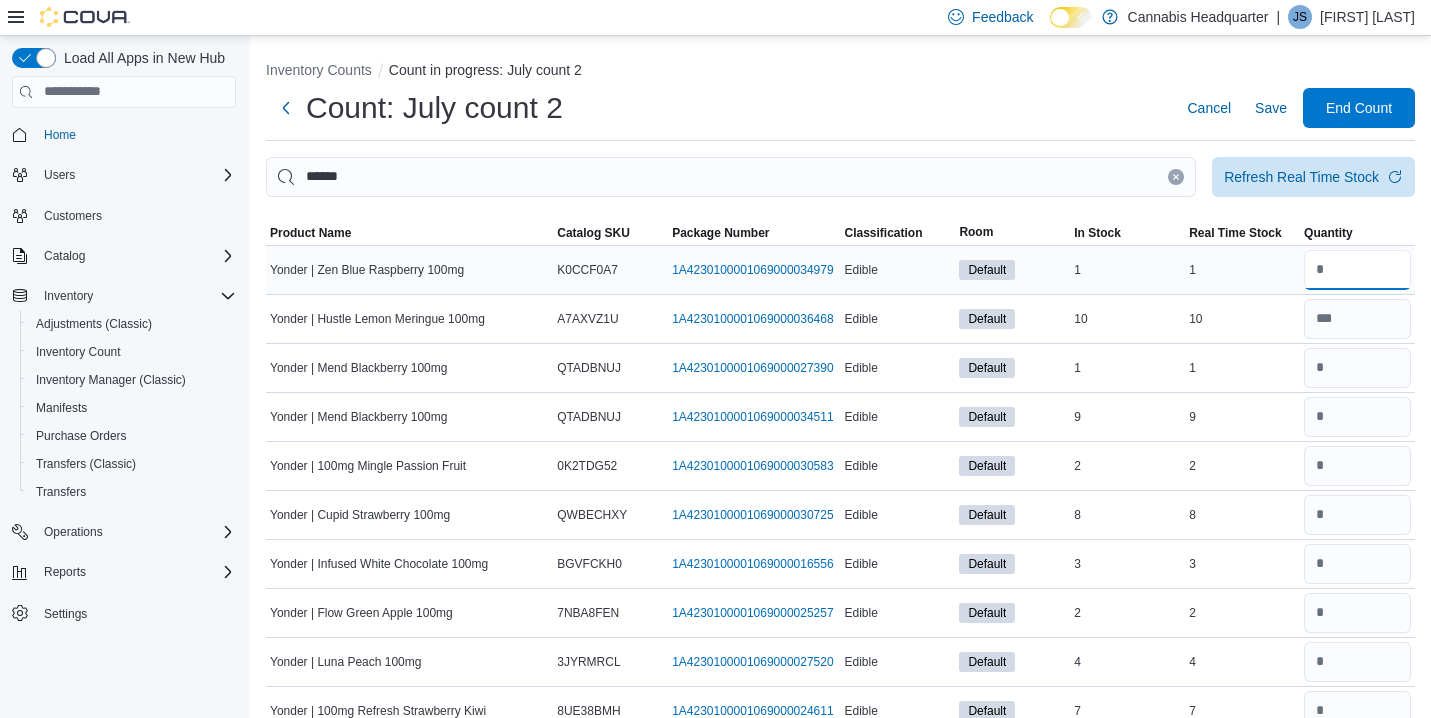 click at bounding box center [1357, 270] 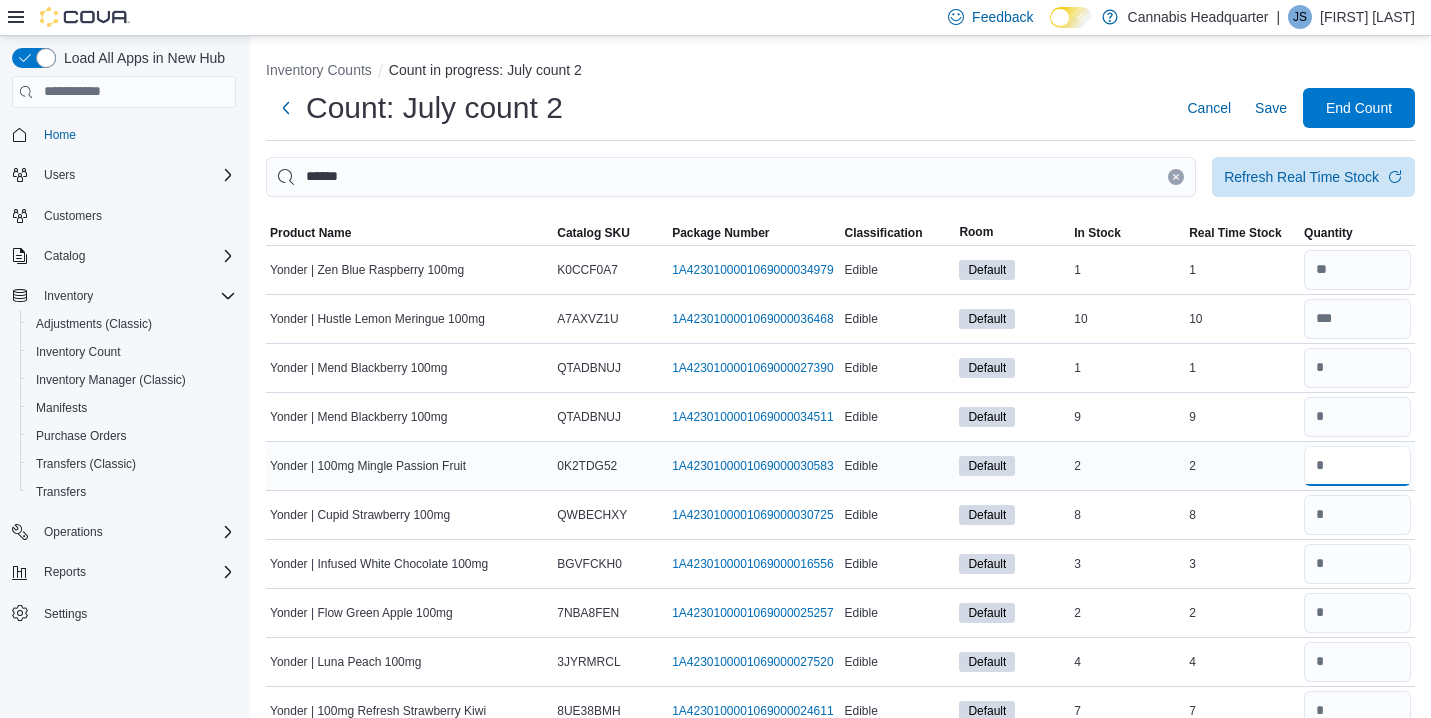 click at bounding box center (1357, 466) 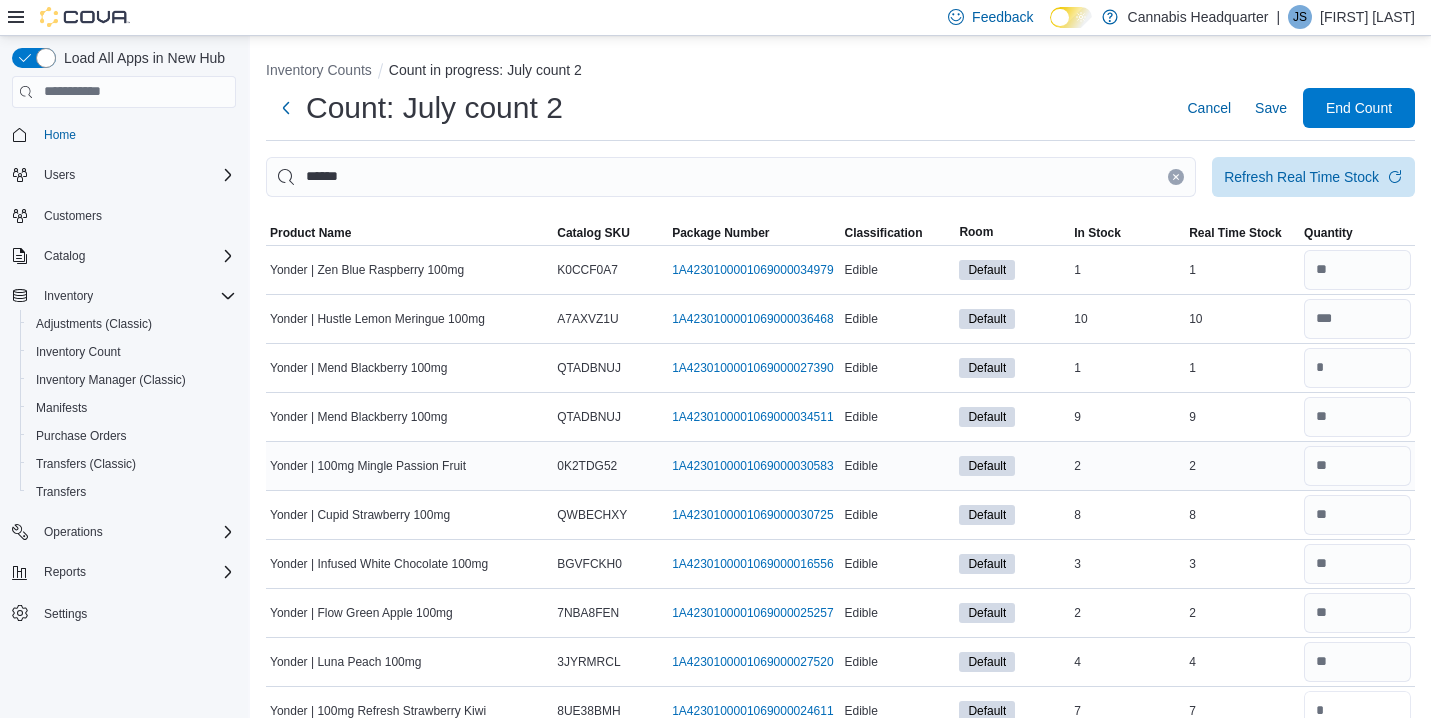 scroll, scrollTop: 2, scrollLeft: 0, axis: vertical 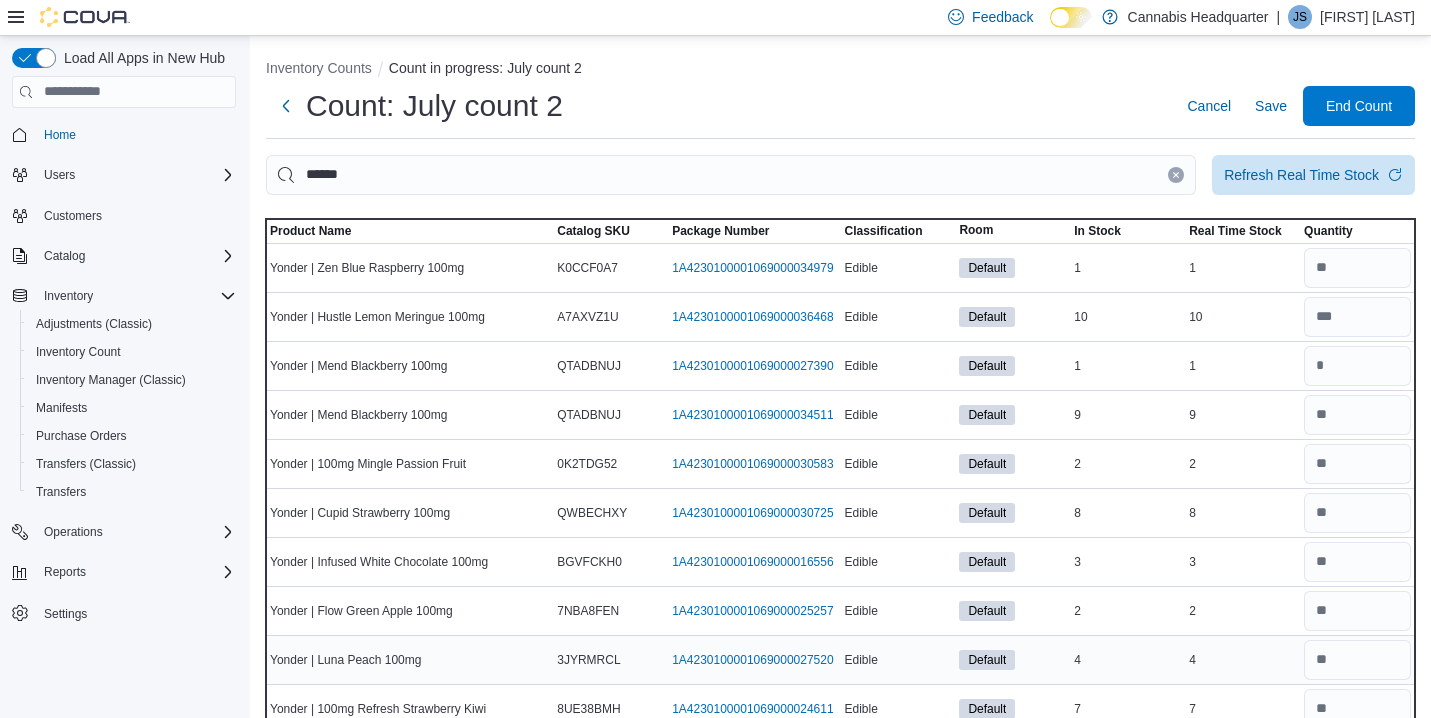 click on "4" at bounding box center (1242, 660) 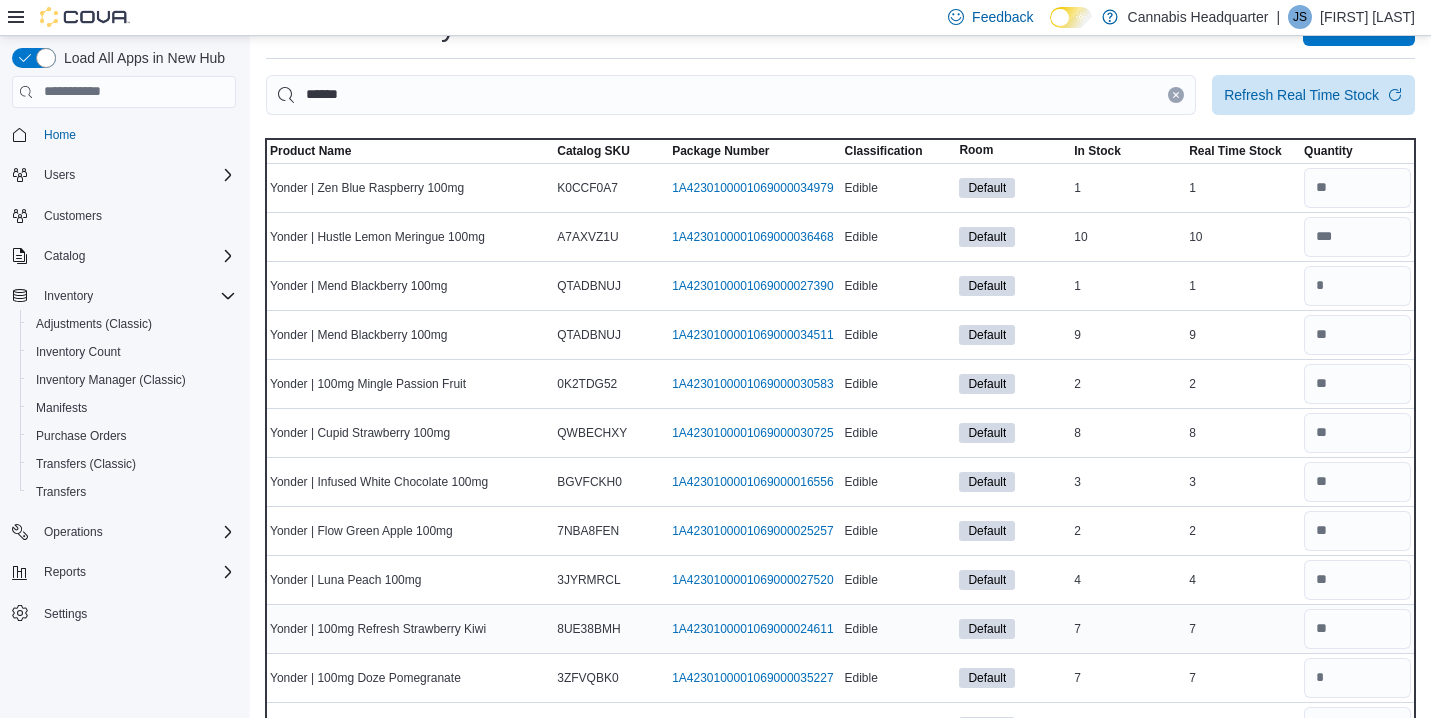 scroll, scrollTop: 132, scrollLeft: 0, axis: vertical 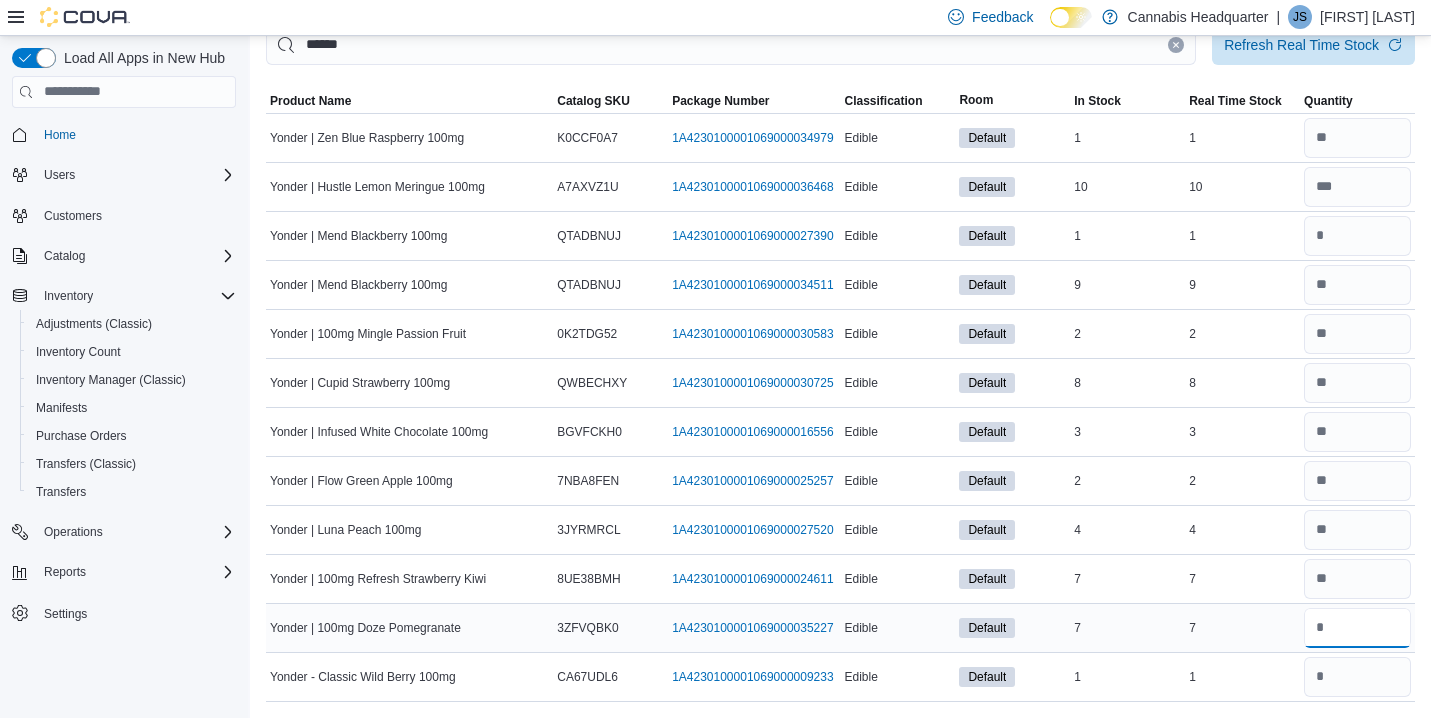 click at bounding box center (1357, 628) 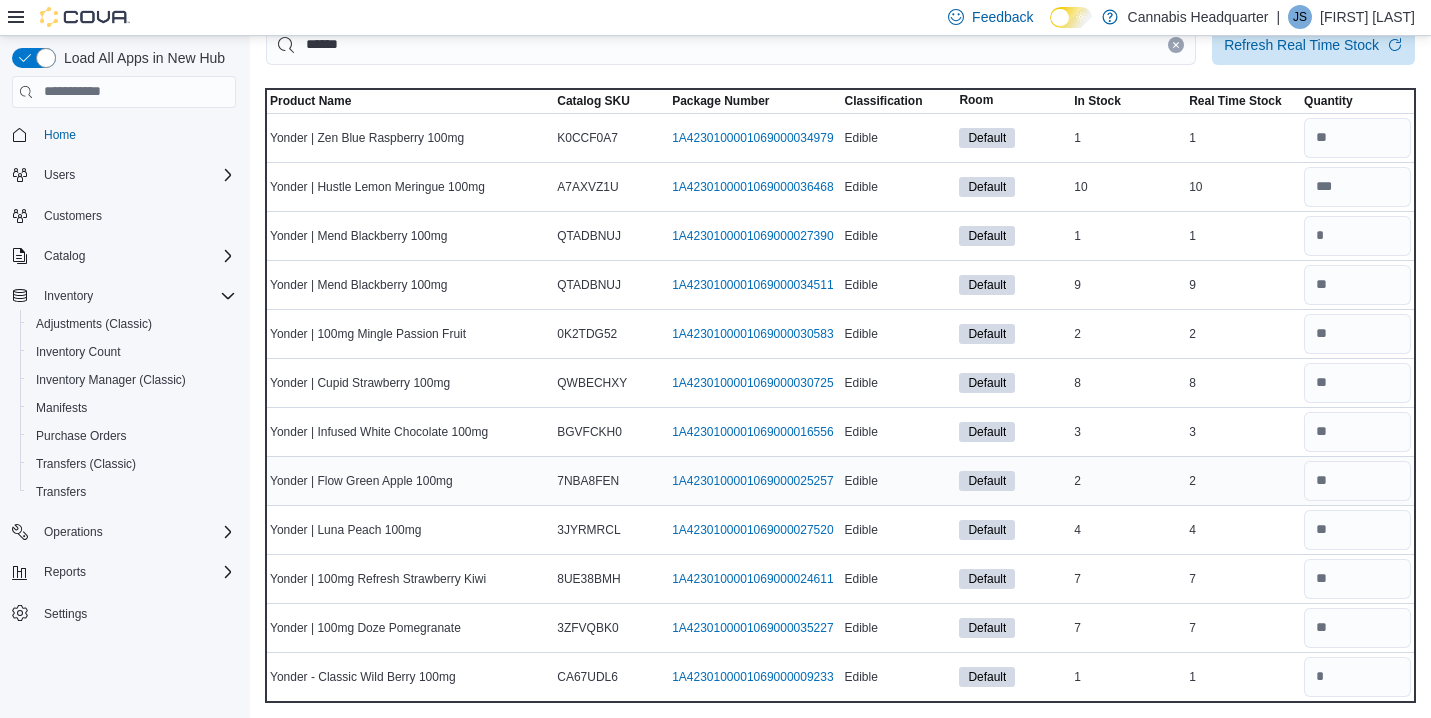 click on "Real Time Stock 2" at bounding box center (1242, 480) 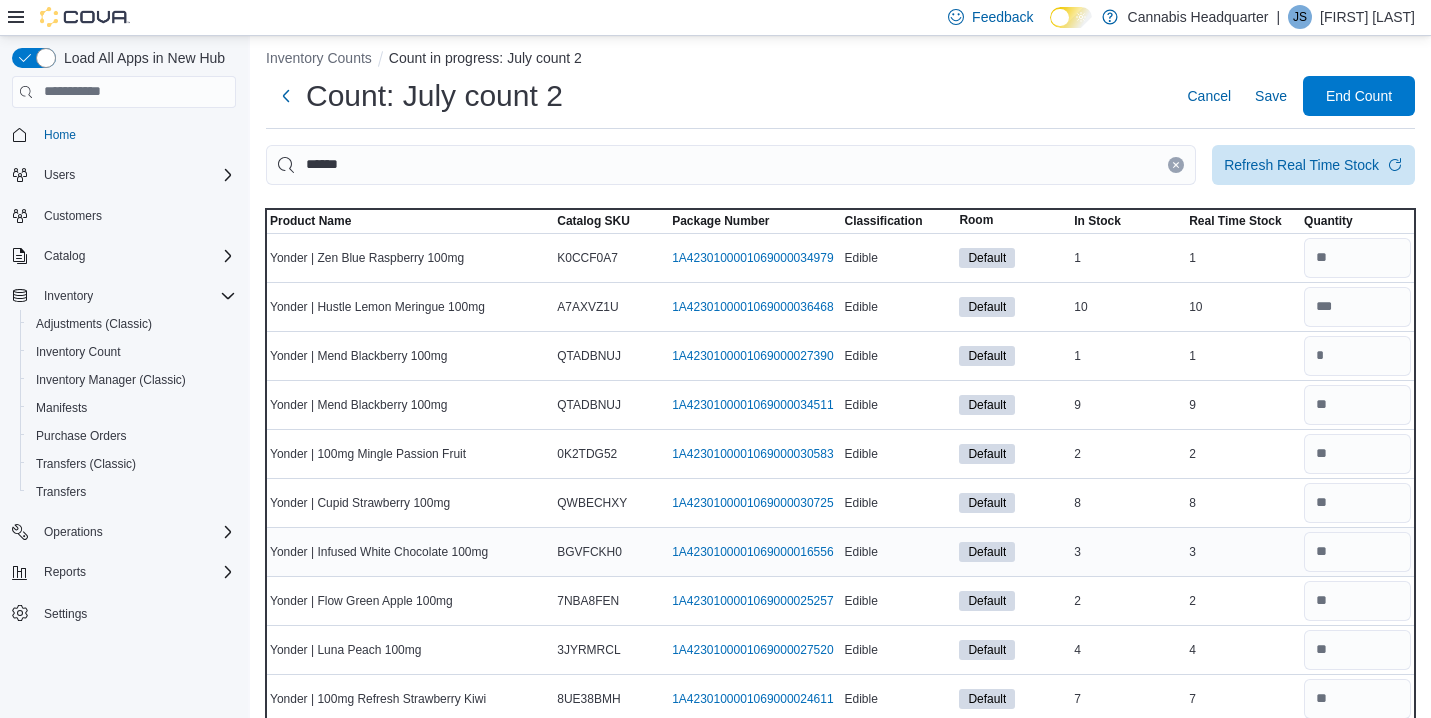 scroll, scrollTop: 0, scrollLeft: 0, axis: both 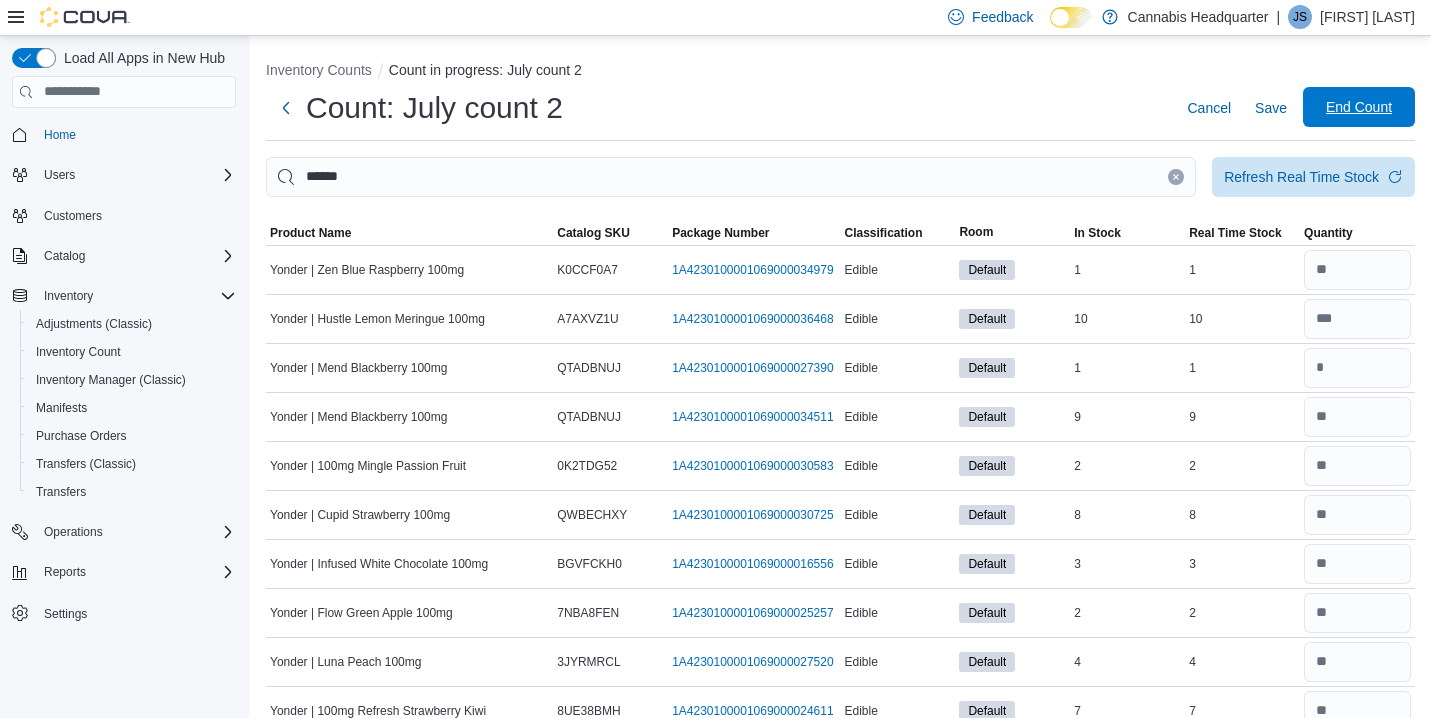 click on "End Count" at bounding box center [1359, 107] 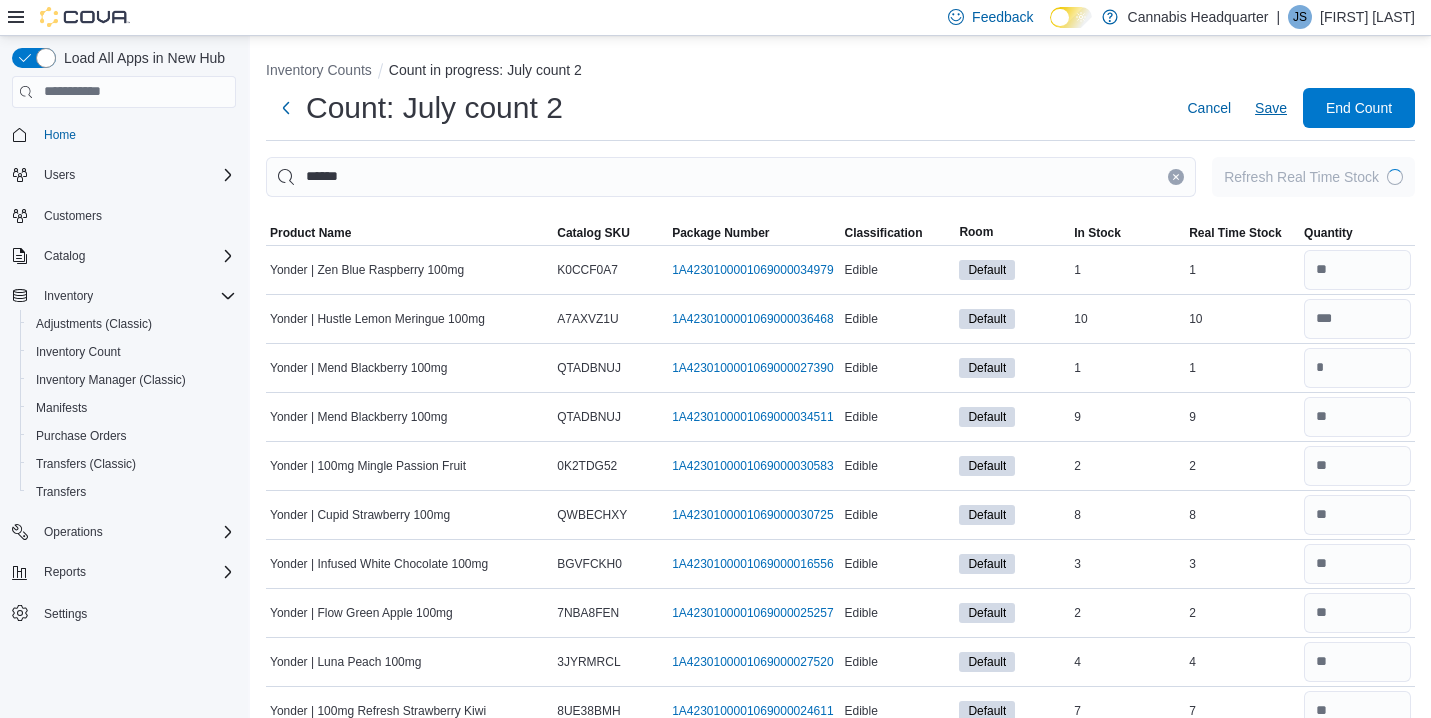 click on "Save" at bounding box center (1271, 108) 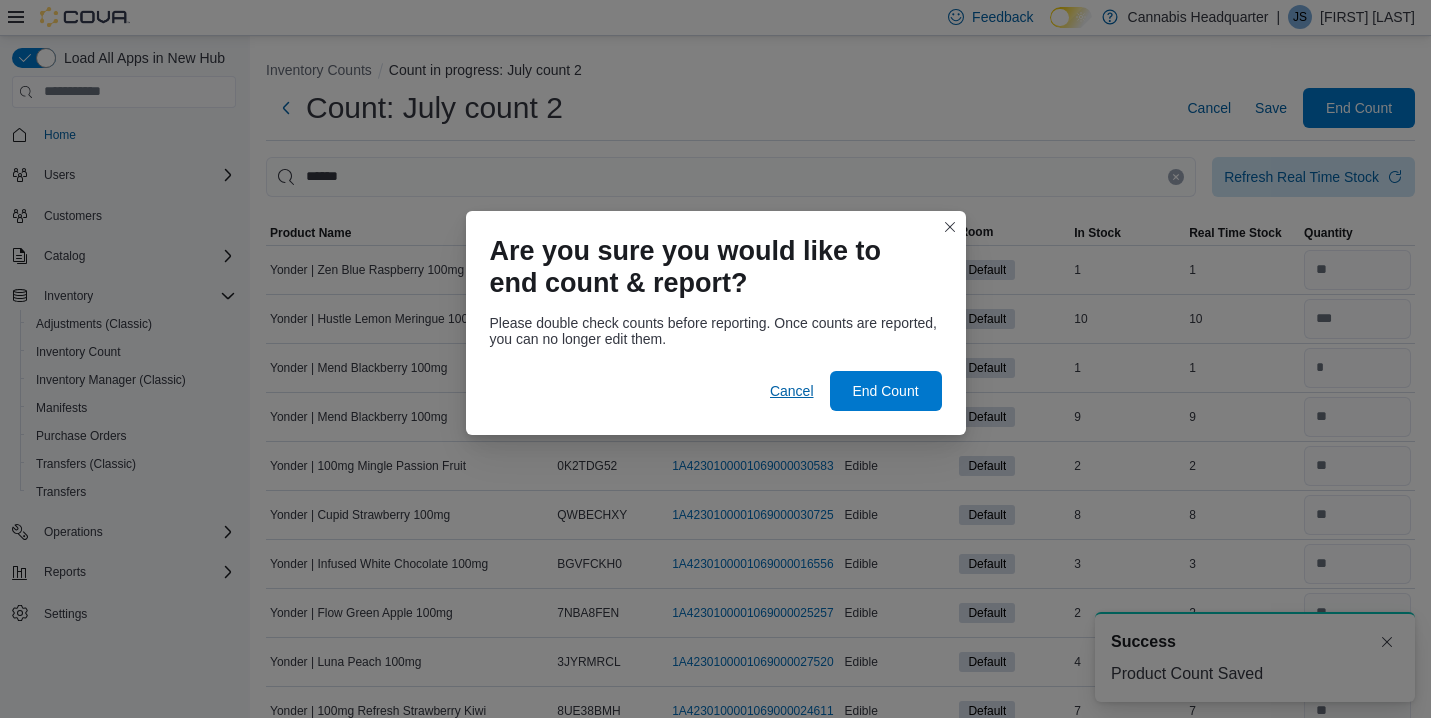 click on "Cancel" at bounding box center (792, 391) 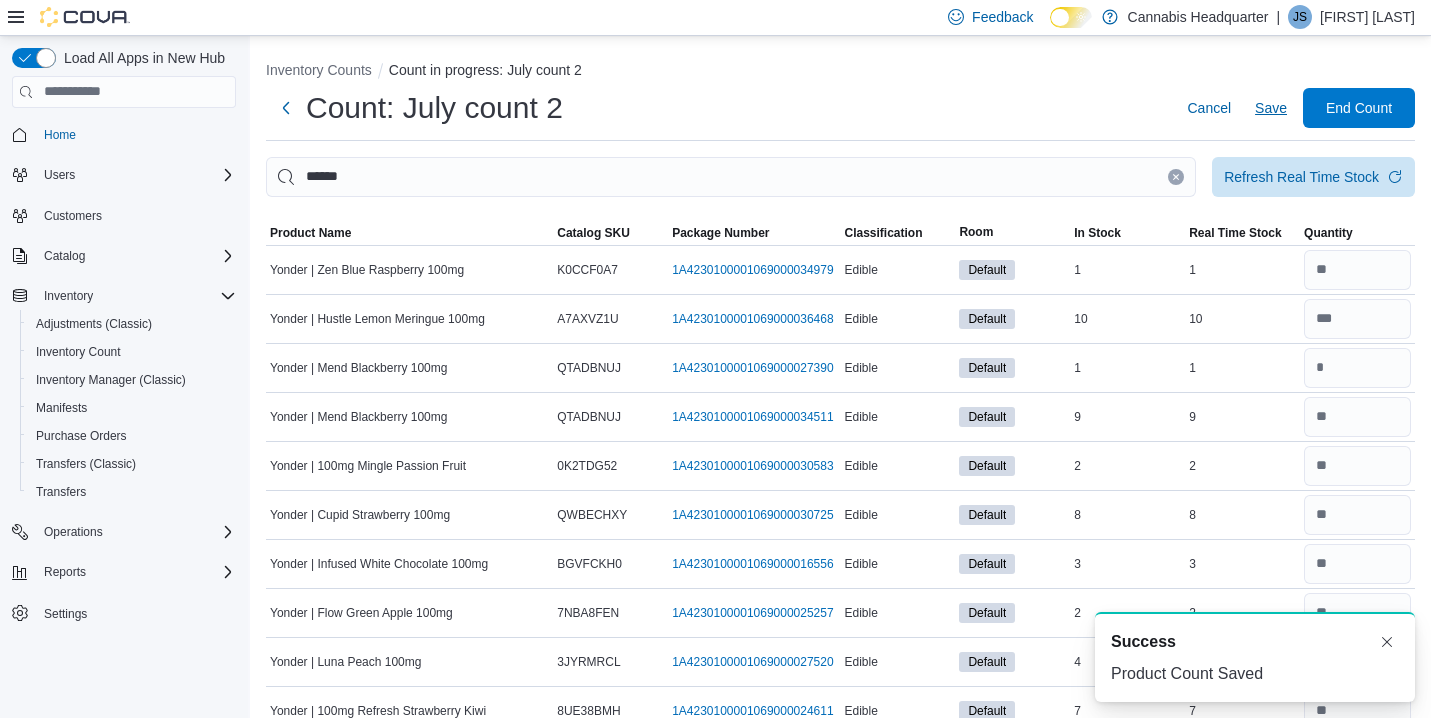 click on "Save" at bounding box center [1271, 108] 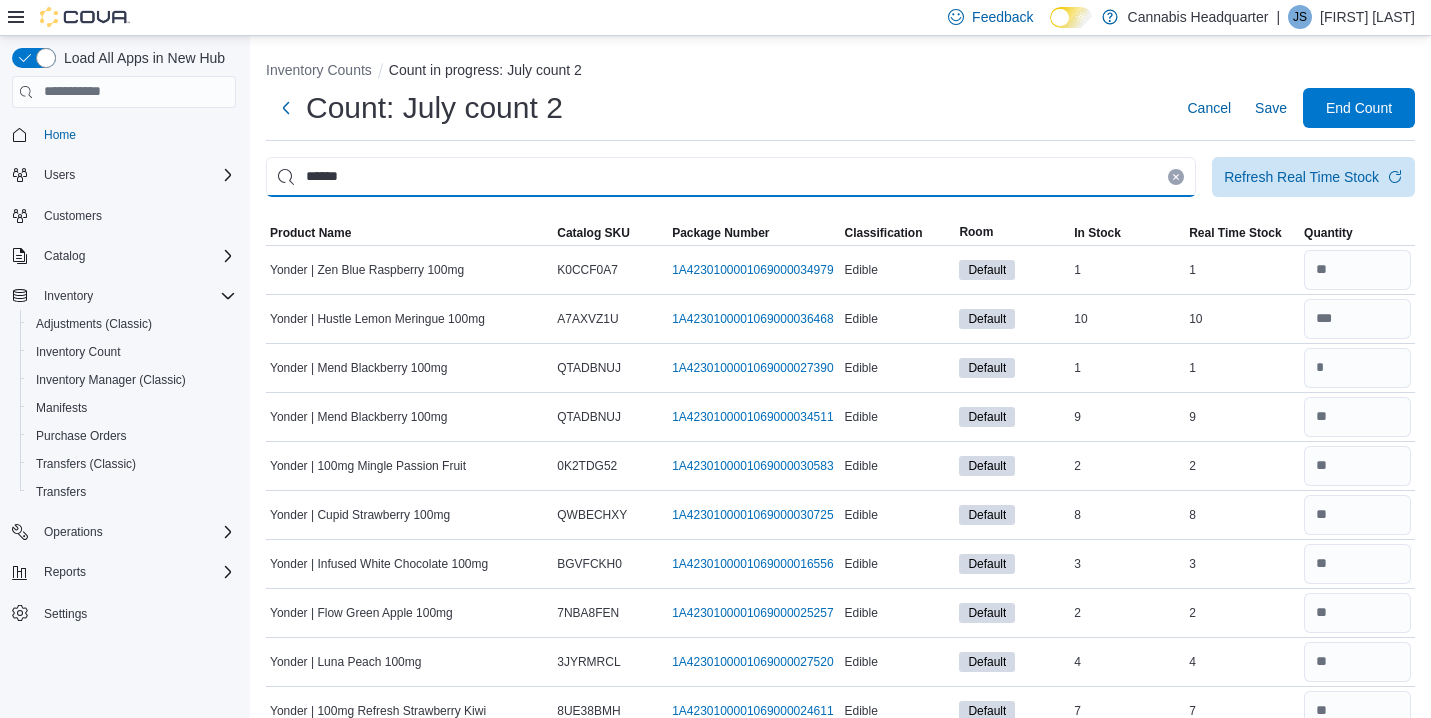 click on "******" at bounding box center [731, 177] 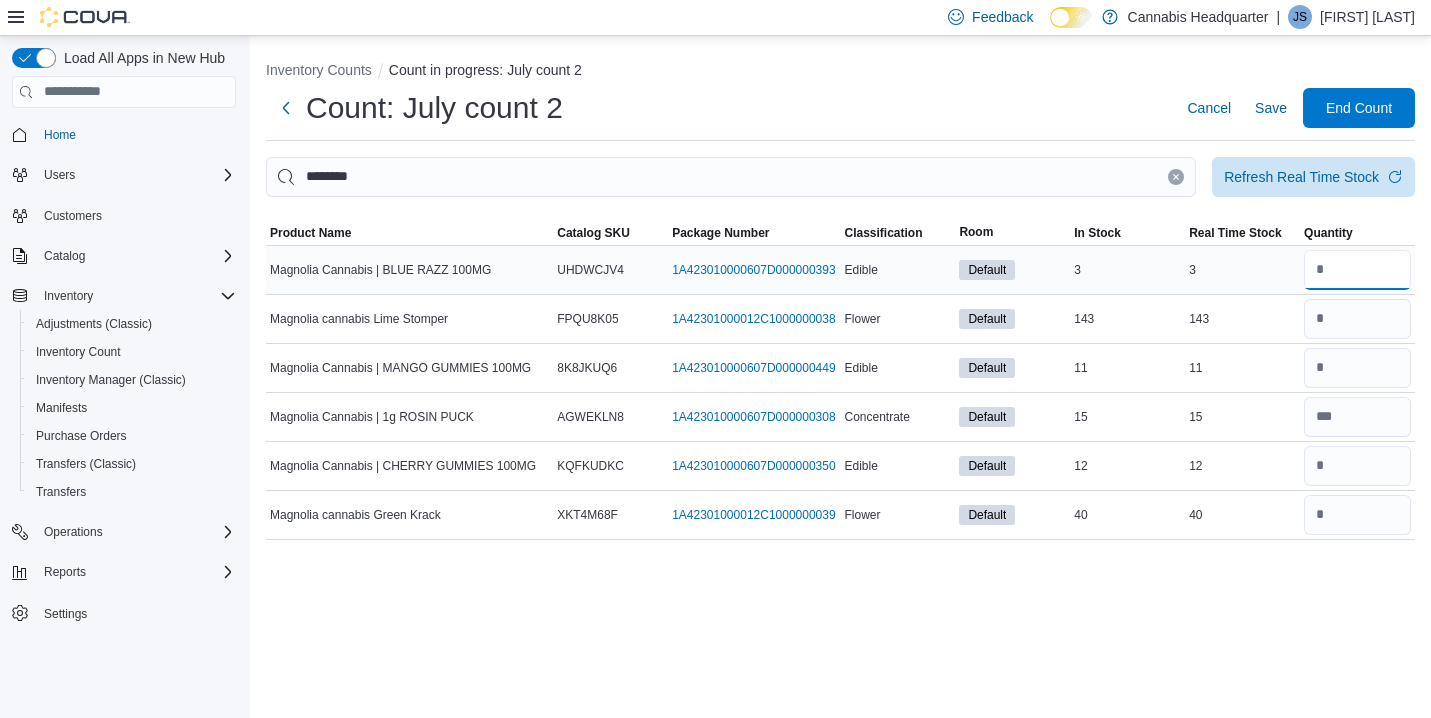 click at bounding box center [1357, 270] 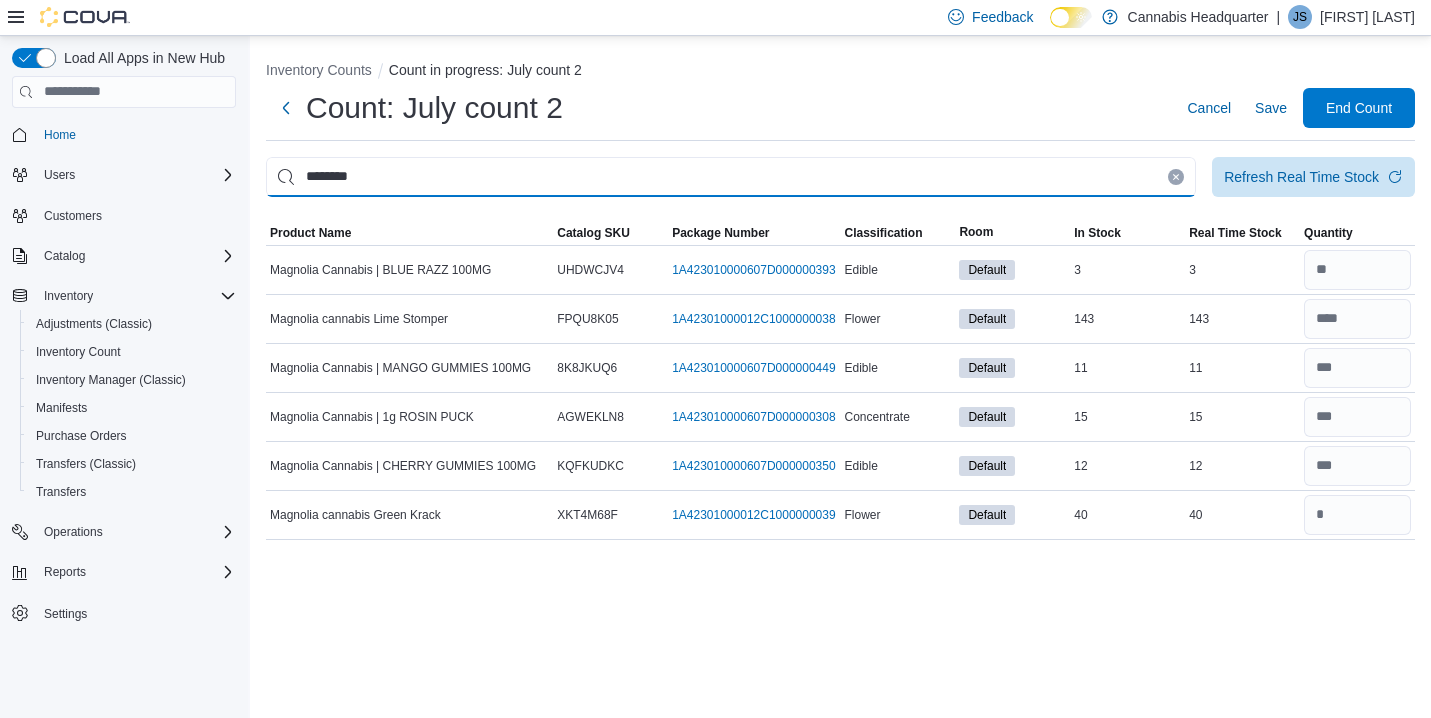 click on "********" at bounding box center (731, 177) 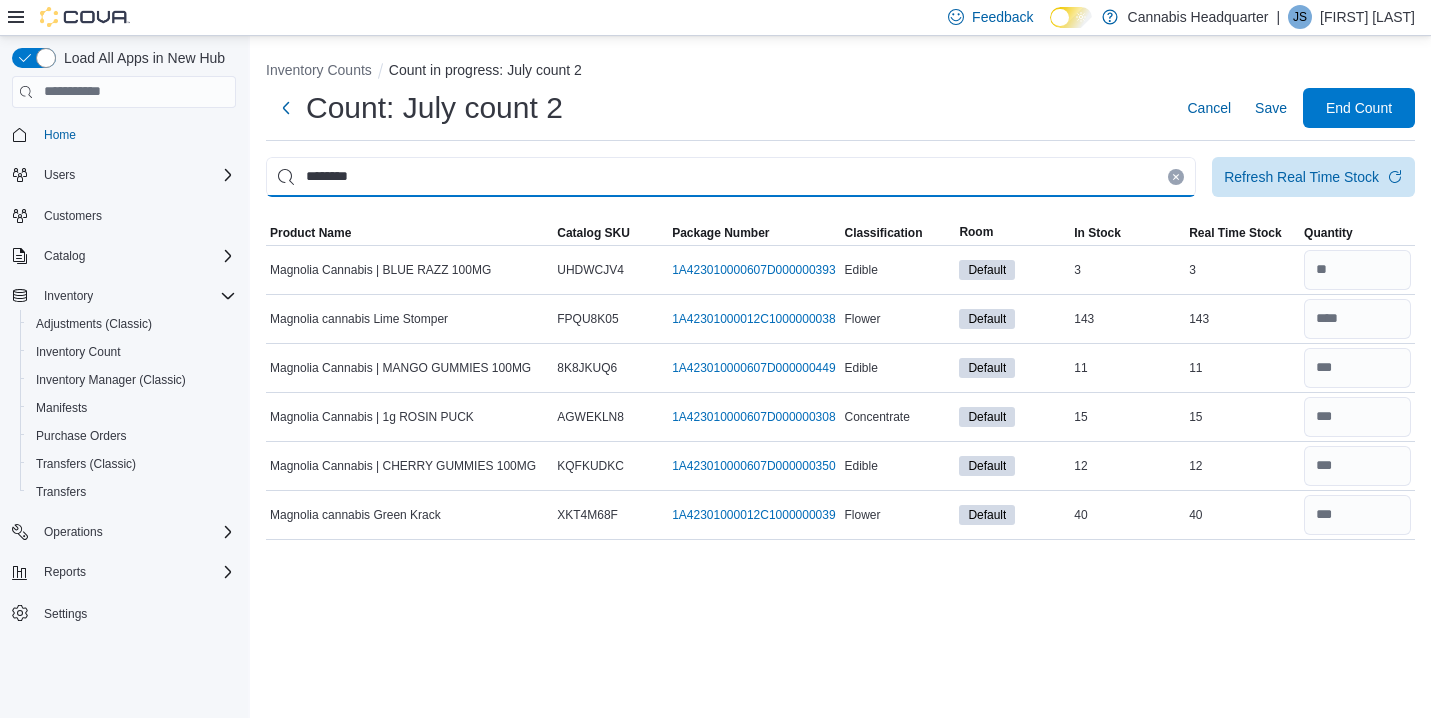 click on "********" at bounding box center (731, 177) 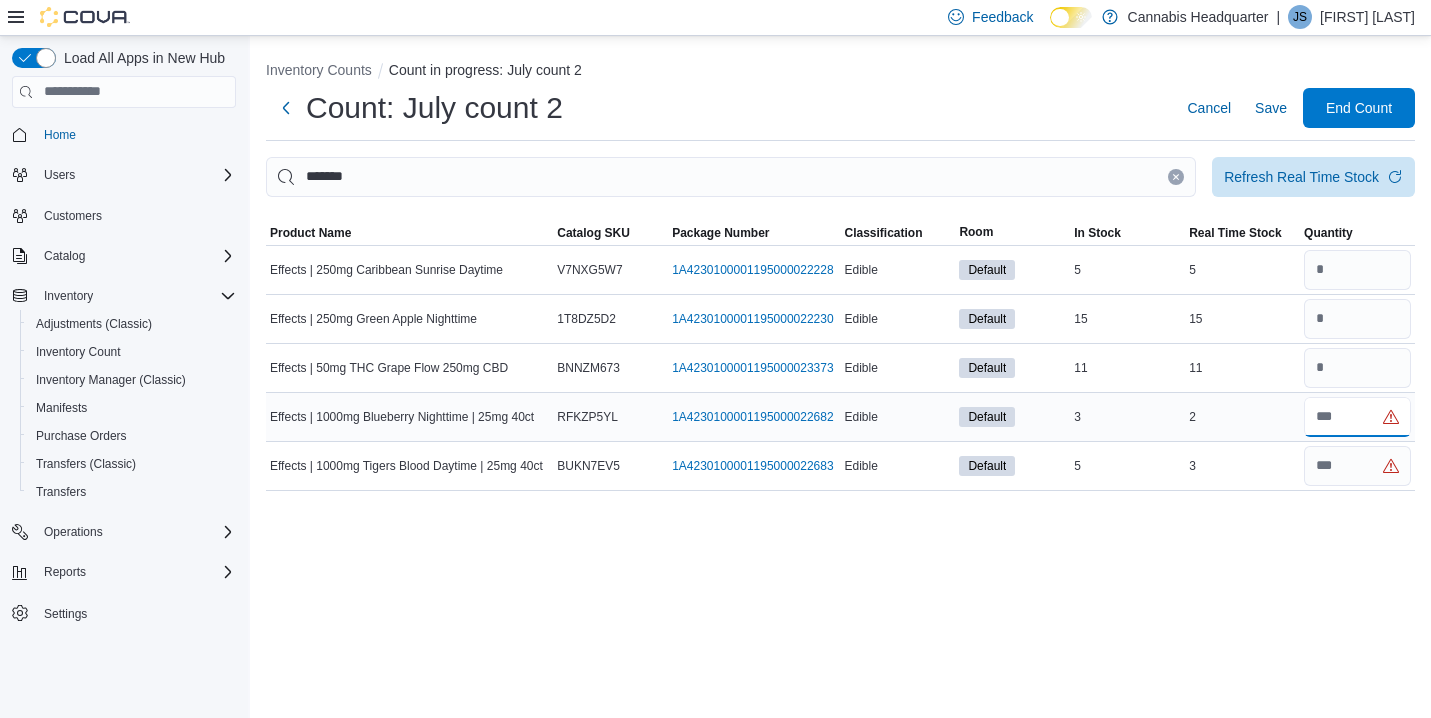 click at bounding box center (1357, 417) 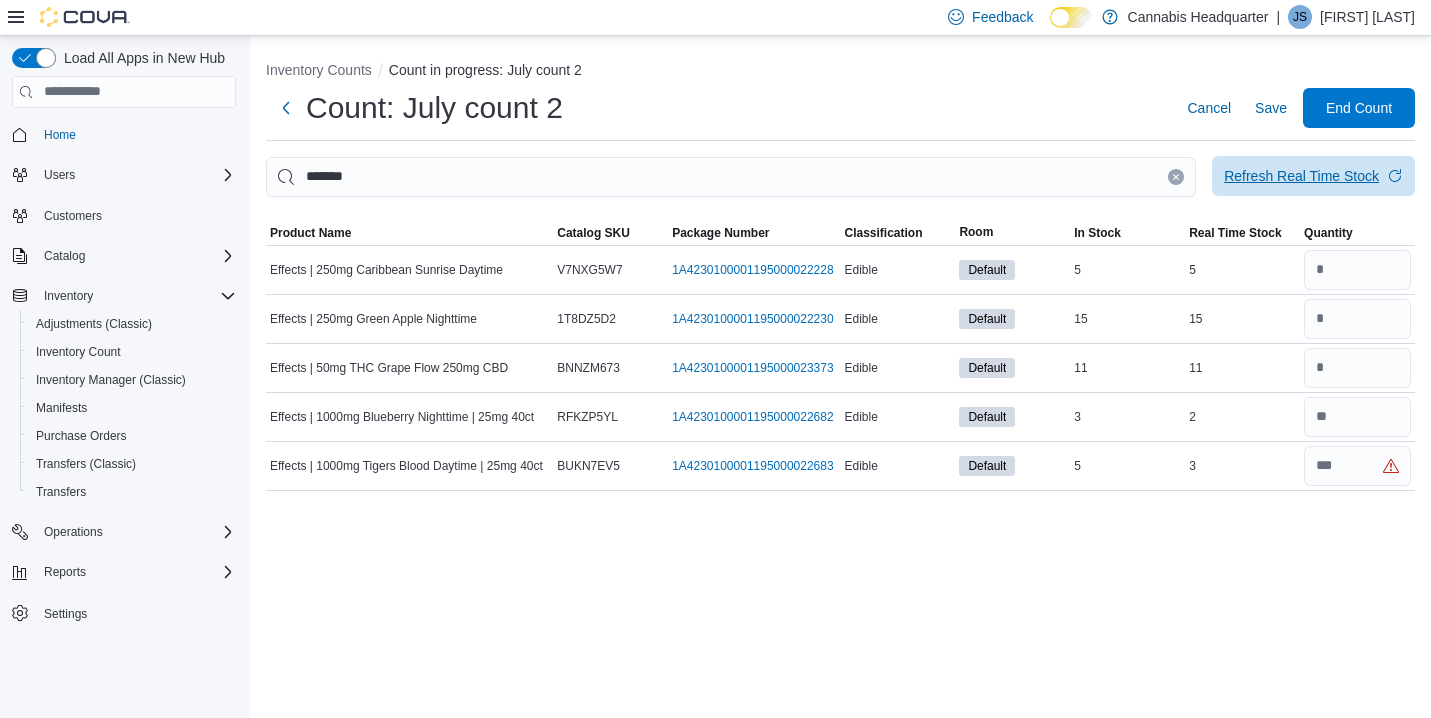click on "Refresh Real Time Stock" at bounding box center (1301, 176) 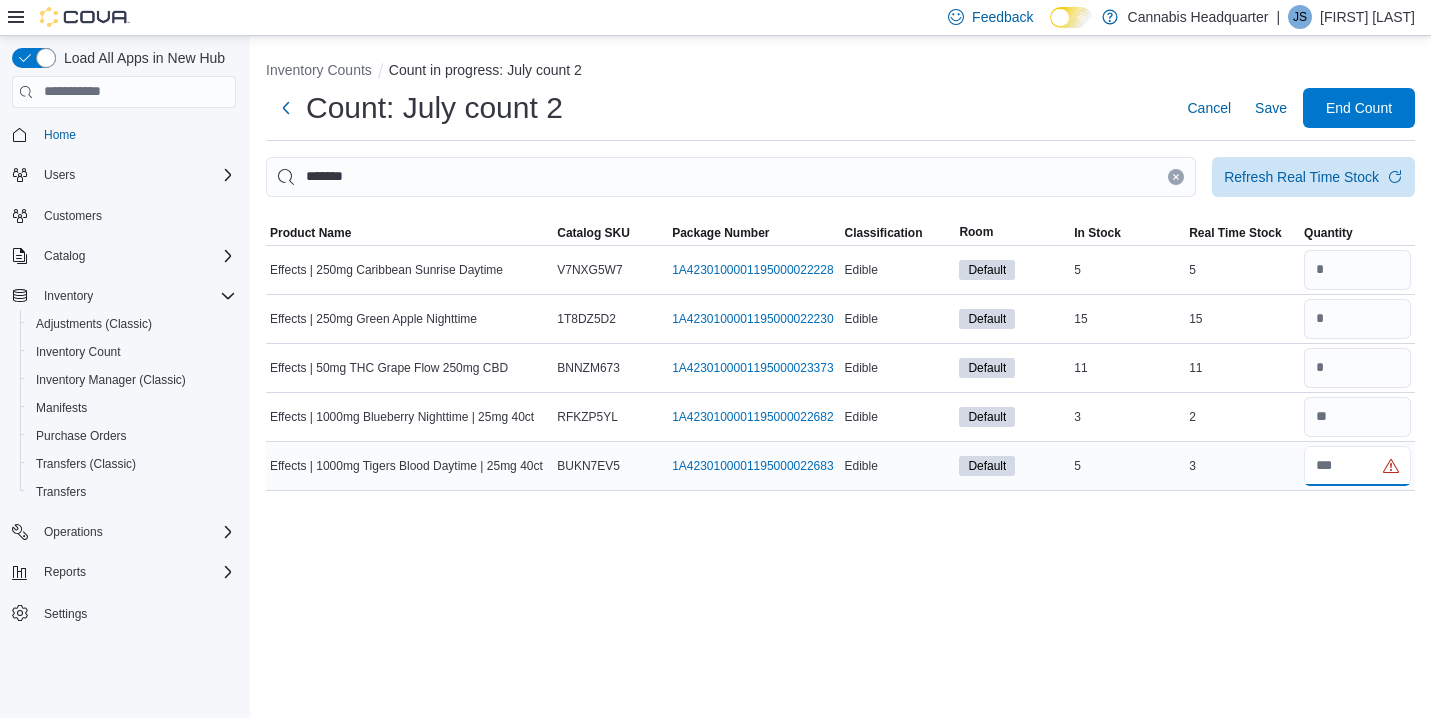 click at bounding box center [1357, 466] 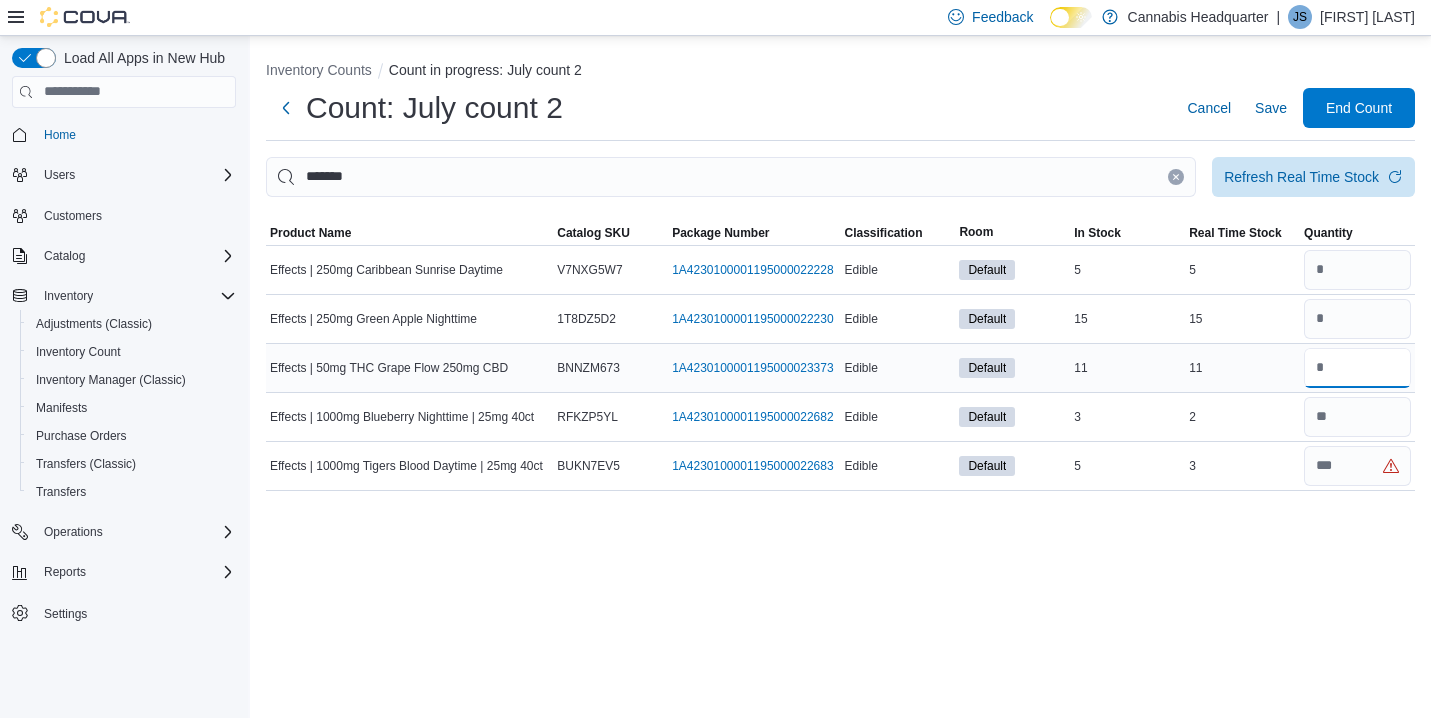 click at bounding box center (1357, 368) 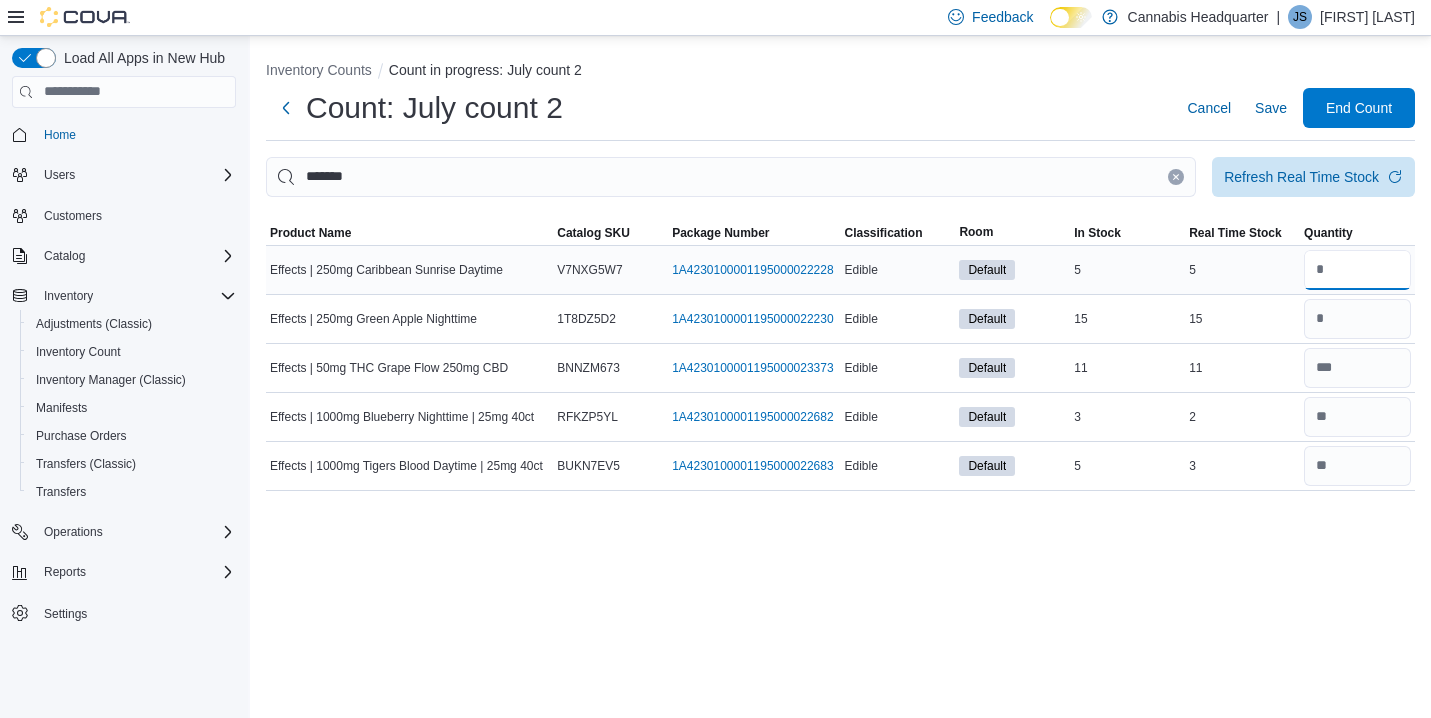 click at bounding box center [1357, 270] 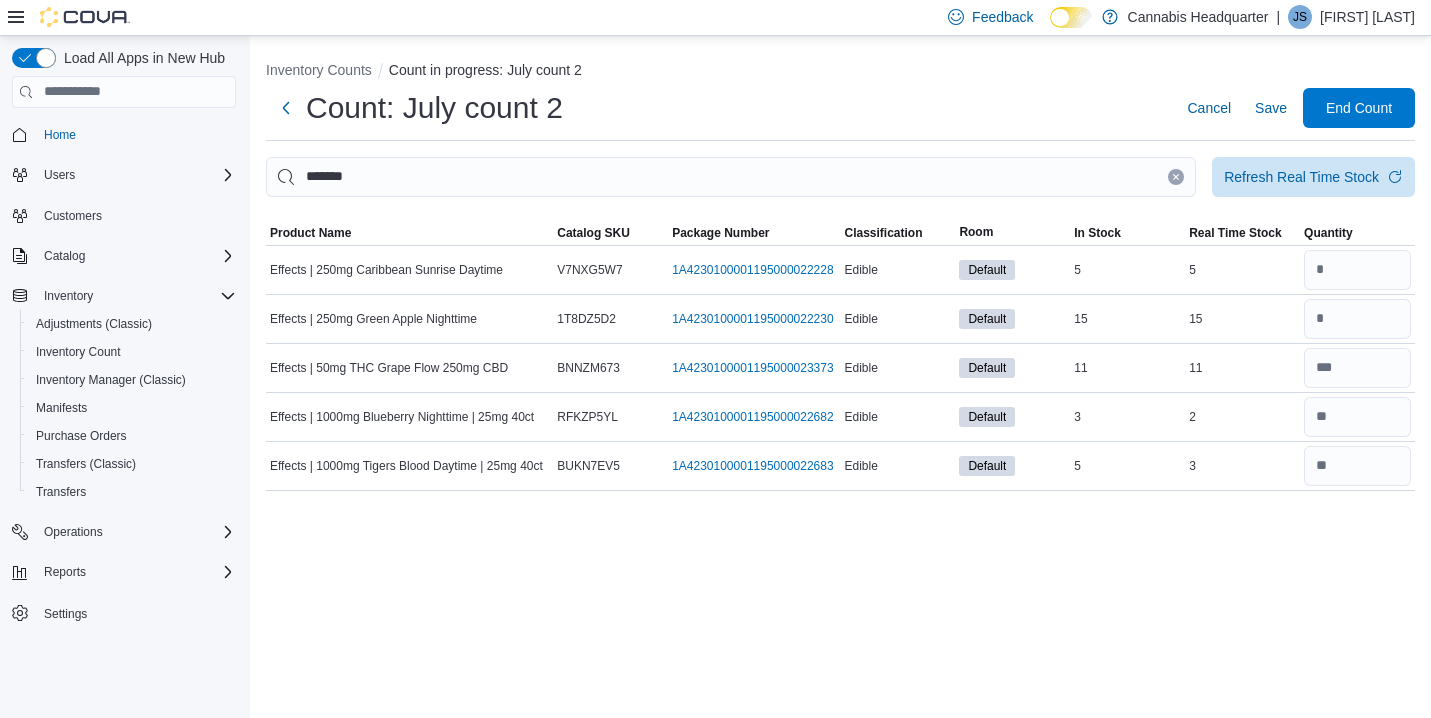 click on "Count: July count 2  Cancel Save End Count" at bounding box center [840, 108] 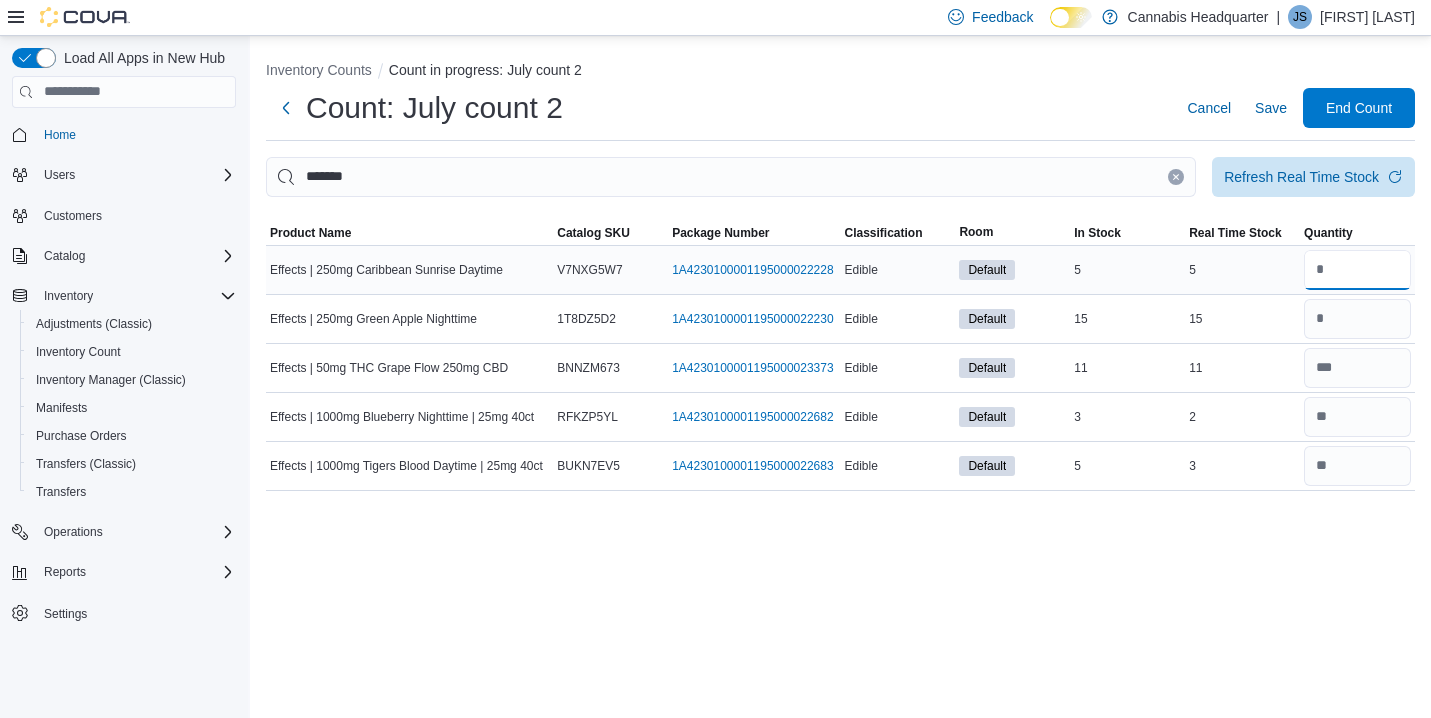 click at bounding box center [1357, 270] 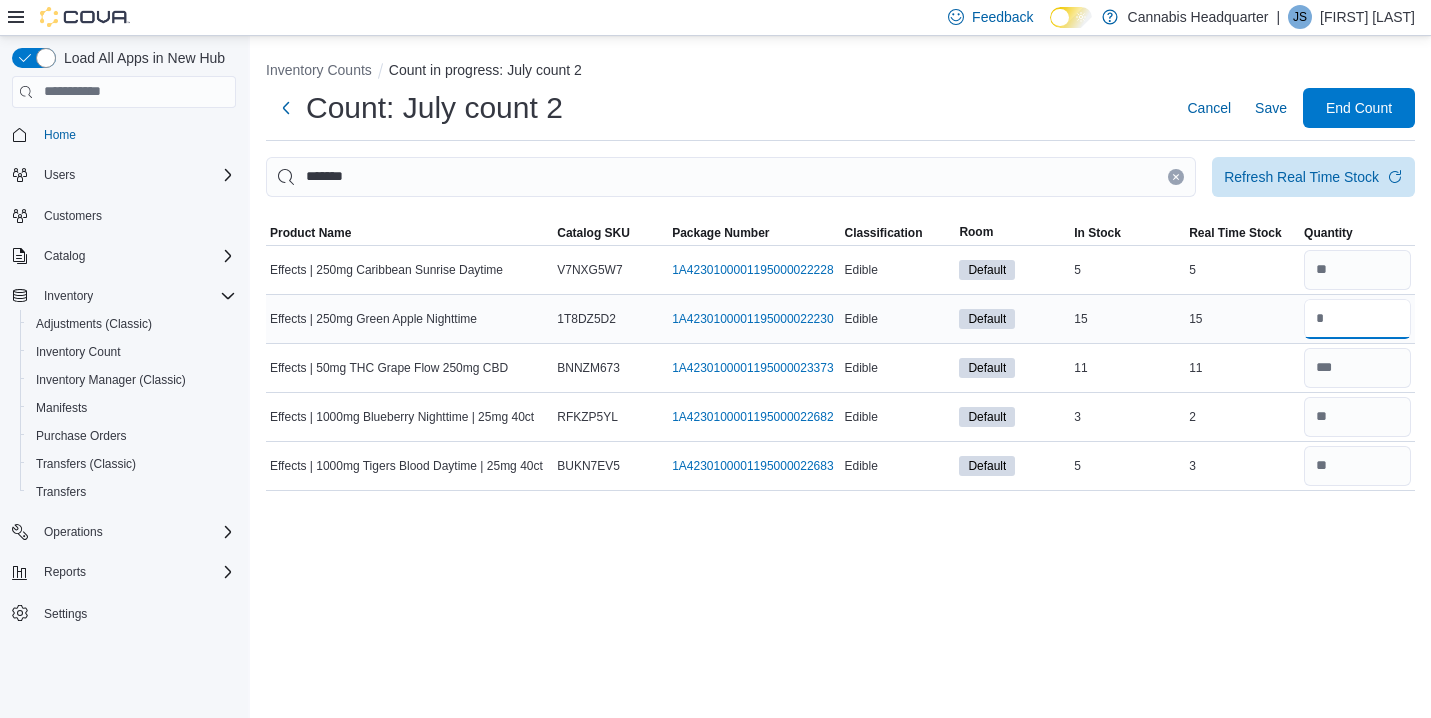 click at bounding box center (1357, 319) 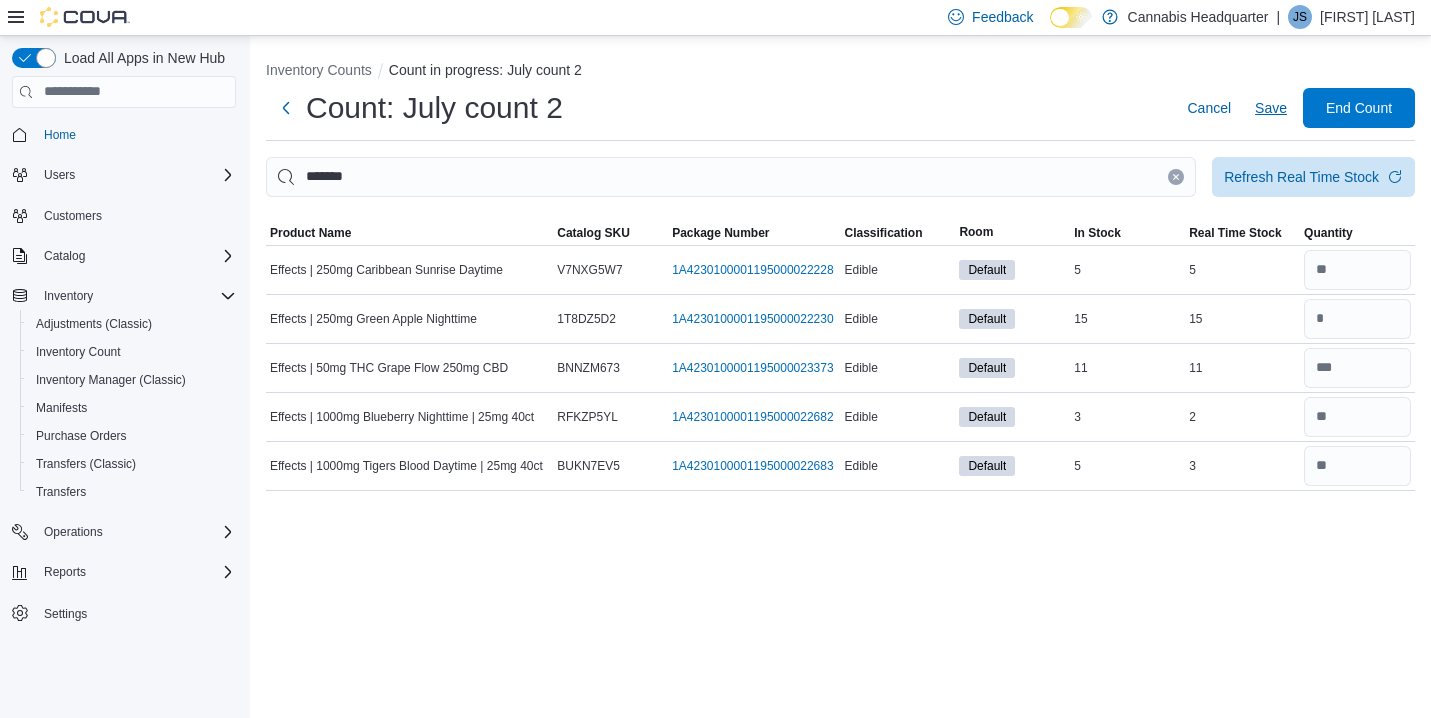click on "Save" at bounding box center [1271, 108] 